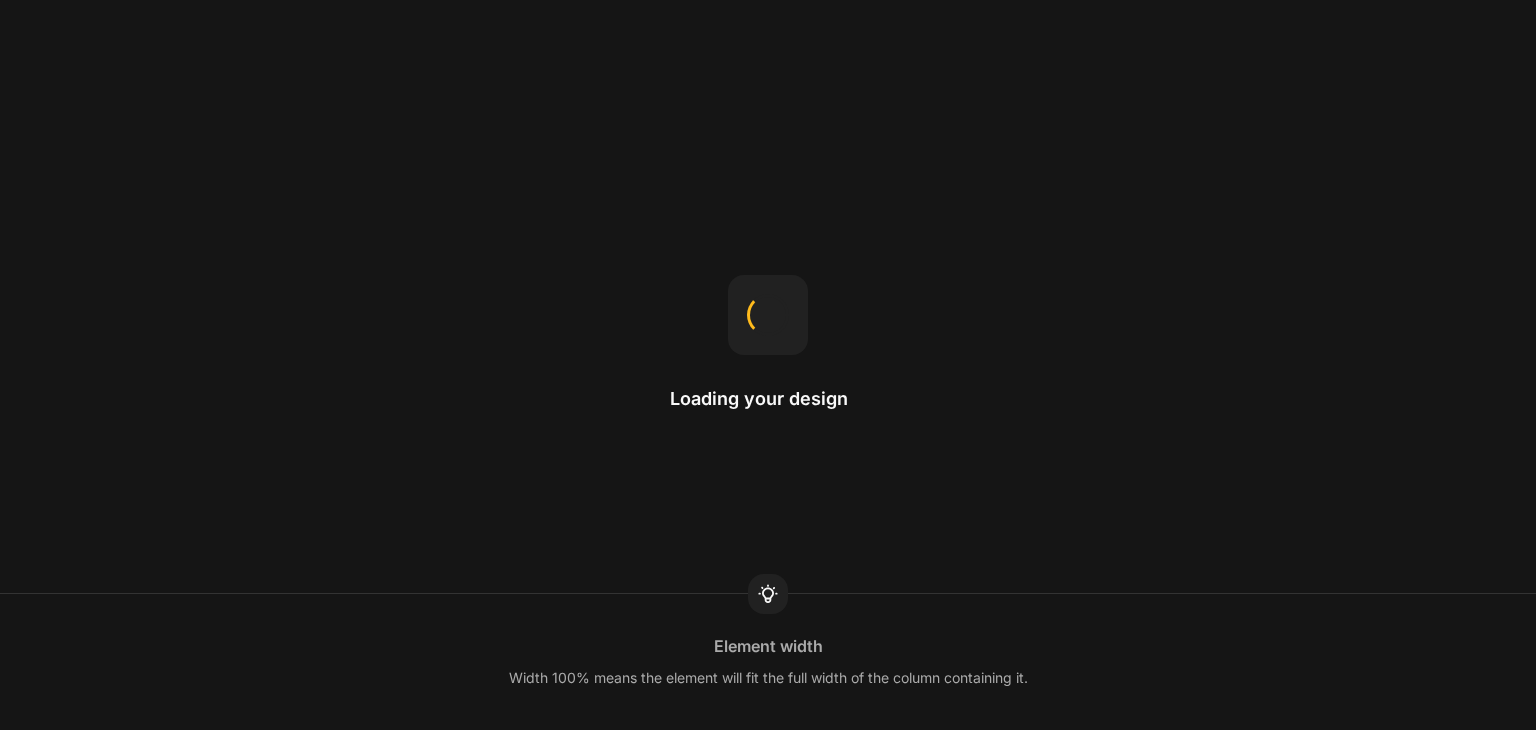 scroll, scrollTop: 0, scrollLeft: 0, axis: both 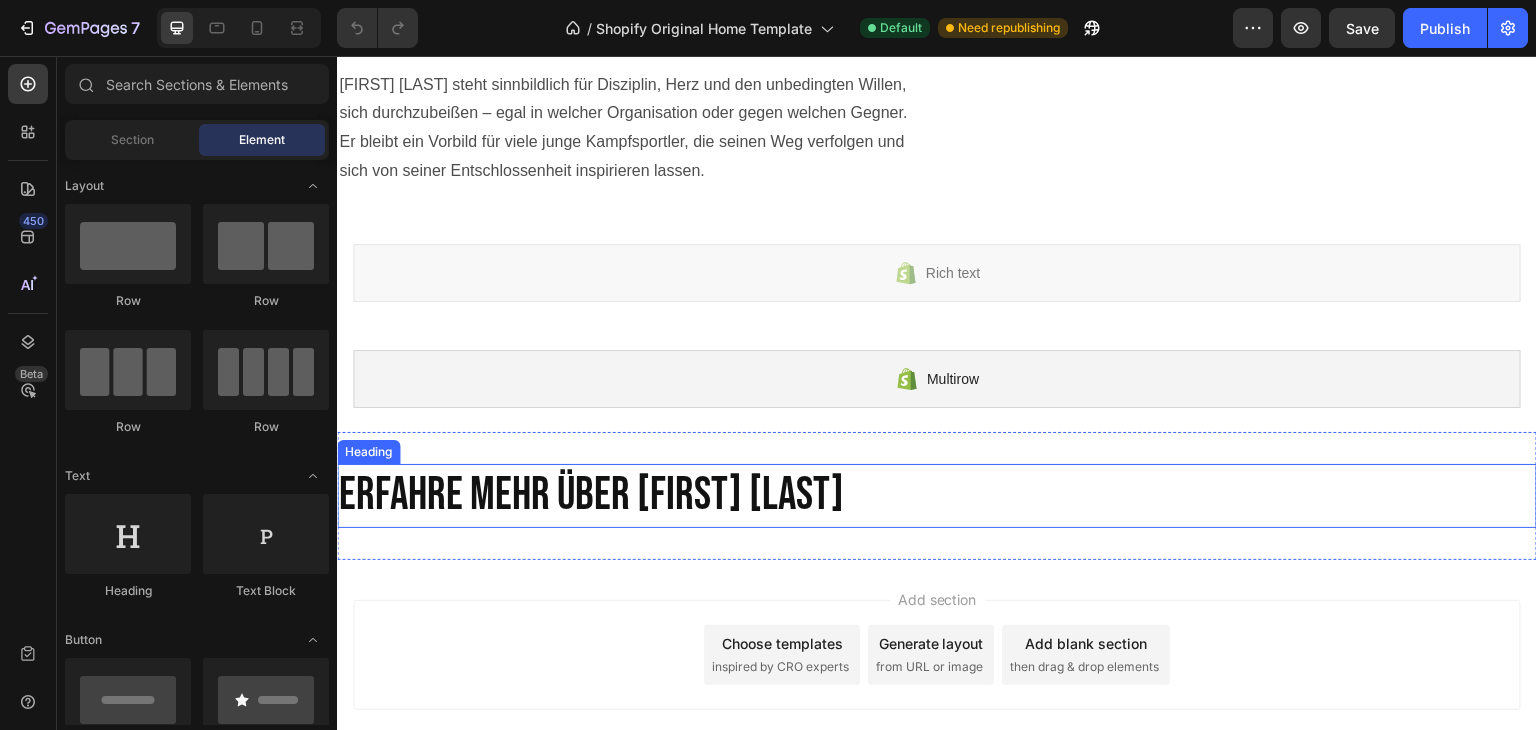 click on "ERFAHRE MEHR ÜBER [FIRST] [LAST]" at bounding box center [937, 496] 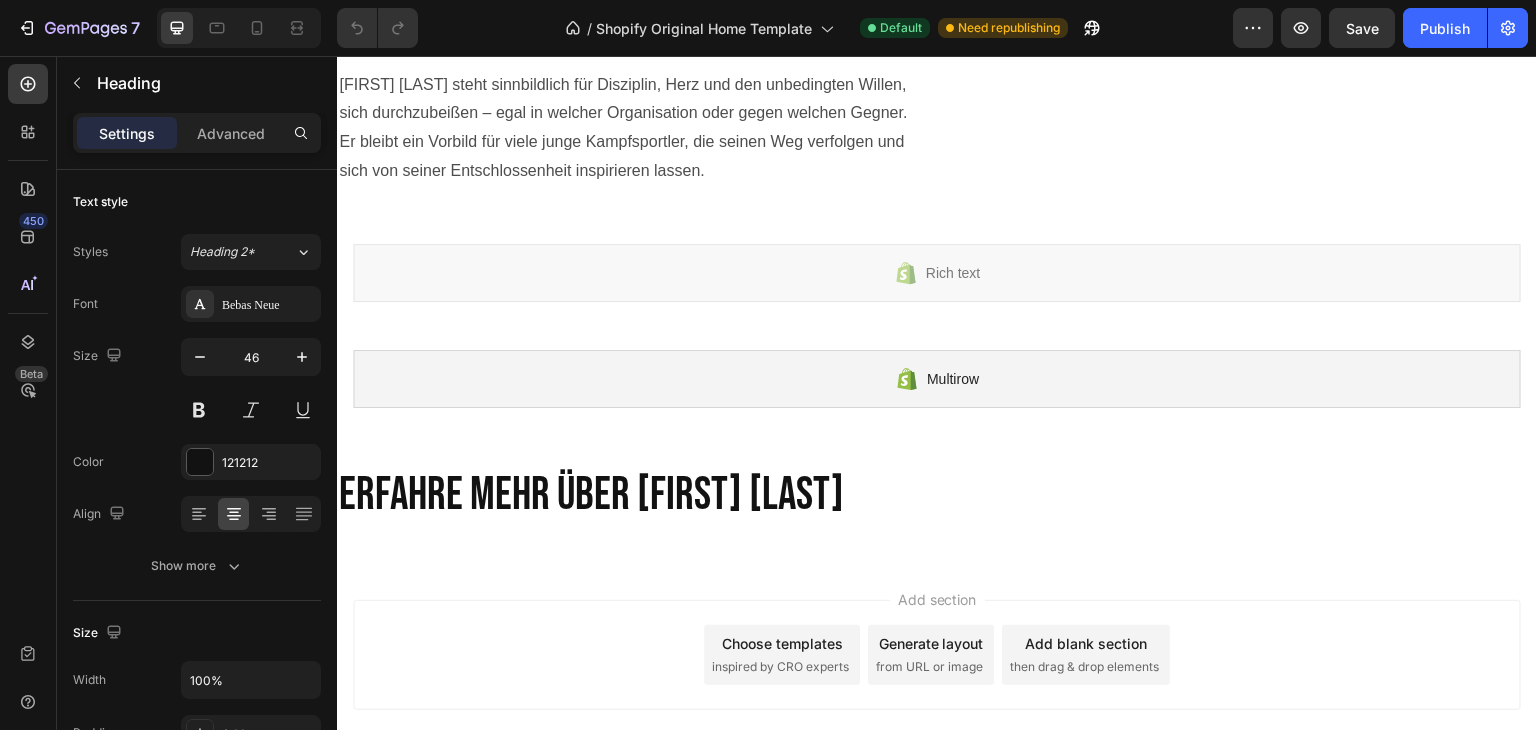 click on "ERFAHRE MEHR ÜBER [FIRST] [LAST]" at bounding box center [937, 496] 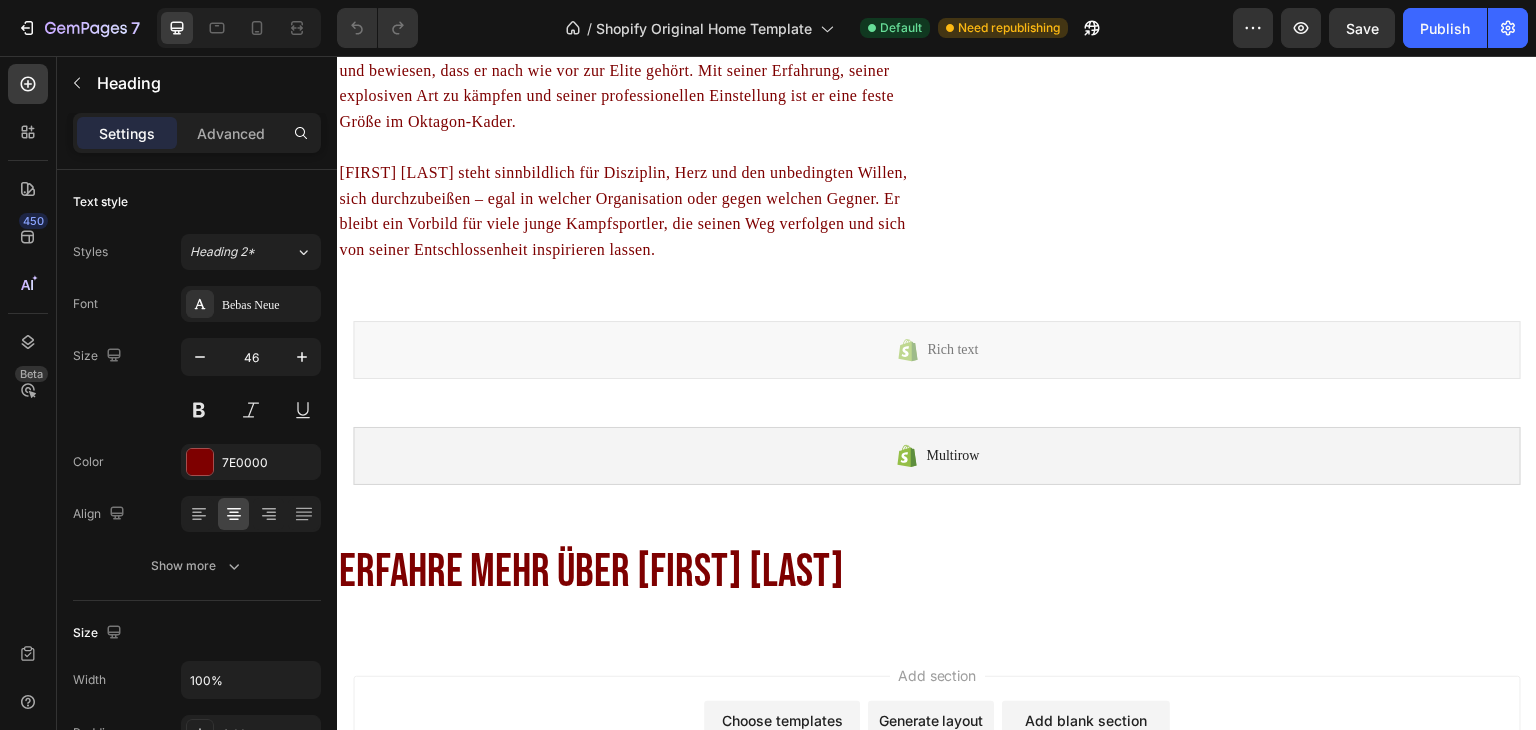 scroll, scrollTop: 3424, scrollLeft: 0, axis: vertical 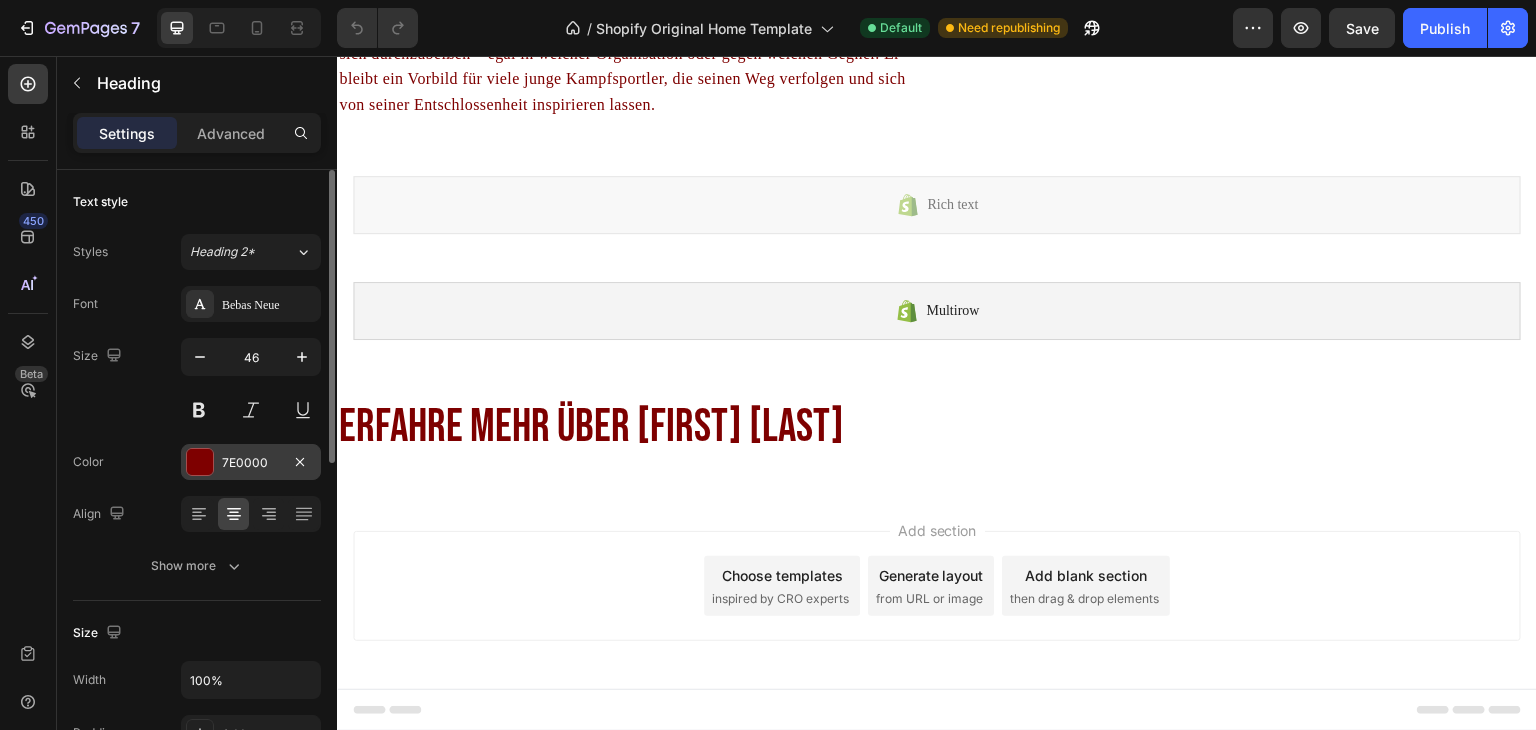 click at bounding box center [200, 462] 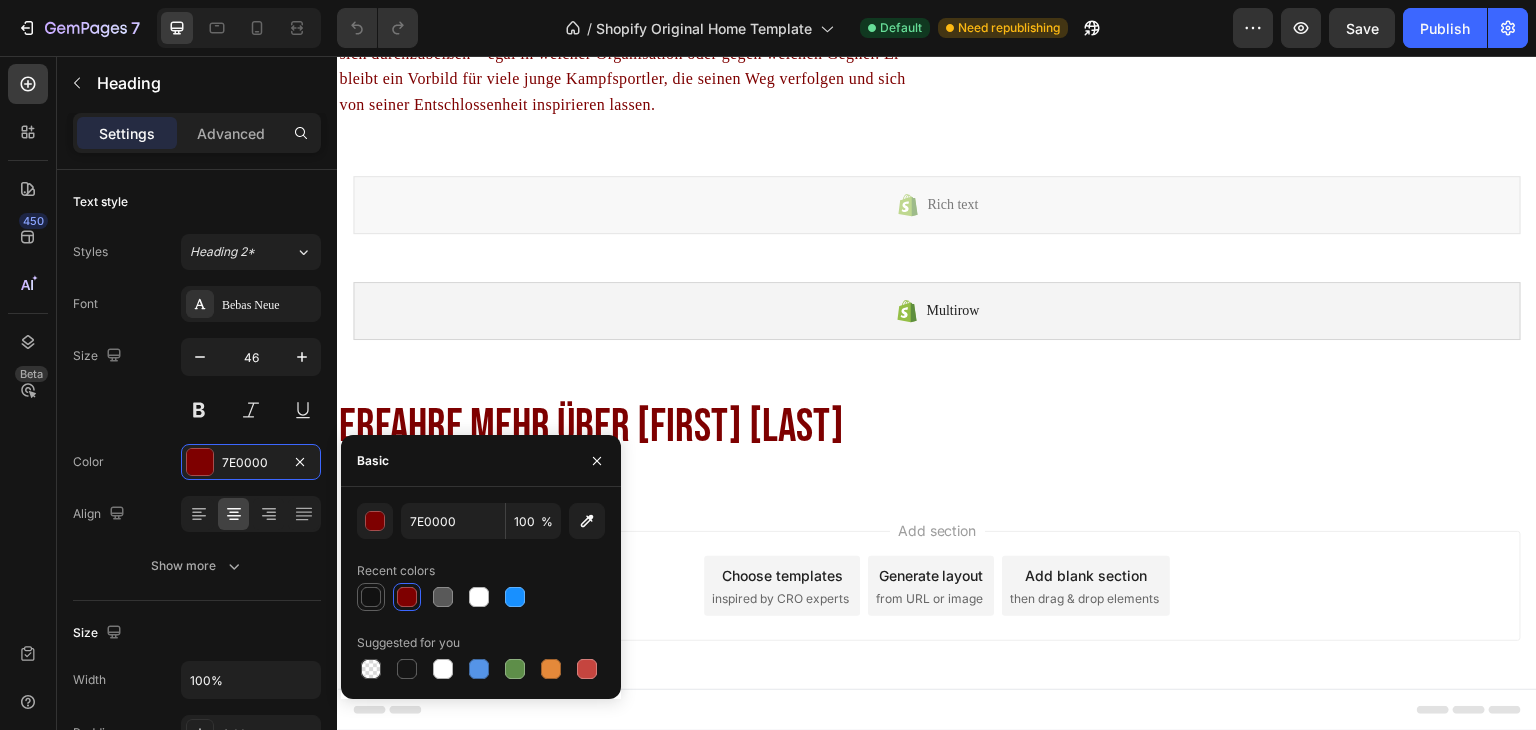 click at bounding box center [371, 597] 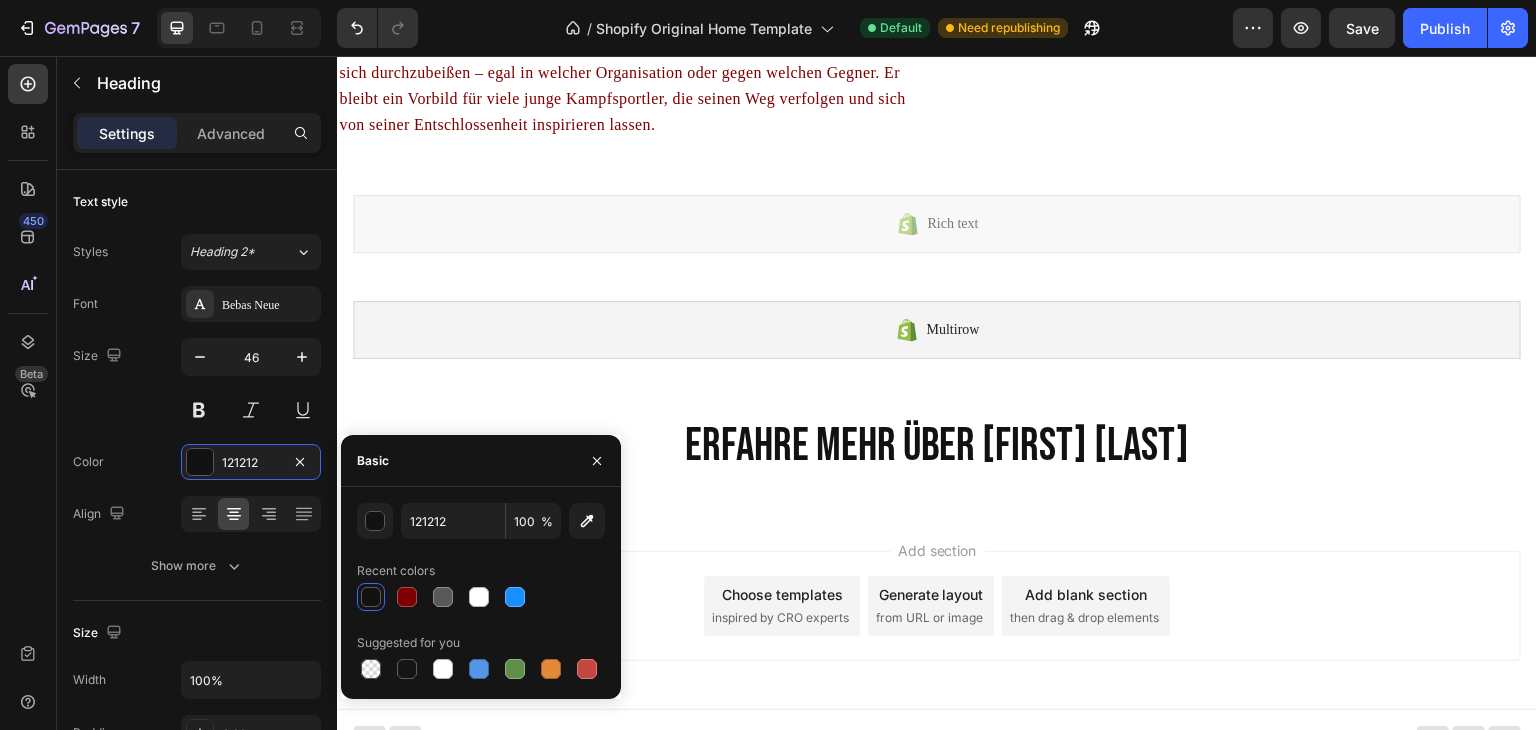 scroll, scrollTop: 2748, scrollLeft: 0, axis: vertical 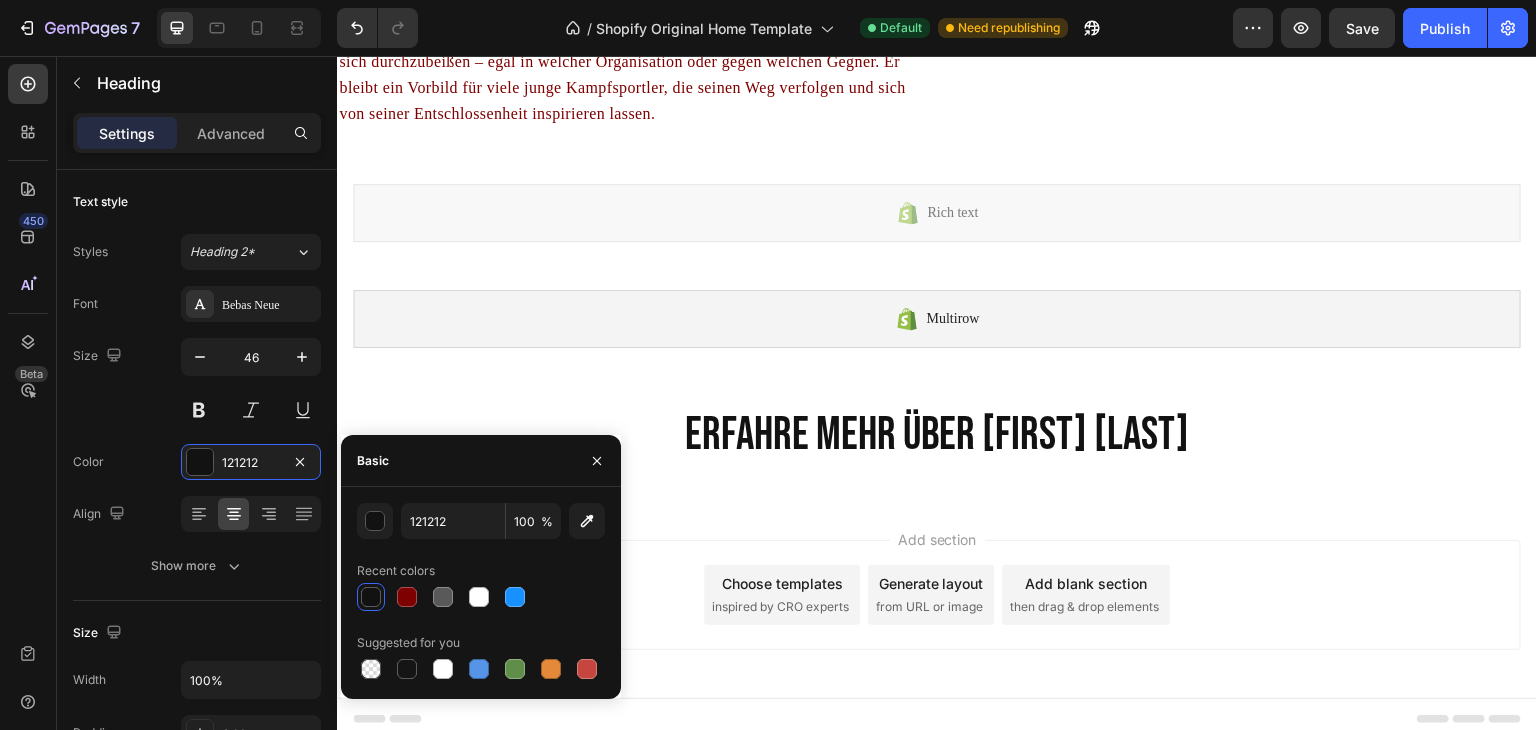 click on "ERFAHRE MEHR ÜBER [FIRST] [LAST]" at bounding box center [937, 436] 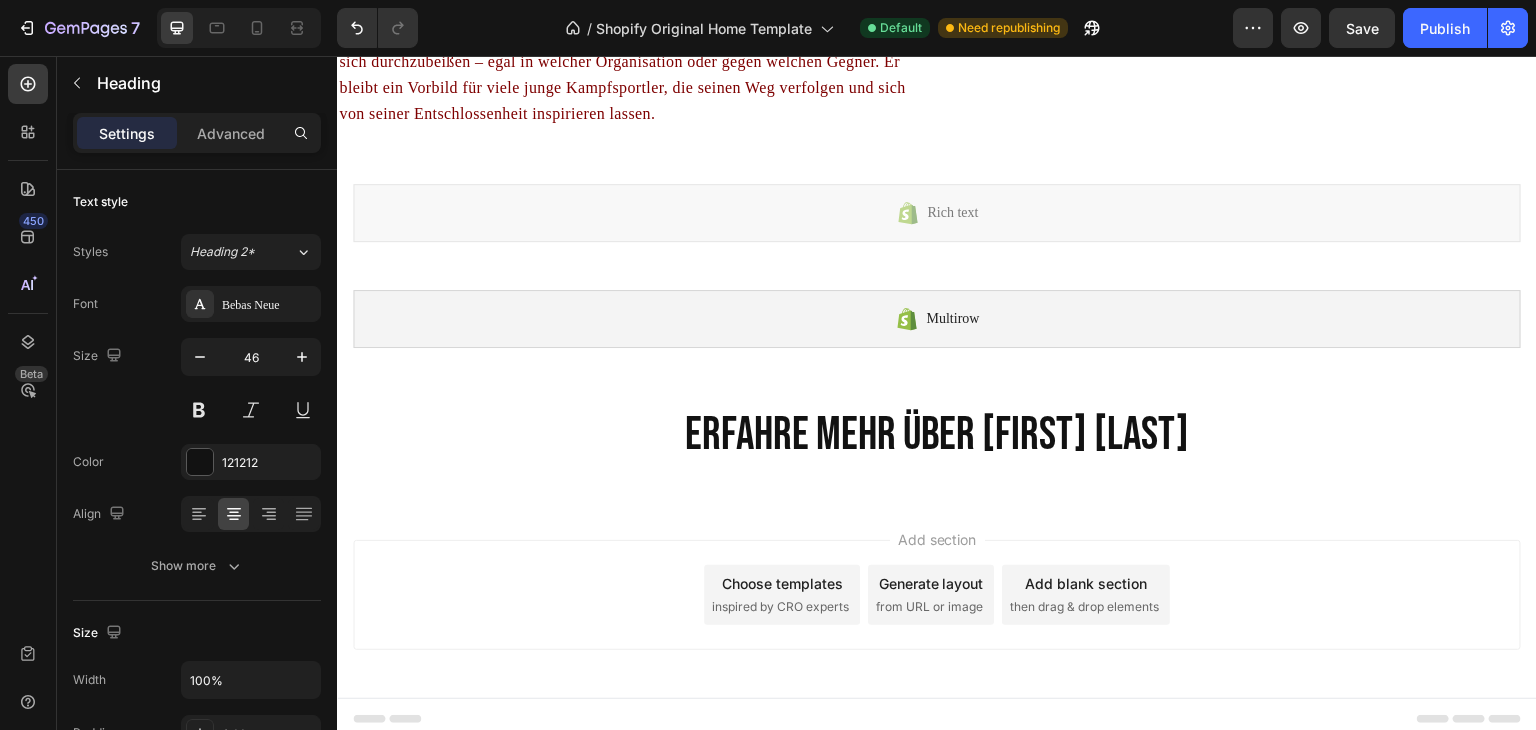 click on "ERFAHRE MEHR ÜBER [FIRST] [LAST]" at bounding box center (937, 436) 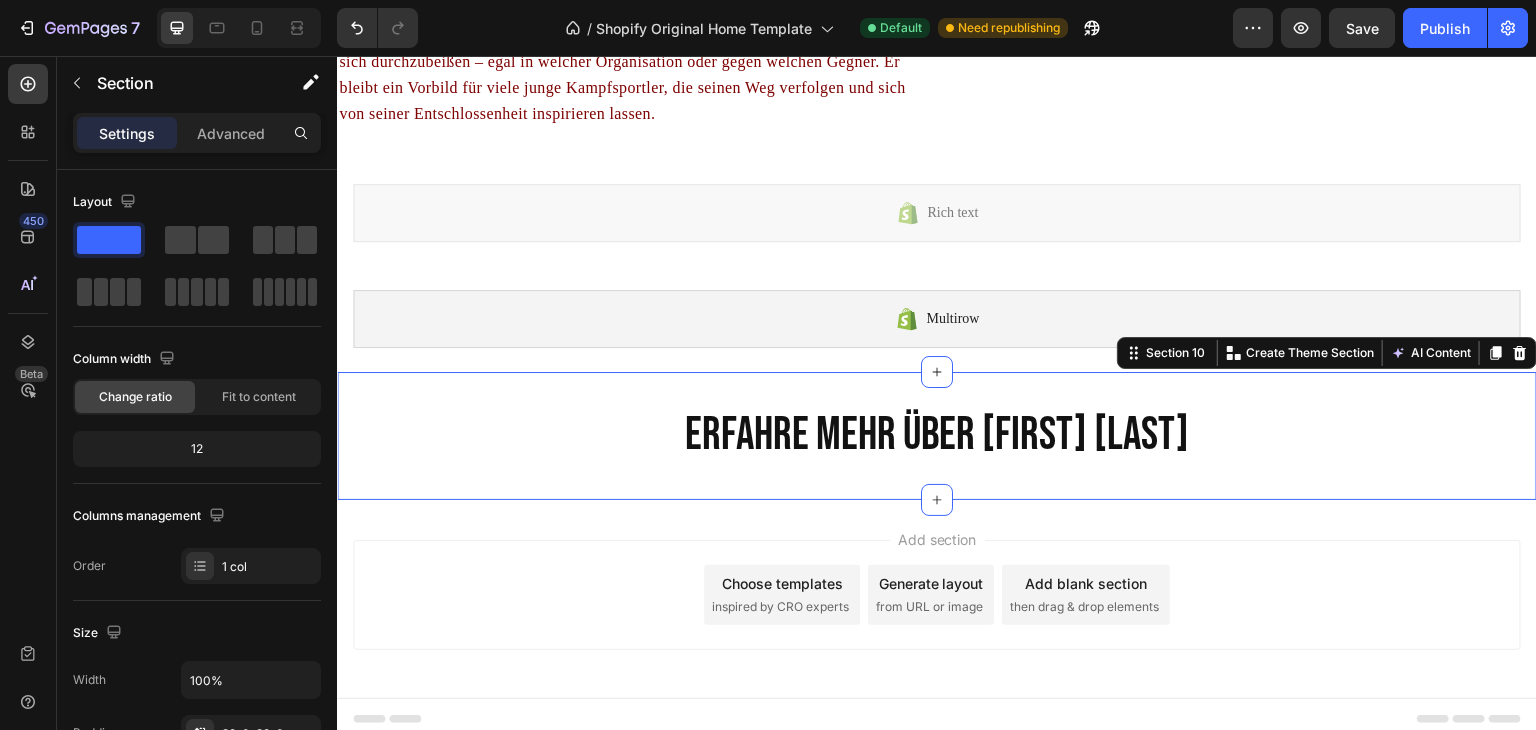 click on "ERFAHRE MEHR ÜBER KHALID TAHA Heading Section 10   You can create reusable sections Create Theme Section AI Content Write with GemAI What would you like to describe here? Tone and Voice Persuasive Product Getting products... Show more Generate" at bounding box center [937, 436] 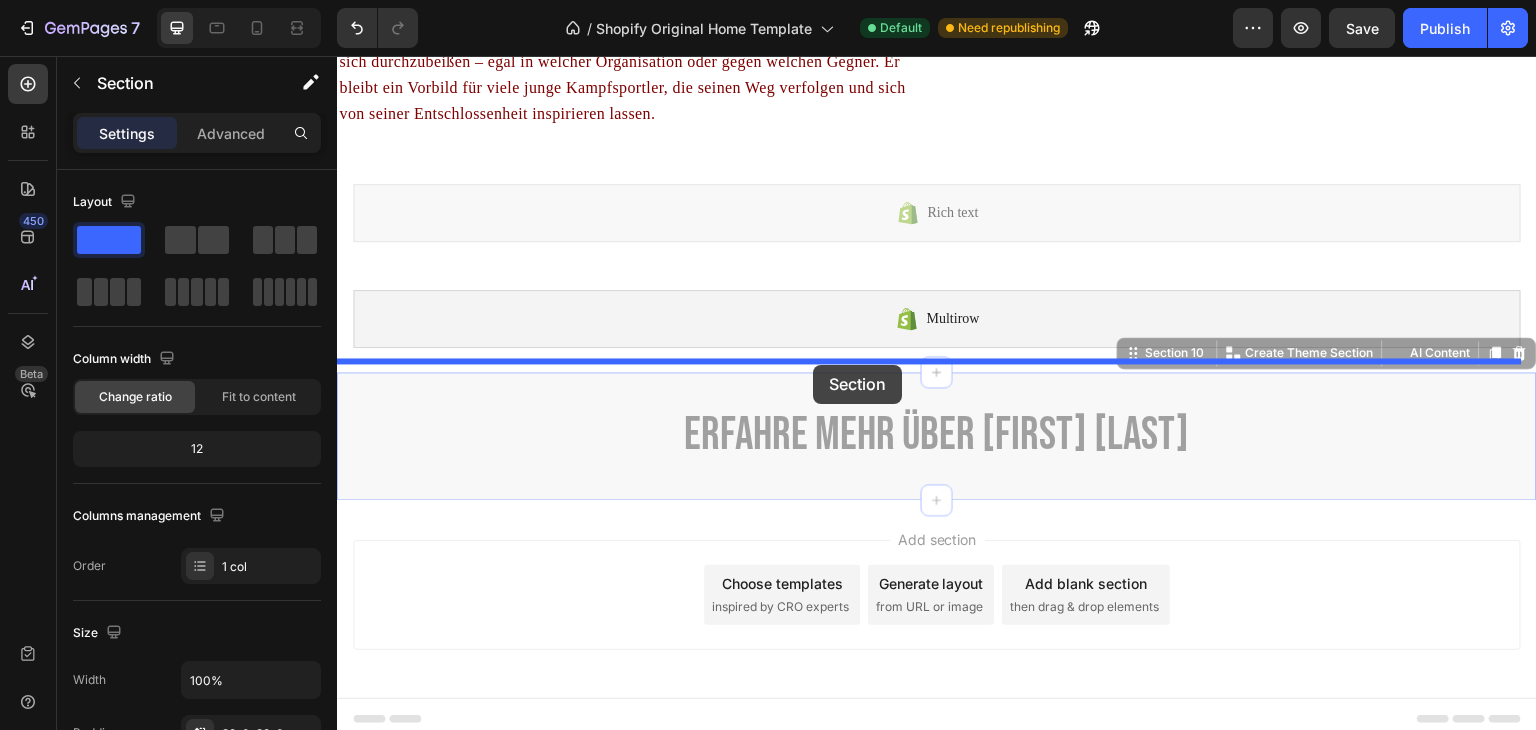 drag, startPoint x: 800, startPoint y: 493, endPoint x: 813, endPoint y: 366, distance: 127.66362 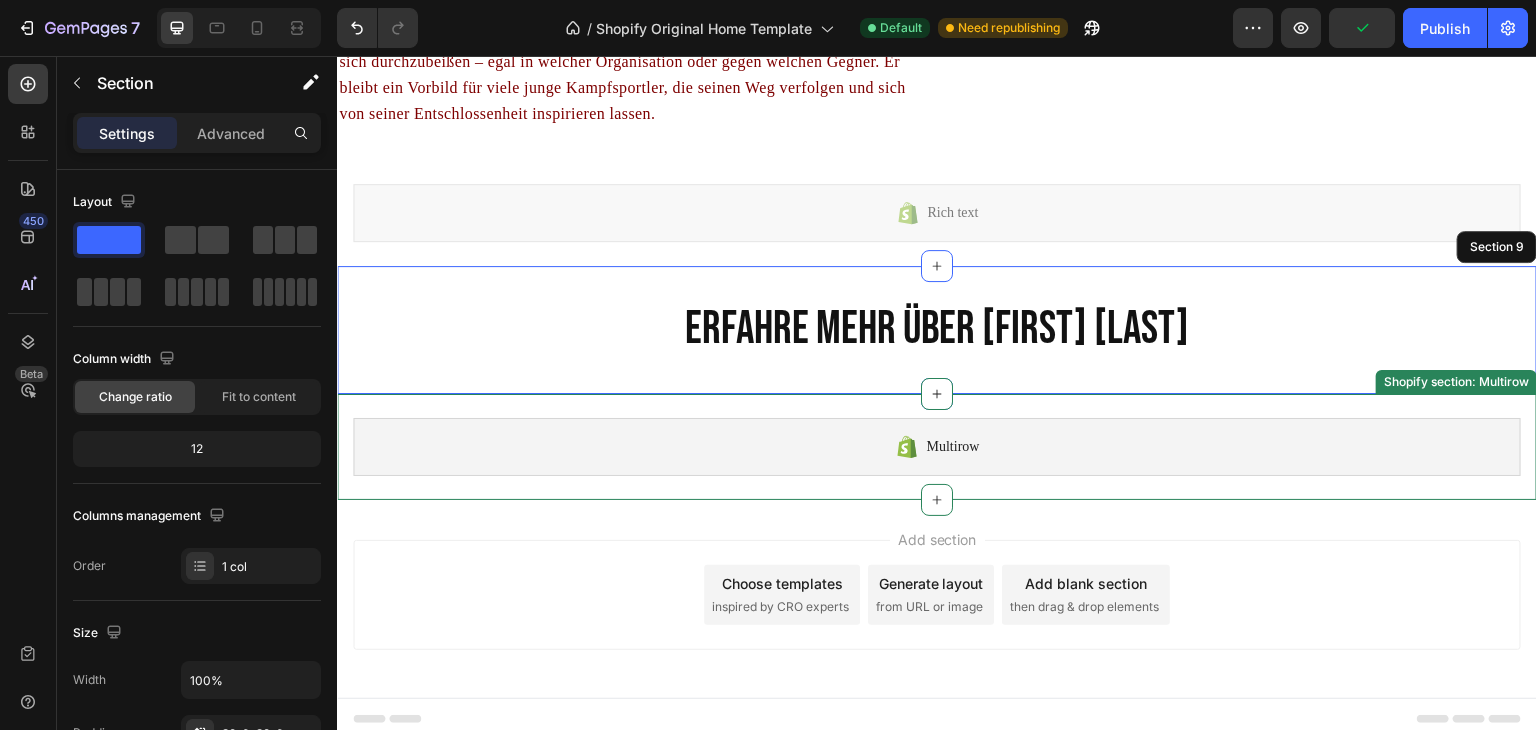 click on "Multirow Shopify section: Multirow" at bounding box center [937, 447] 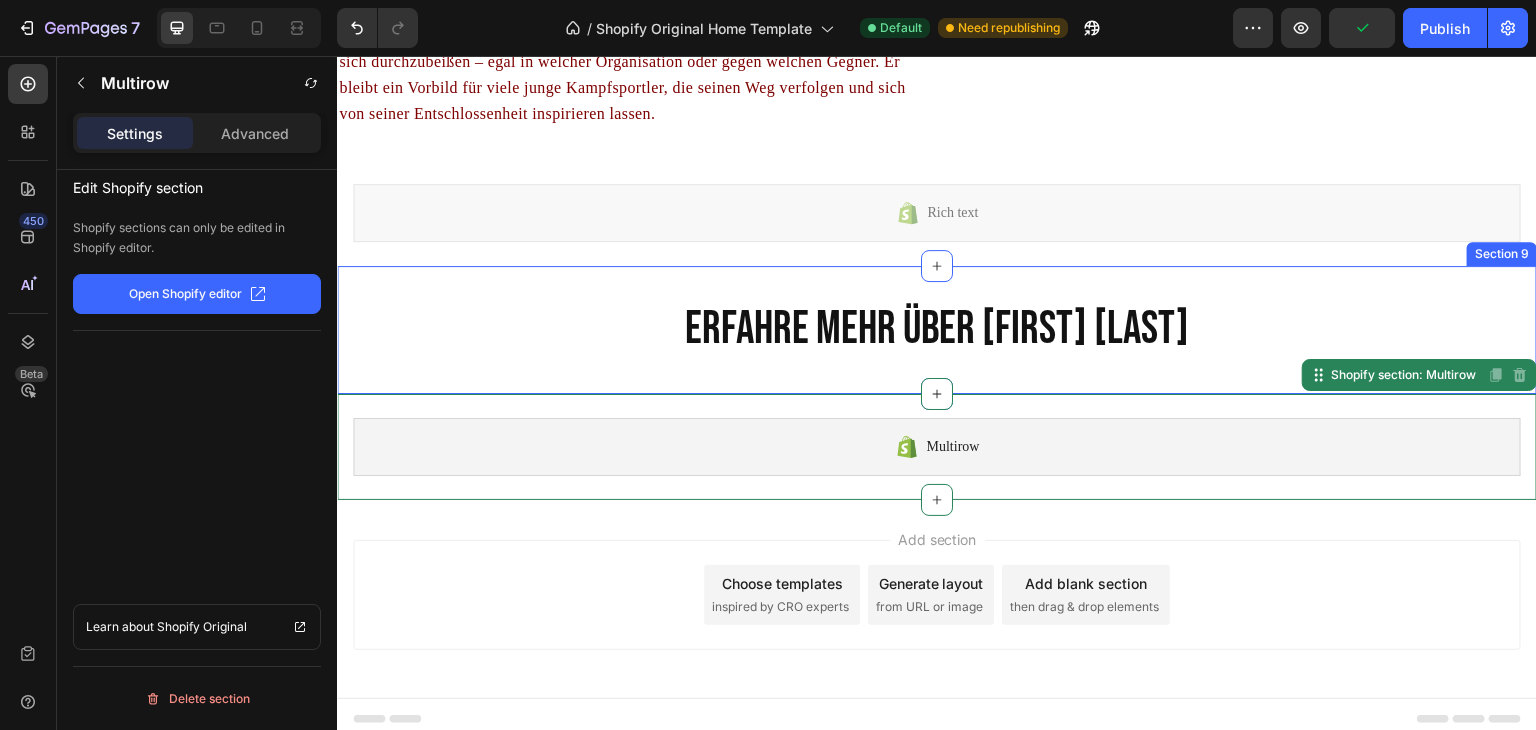click on "ERFAHRE MEHR ÜBER KHALID TAHA Heading Section 9" at bounding box center (937, 330) 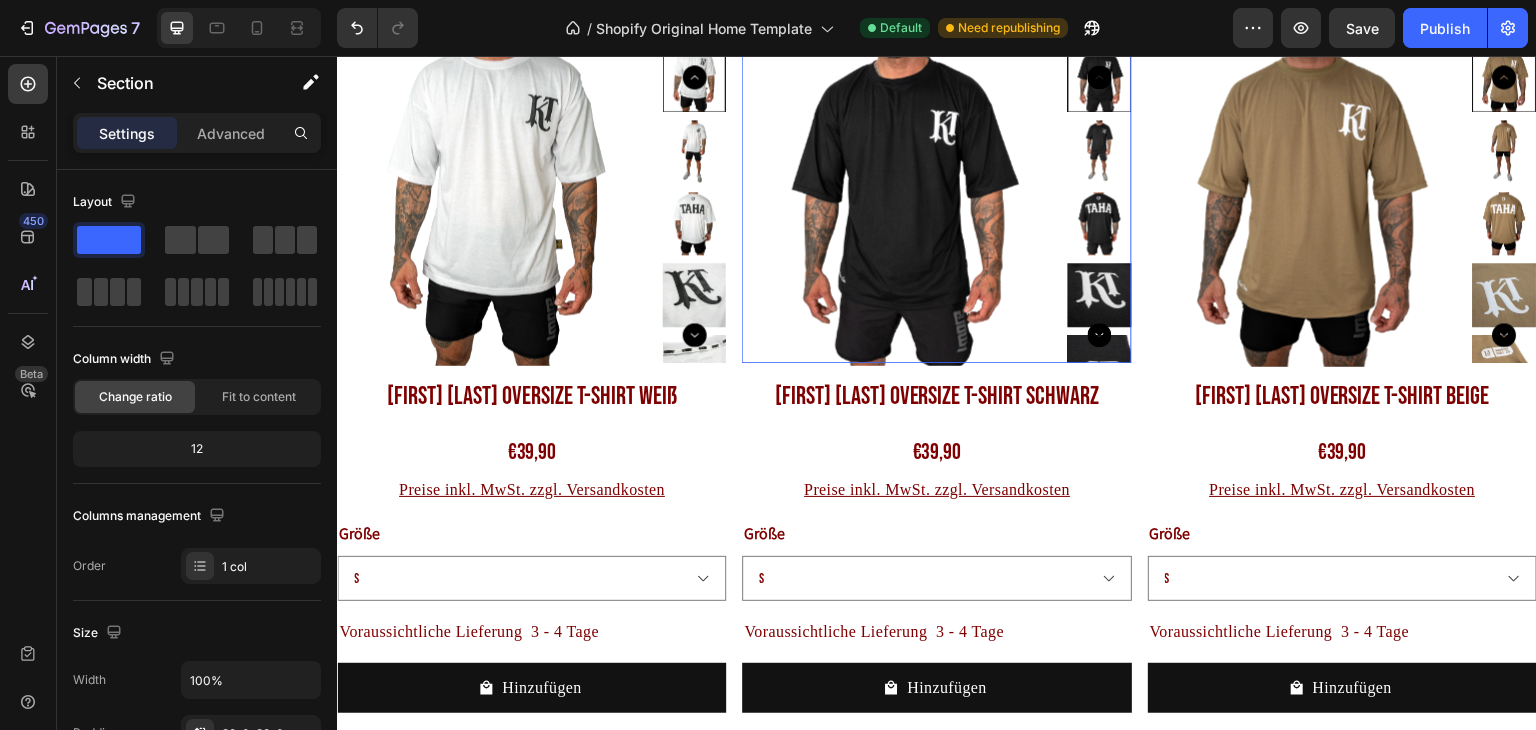 scroll, scrollTop: 1864, scrollLeft: 0, axis: vertical 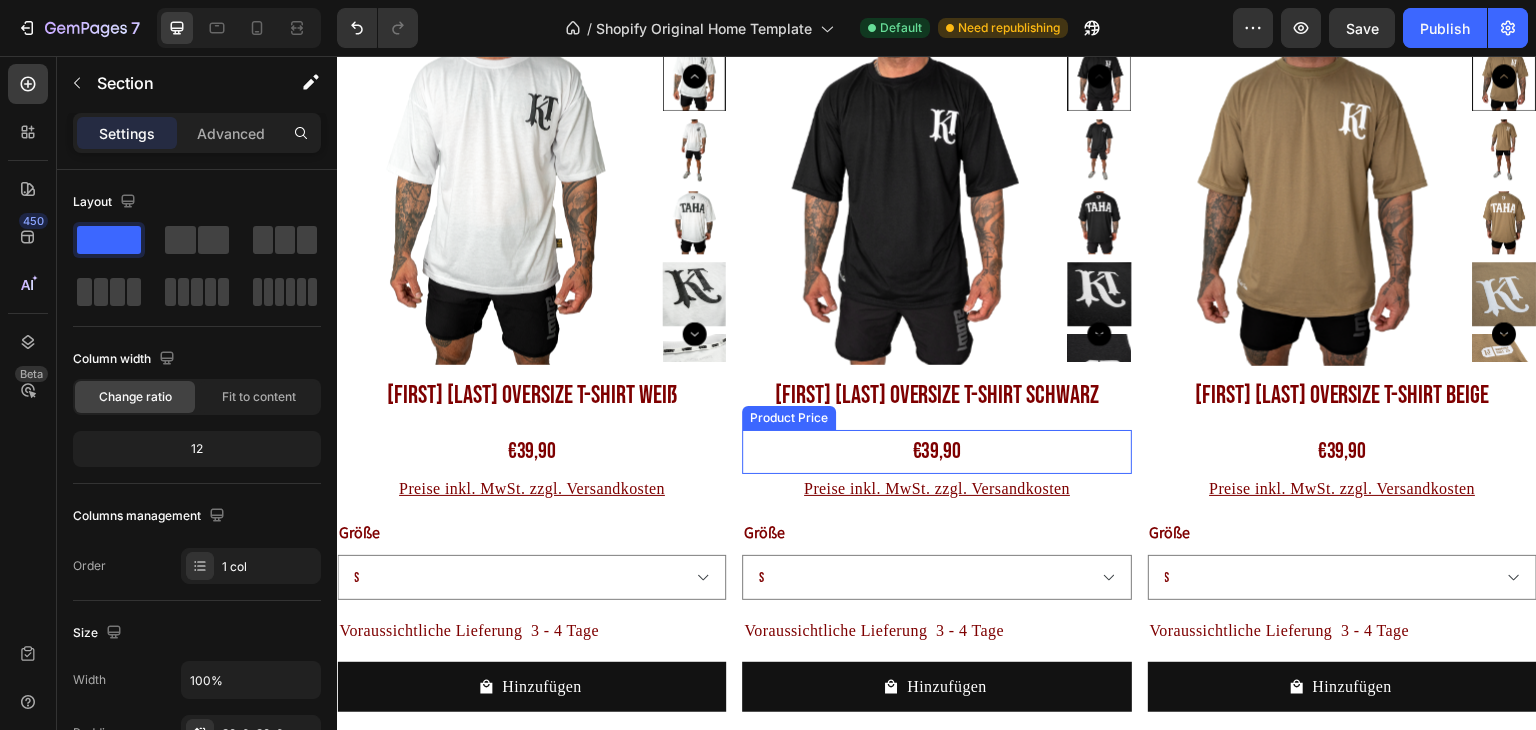 click on "[FIRST] [LAST] Oversize T-Shirt Schwarz" at bounding box center [531, 396] 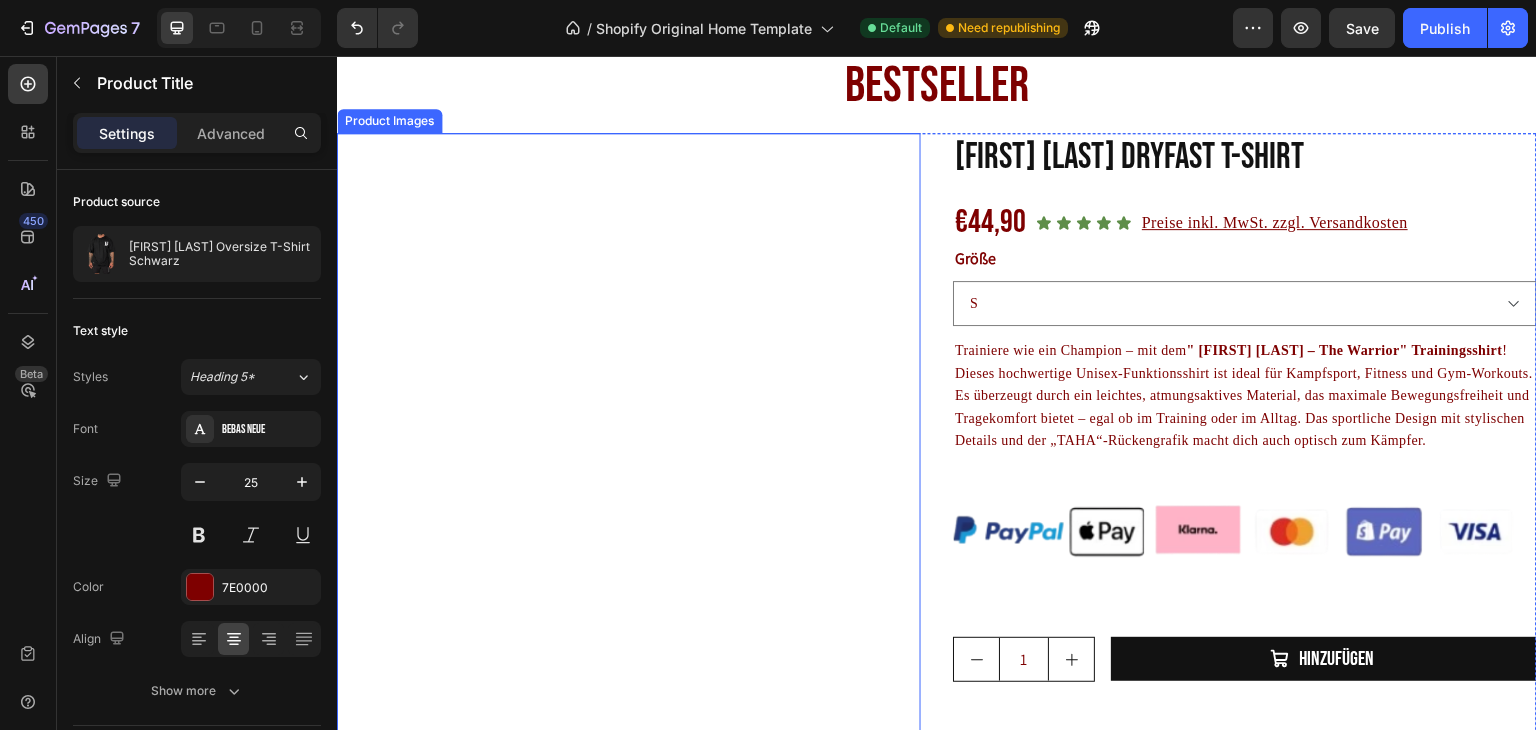 scroll, scrollTop: 676, scrollLeft: 0, axis: vertical 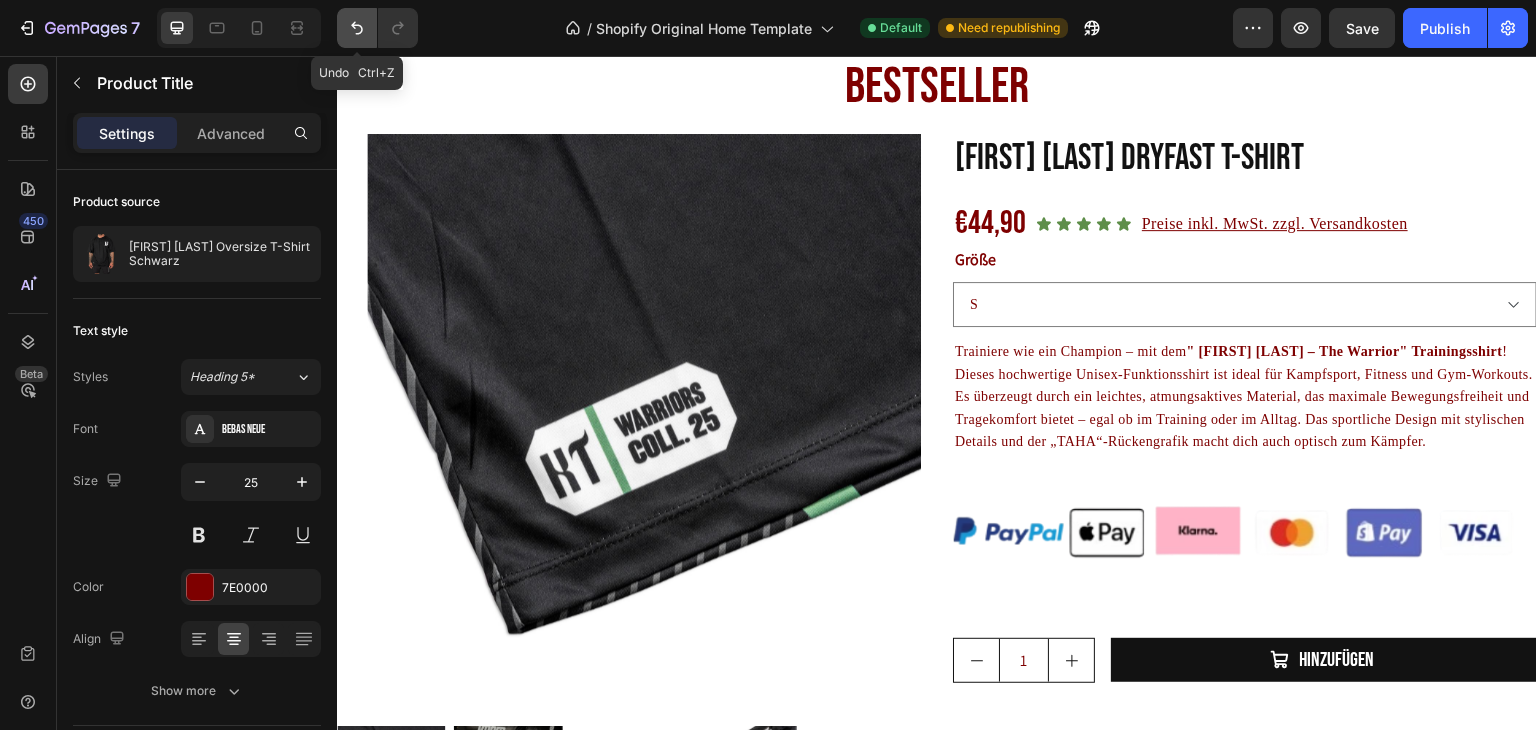 click 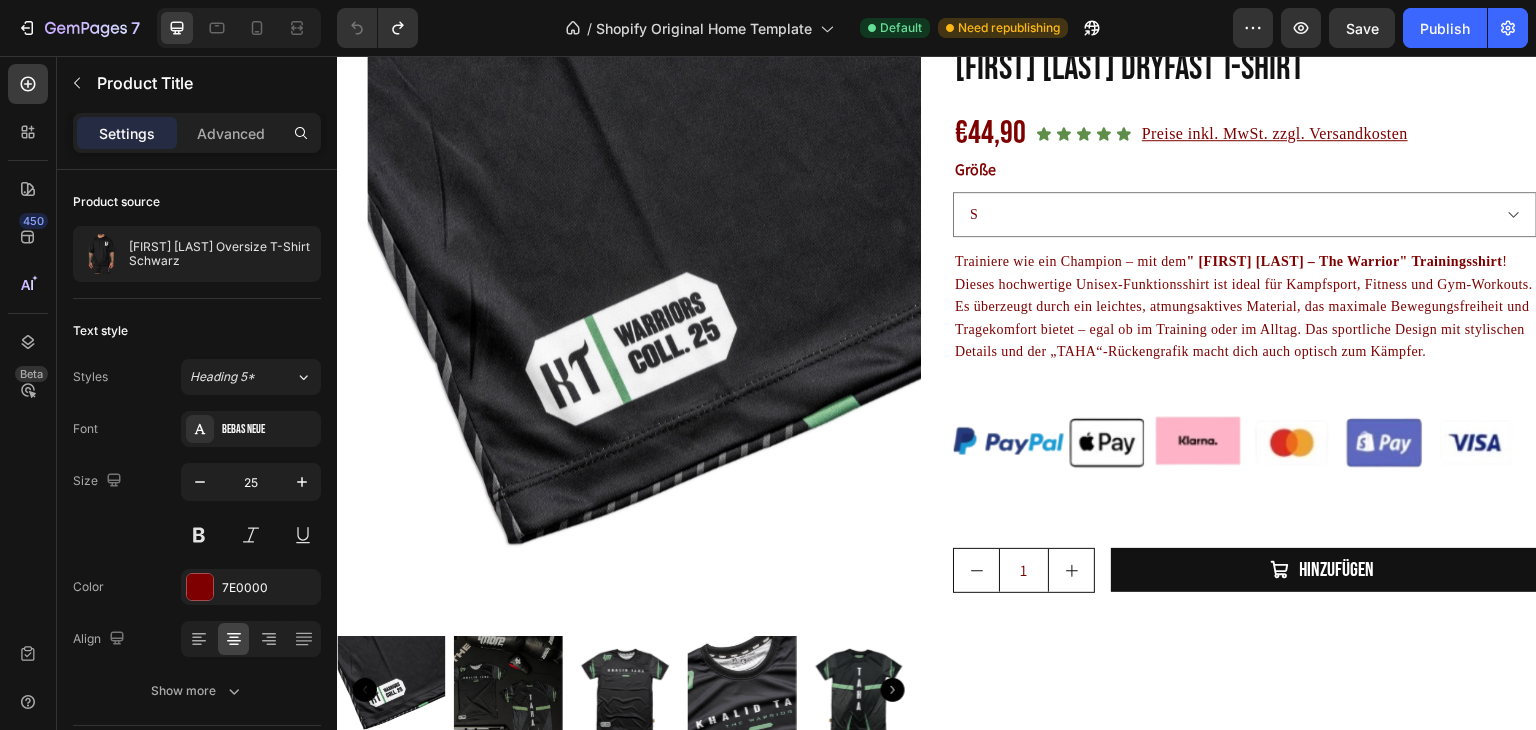 scroll, scrollTop: 770, scrollLeft: 0, axis: vertical 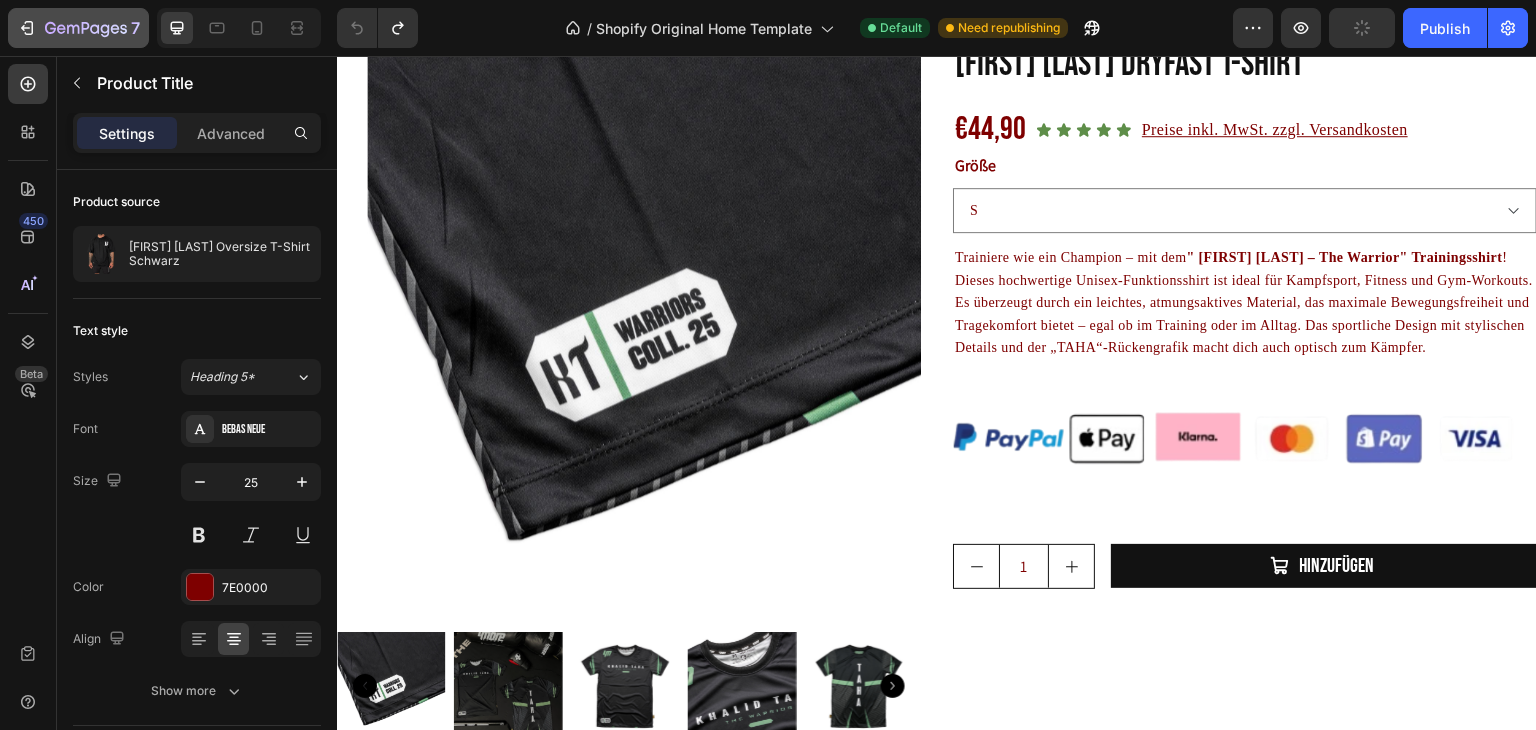 click on "7" 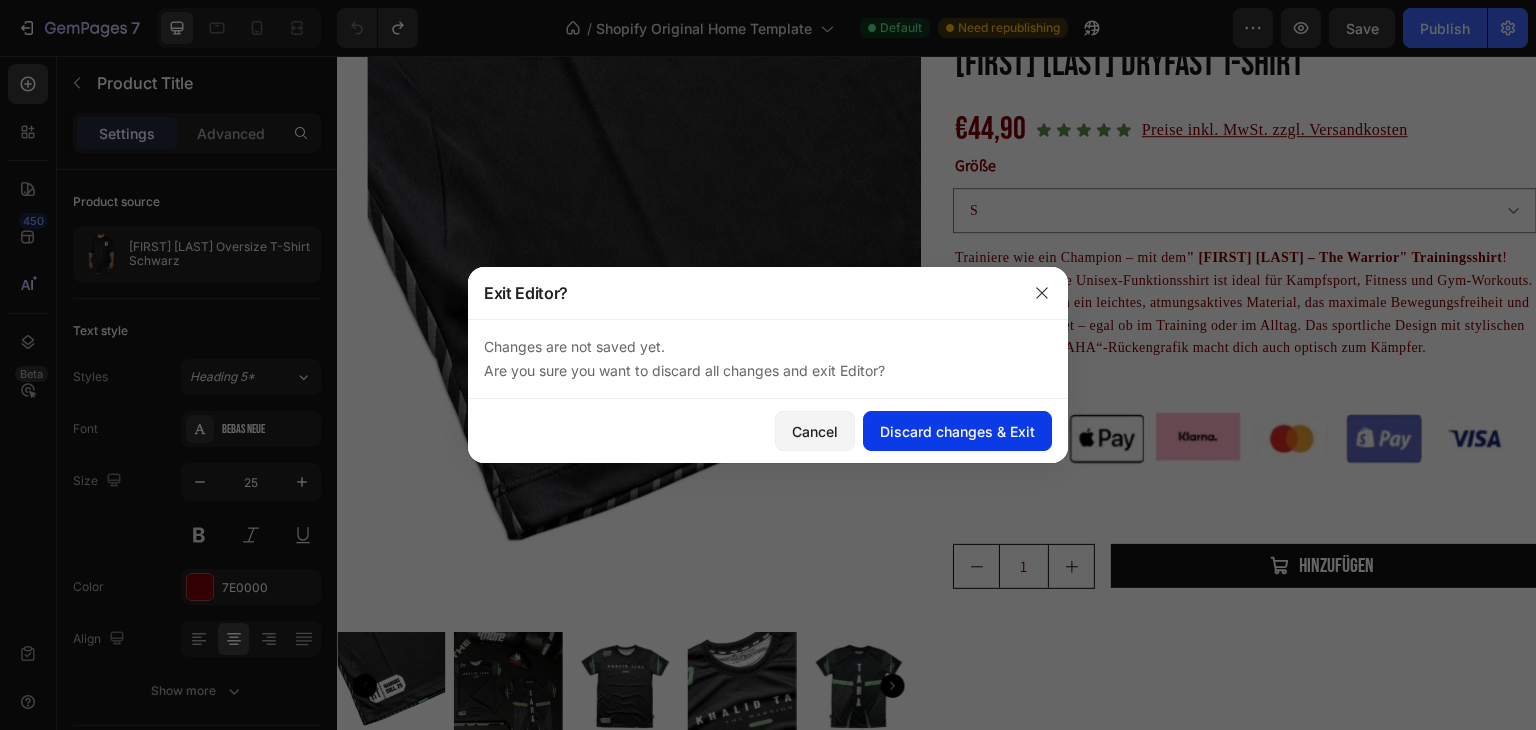 click on "Discard changes & Exit" at bounding box center [957, 431] 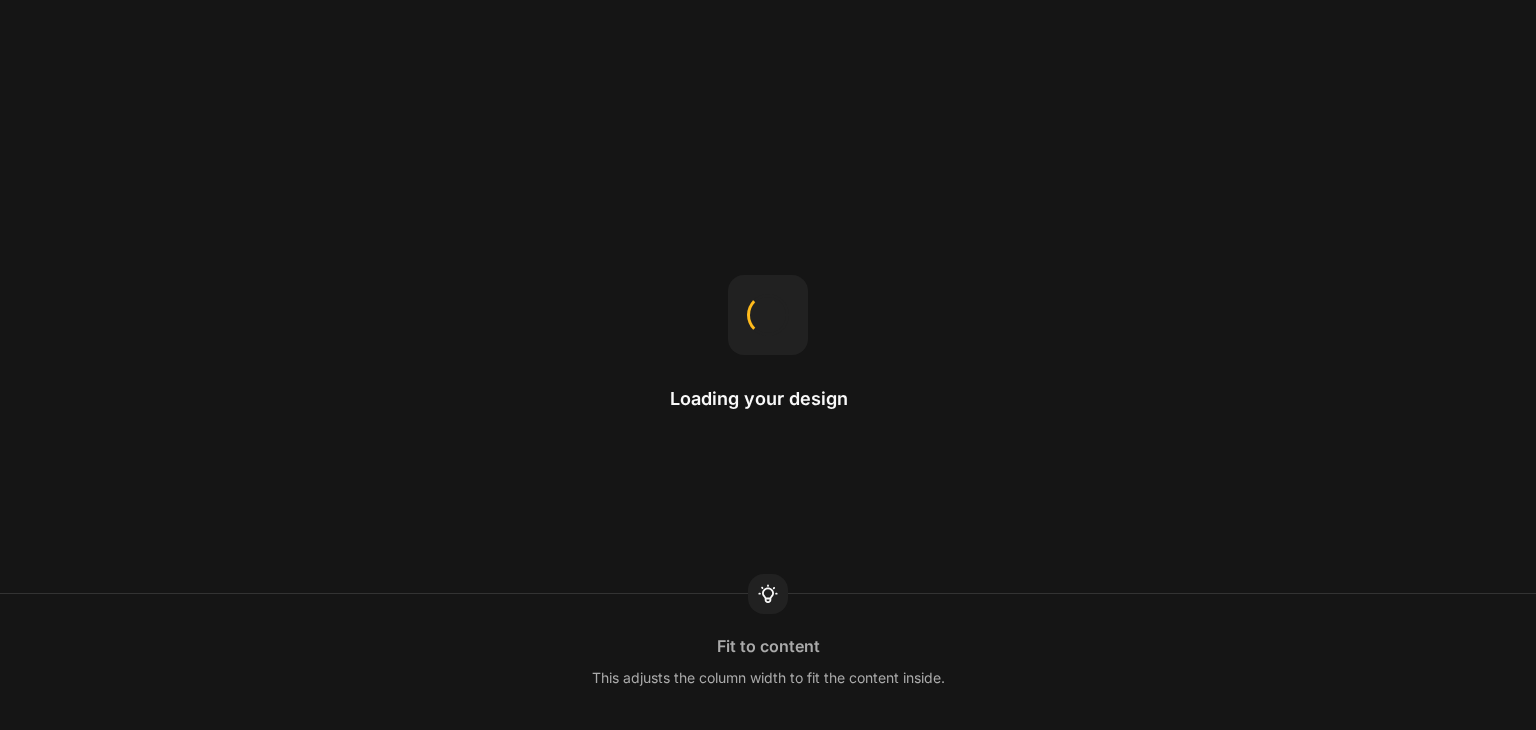scroll, scrollTop: 0, scrollLeft: 0, axis: both 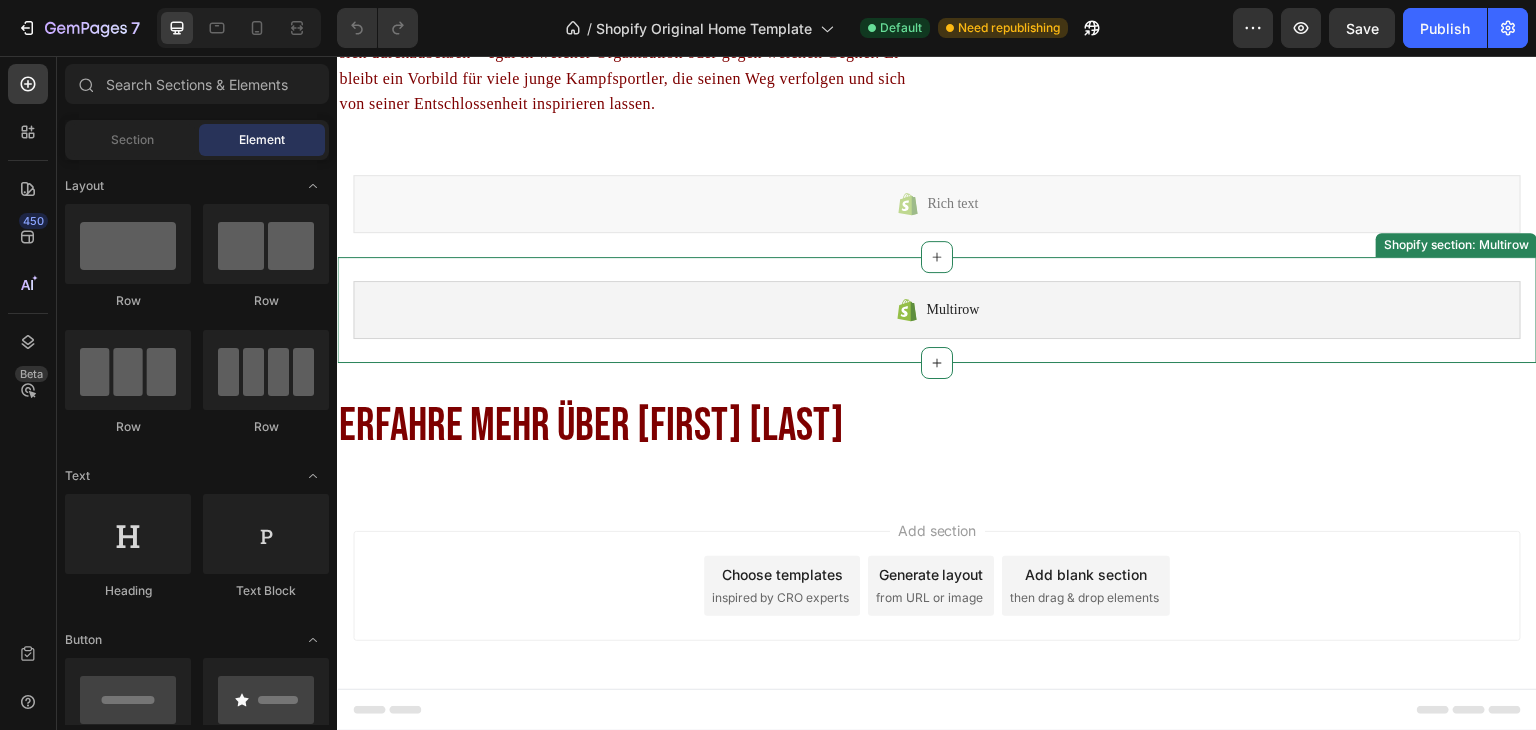 click on "ERFAHRE MEHR ÜBER [FIRST] [LAST]" at bounding box center [937, 427] 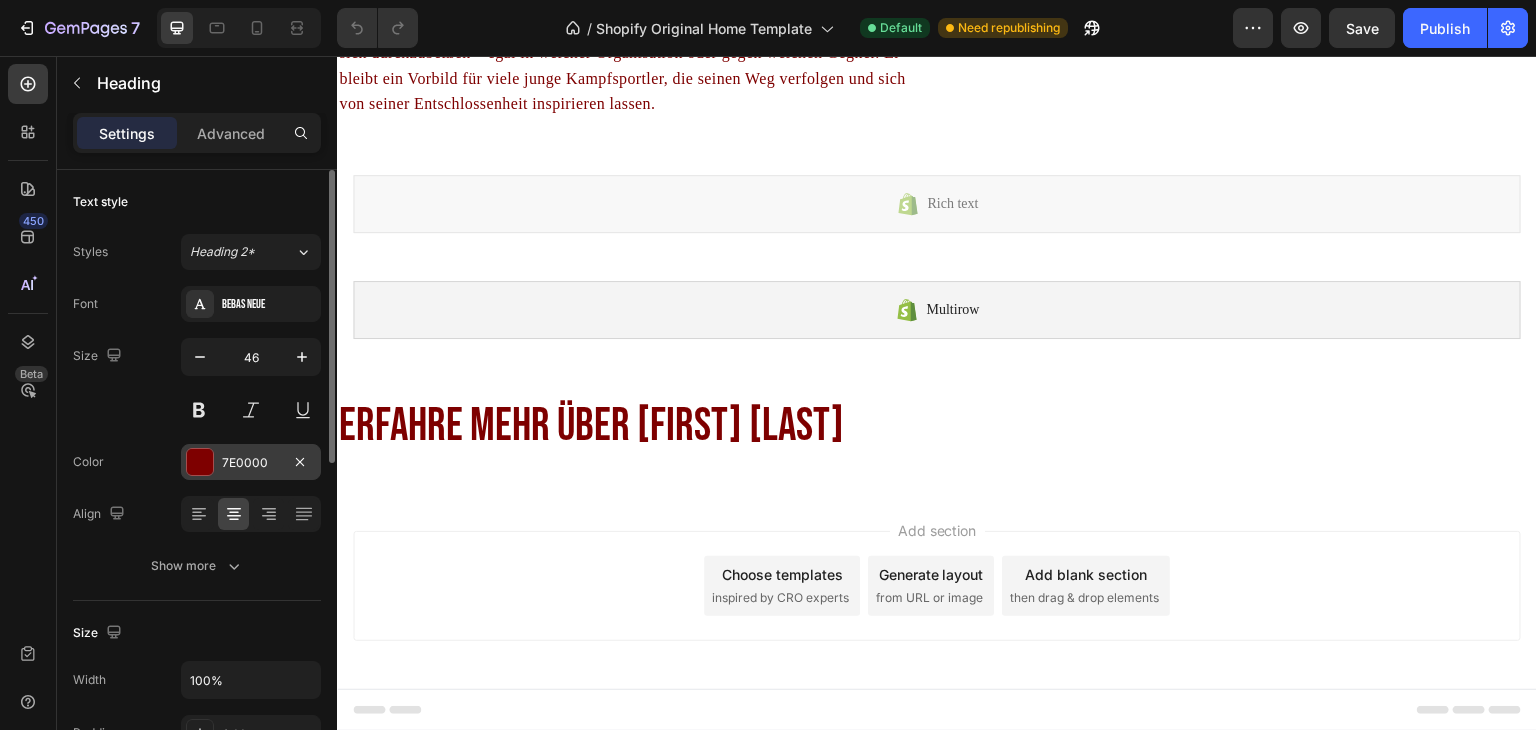 click at bounding box center (200, 462) 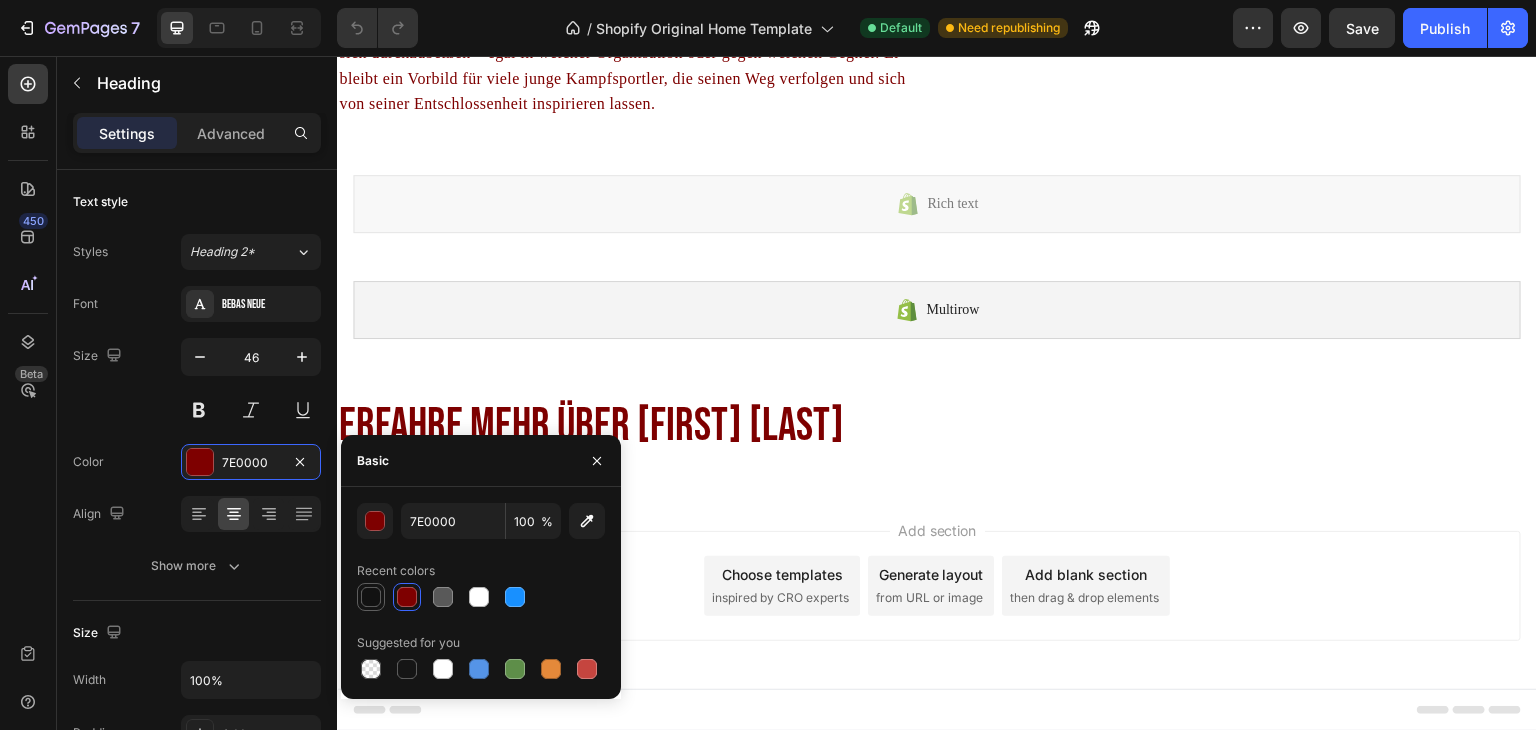 click at bounding box center [371, 597] 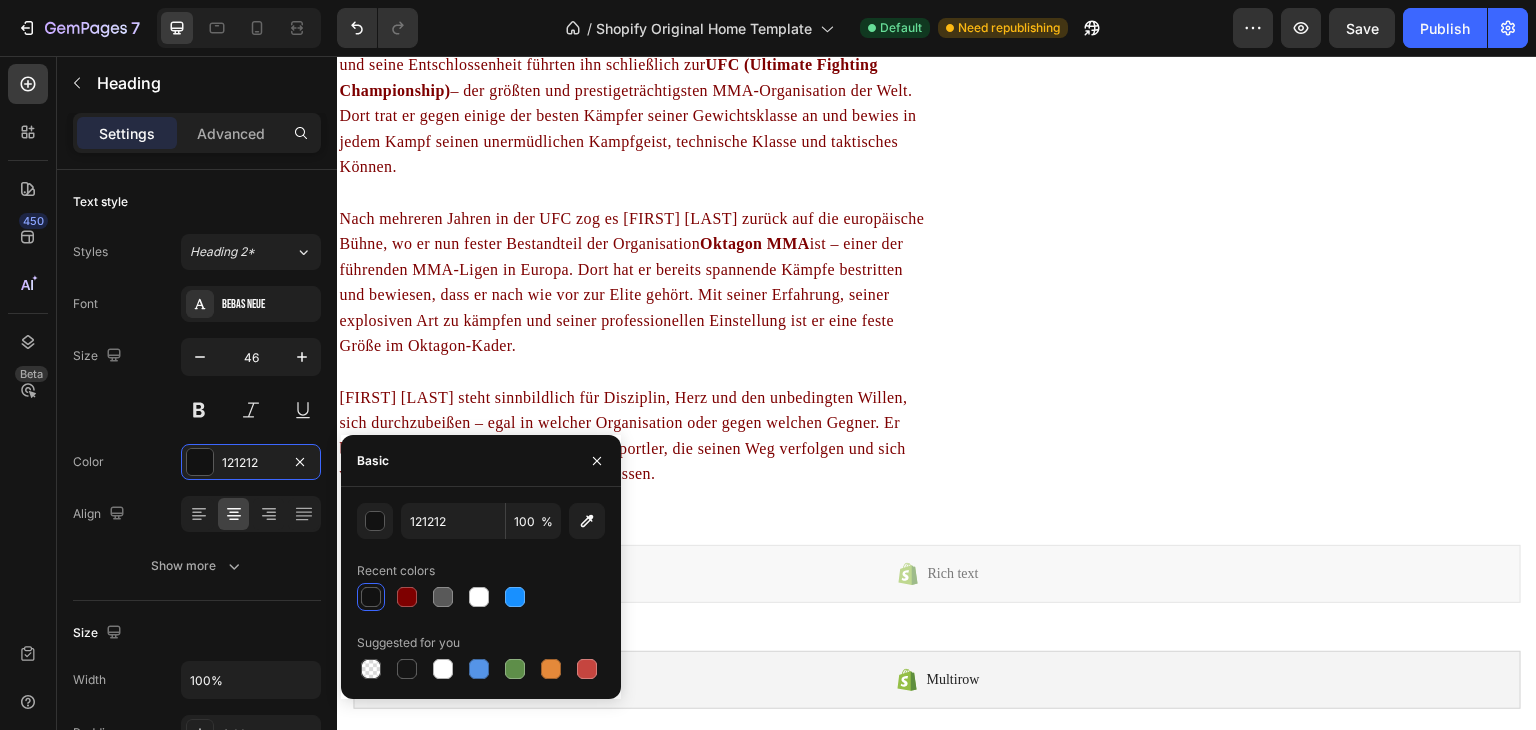 scroll, scrollTop: 3410, scrollLeft: 0, axis: vertical 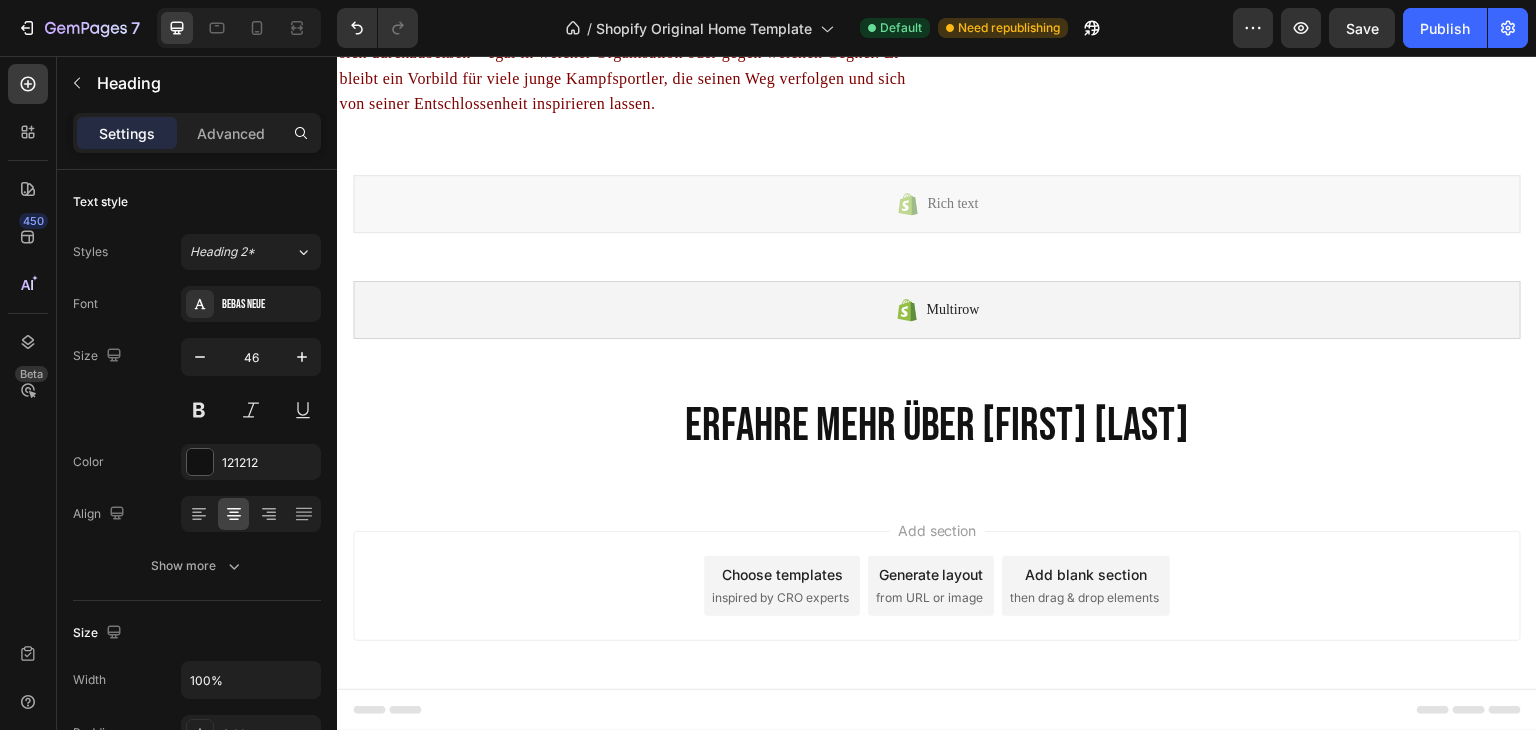 click on "ERFAHRE MEHR ÜBER KHALID TAHA Heading Section 10" at bounding box center [937, 427] 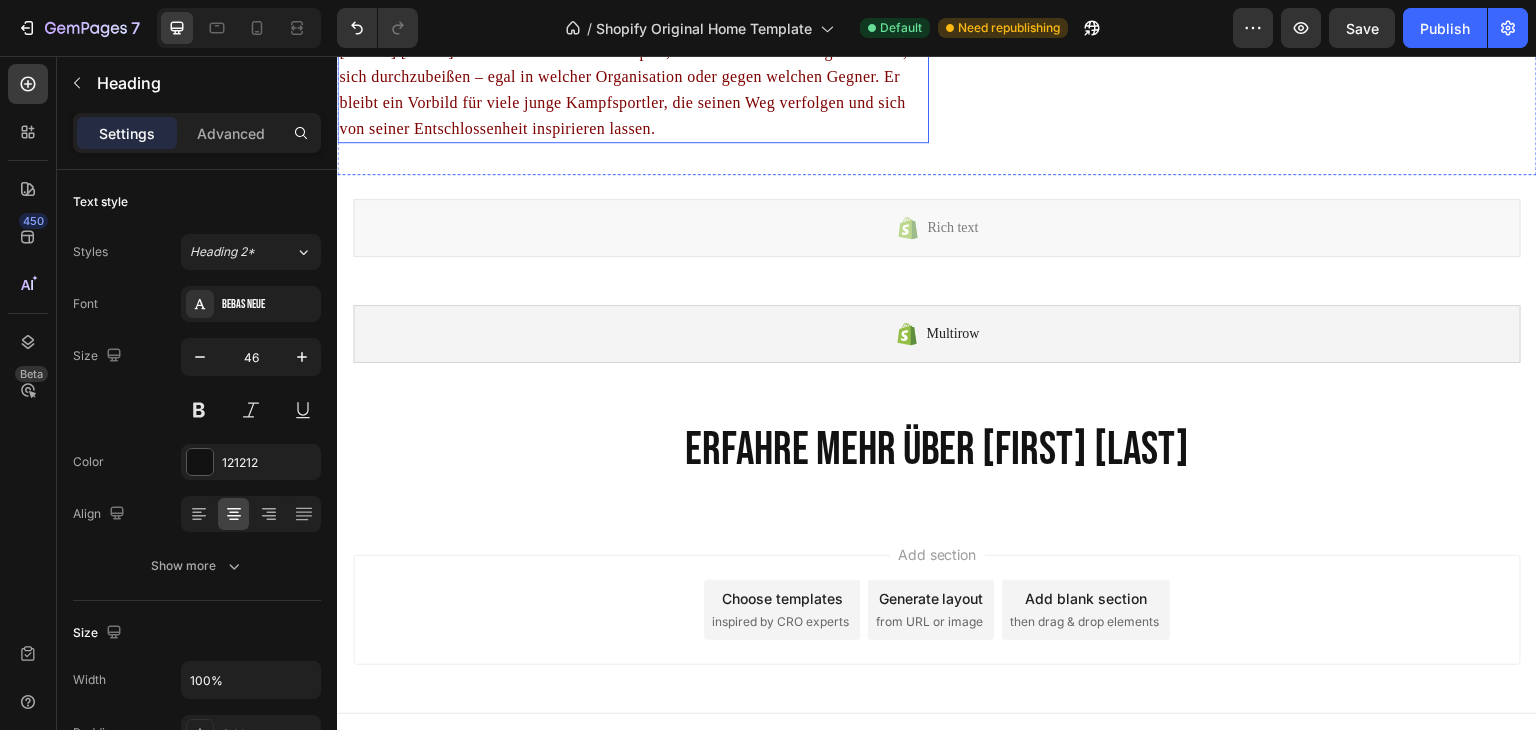 scroll, scrollTop: 2692, scrollLeft: 0, axis: vertical 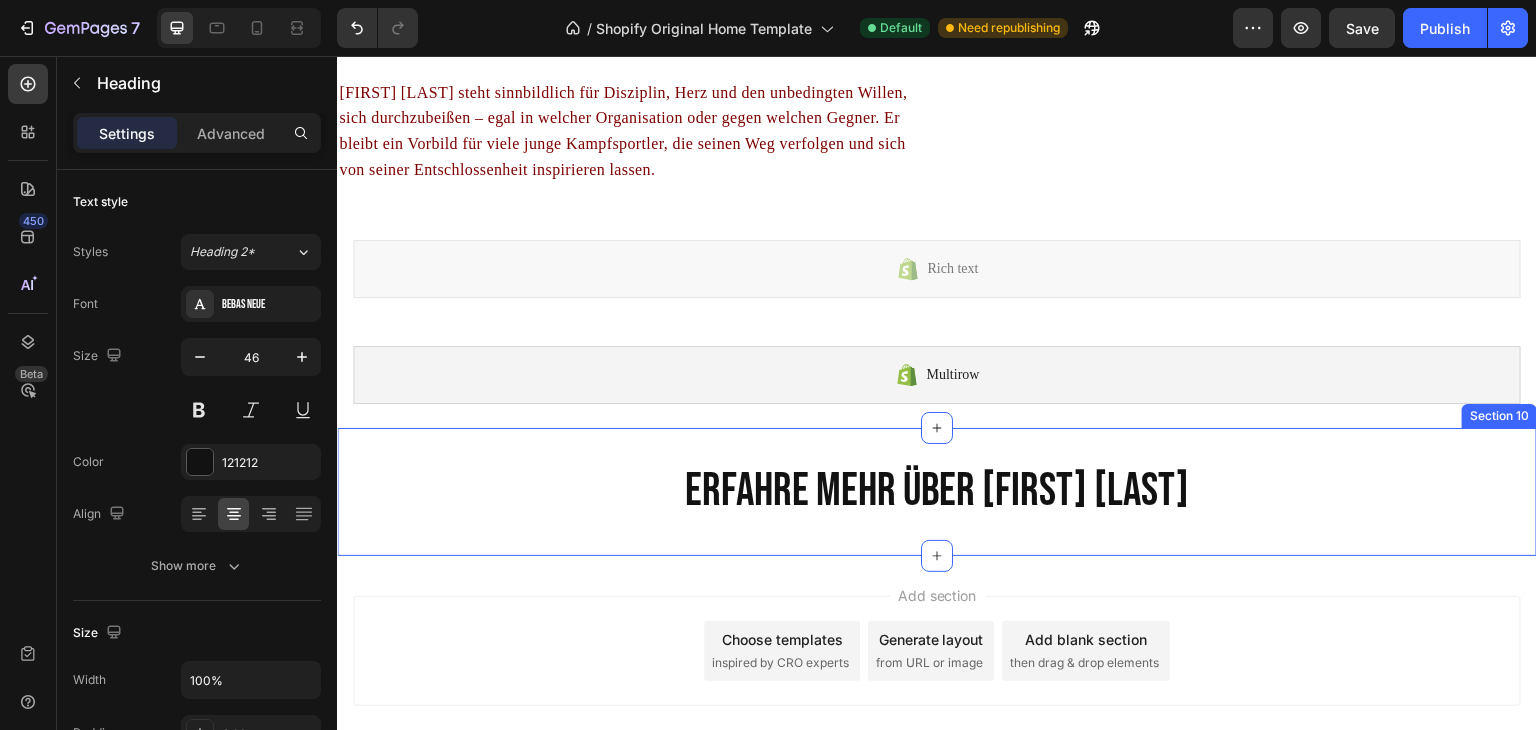 click on "ERFAHRE MEHR ÜBER [FIRST] [LAST]" at bounding box center [937, 492] 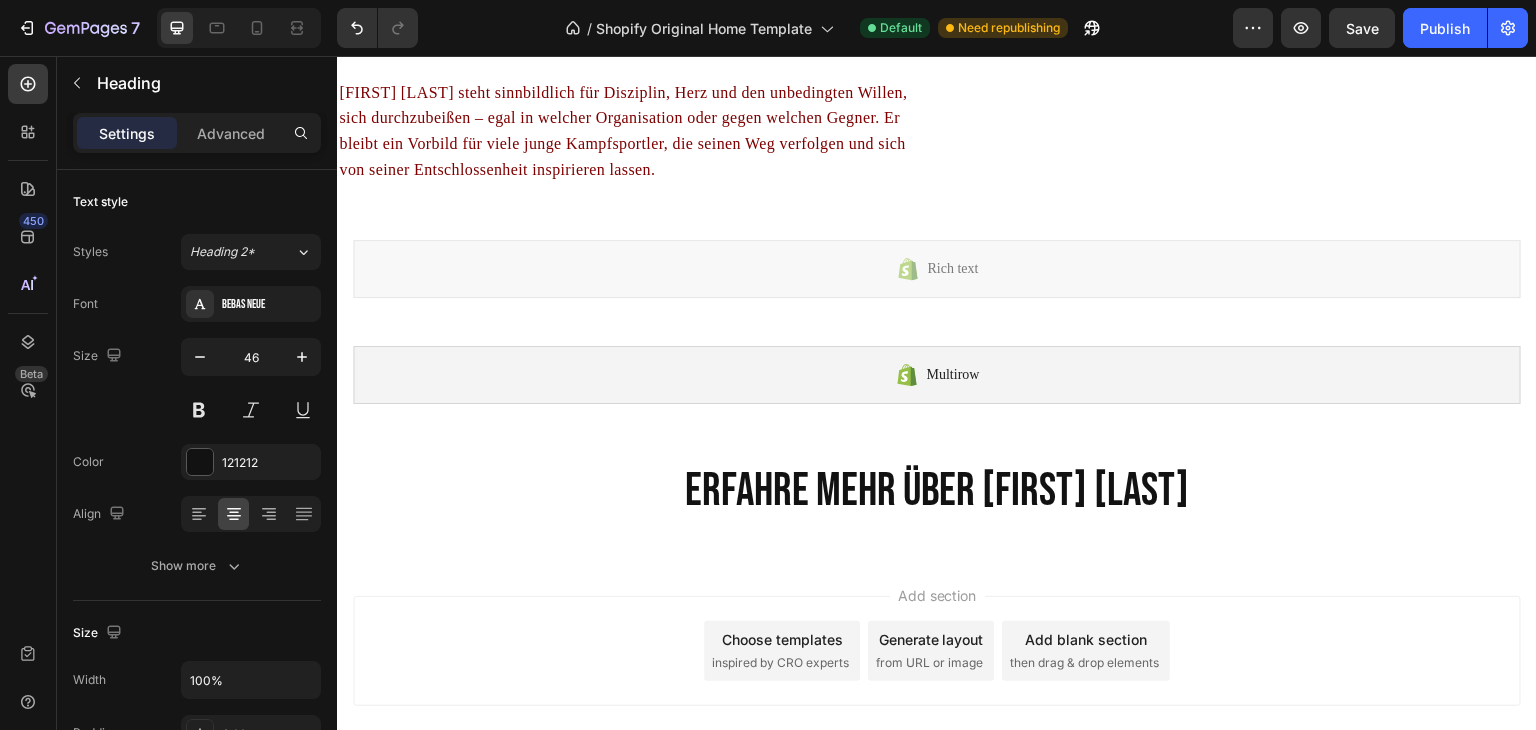 click on "ERFAHRE MEHR ÜBER [FIRST] [LAST]" at bounding box center (937, 492) 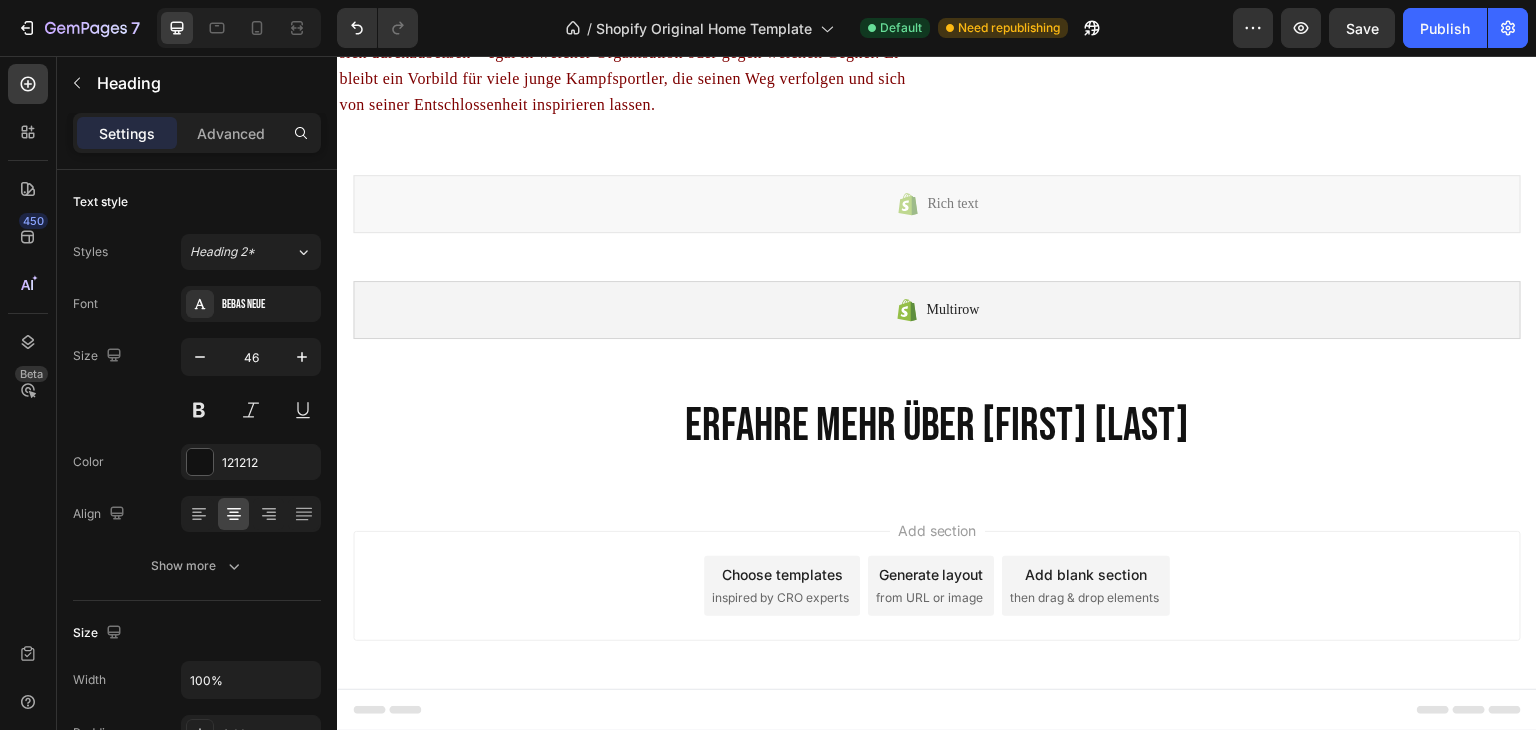 scroll, scrollTop: 2844, scrollLeft: 0, axis: vertical 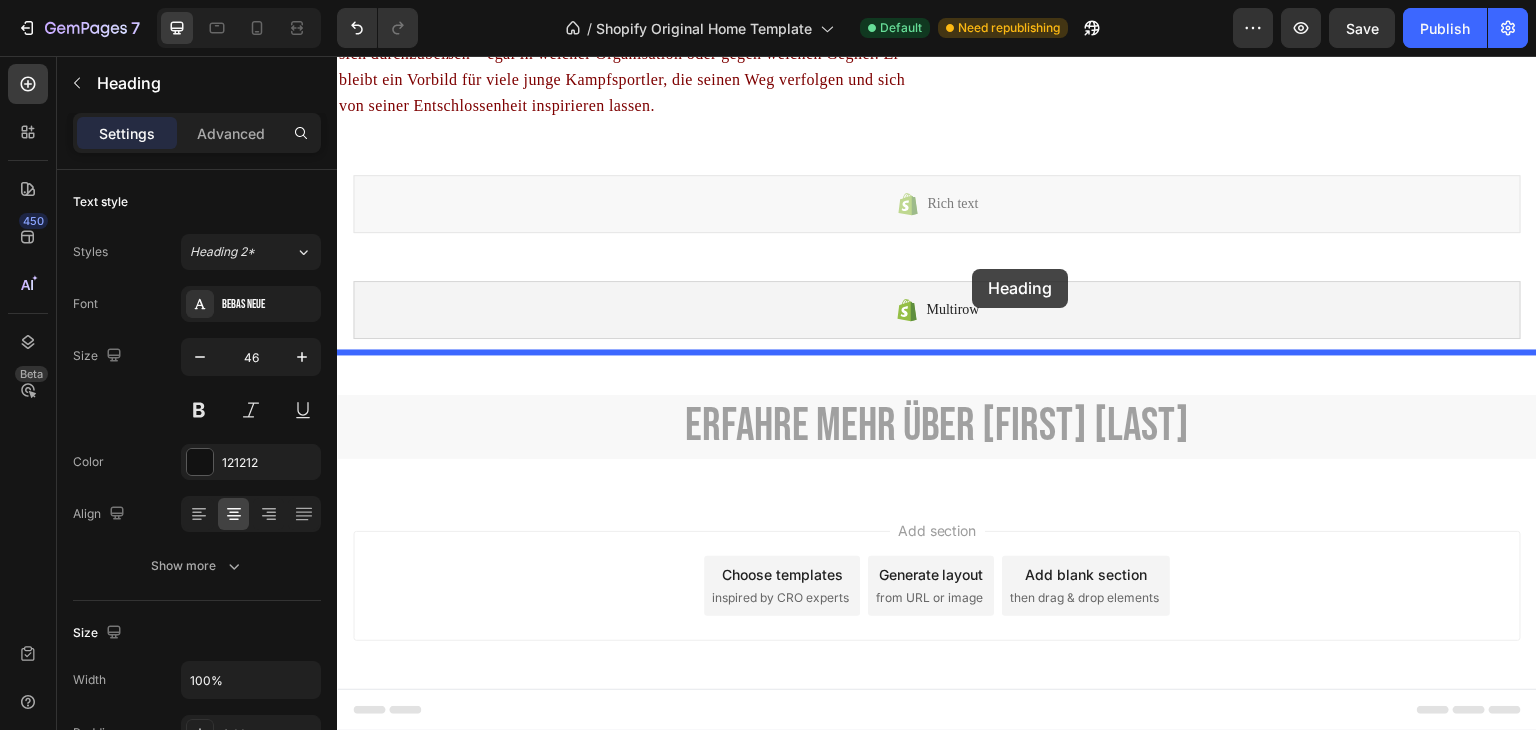 drag, startPoint x: 987, startPoint y: 407, endPoint x: 973, endPoint y: 269, distance: 138.70833 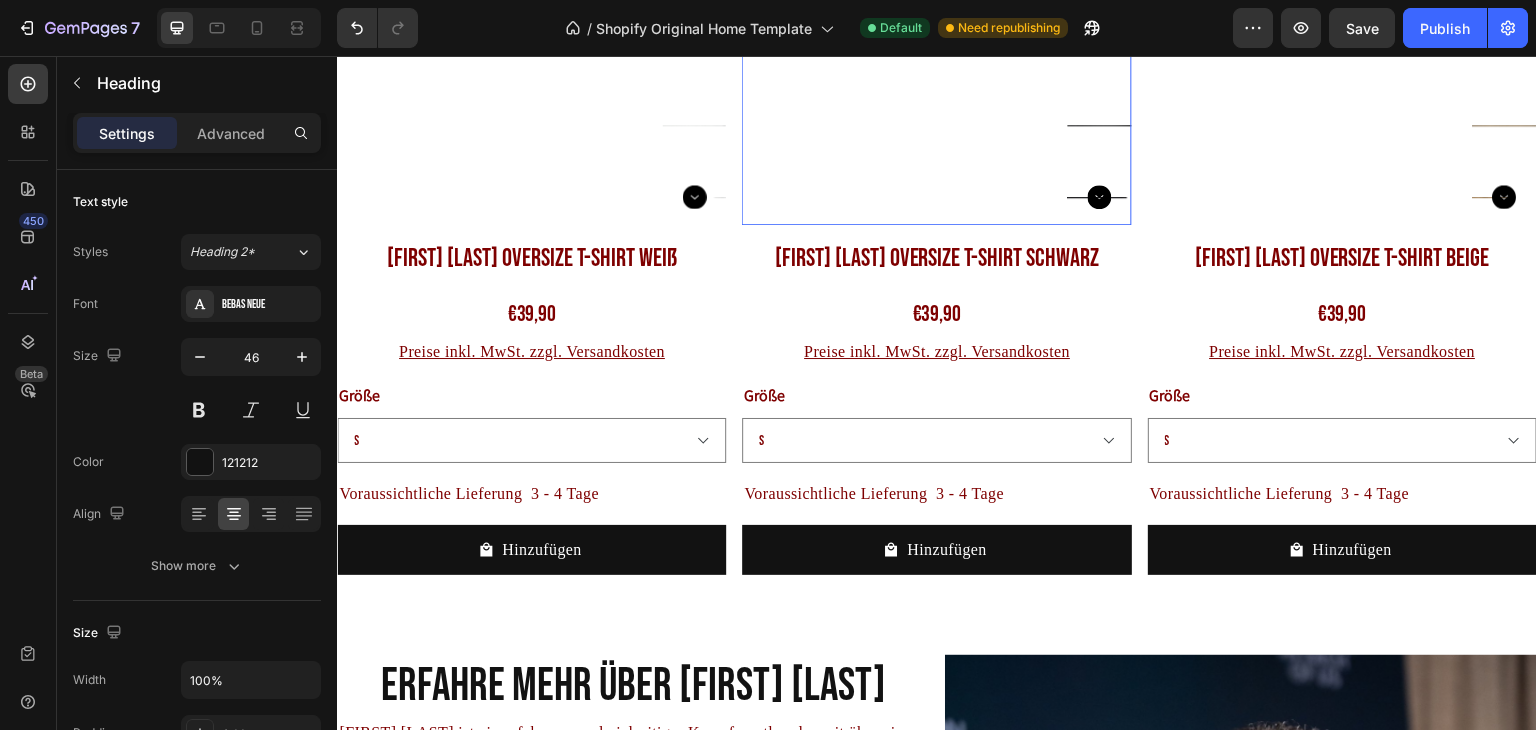 scroll, scrollTop: 2352, scrollLeft: 0, axis: vertical 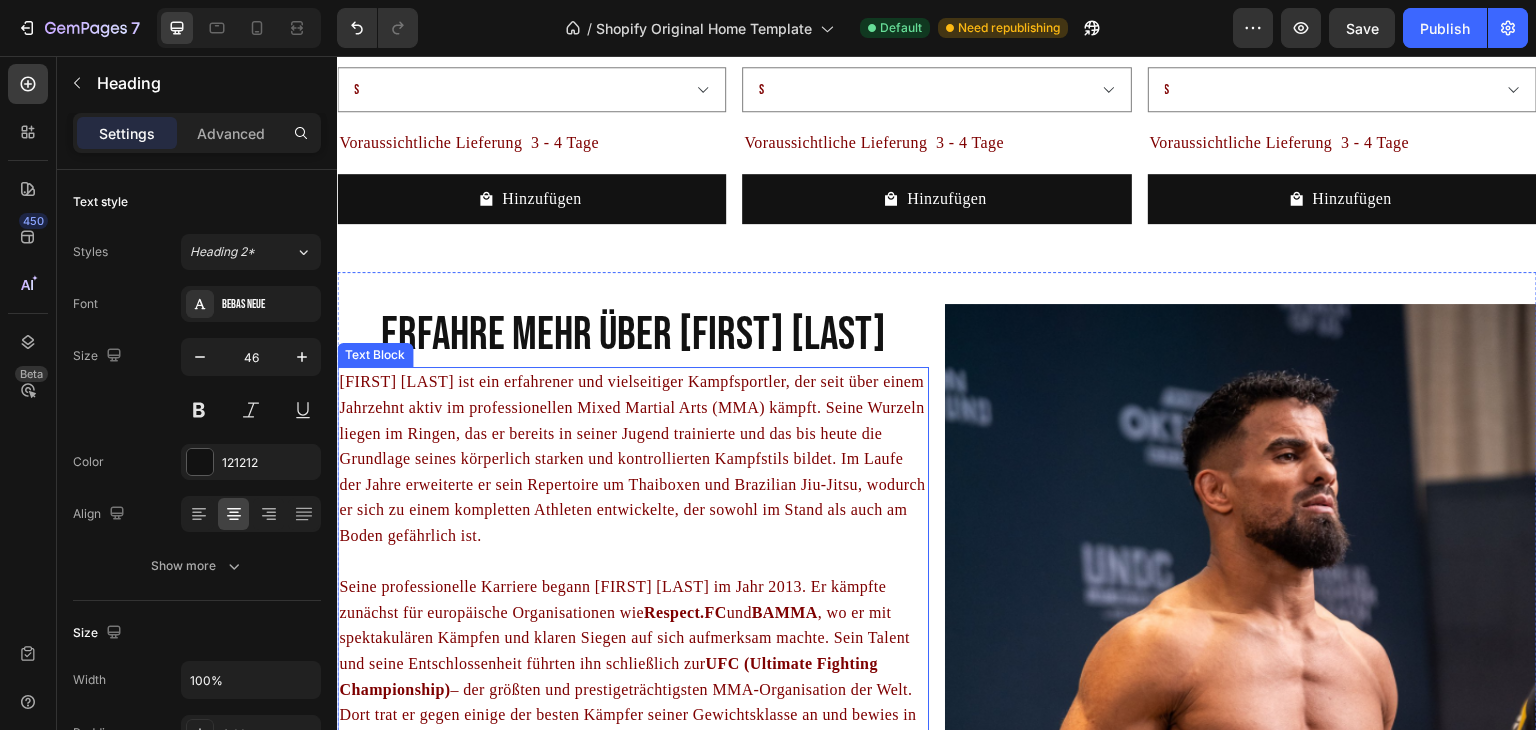 click on "Khali Taha ist ein erfahrener und vielseitiger Kampfsportler, der seit über einem Jahrzehnt aktiv im professionellen Mixed Martial Arts (MMA) kämpft. Seine Wurzeln liegen im Ringen, das er bereits in seiner Jugend trainierte und das bis heute die Grundlage seines körperlich starken und kontrollierten Kampfstils bildet. Im Laufe der Jahre erweiterte er sein Repertoire um Thaiboxen und Brazilian Jiu-Jitsu, wodurch er sich zu einem kompletten Athleten entwickelte, der sowohl im Stand als auch am Boden gefährlich ist." at bounding box center (633, 458) 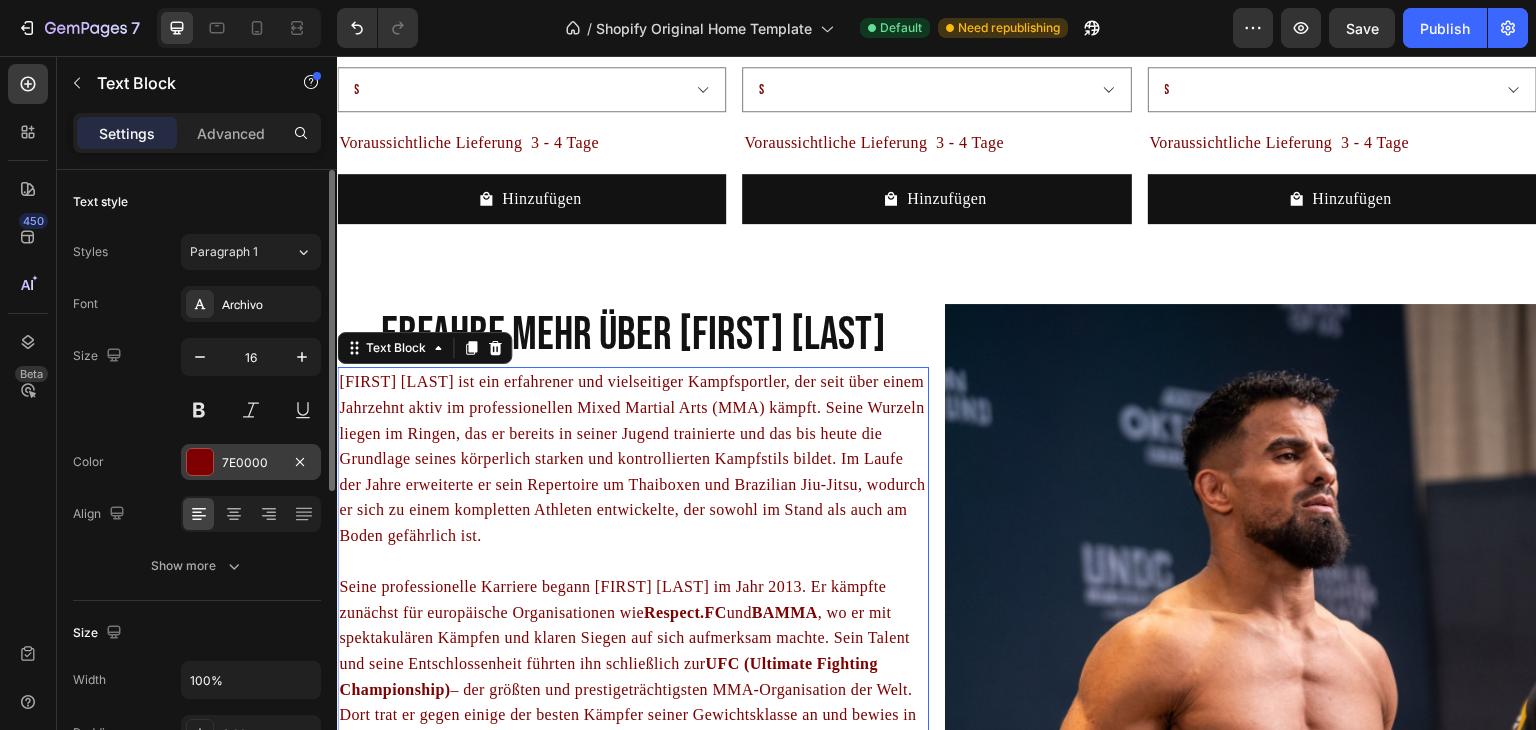 click on "7E0000" at bounding box center [251, 463] 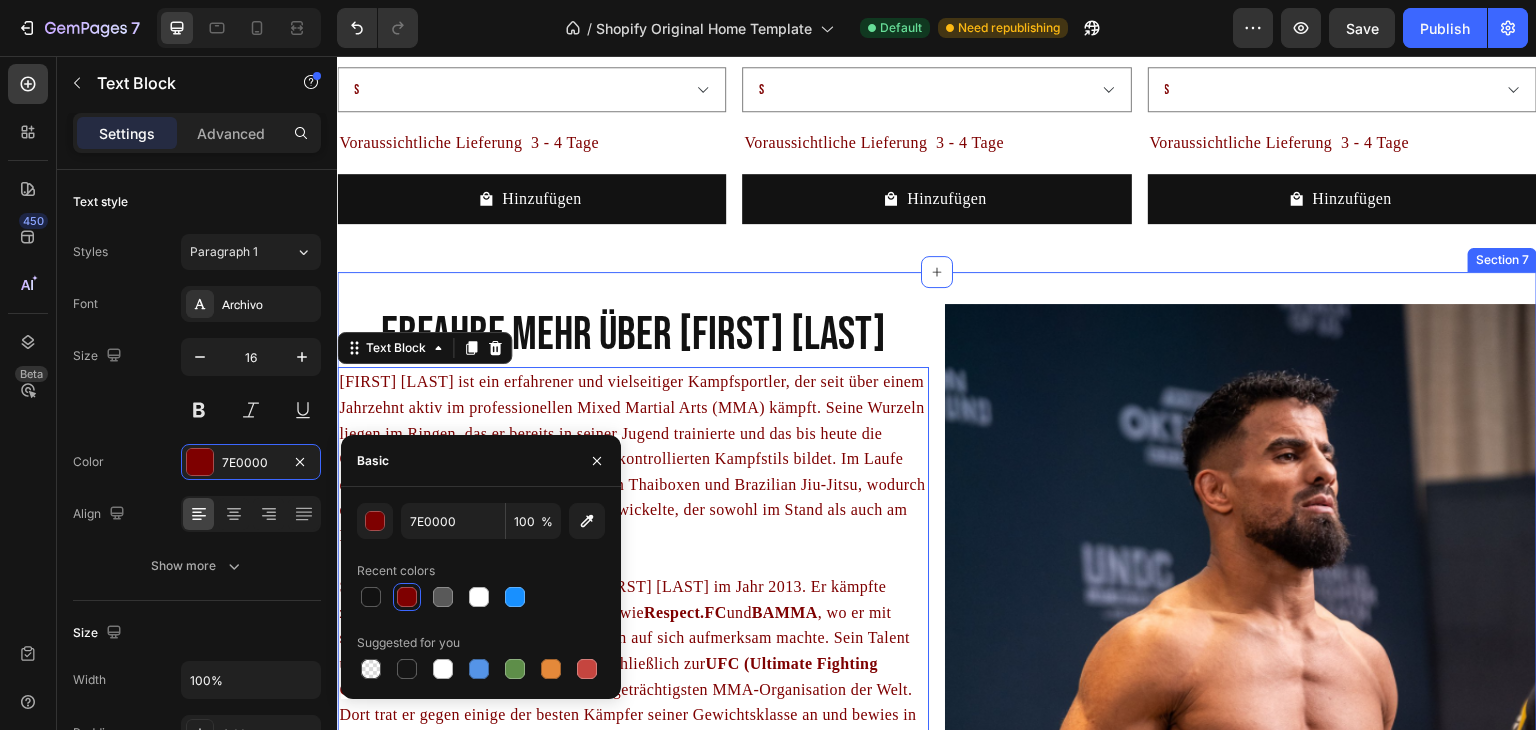 click on "ERFAHRE MEHR ÜBER KHALID TAHA Heading Khali Taha ist ein erfahrener und vielseitiger Kampfsportler, der seit über einem Jahrzehnt aktiv im professionellen Mixed Martial Arts (MMA) kämpft. Seine Wurzeln liegen im Ringen, das er bereits in seiner Jugend trainierte und das bis heute die Grundlage seines körperlich starken und kontrollierten Kampfstils bildet. Im Laufe der Jahre erweiterte er sein Repertoire um Thaiboxen und Brazilian Jiu-Jitsu, wodurch er sich zu einem kompletten Athleten entwickelte, der sowohl im Stand als auch am Boden gefährlich ist.   Seine professionelle Karriere begann Khali Taha im Jahr 2013. Er kämpfte zunächst für europäische Organisationen wie  Respect.FC  und  BAMMA , wo er mit spektakulären Kämpfen und klaren Siegen auf sich aufmerksam machte. Sein Talent und seine Entschlossenheit führten ihn schließlich zur  UFC (Ultimate Fighting Championship)   Oktagon MMA   Text Block   0 Image Section 7" at bounding box center [937, 750] 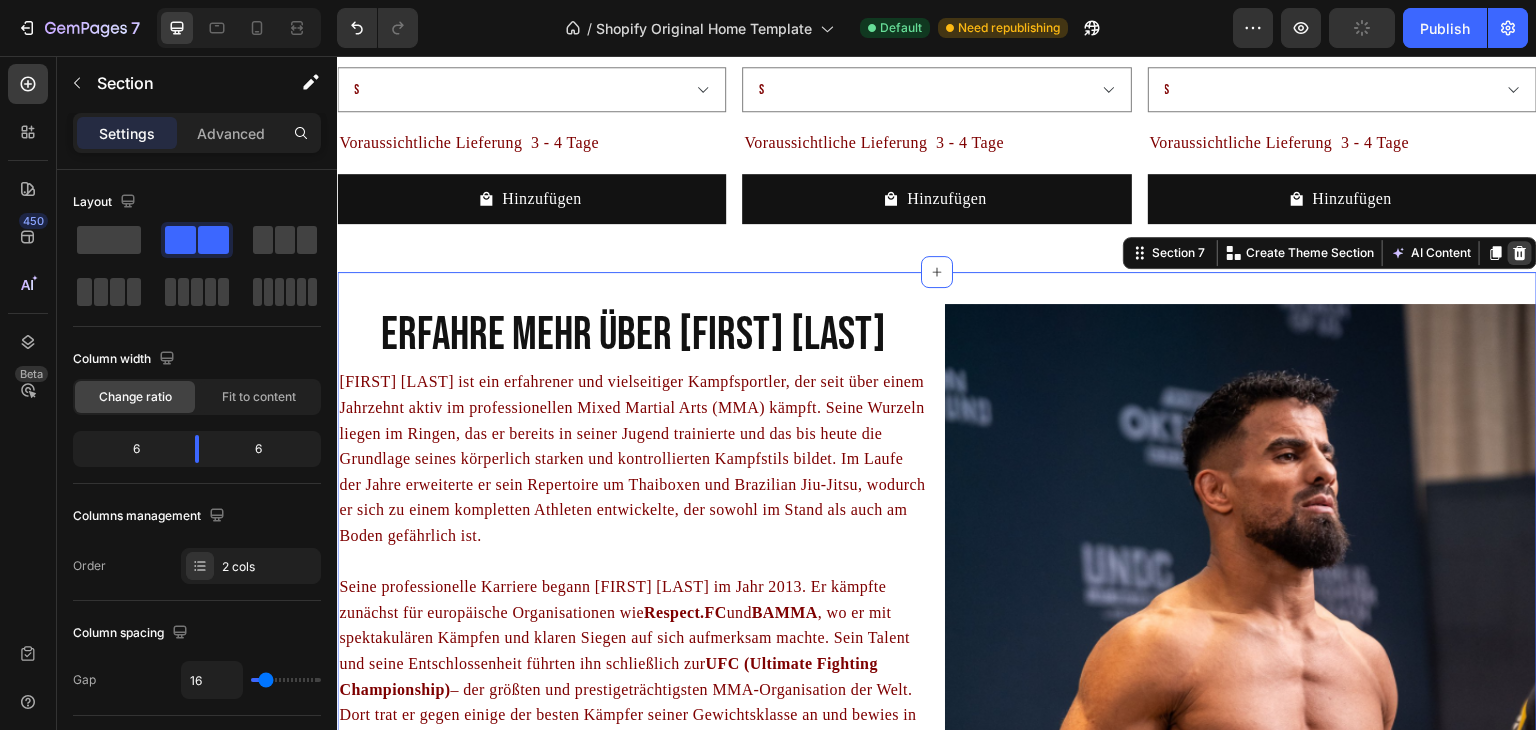 click 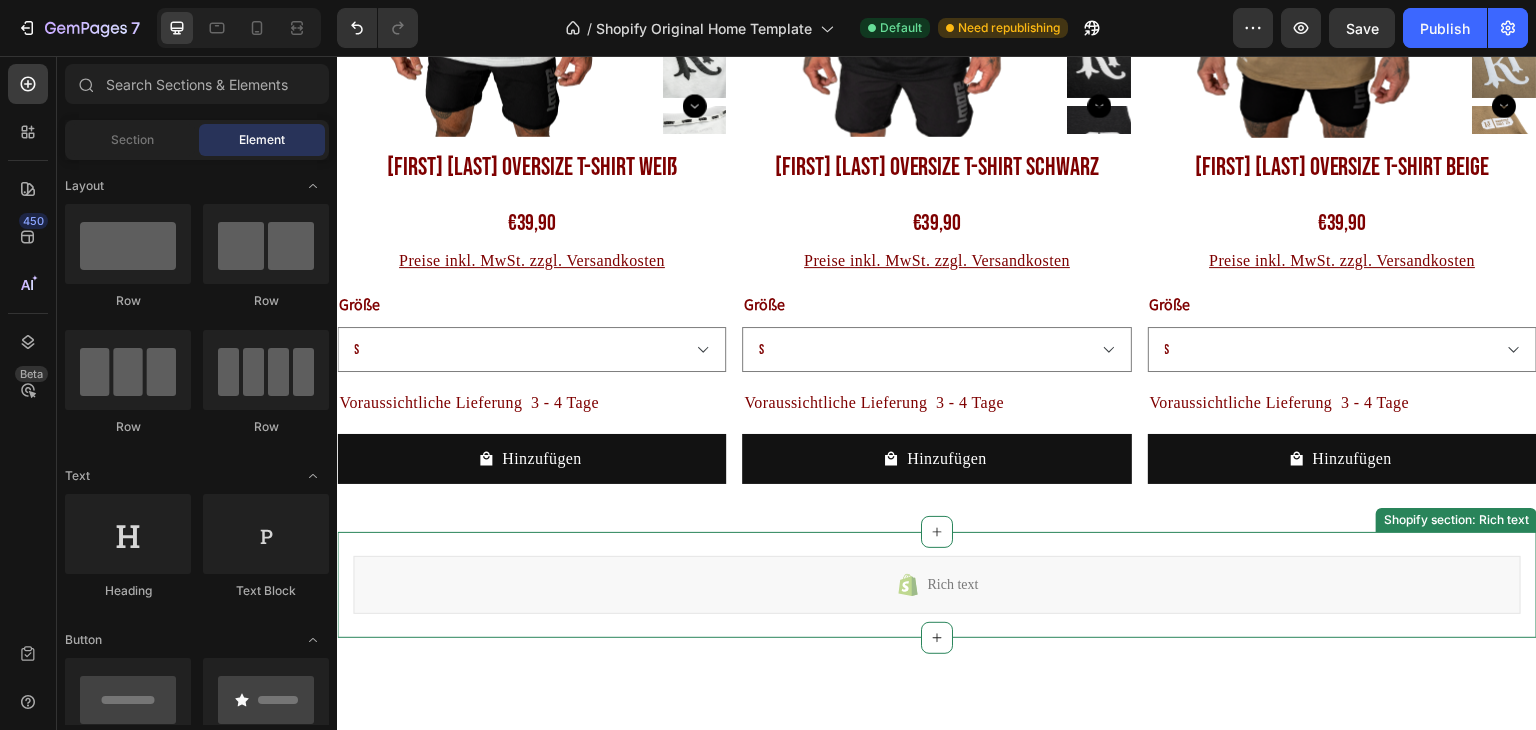 scroll, scrollTop: 1909, scrollLeft: 0, axis: vertical 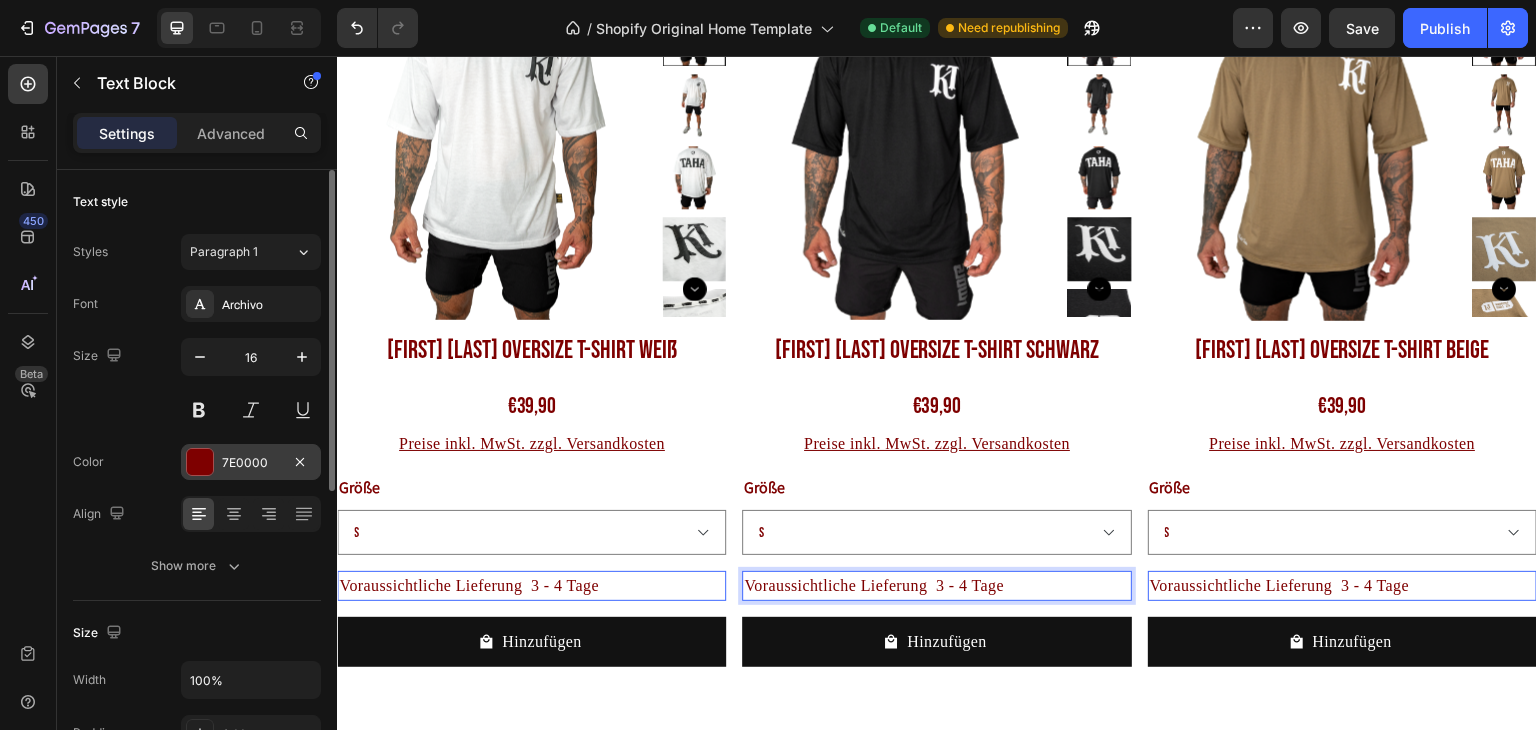 click on "7E0000" at bounding box center (251, 462) 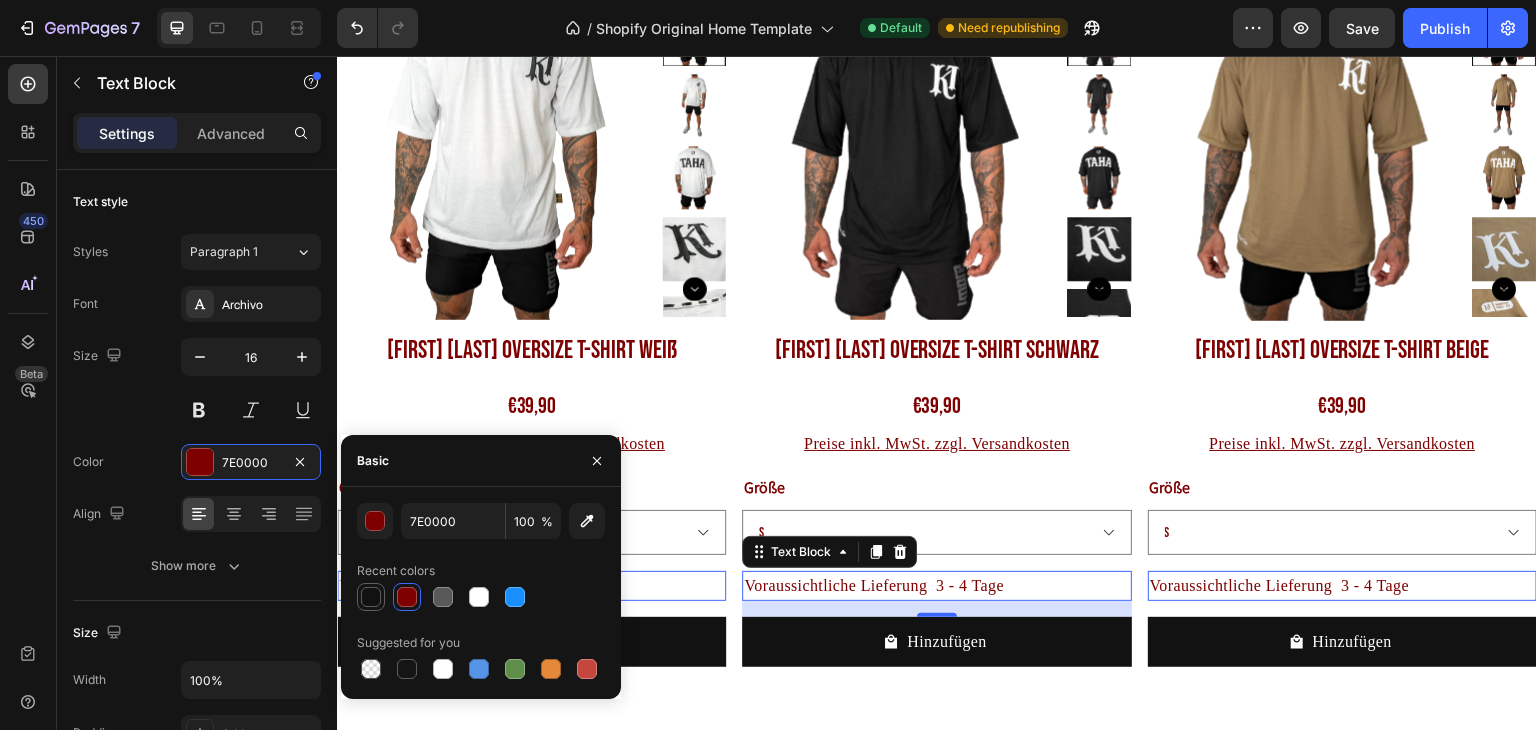 click at bounding box center [371, 597] 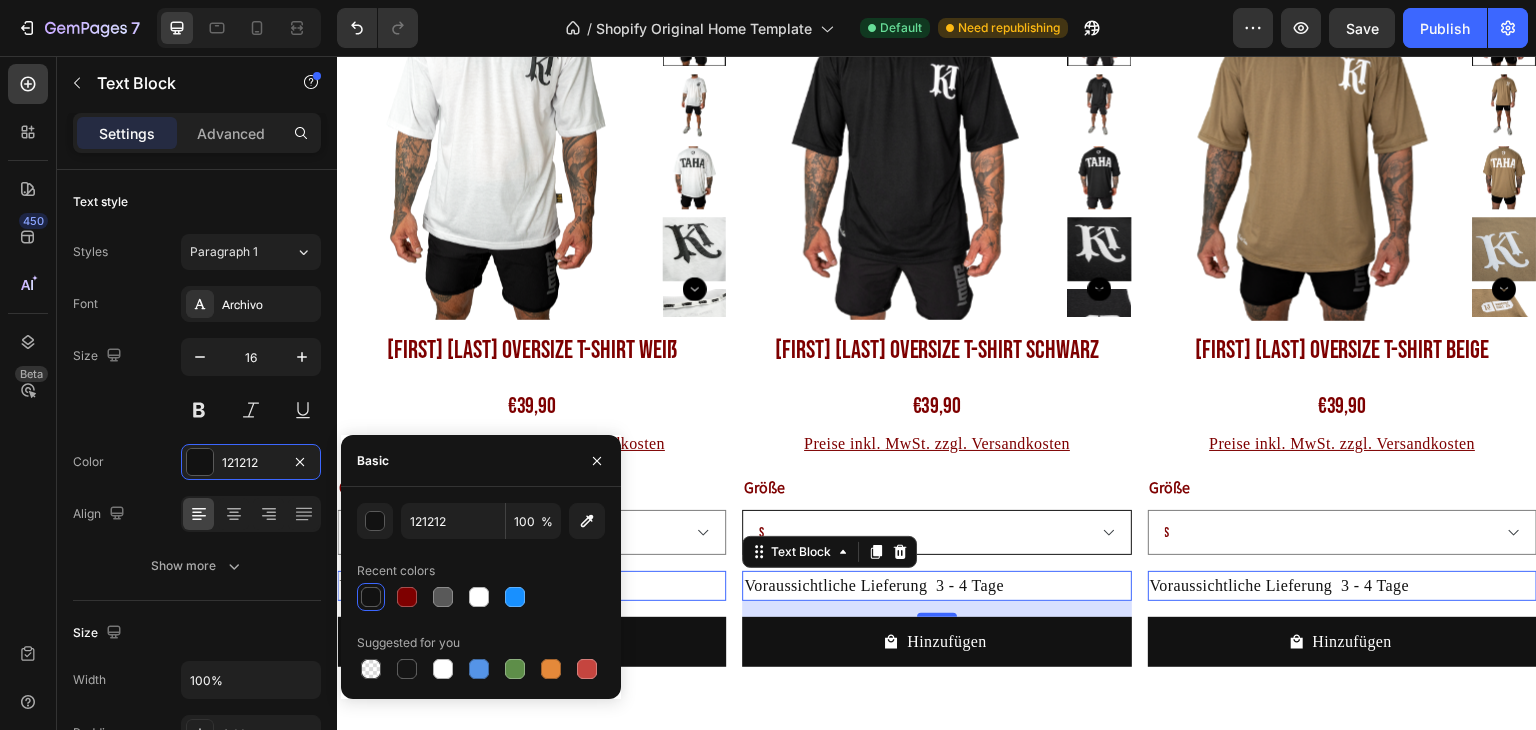 click on "S M L XL" at bounding box center [531, 532] 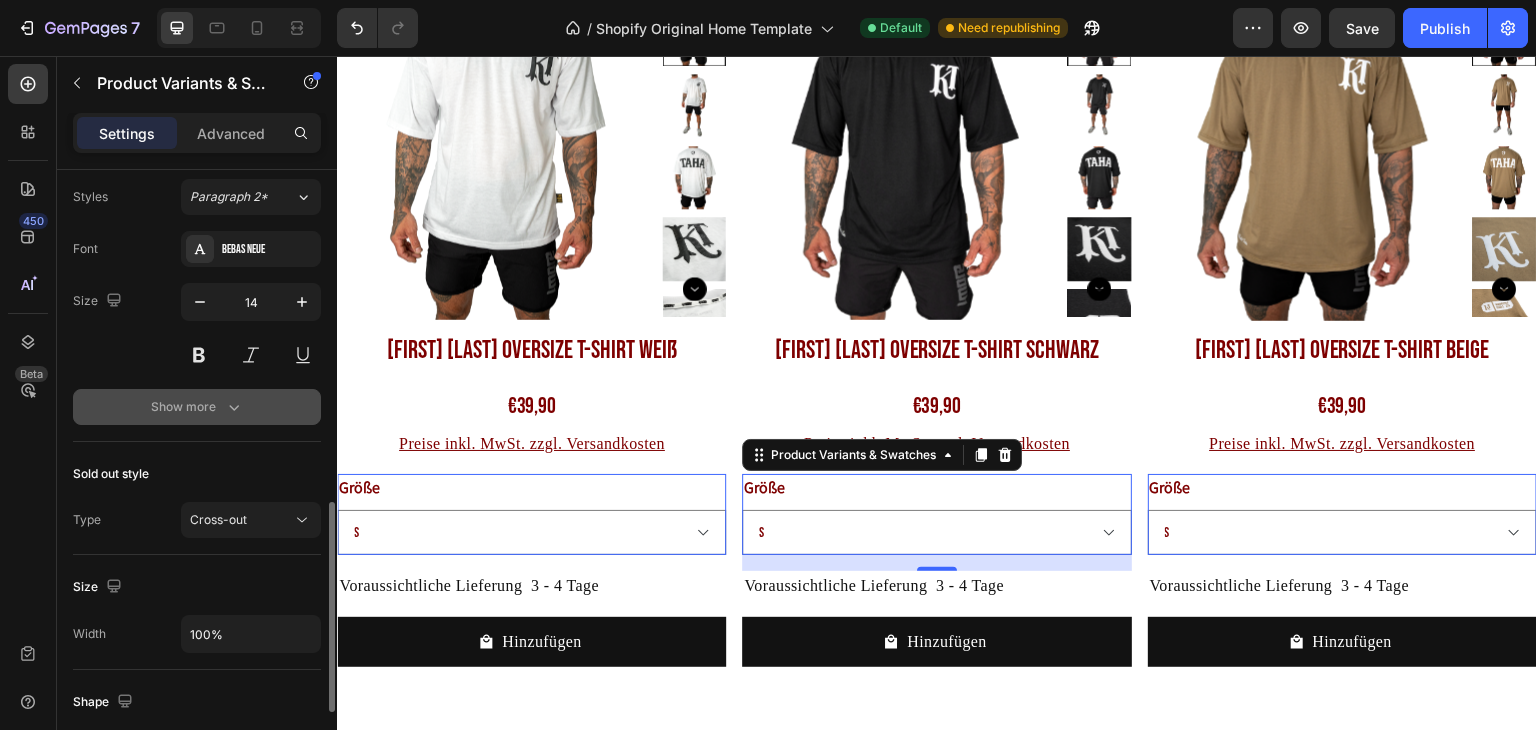 scroll, scrollTop: 888, scrollLeft: 0, axis: vertical 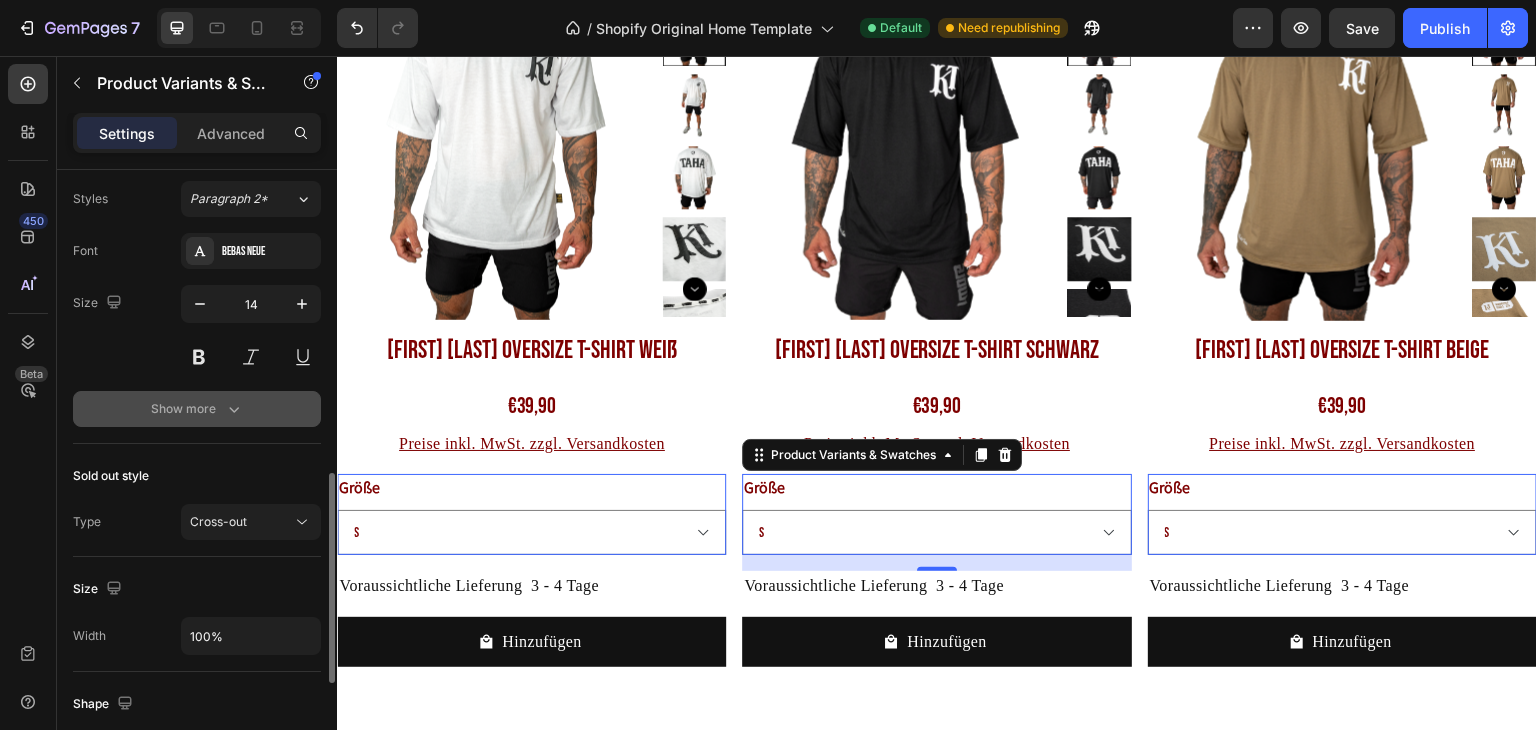 click on "Show more" at bounding box center (197, 409) 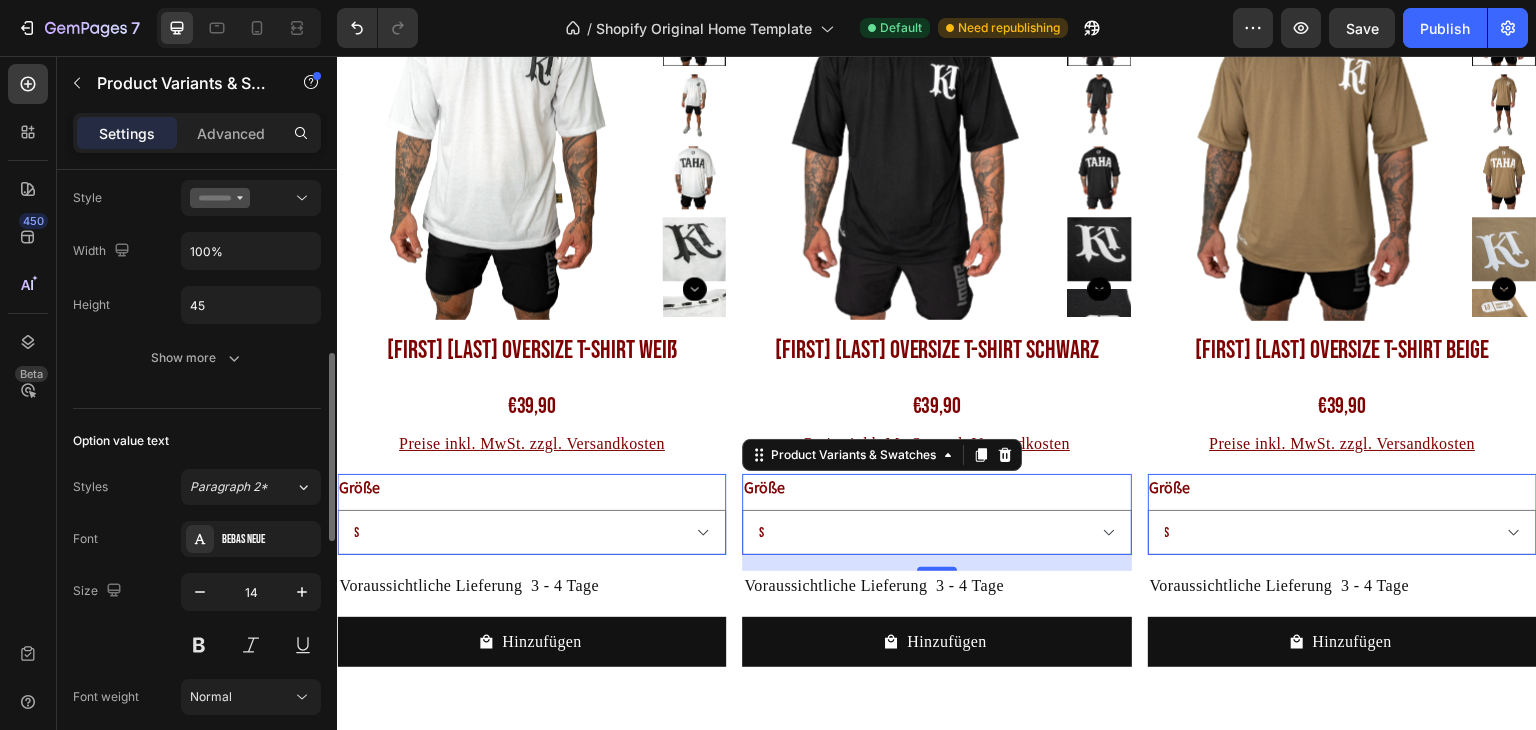 scroll, scrollTop: 599, scrollLeft: 0, axis: vertical 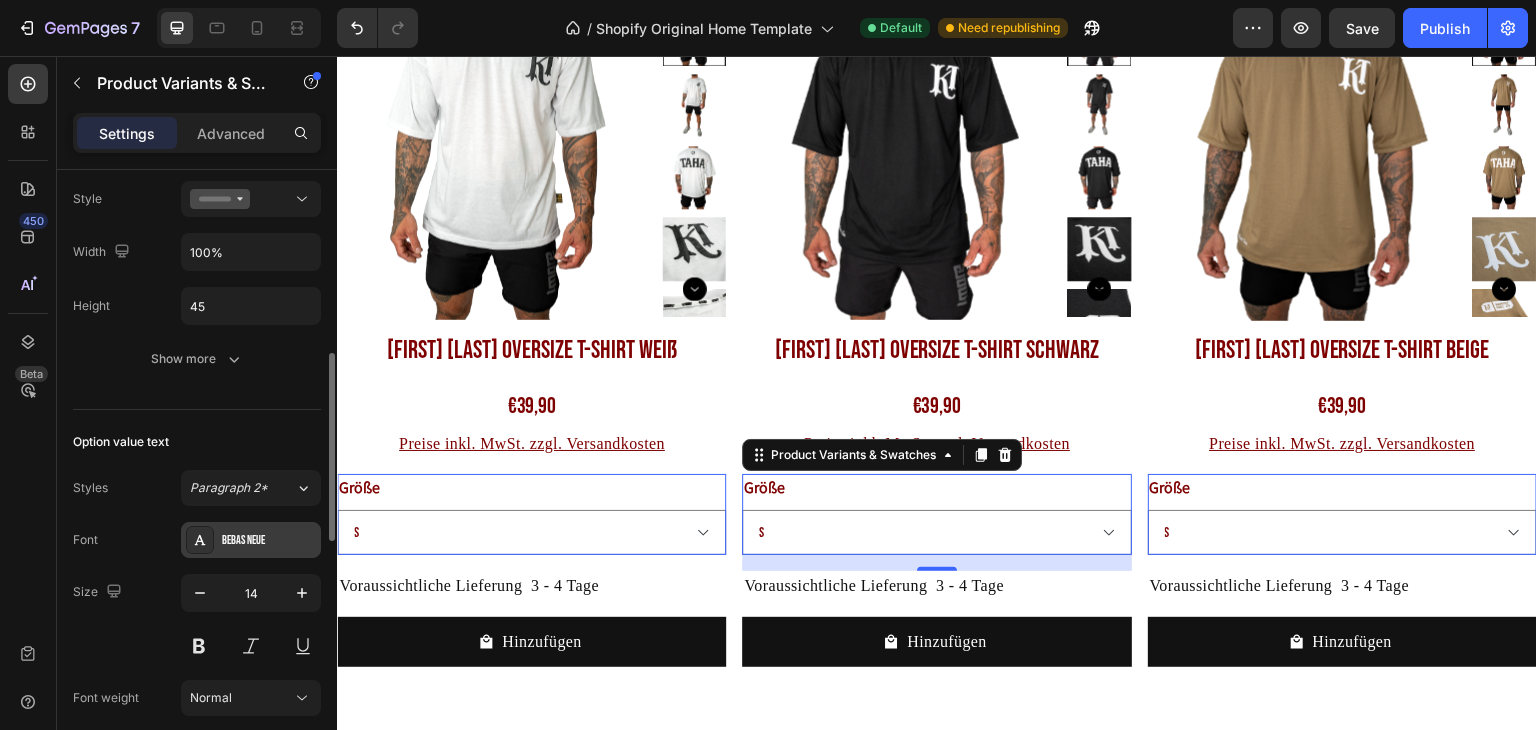 click 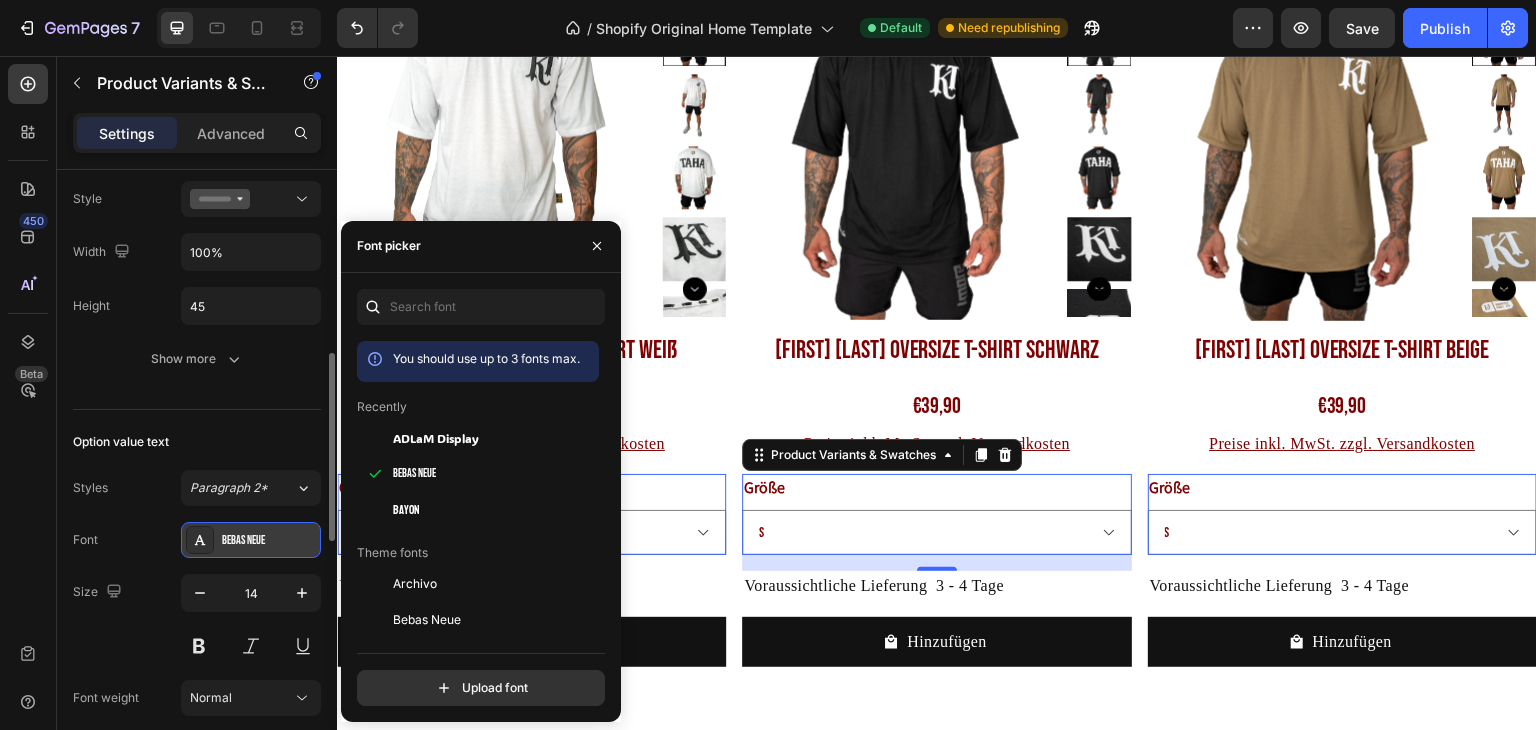 click 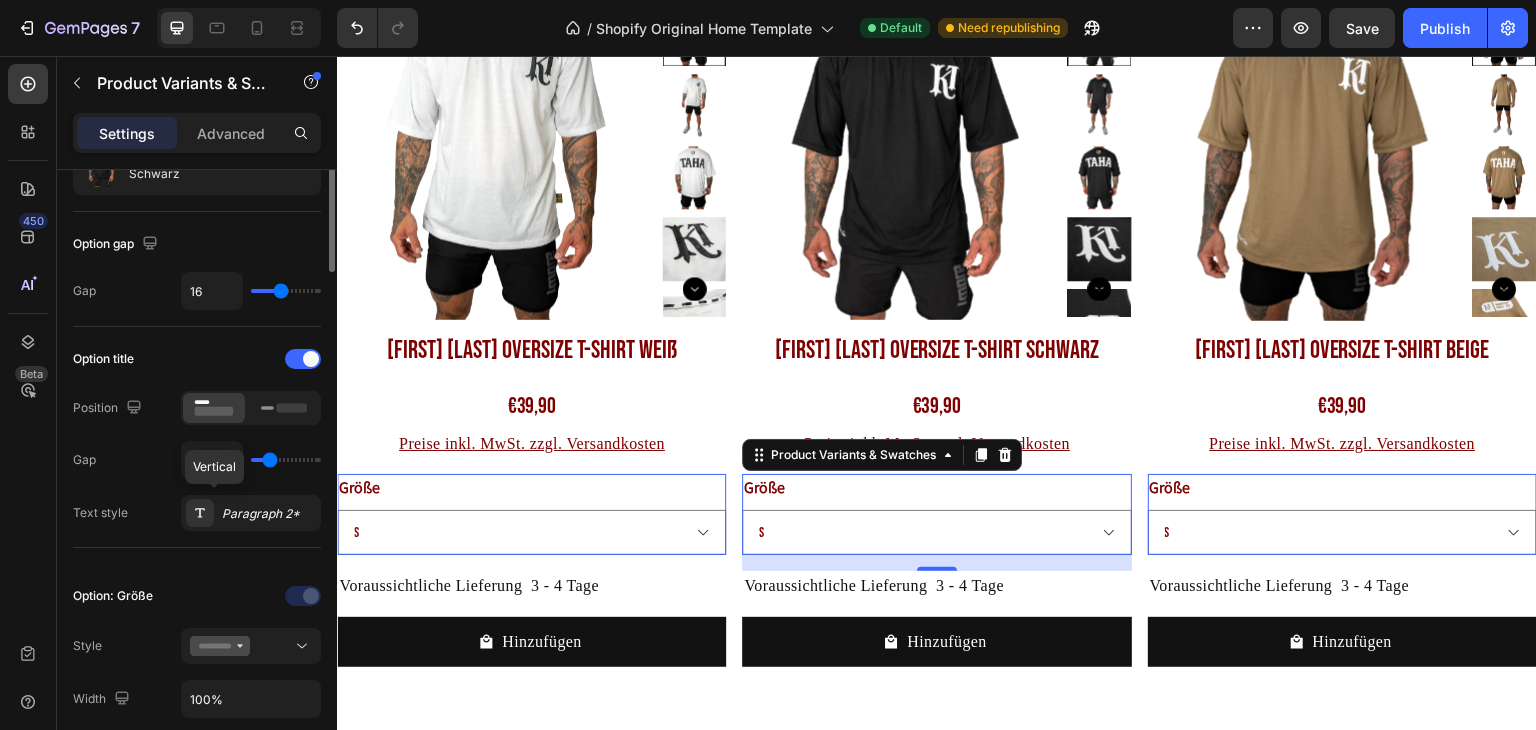 scroll, scrollTop: 0, scrollLeft: 0, axis: both 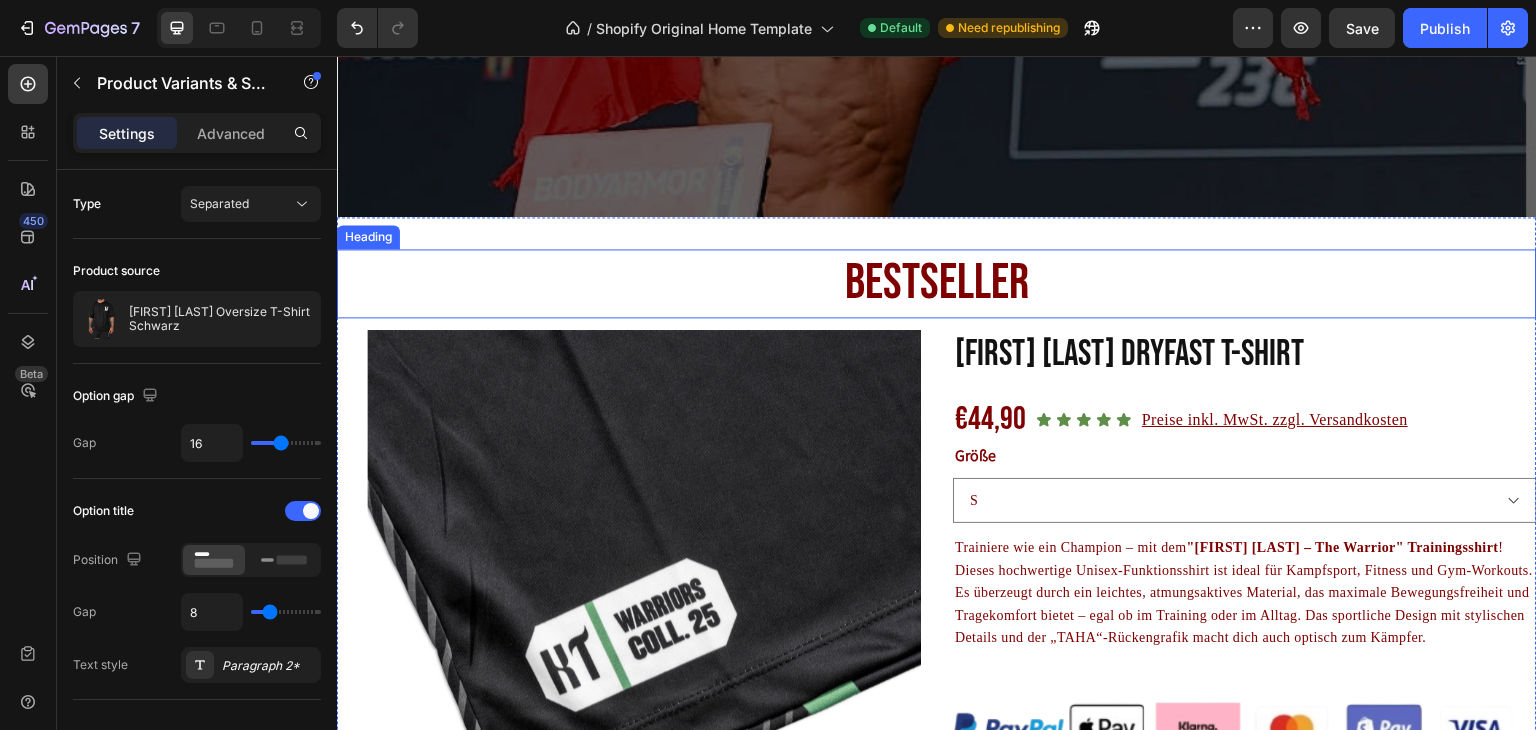 click on "BESTSELLER" at bounding box center (937, 283) 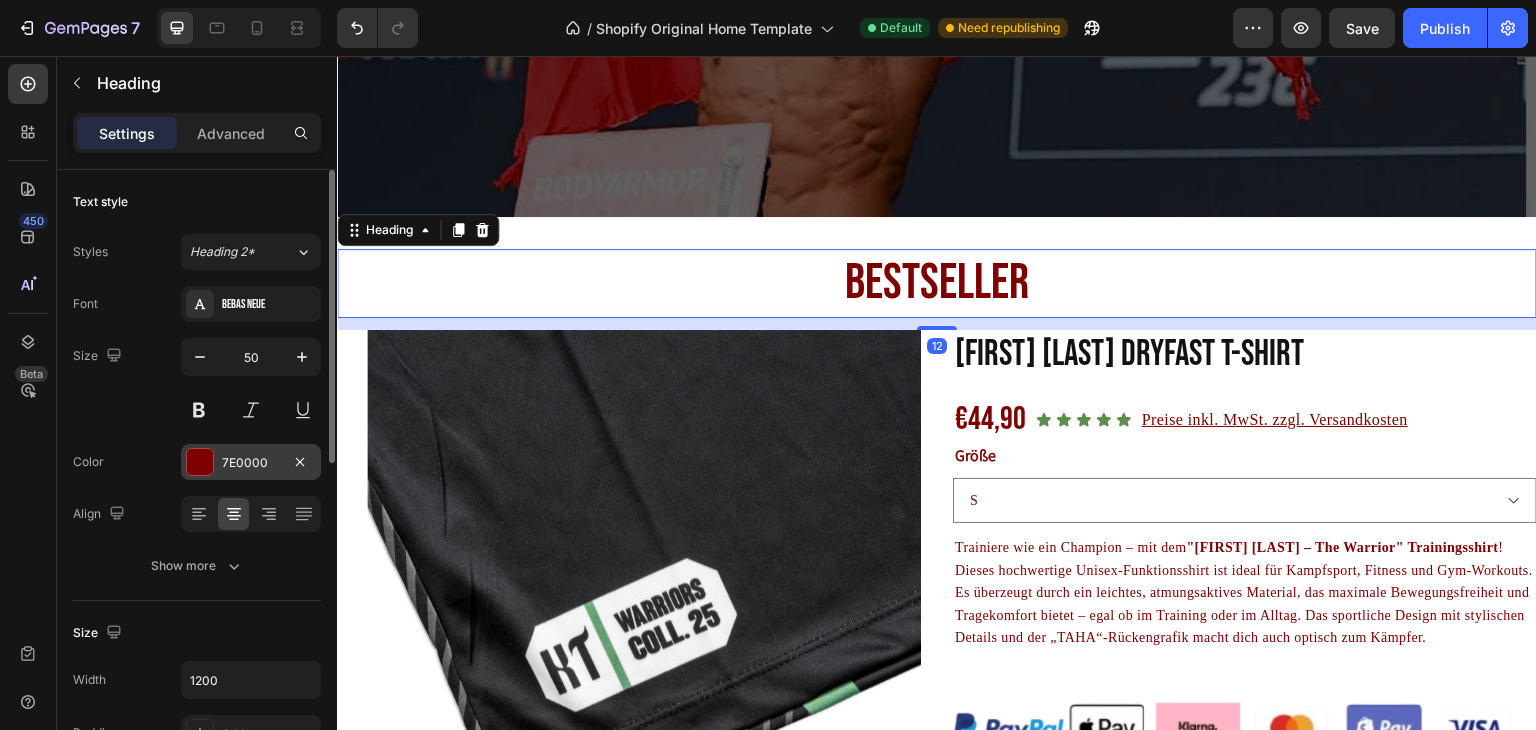 click at bounding box center (200, 462) 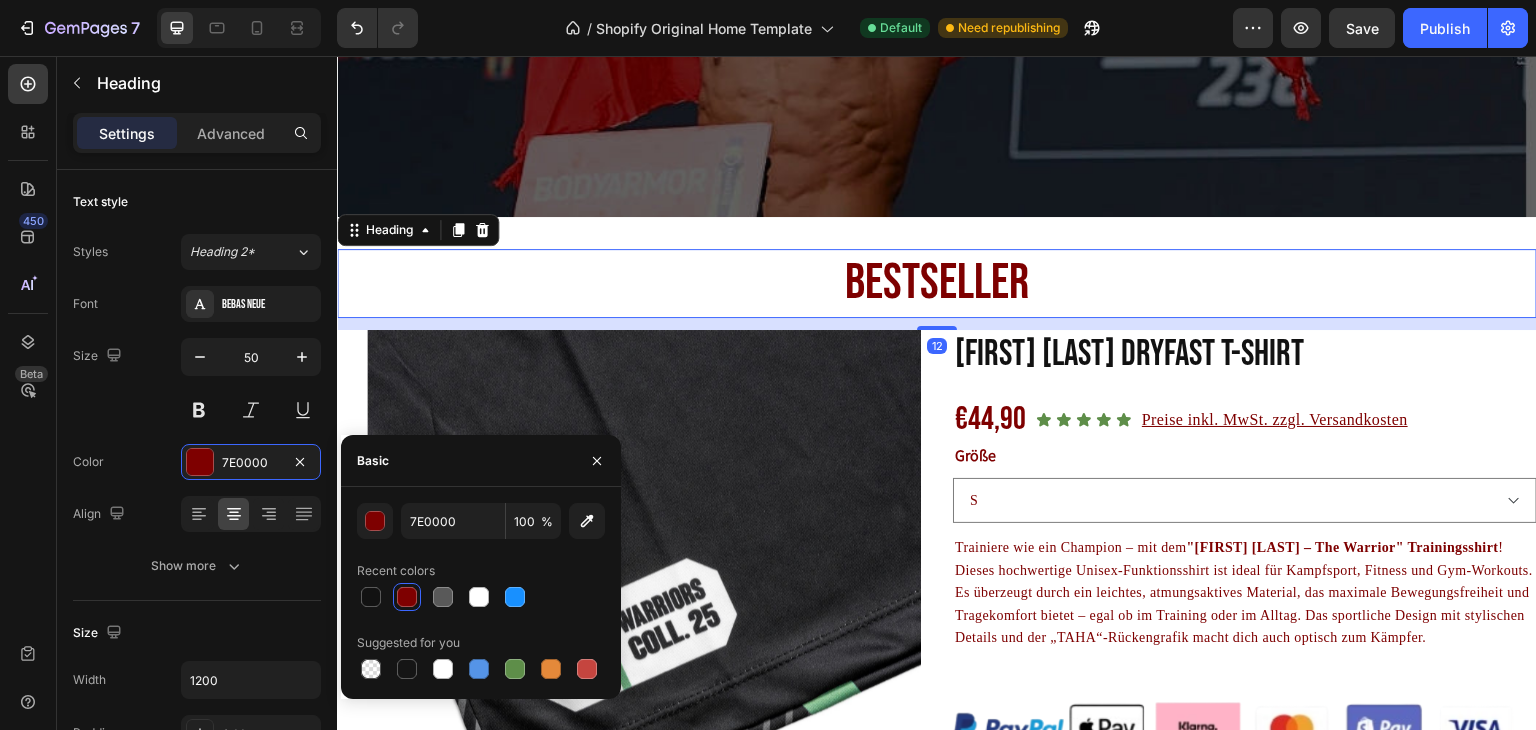 click on "Recent colors" at bounding box center [481, 571] 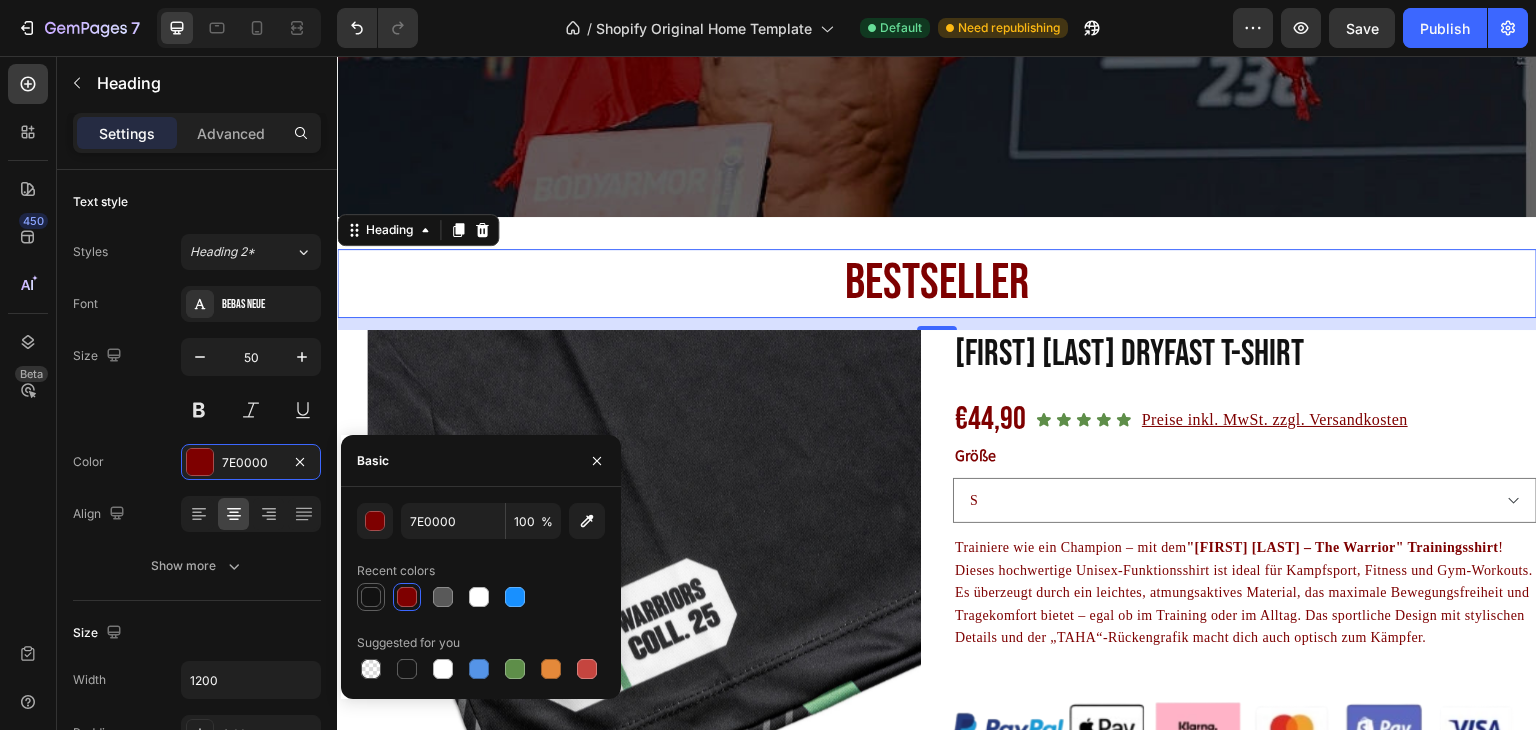 click at bounding box center (371, 597) 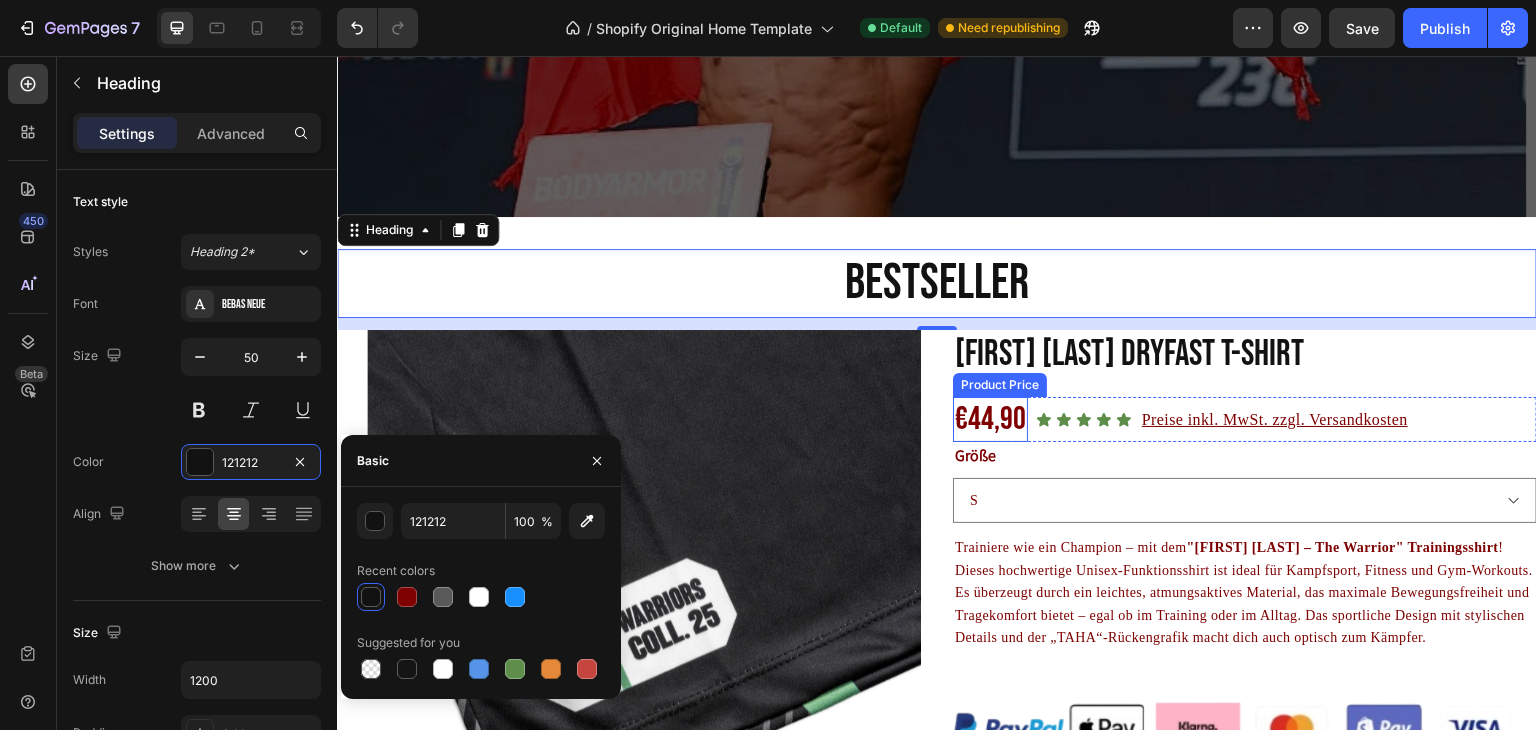 click on "€44,90" at bounding box center (990, 420) 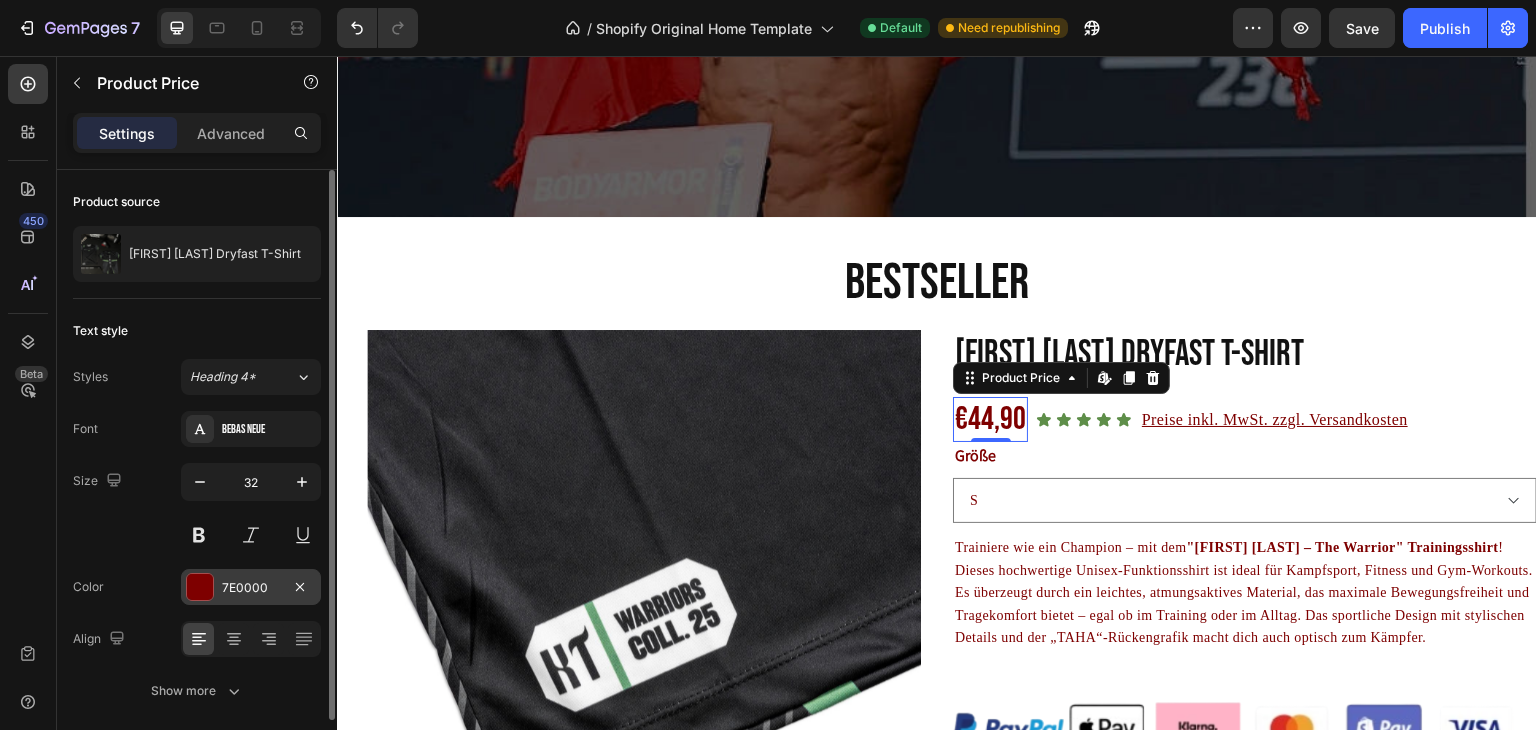 click at bounding box center (200, 587) 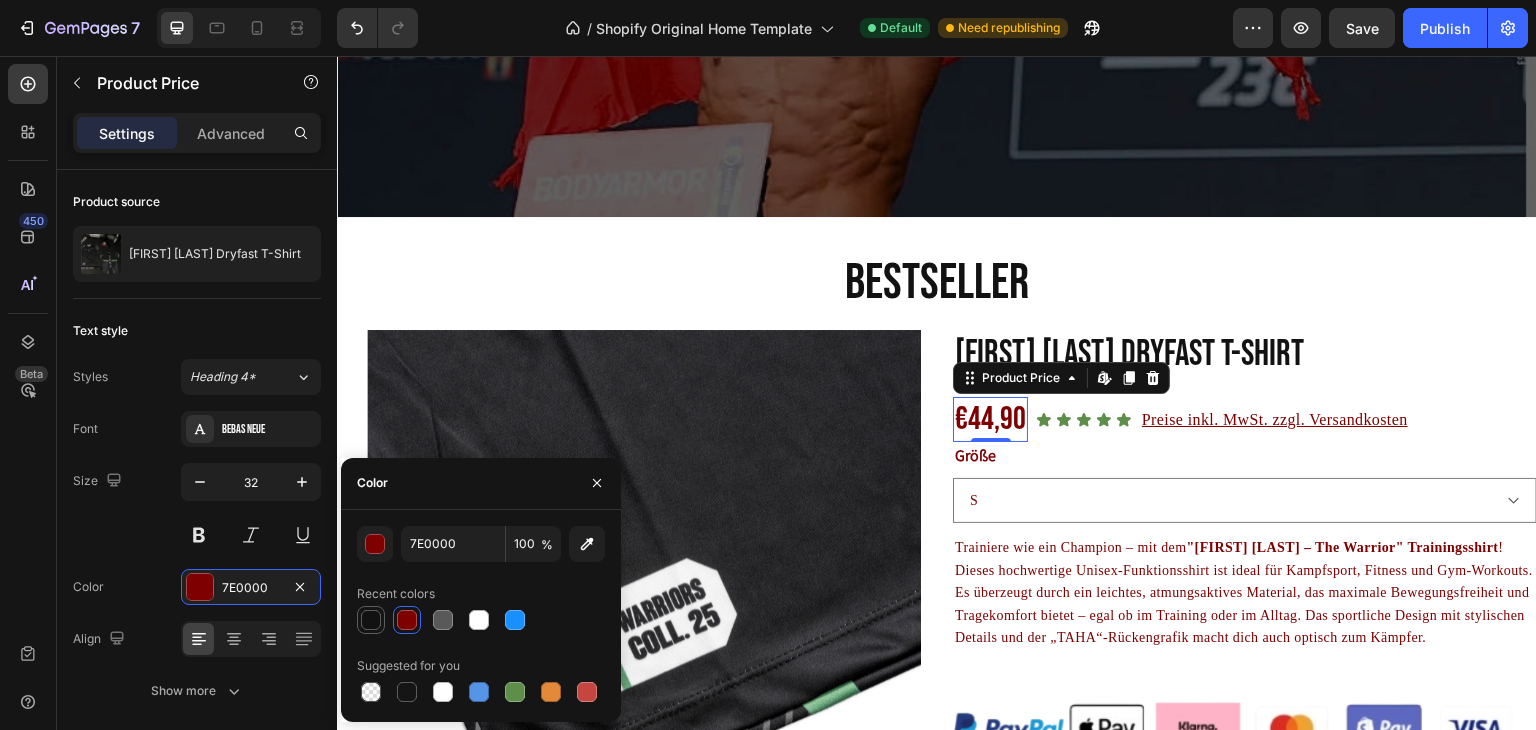 click at bounding box center [371, 620] 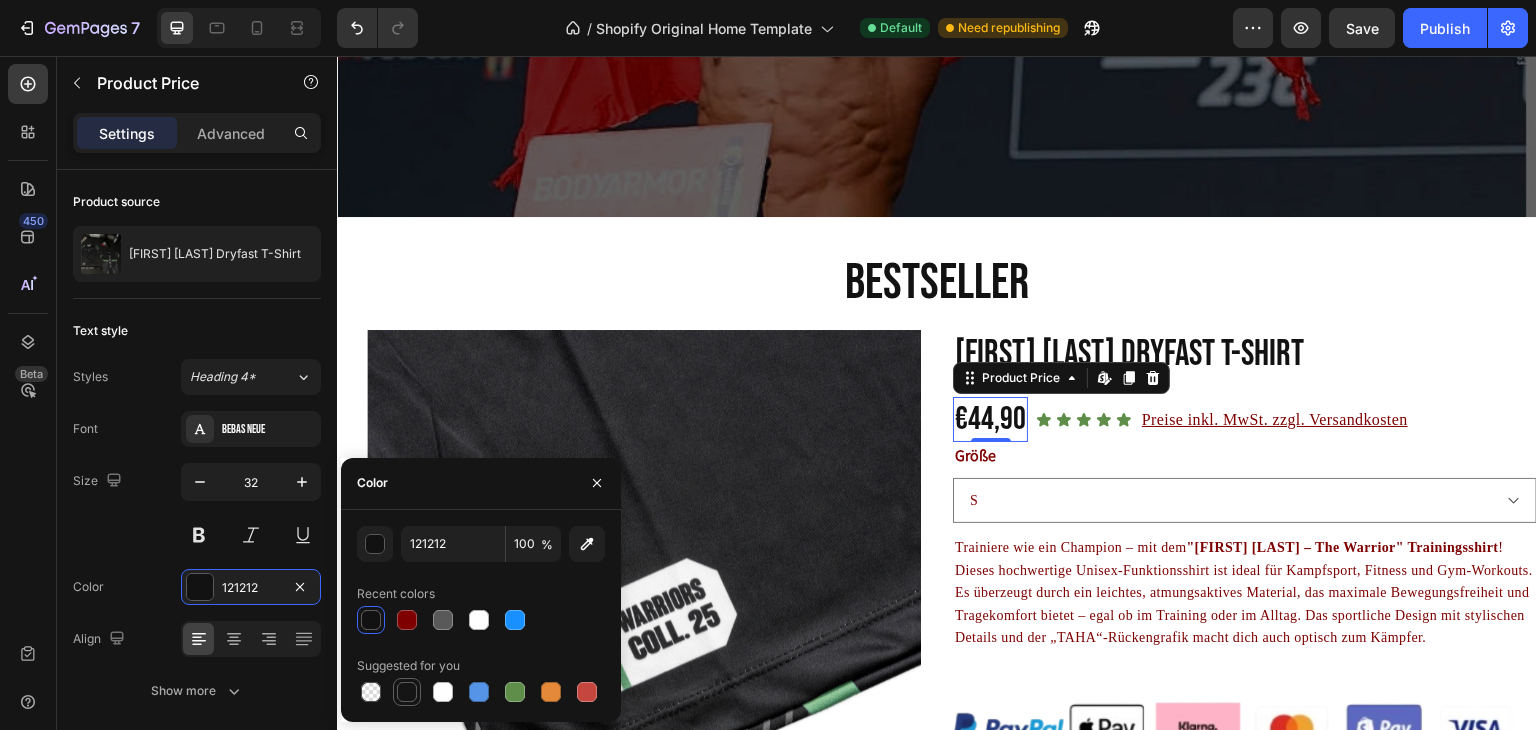 click at bounding box center [407, 692] 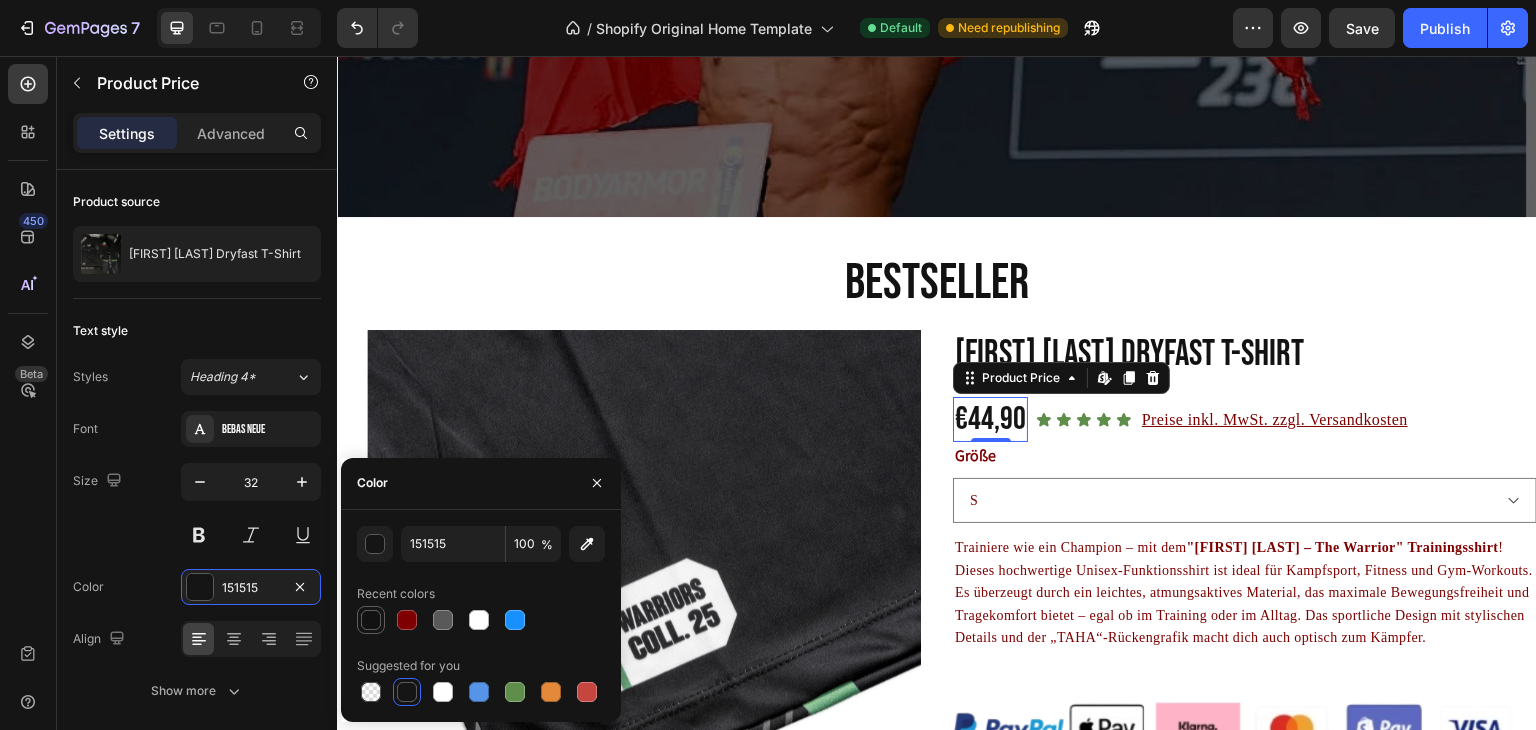 click at bounding box center [371, 620] 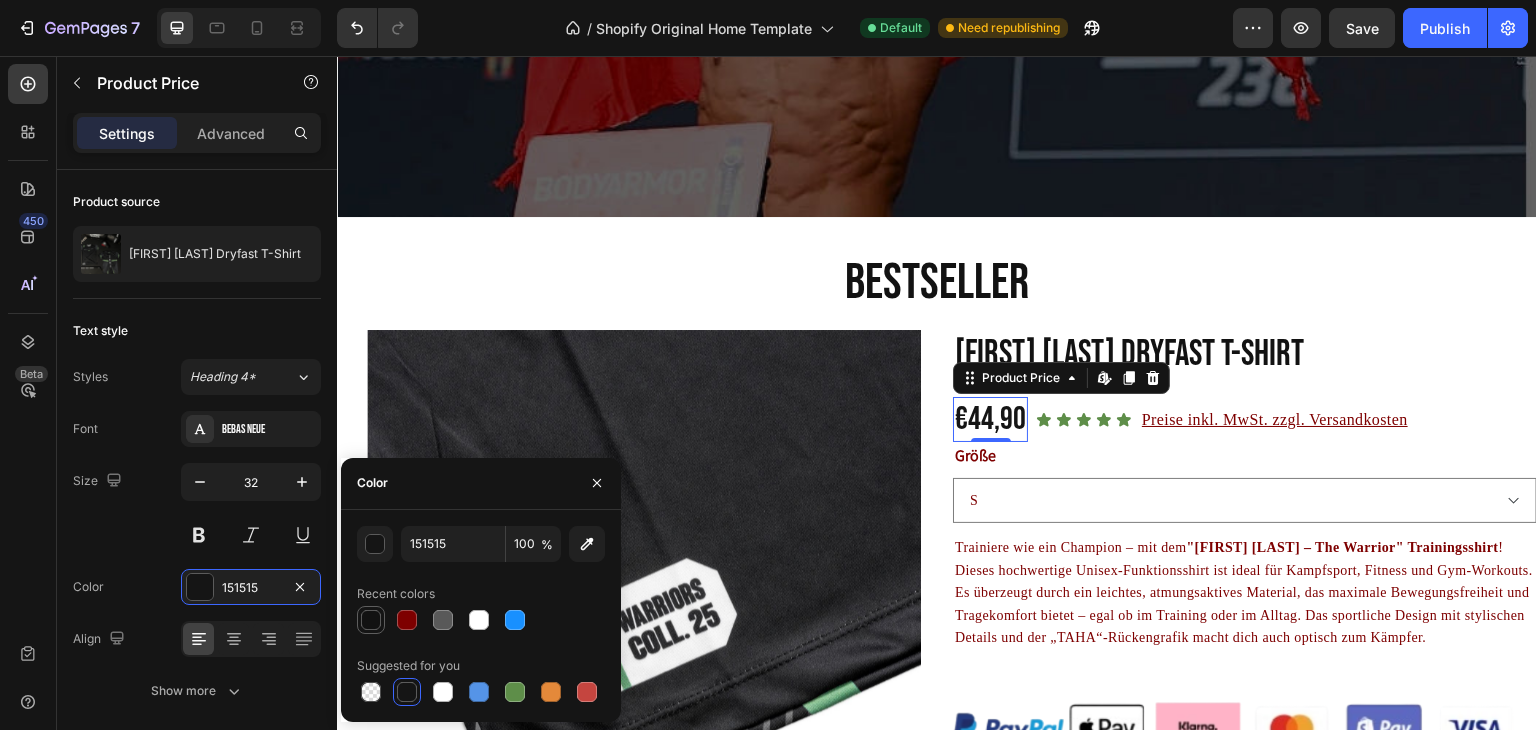 type on "121212" 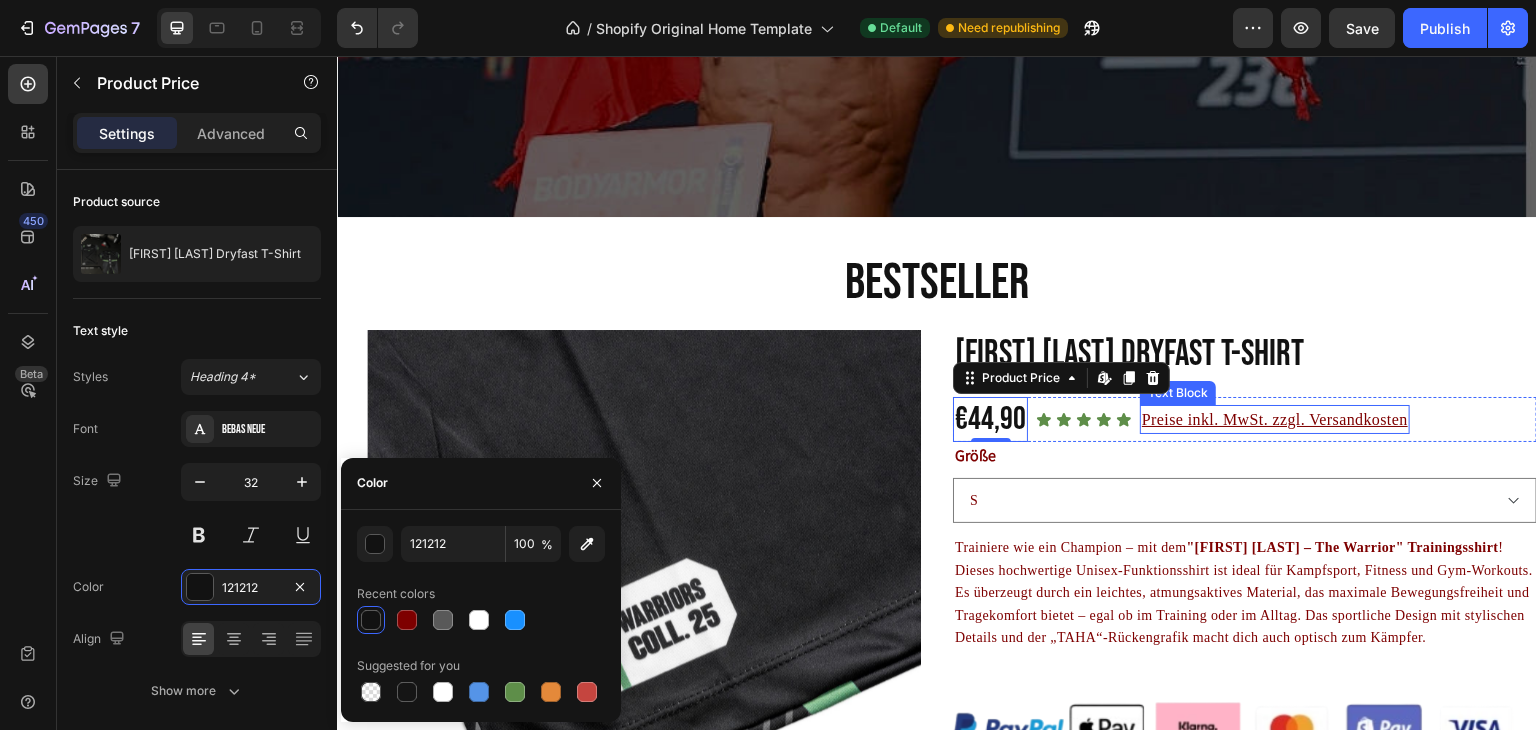 click on "Preise inkl. MwSt. zzgl. Versandkosten" at bounding box center (1275, 419) 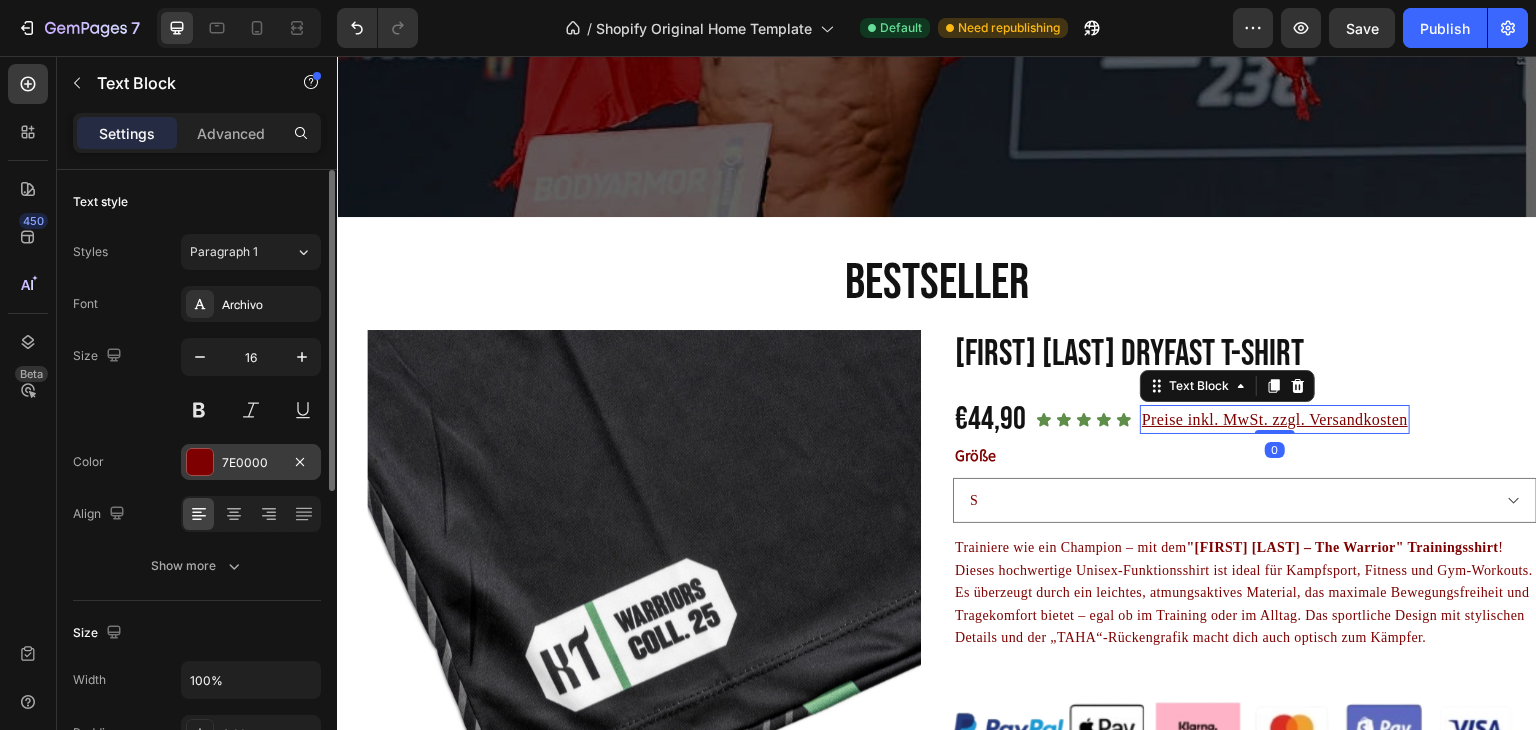 click on "7E0000" at bounding box center (251, 462) 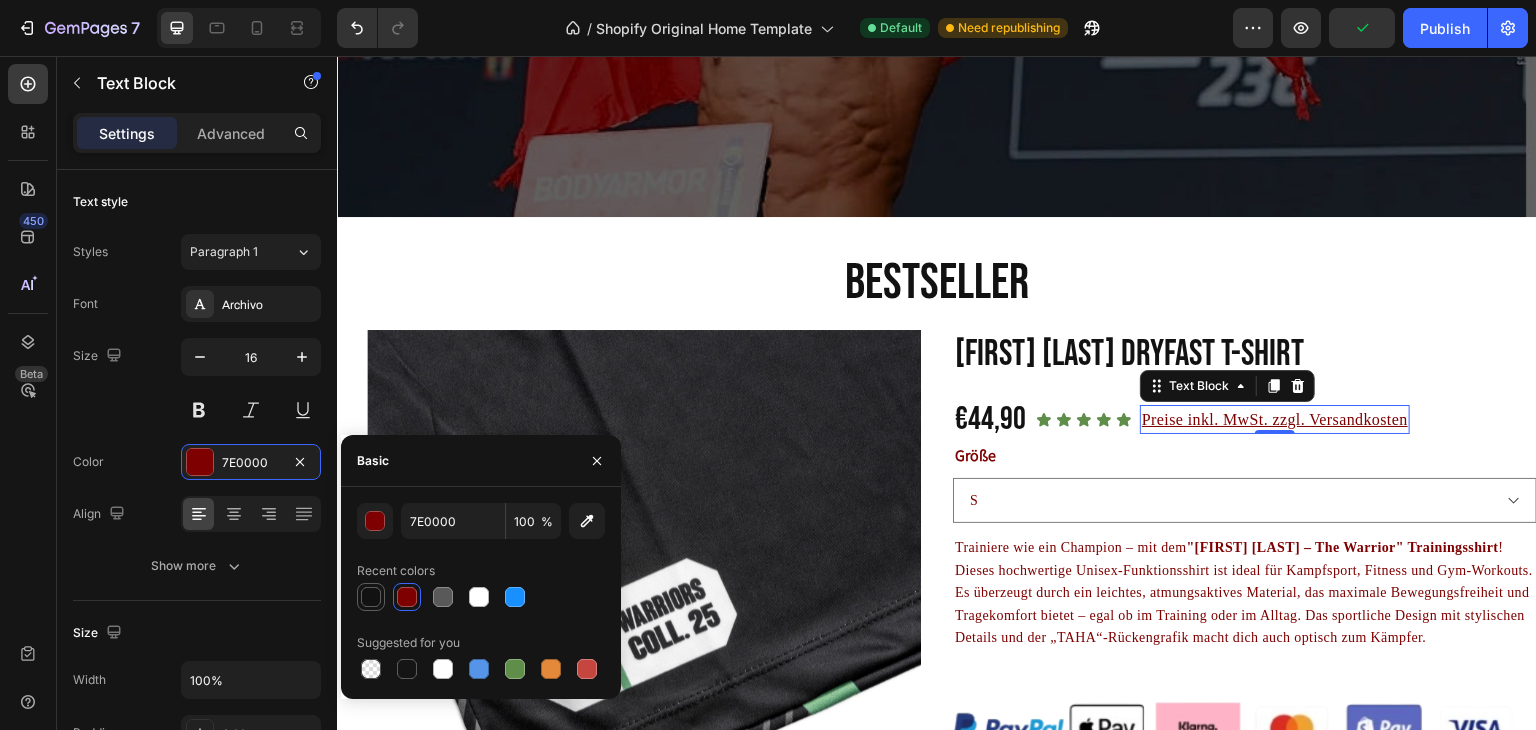 click at bounding box center [371, 597] 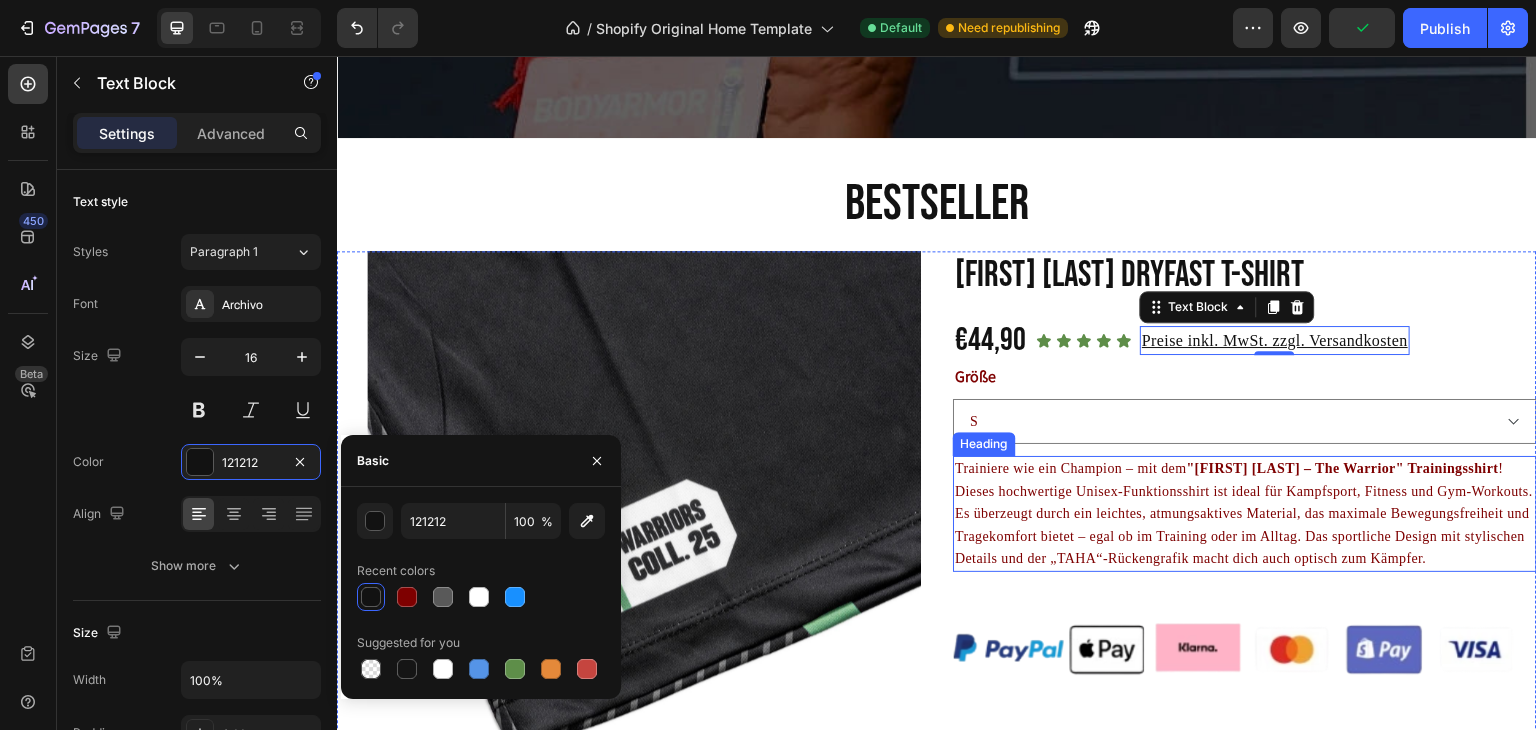 scroll, scrollTop: 560, scrollLeft: 0, axis: vertical 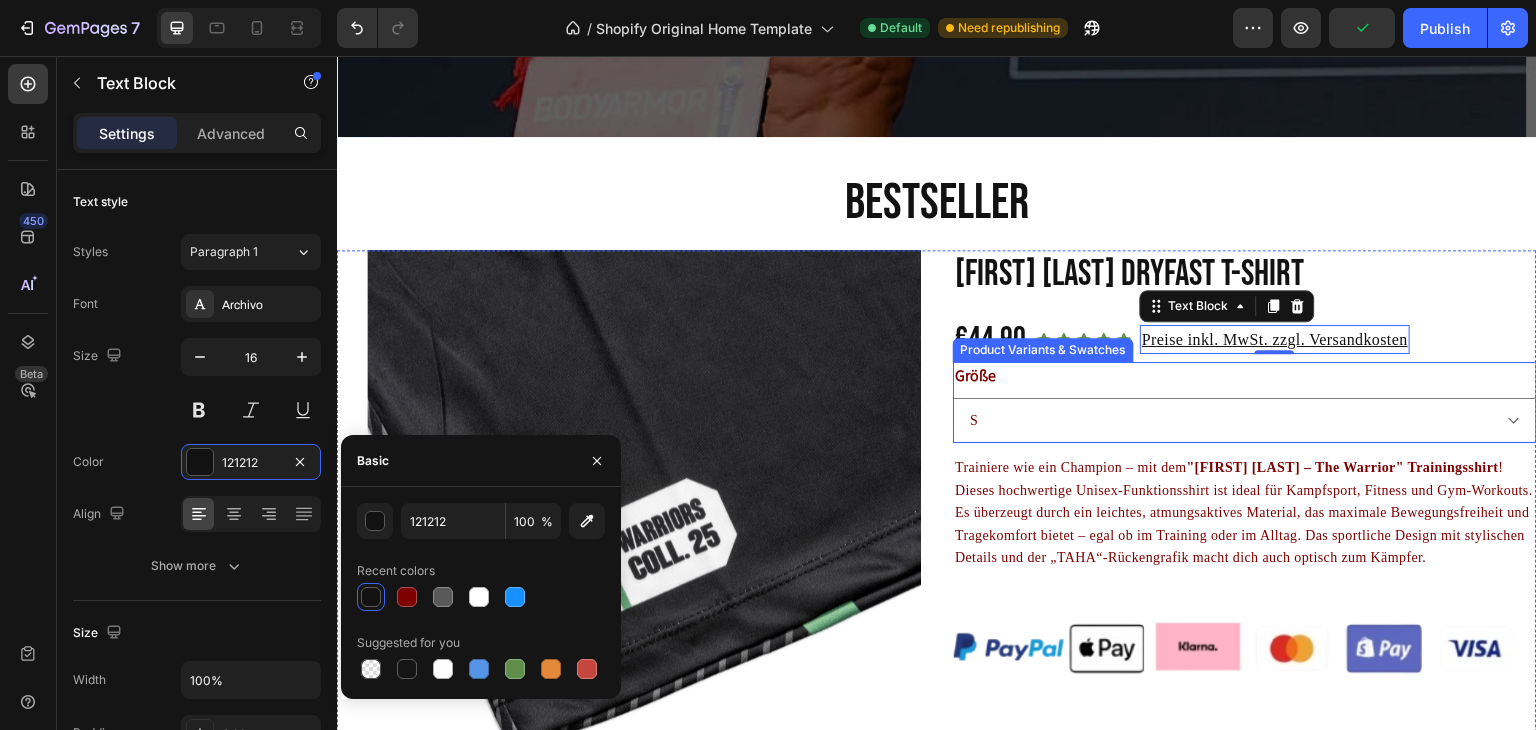 click on "Größe" at bounding box center [975, 376] 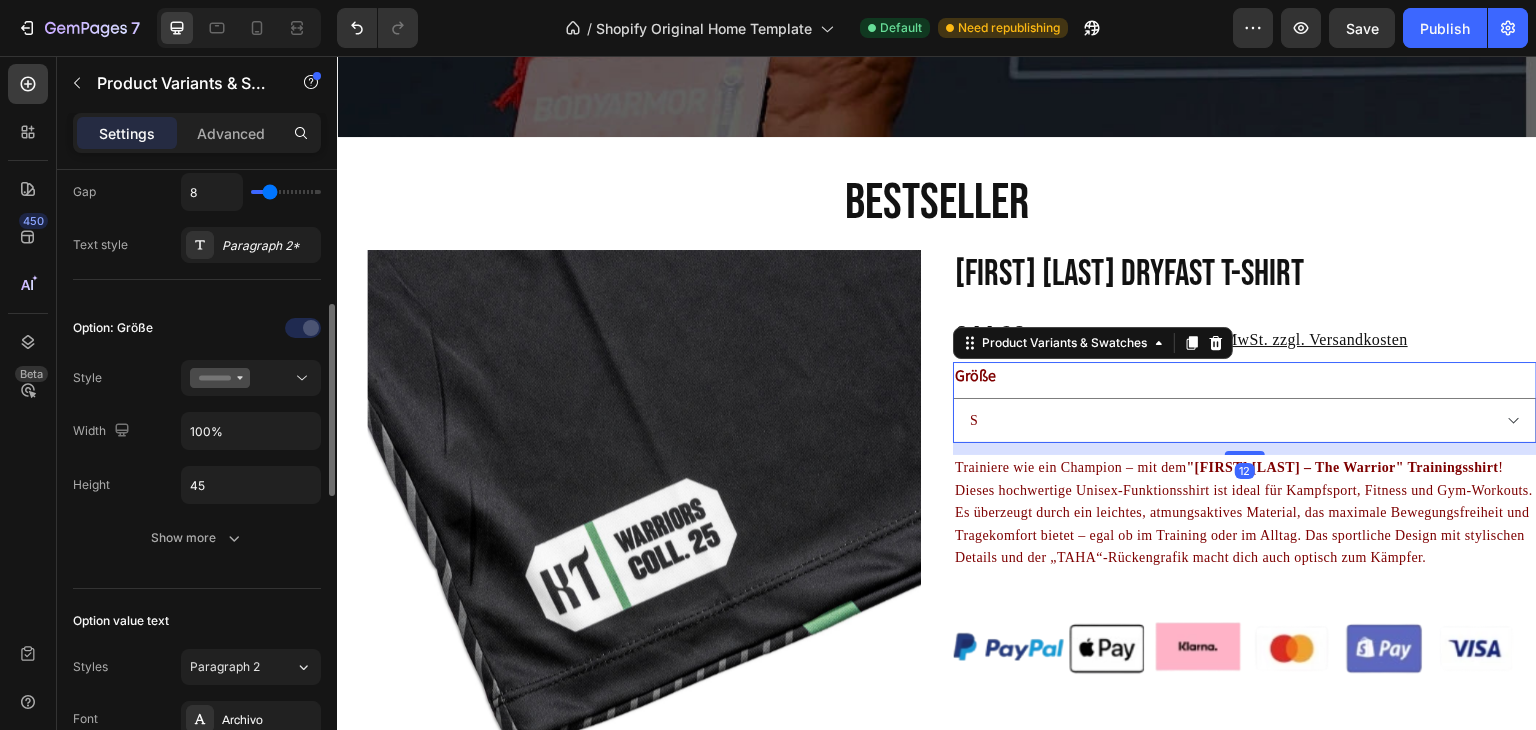scroll, scrollTop: 422, scrollLeft: 0, axis: vertical 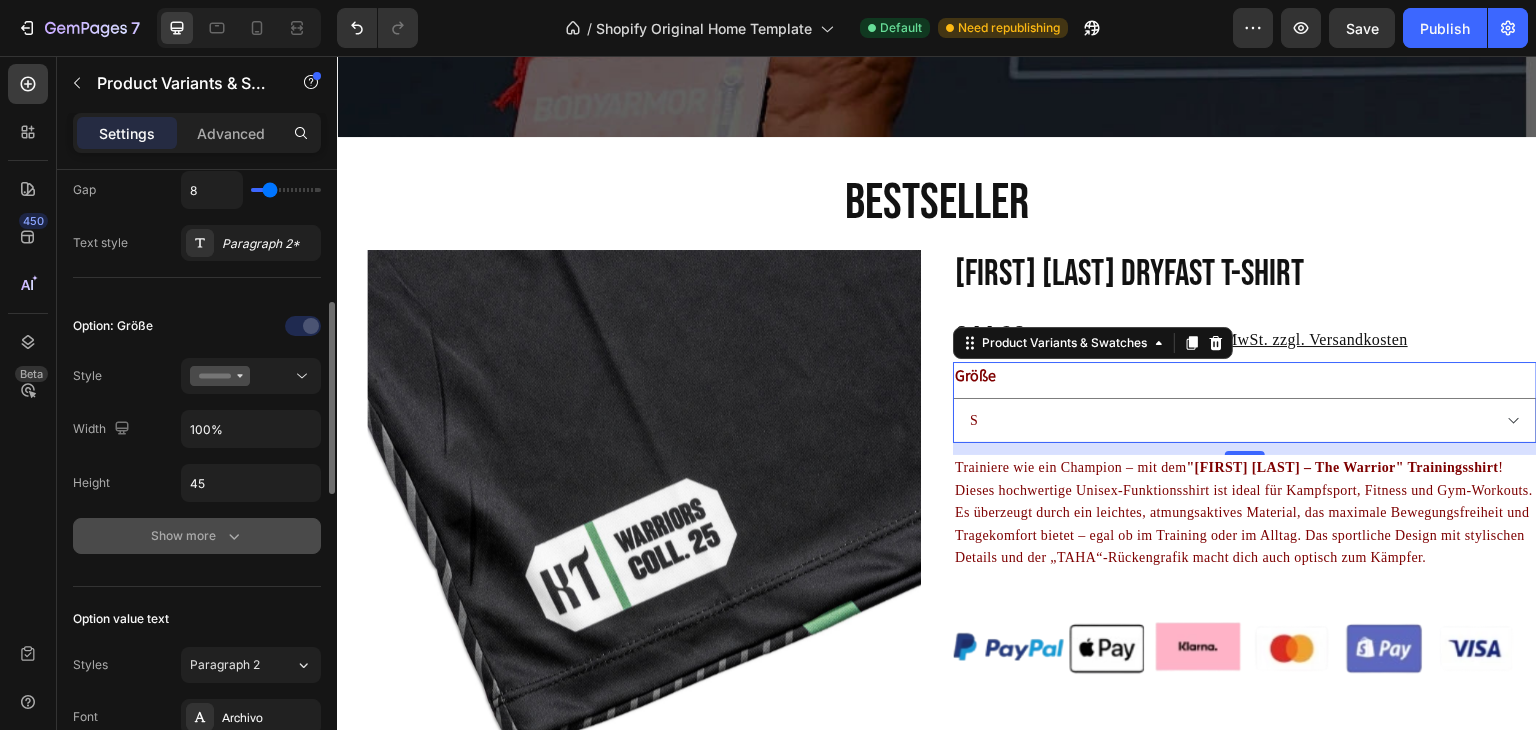 click on "Show more" at bounding box center [197, 536] 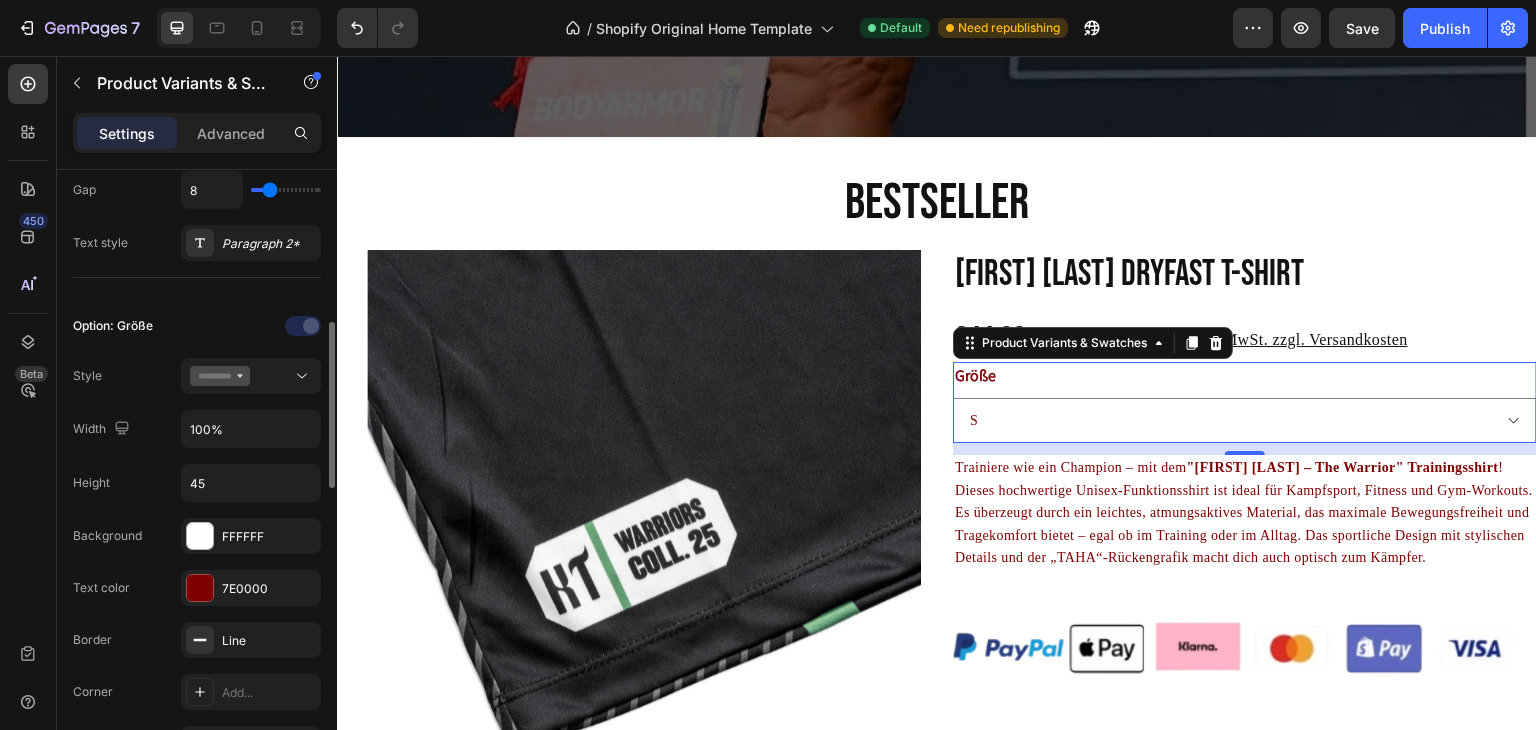 scroll, scrollTop: 453, scrollLeft: 0, axis: vertical 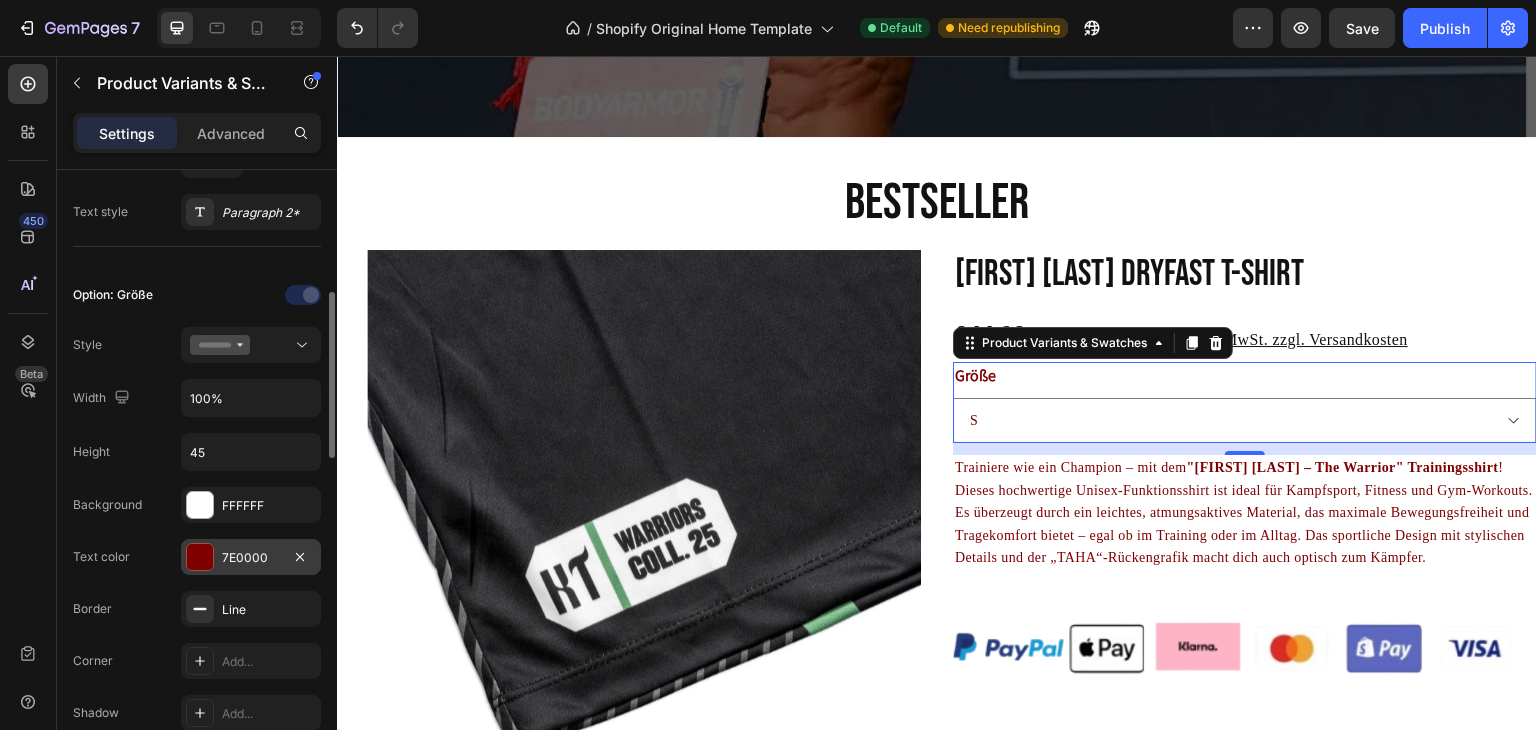 click at bounding box center [200, 557] 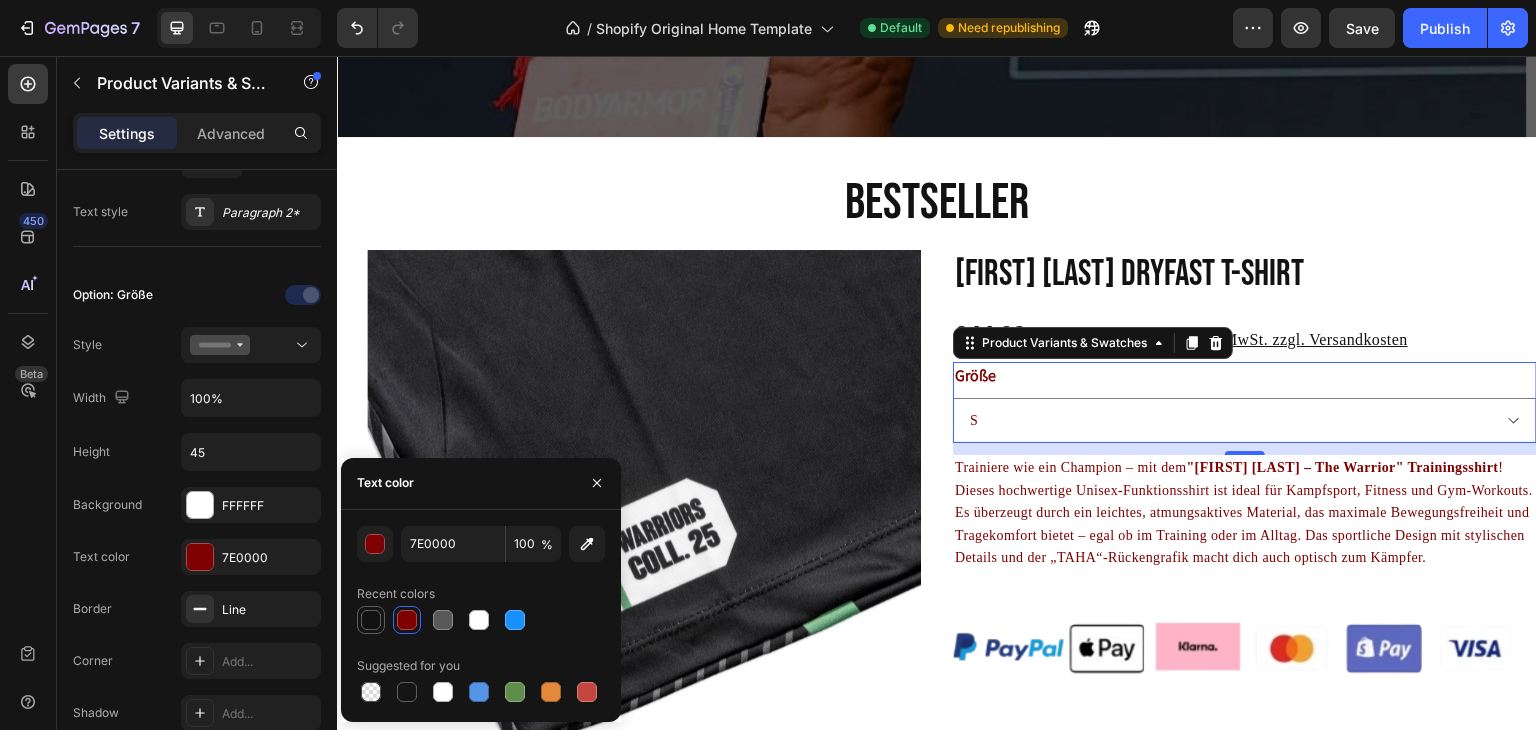 click at bounding box center [371, 620] 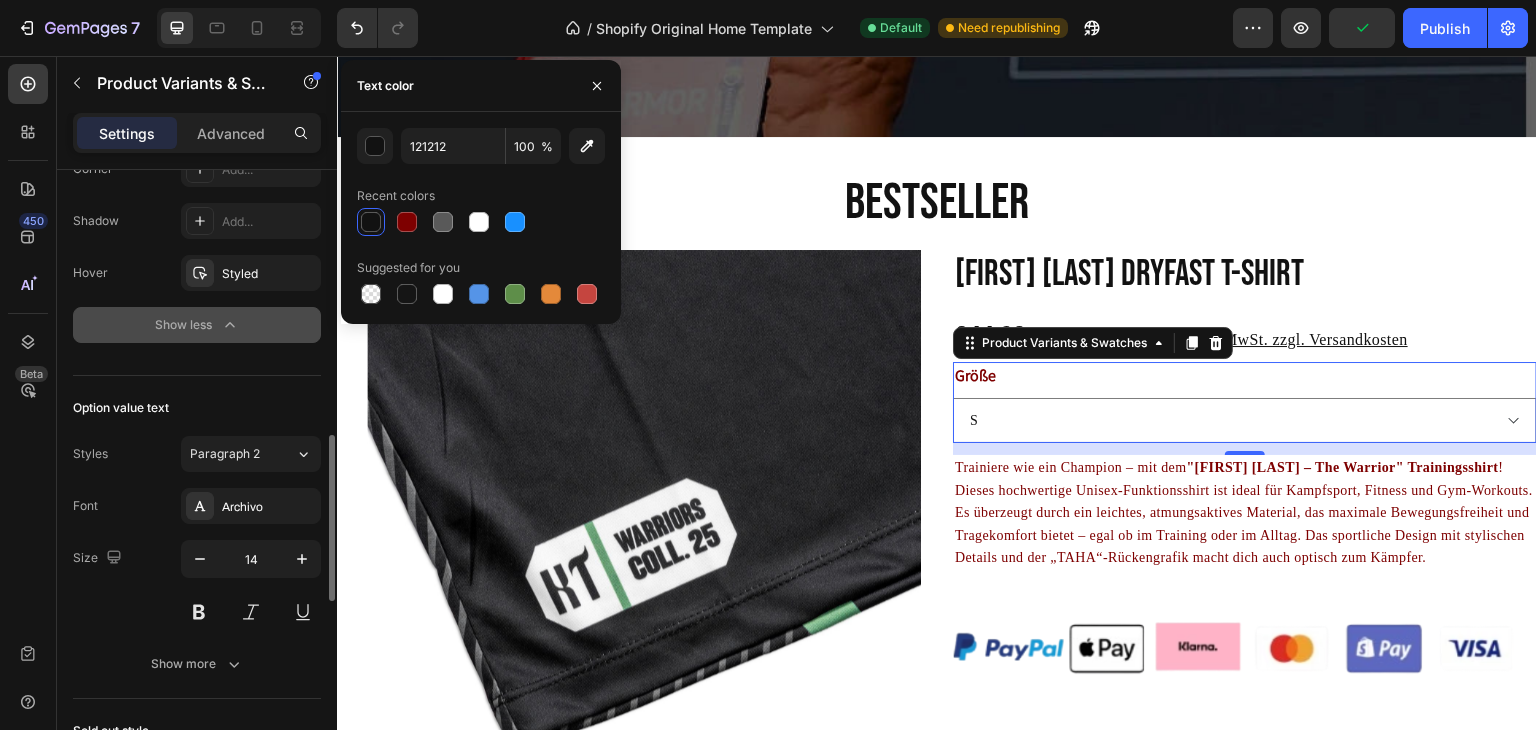 scroll, scrollTop: 953, scrollLeft: 0, axis: vertical 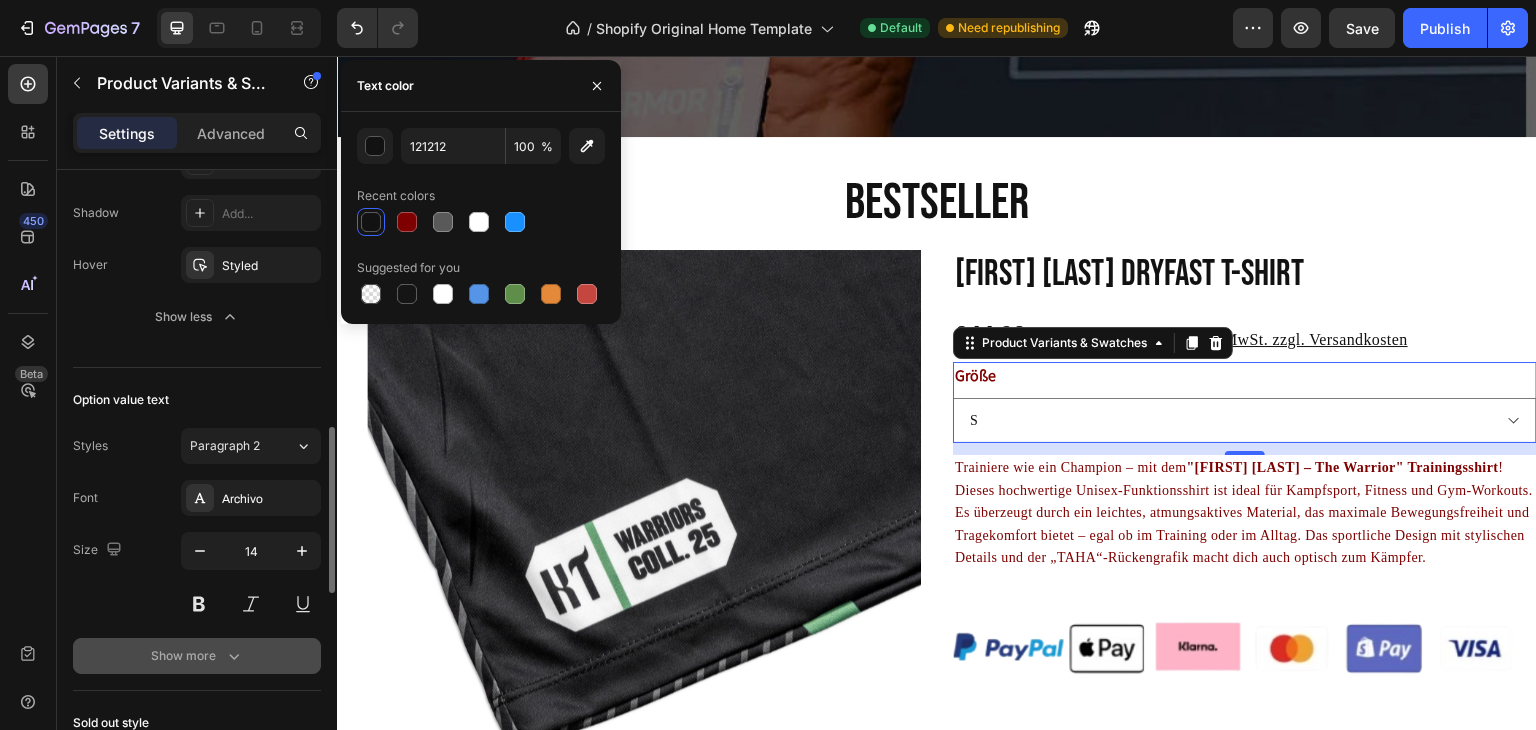 click on "Show more" at bounding box center (197, 656) 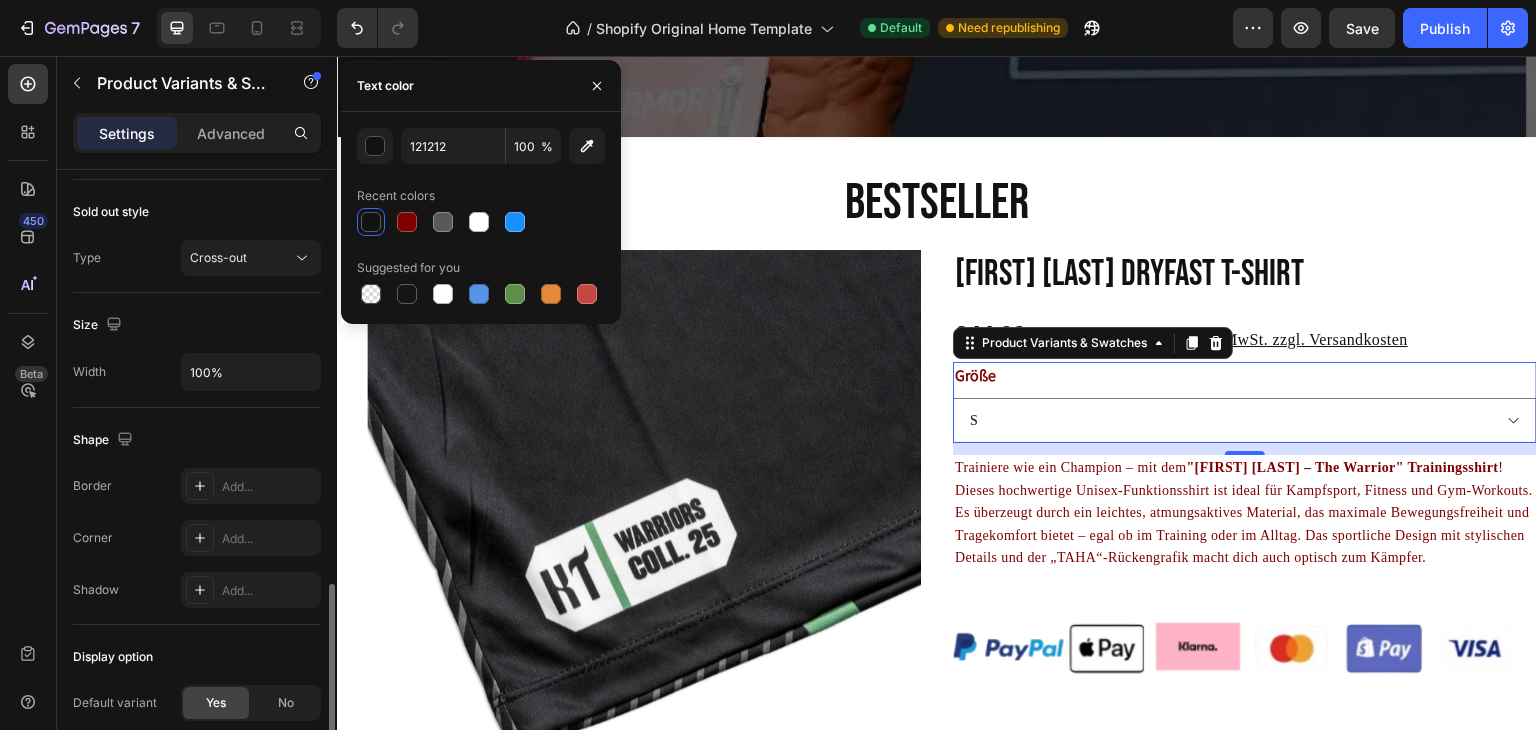 scroll, scrollTop: 1879, scrollLeft: 0, axis: vertical 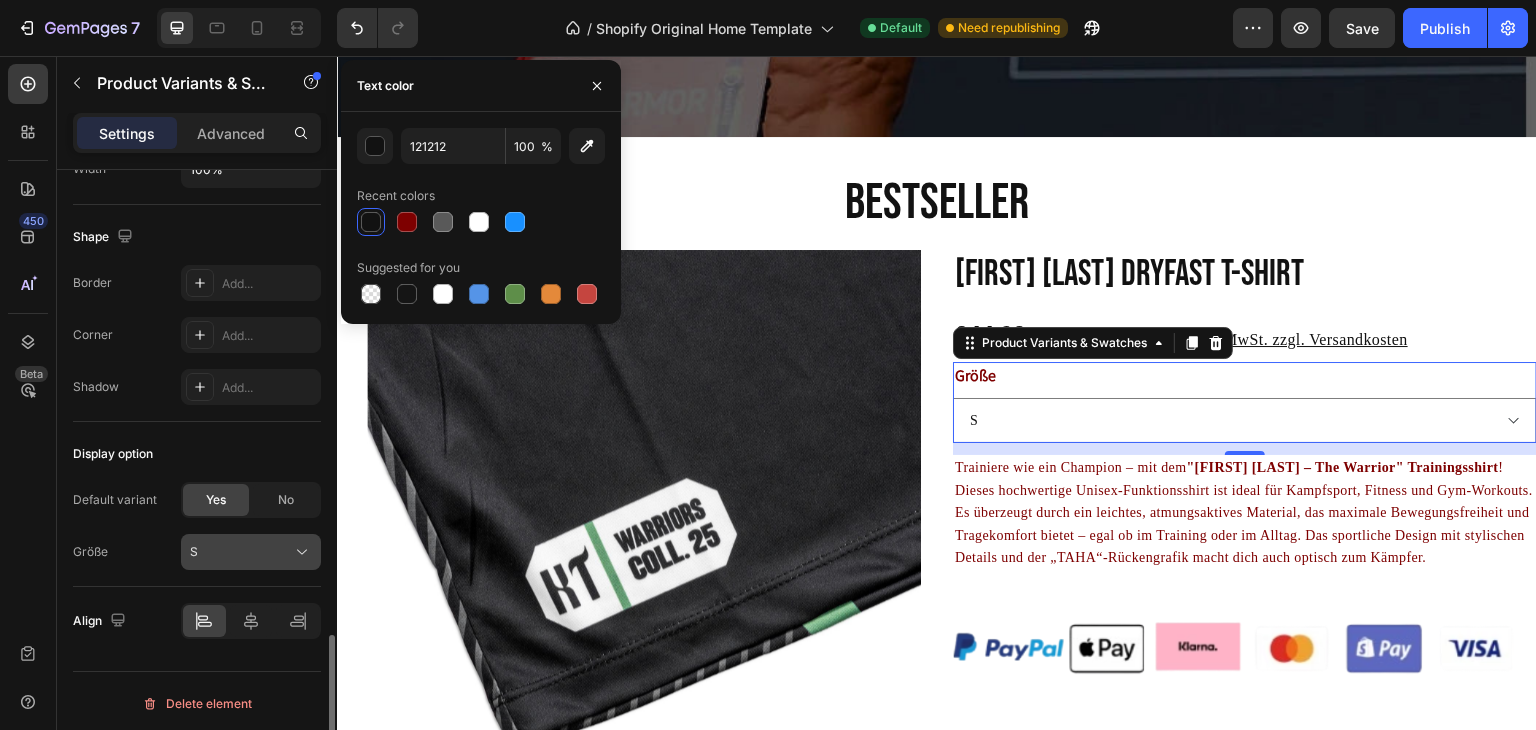 click on "S" 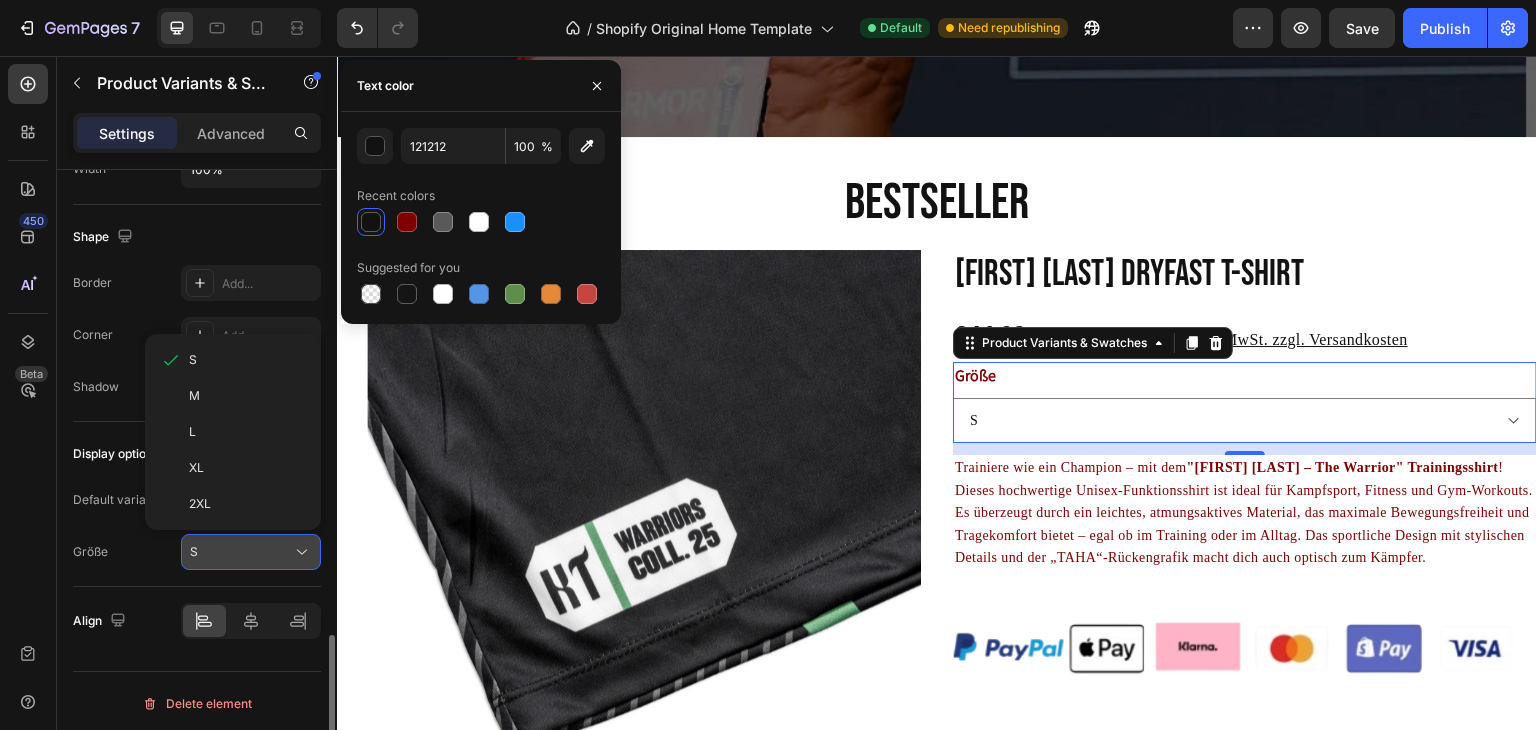 click on "S" 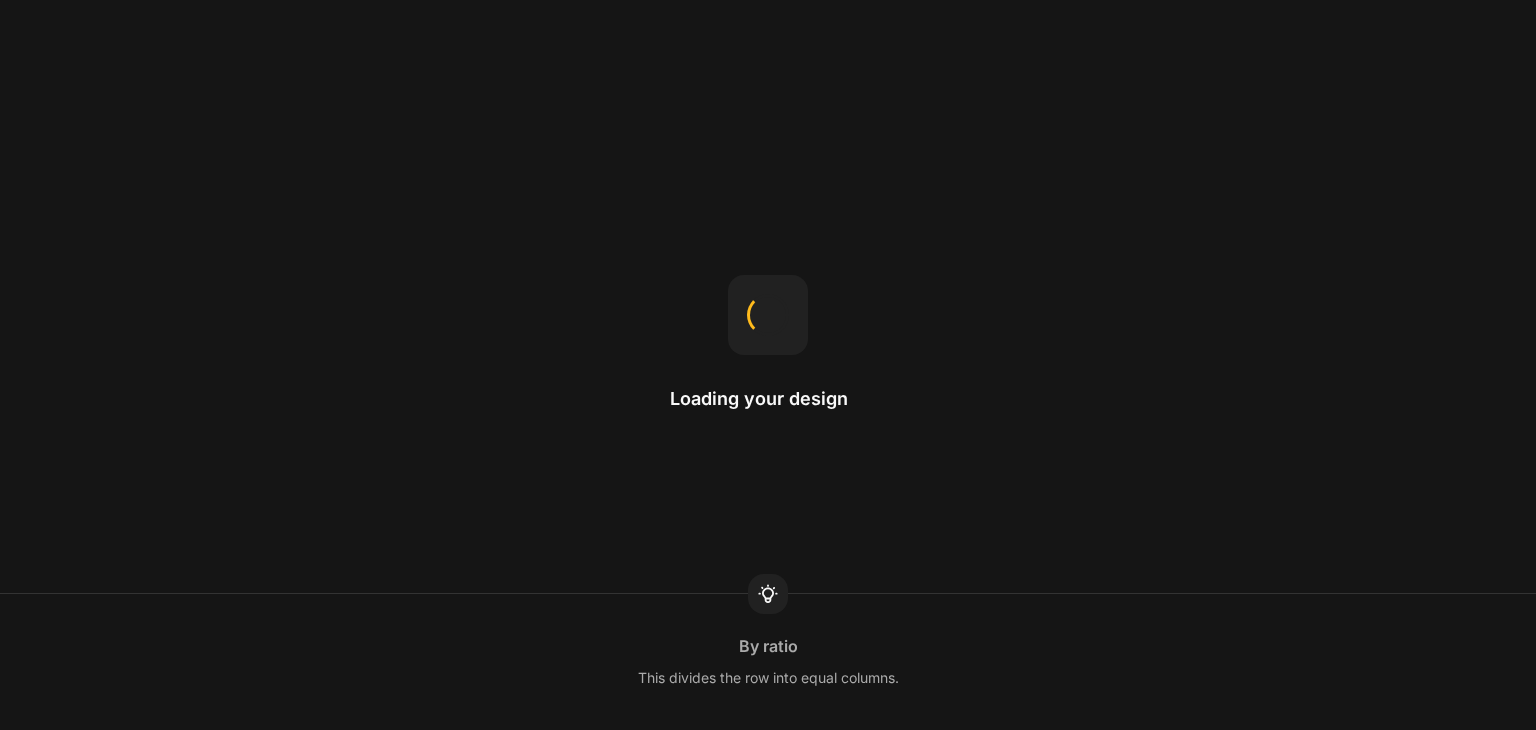 scroll, scrollTop: 0, scrollLeft: 0, axis: both 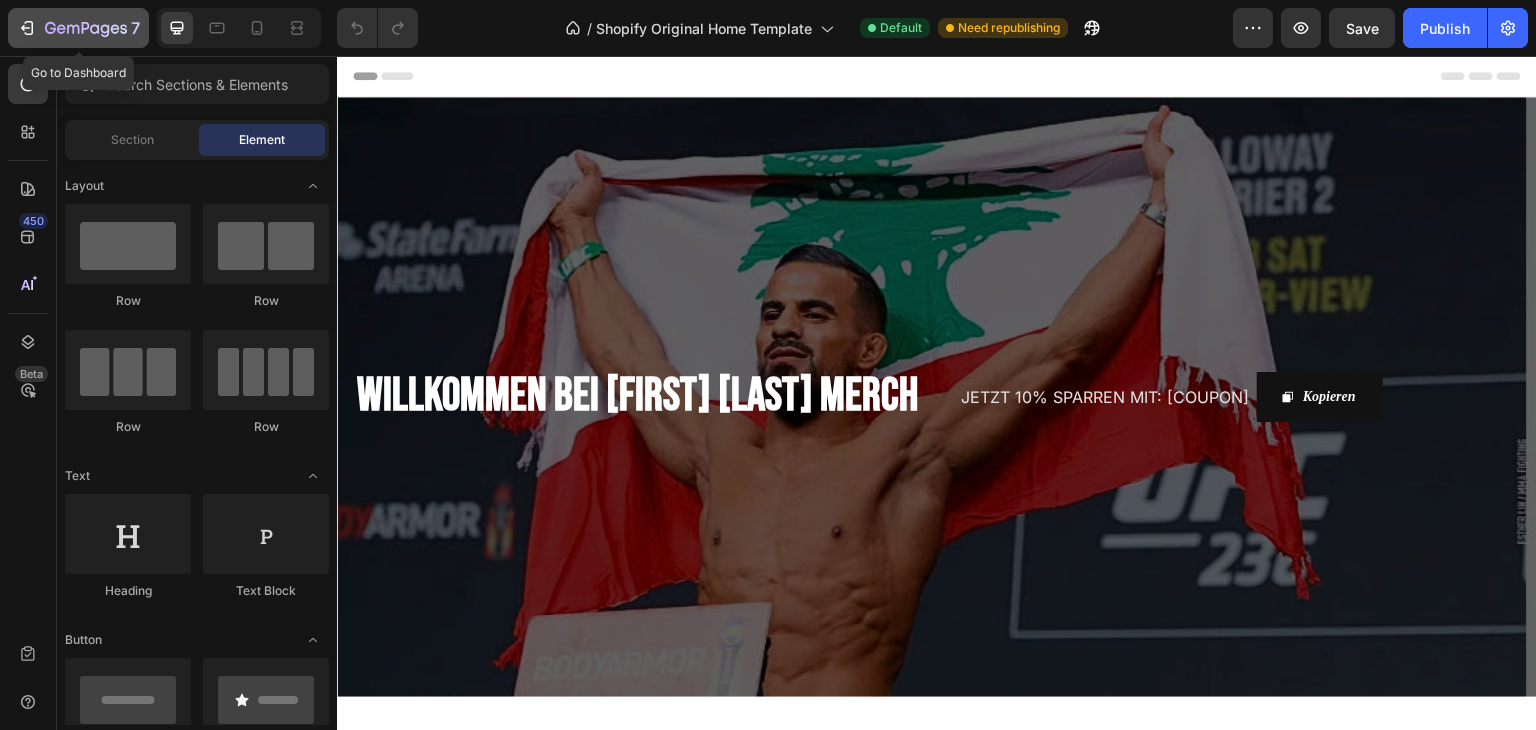 click 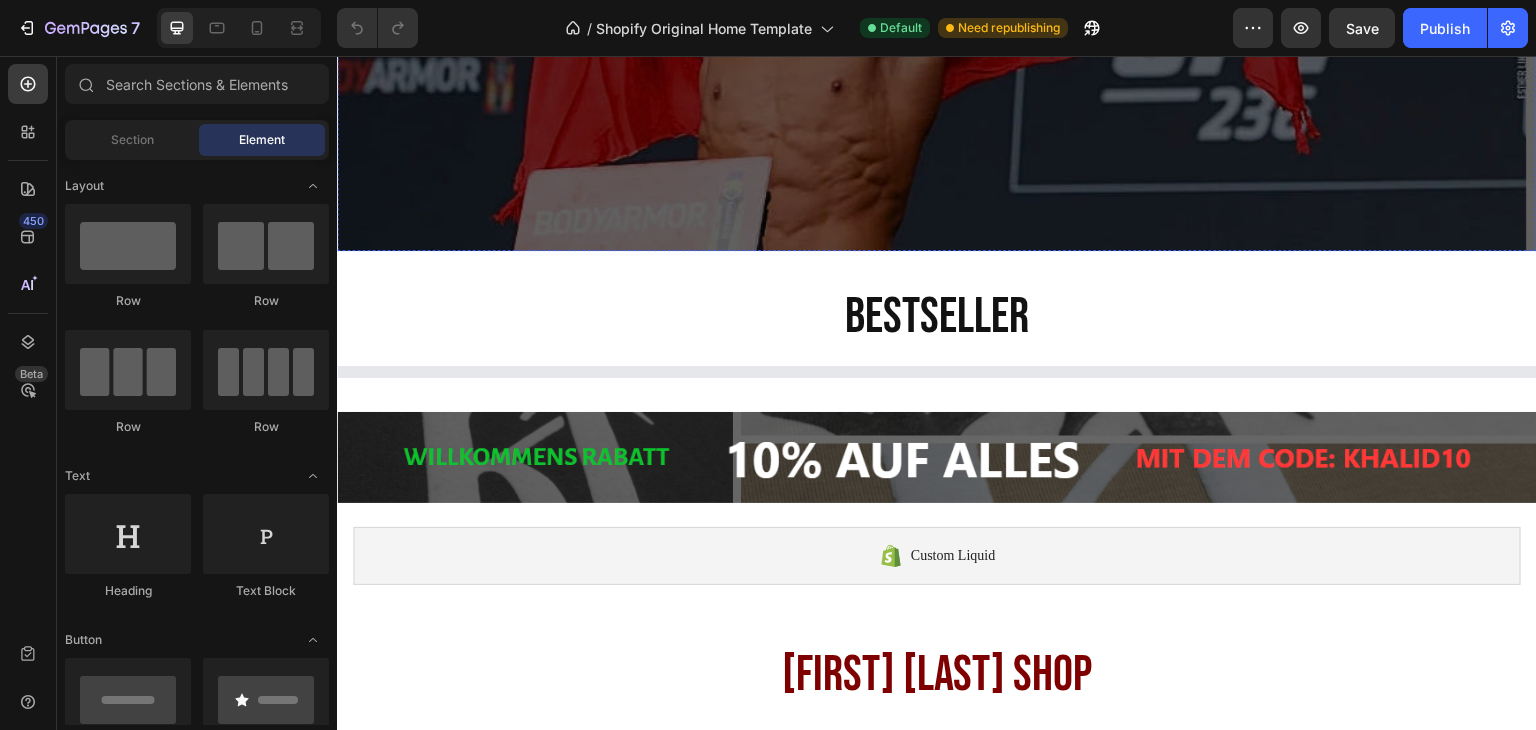 scroll, scrollTop: 444, scrollLeft: 0, axis: vertical 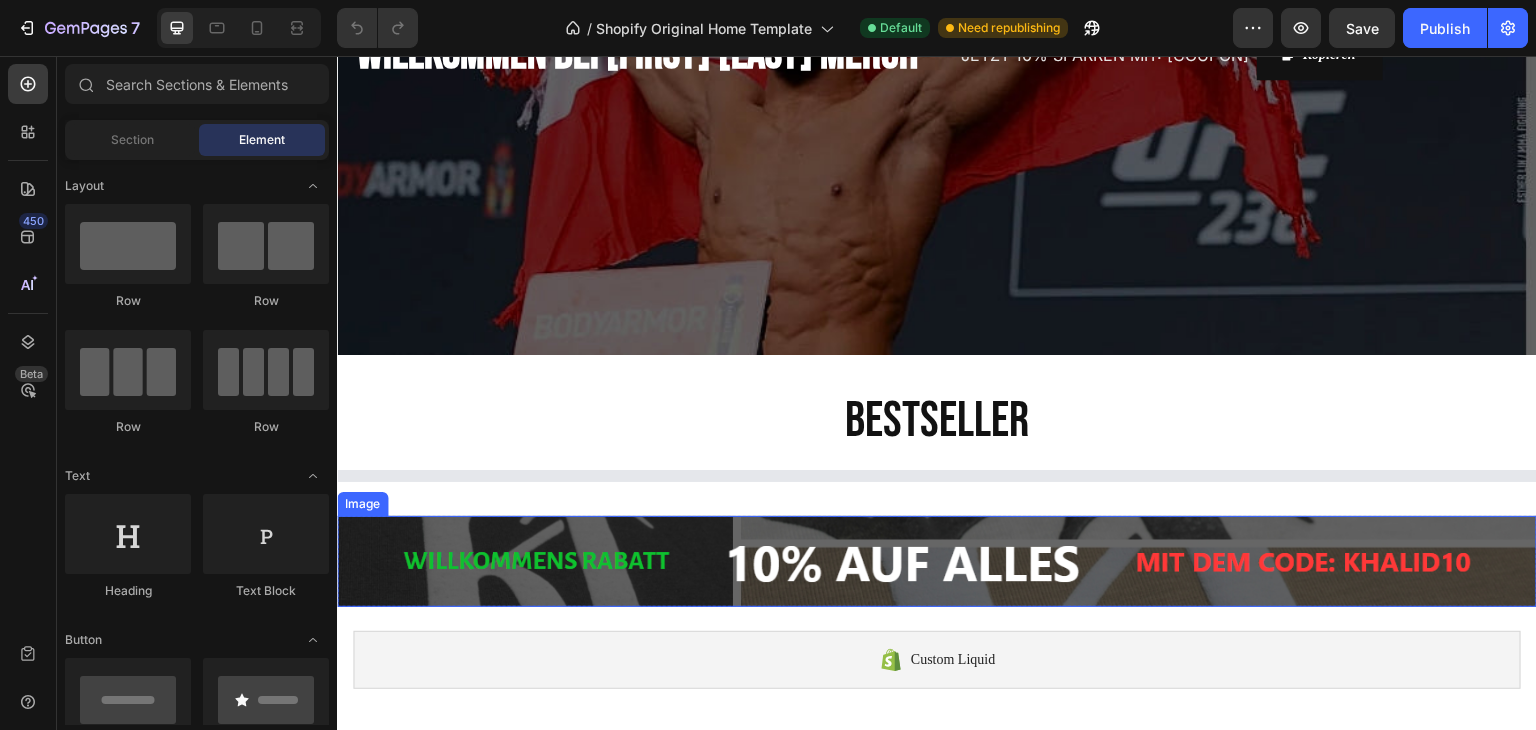 click at bounding box center [937, 561] 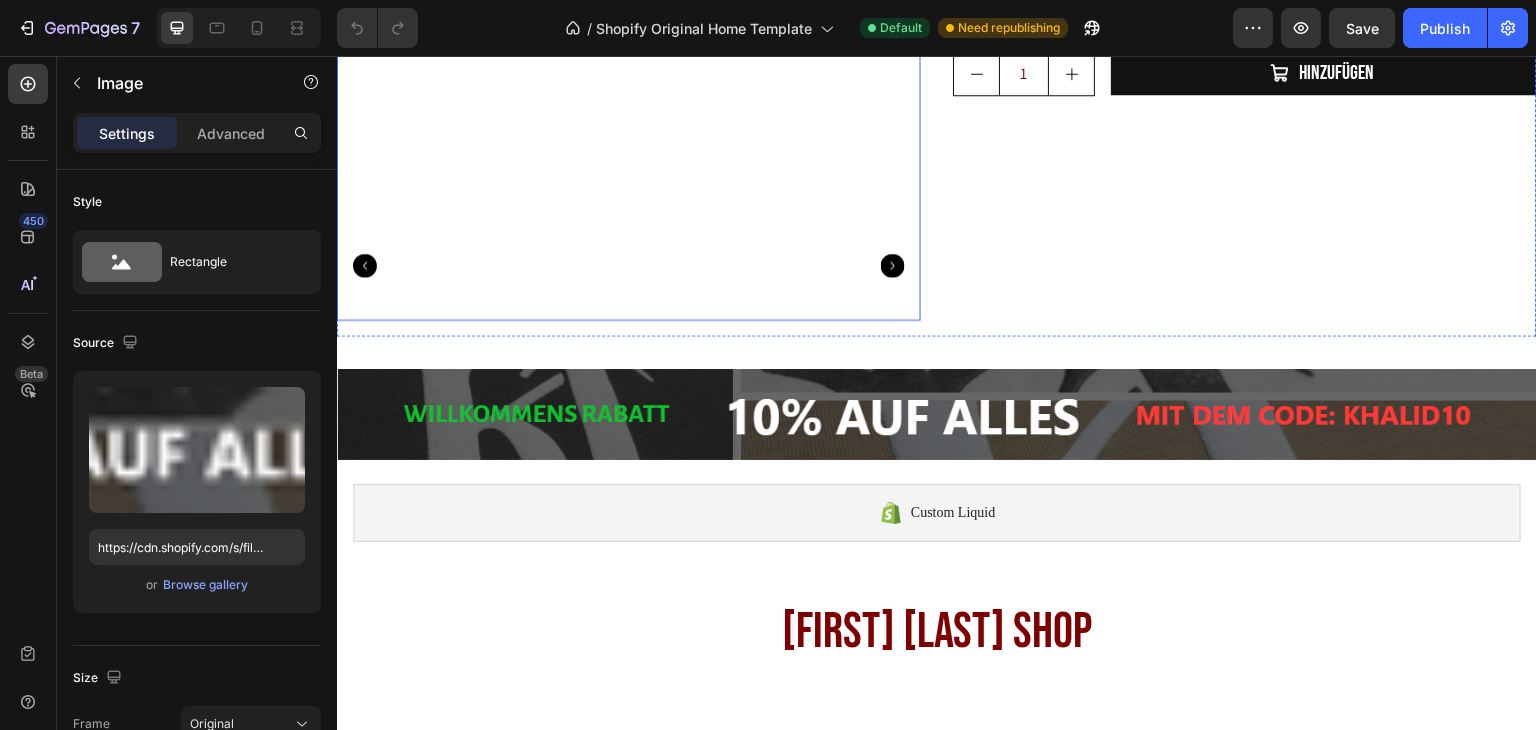 scroll, scrollTop: 1192, scrollLeft: 0, axis: vertical 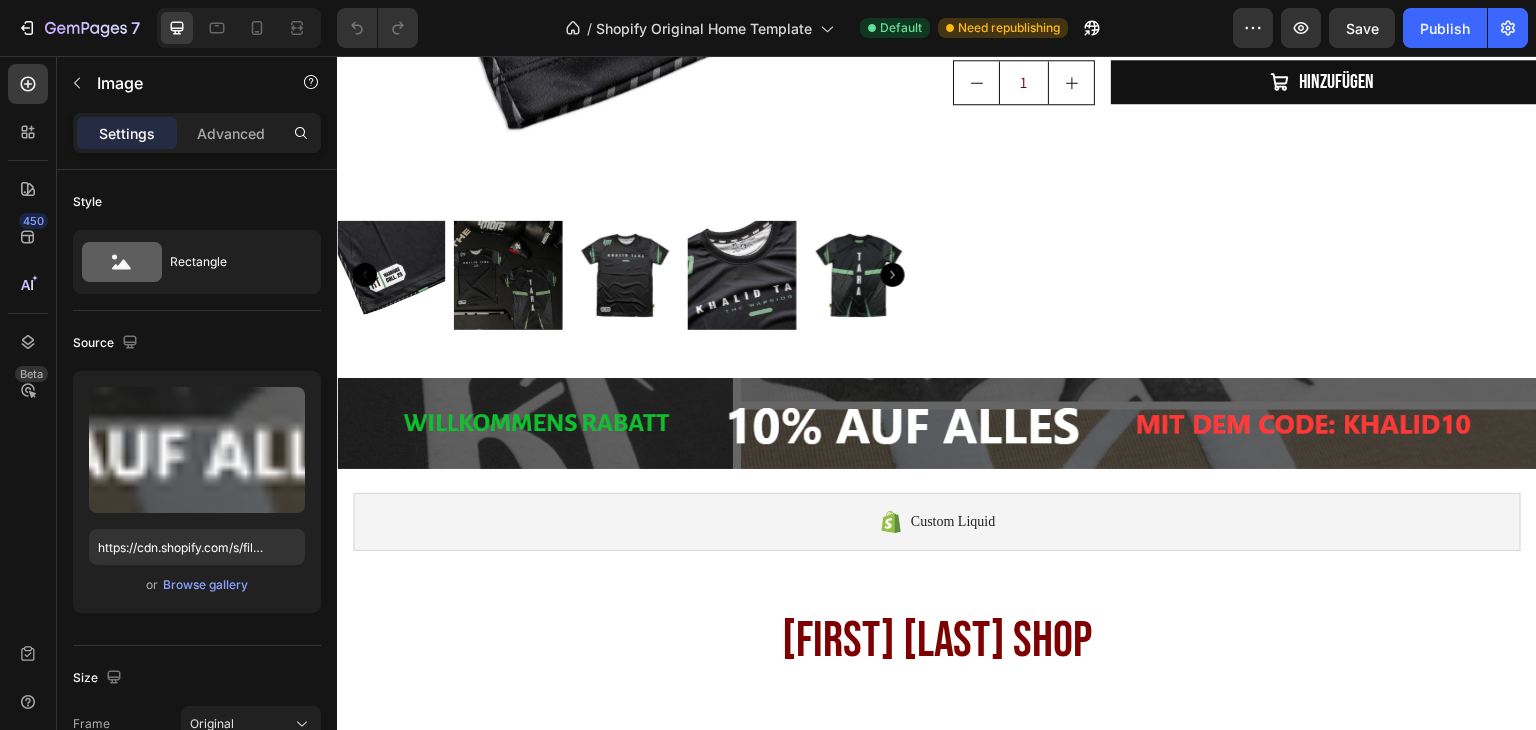click at bounding box center [937, 423] 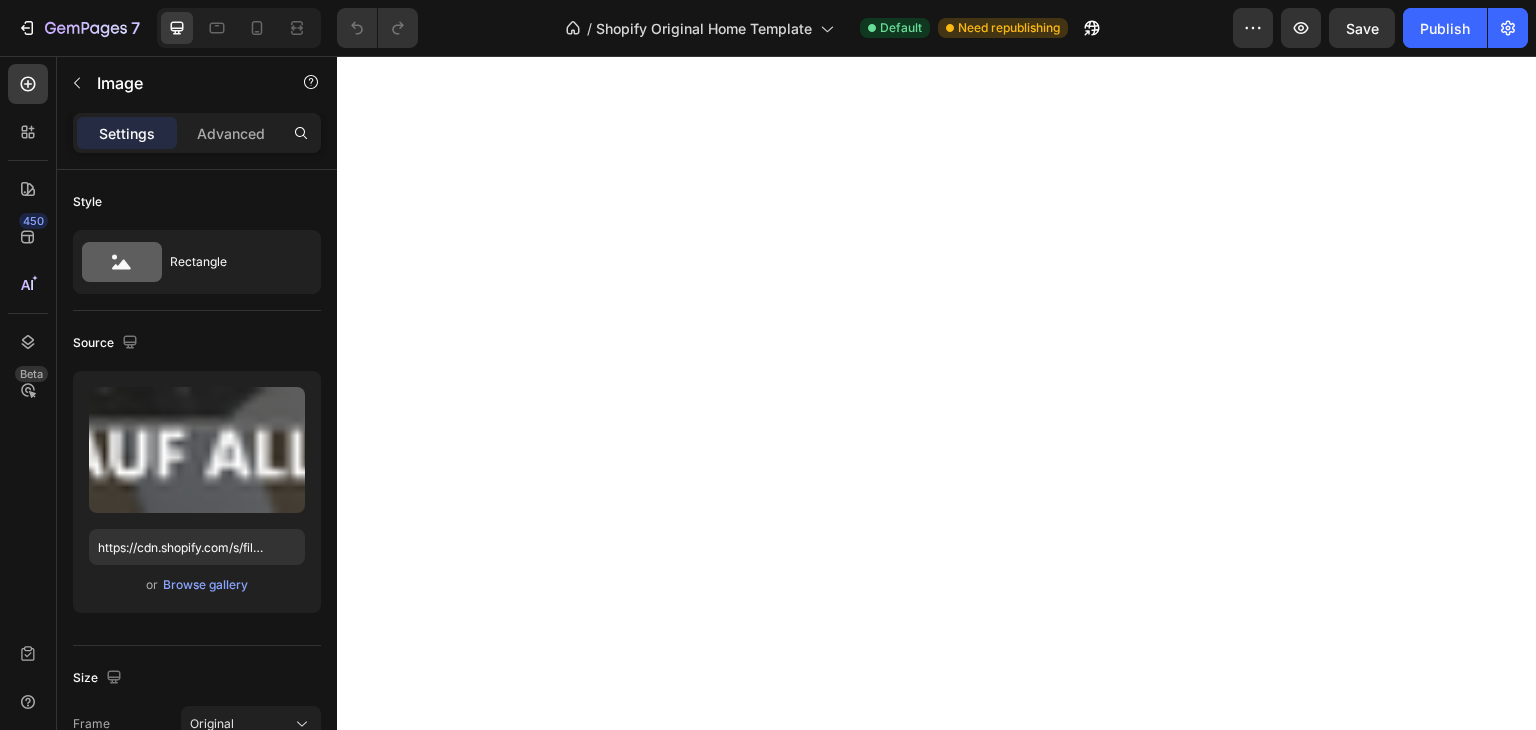 scroll, scrollTop: 0, scrollLeft: 0, axis: both 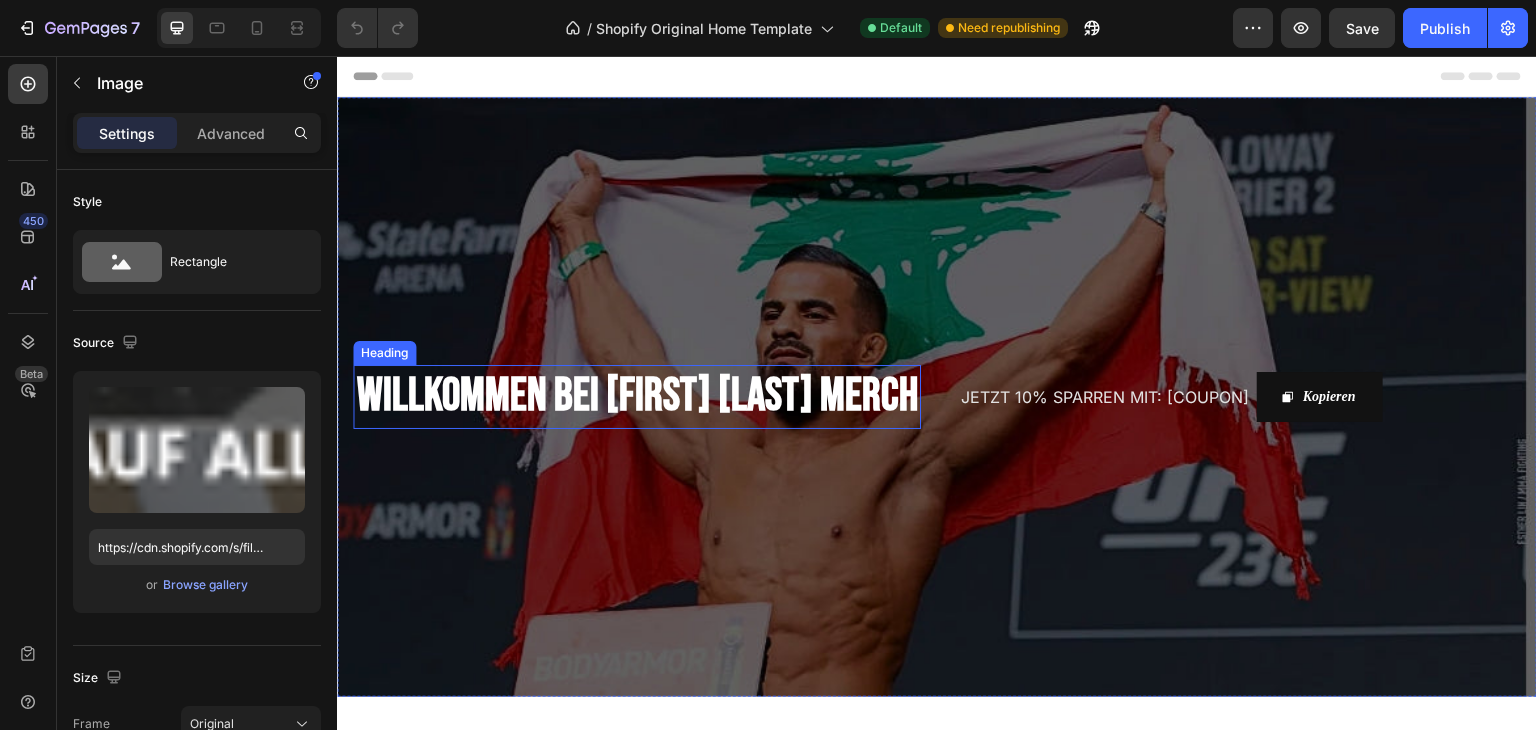 click on "WILLKOMMEN BEI [FIRST] [LAST] MERCH" at bounding box center [637, 397] 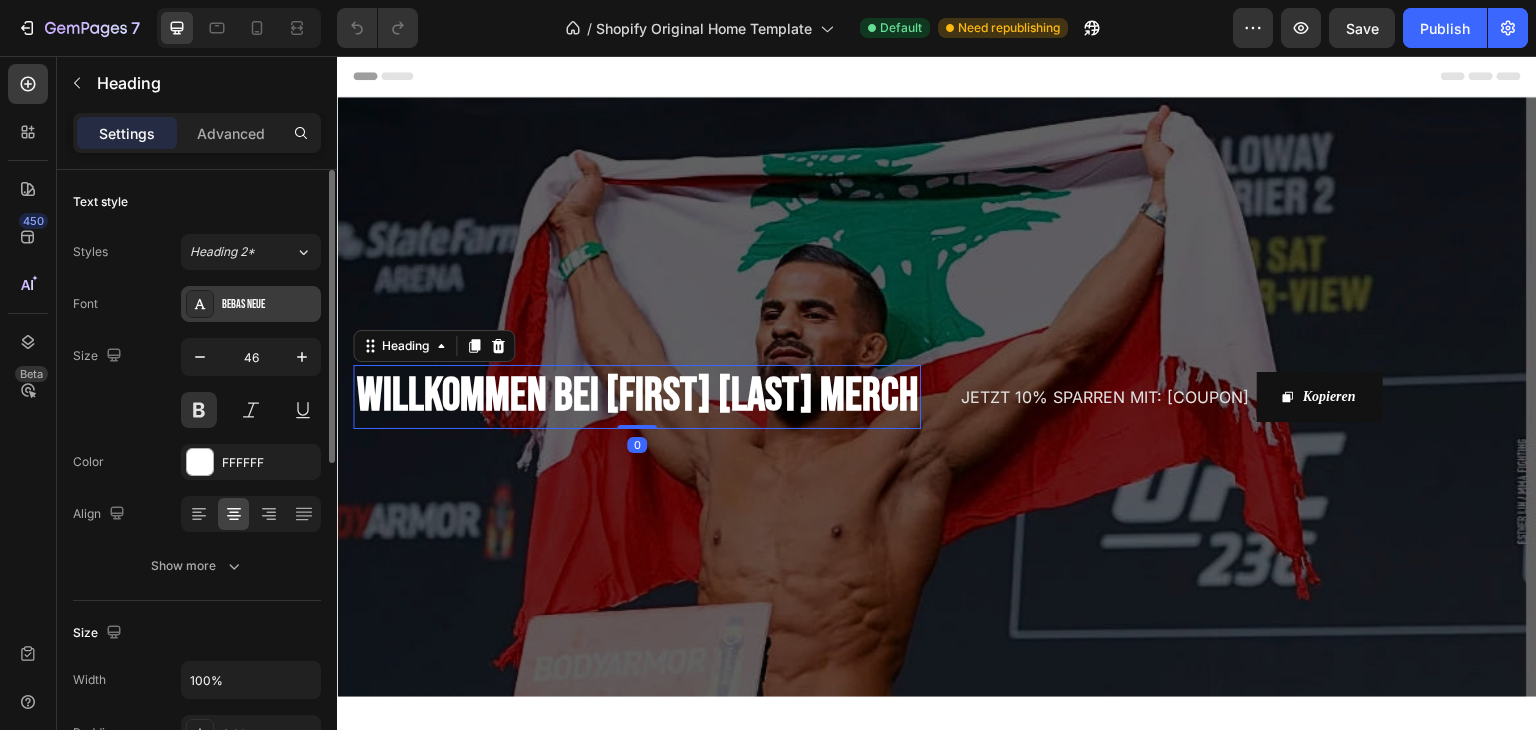 click on "Bebas Neue" at bounding box center (251, 304) 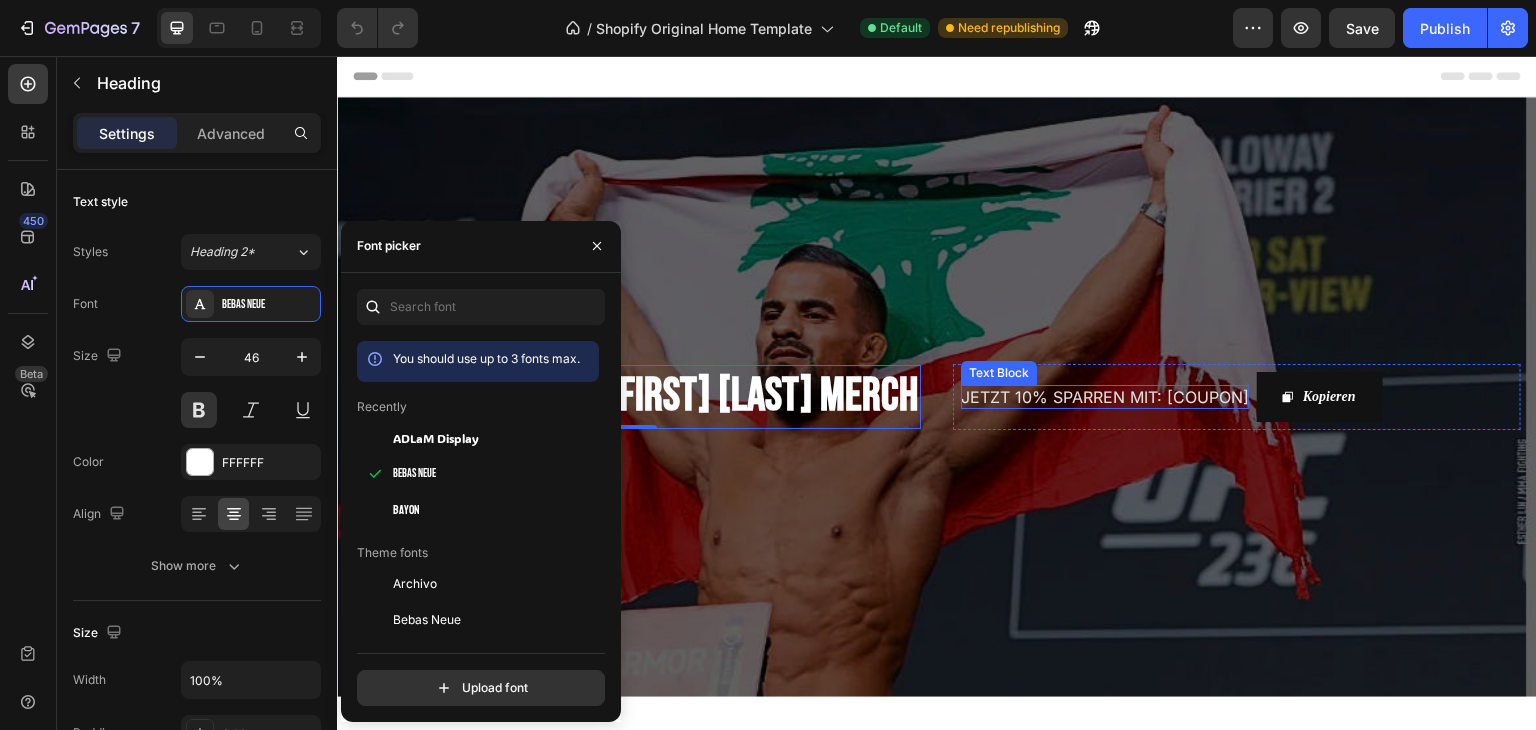 click on "JETZT 10% SPARREN MIT: [COUPON]" at bounding box center [1105, 397] 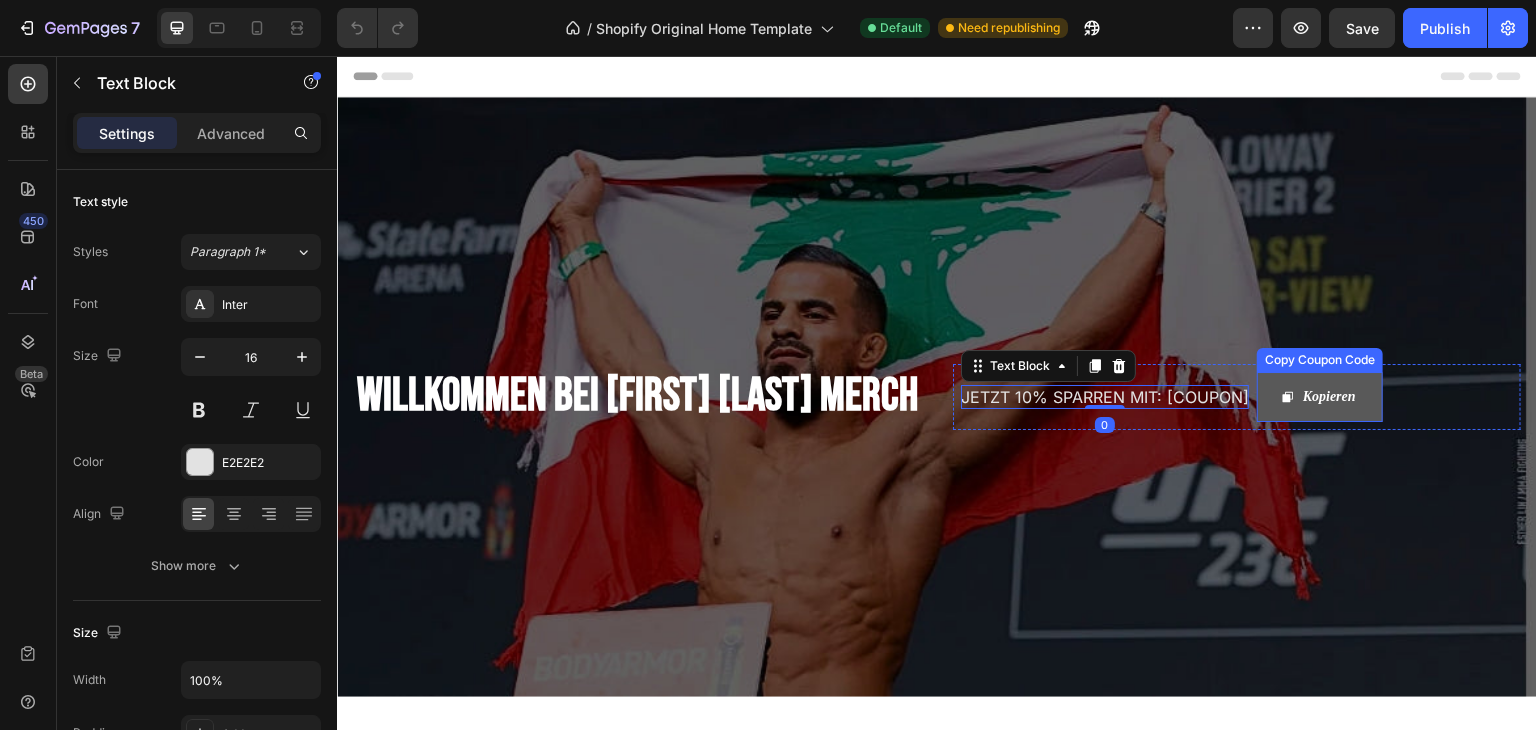 click on "Kopieren" at bounding box center (1320, 396) 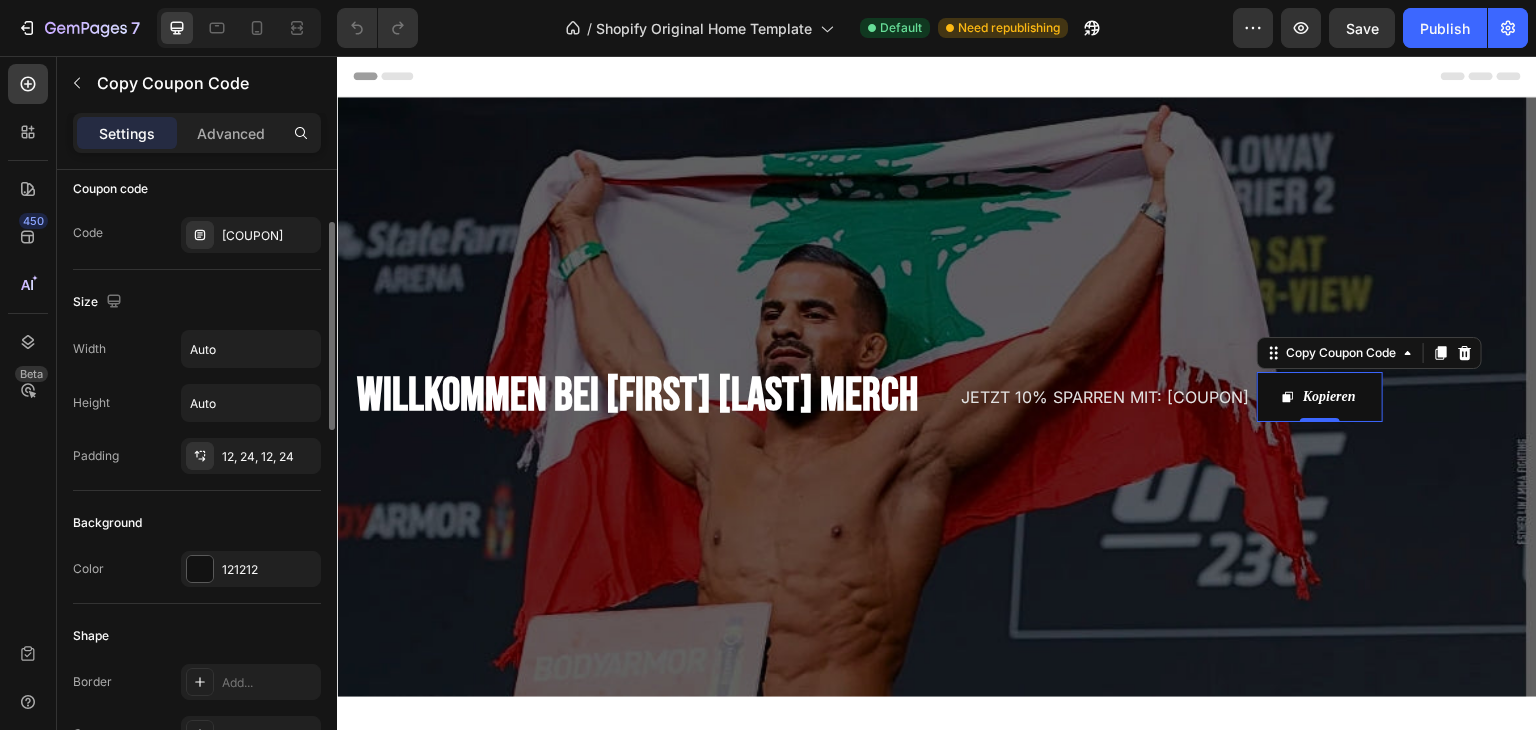 scroll, scrollTop: 140, scrollLeft: 0, axis: vertical 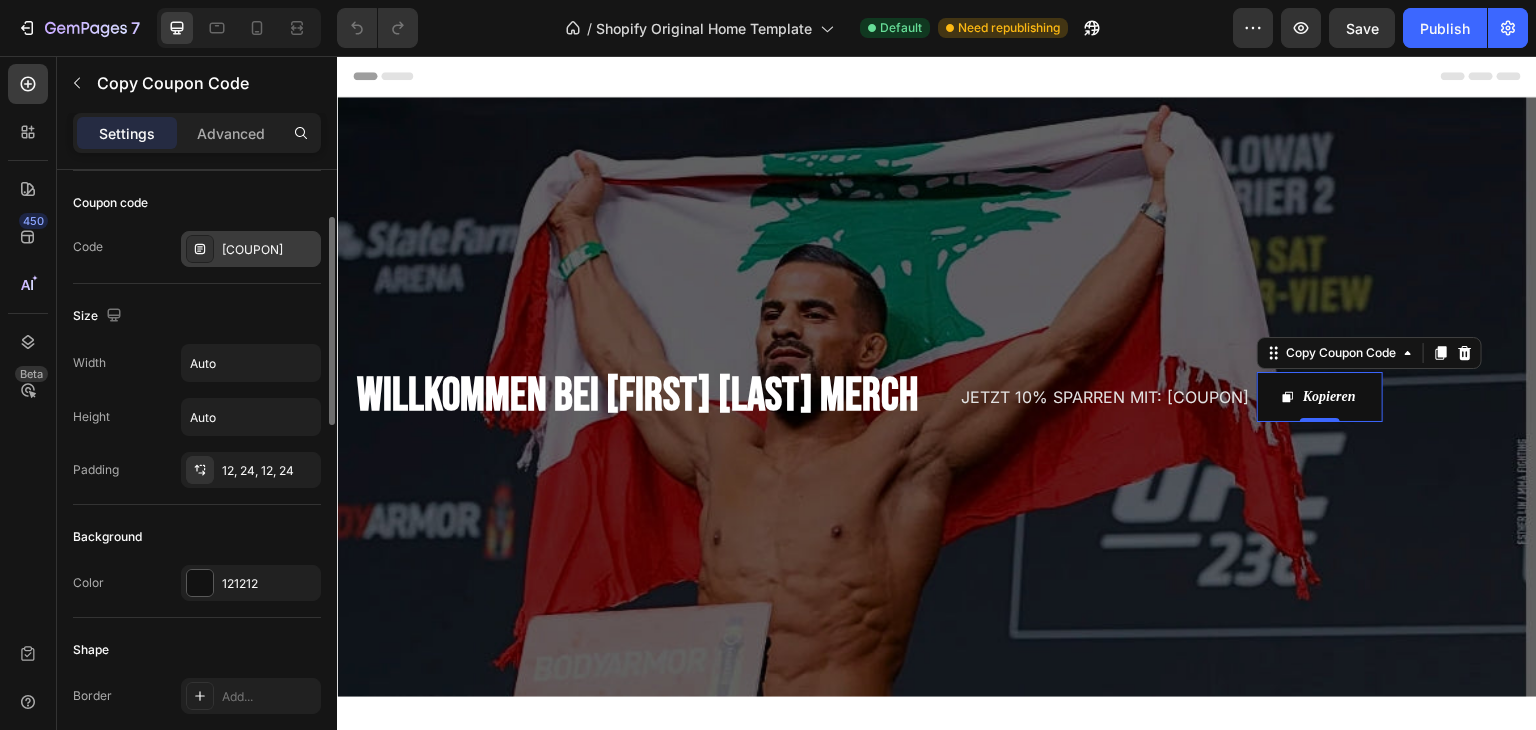 click on "KHALID10" at bounding box center [269, 250] 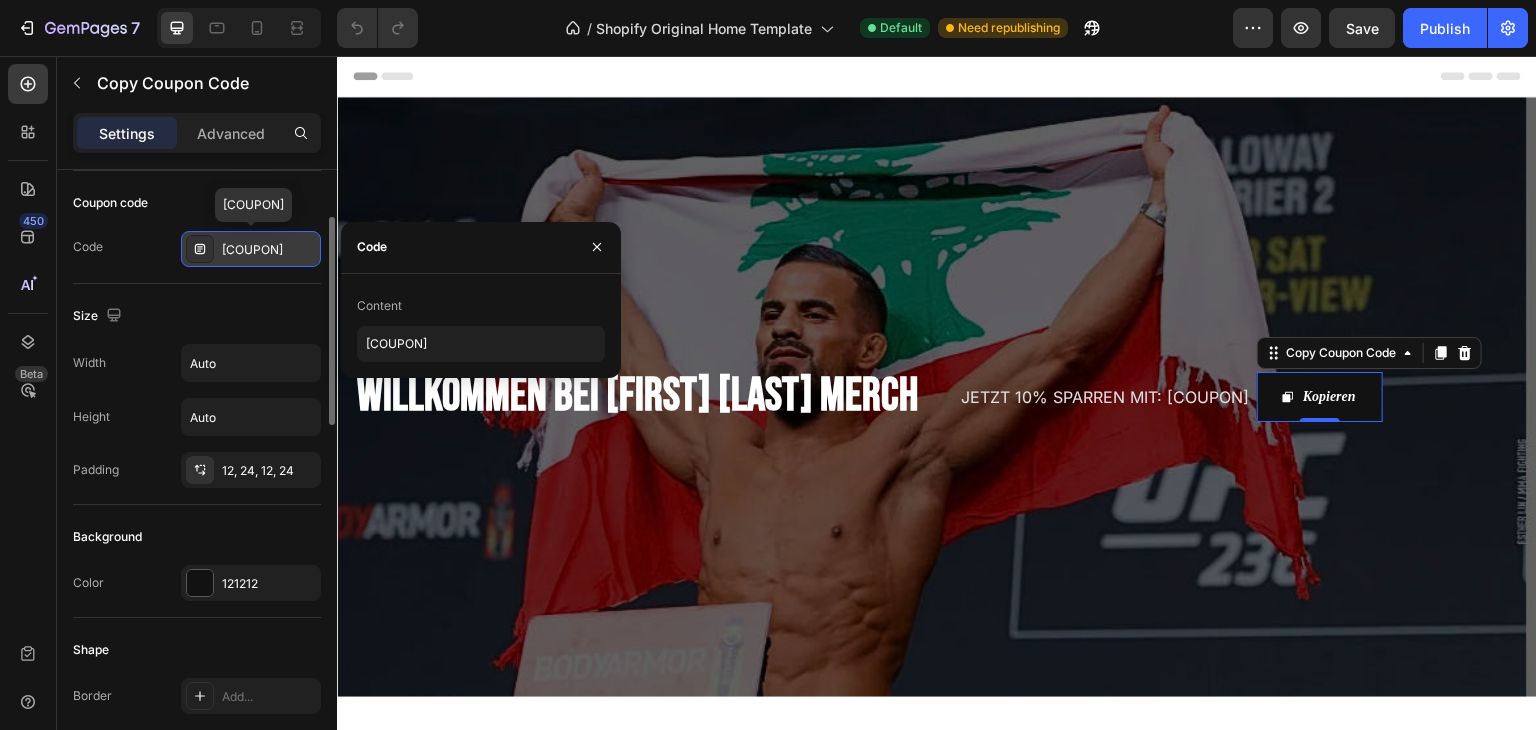 click on "KHALID10" at bounding box center [269, 250] 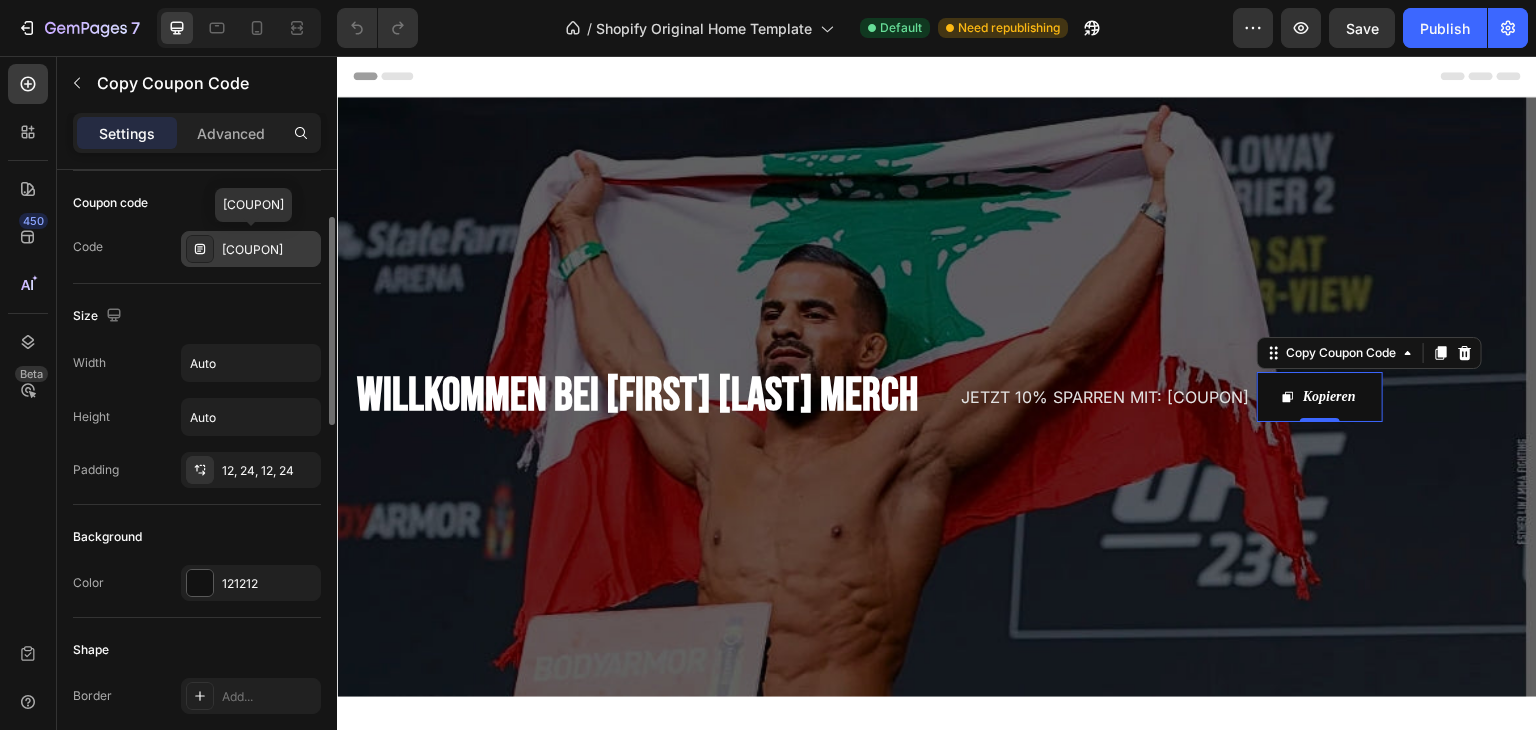 click on "KHALID10" at bounding box center (269, 250) 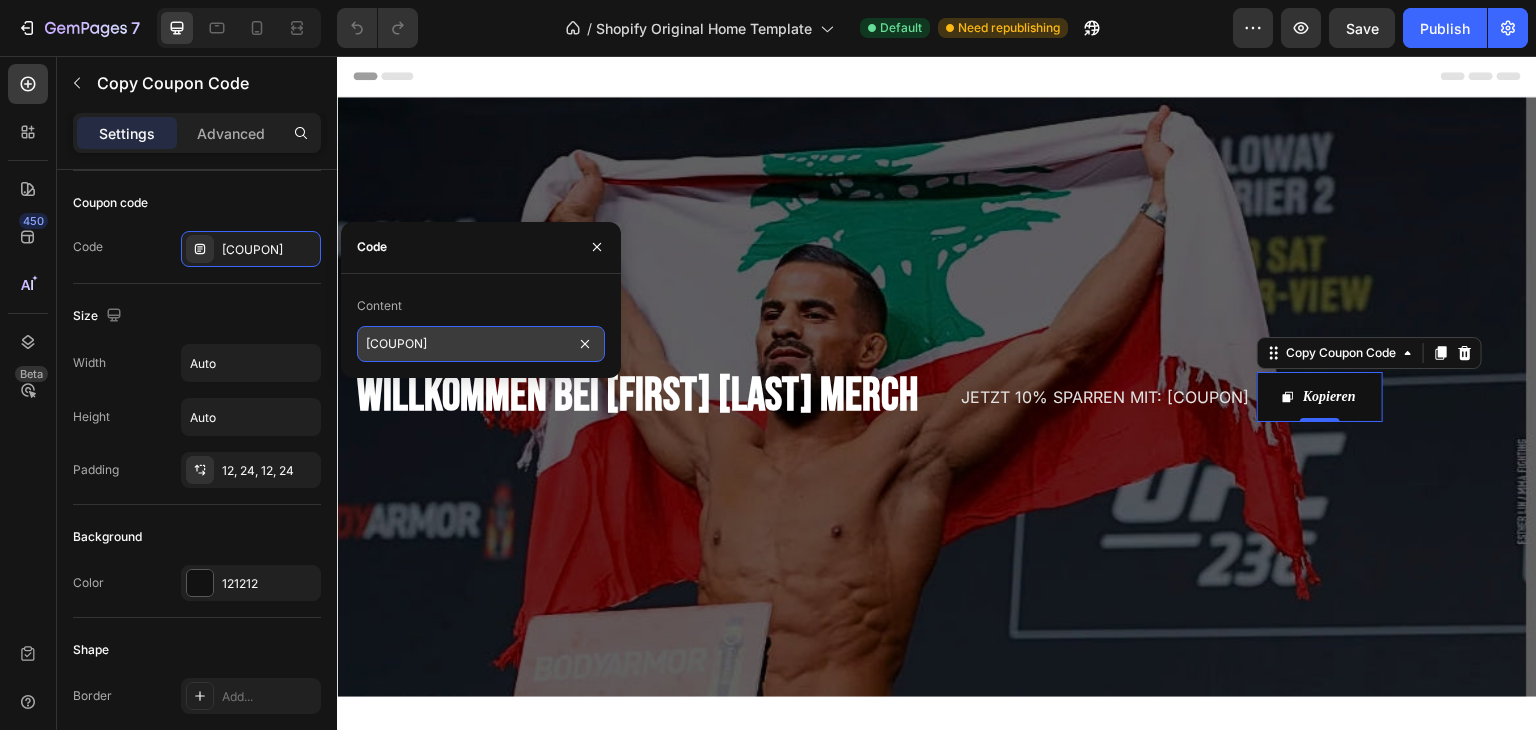 click on "KHALID10" at bounding box center (481, 344) 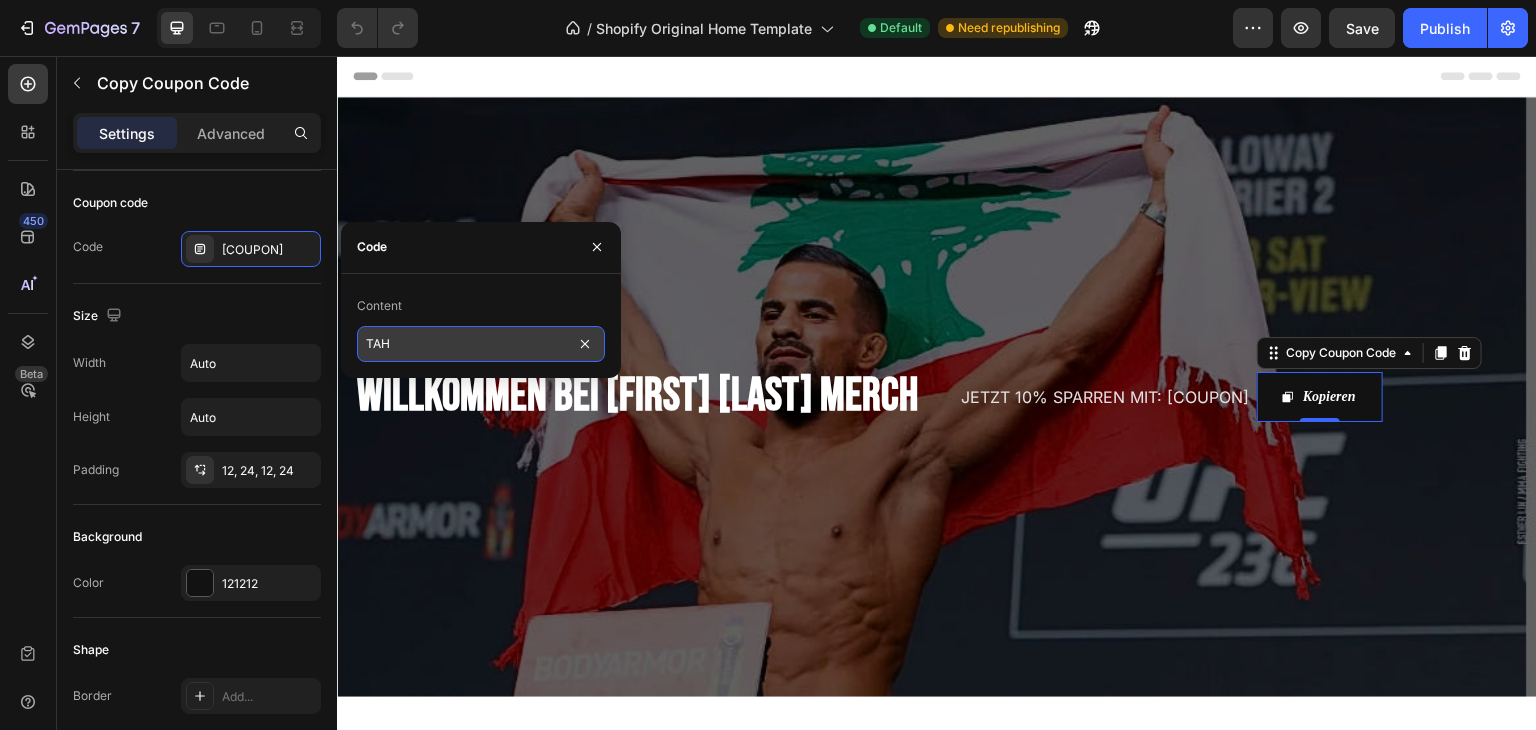 type on "[LAST]" 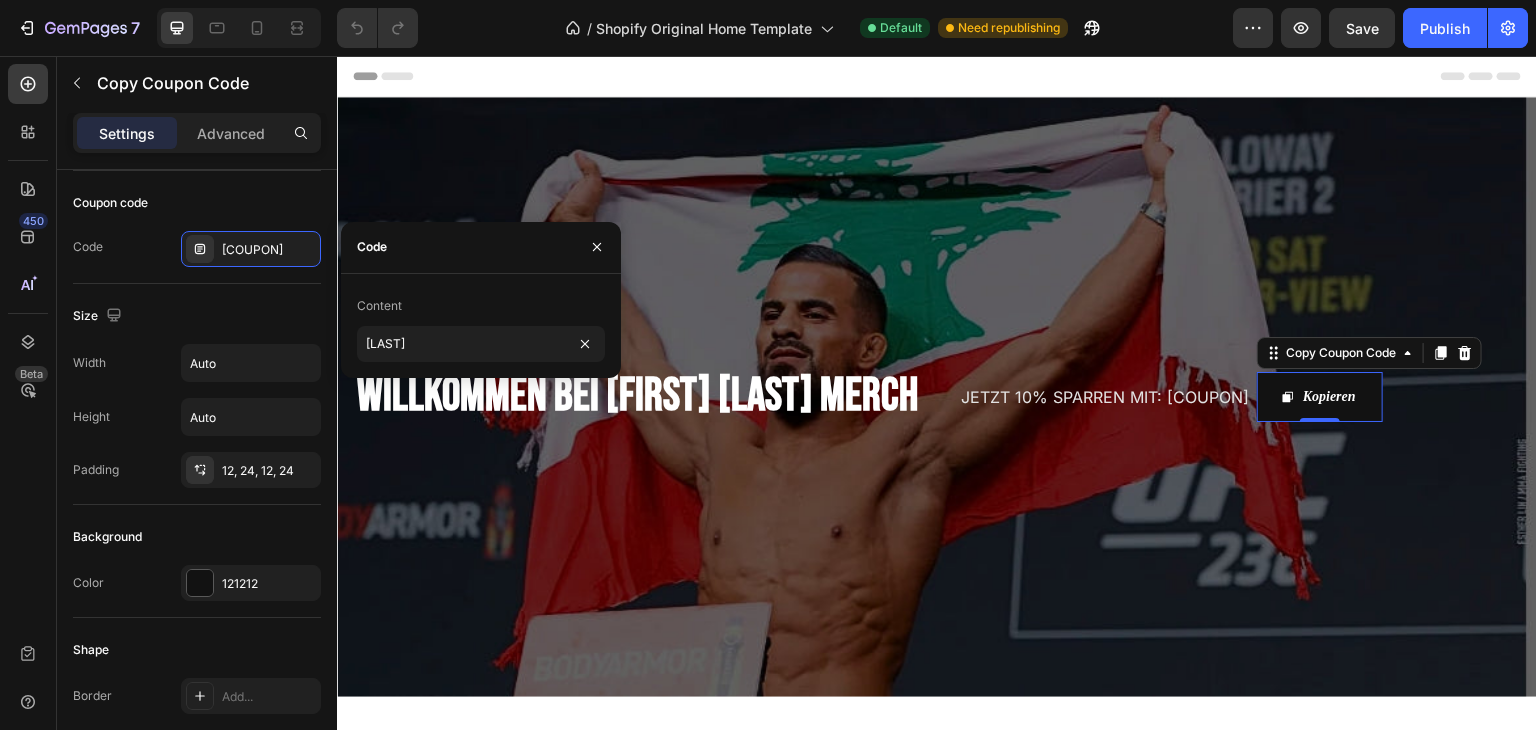 click on "WILLKOMMEN BEI KHALID TAHA MERCH Heading JETZT 10% SPARREN MIT: KHALID10 Text Block Kopieren Copy Coupon Code   0 Row Row" at bounding box center (937, 396) 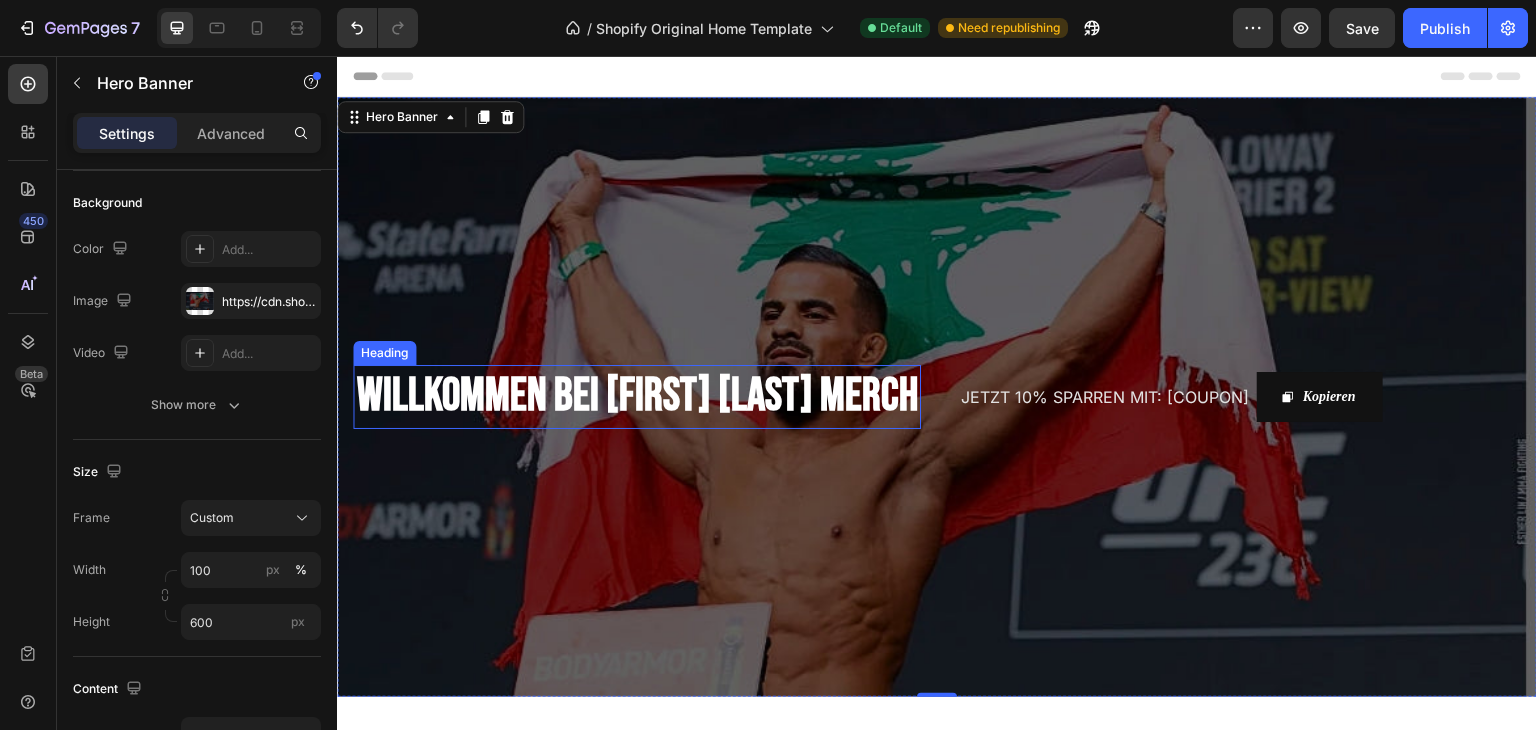 scroll, scrollTop: 0, scrollLeft: 0, axis: both 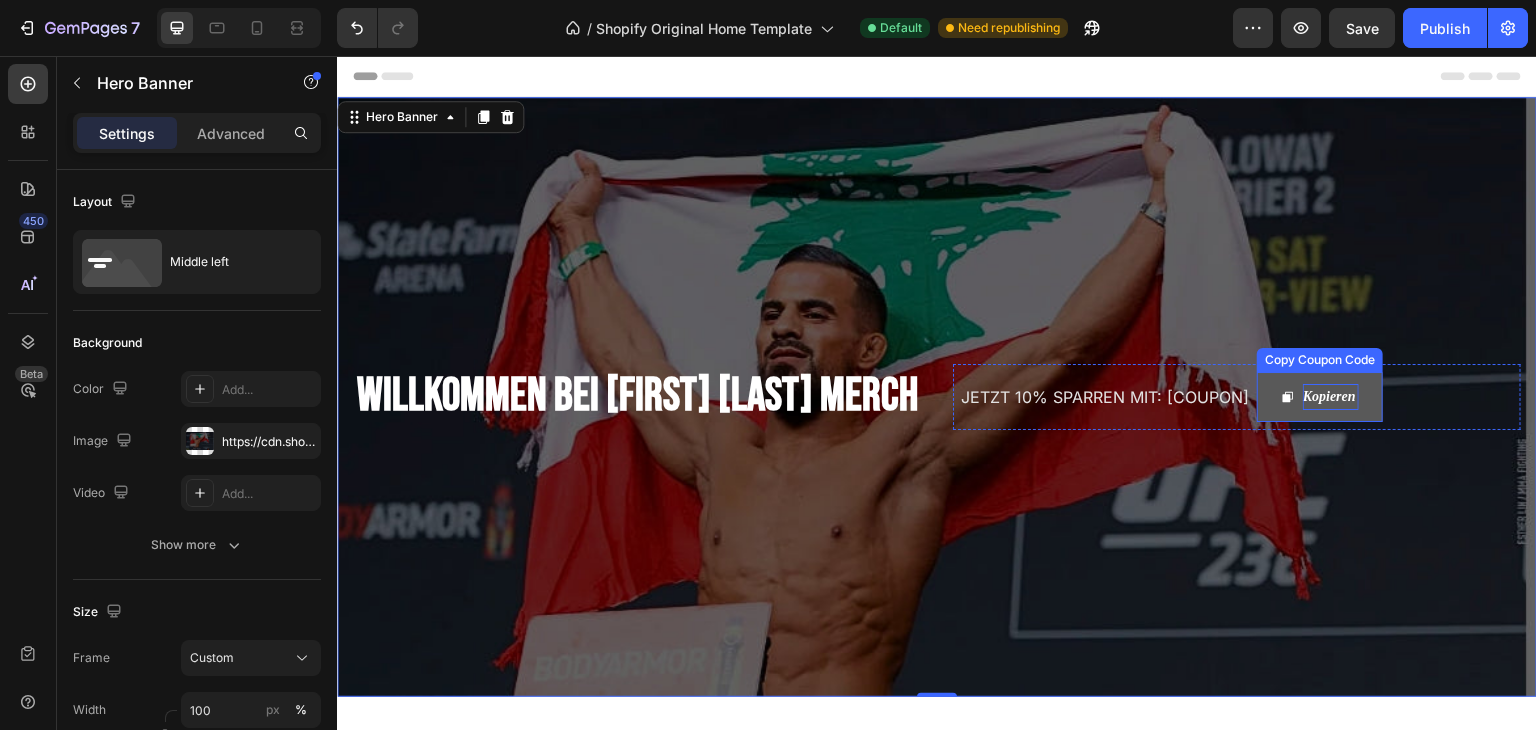 click on "Kopieren" at bounding box center (1331, 396) 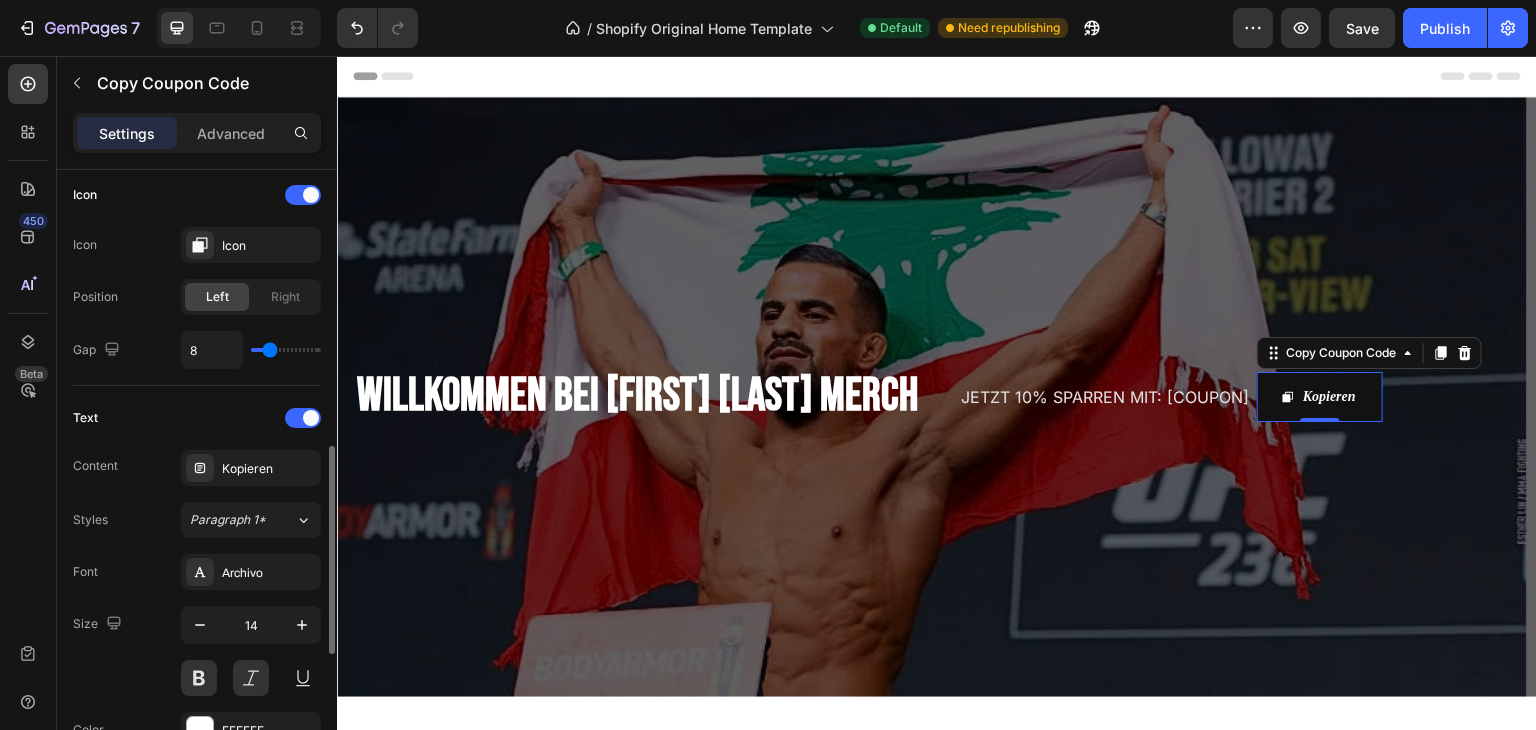 scroll, scrollTop: 815, scrollLeft: 0, axis: vertical 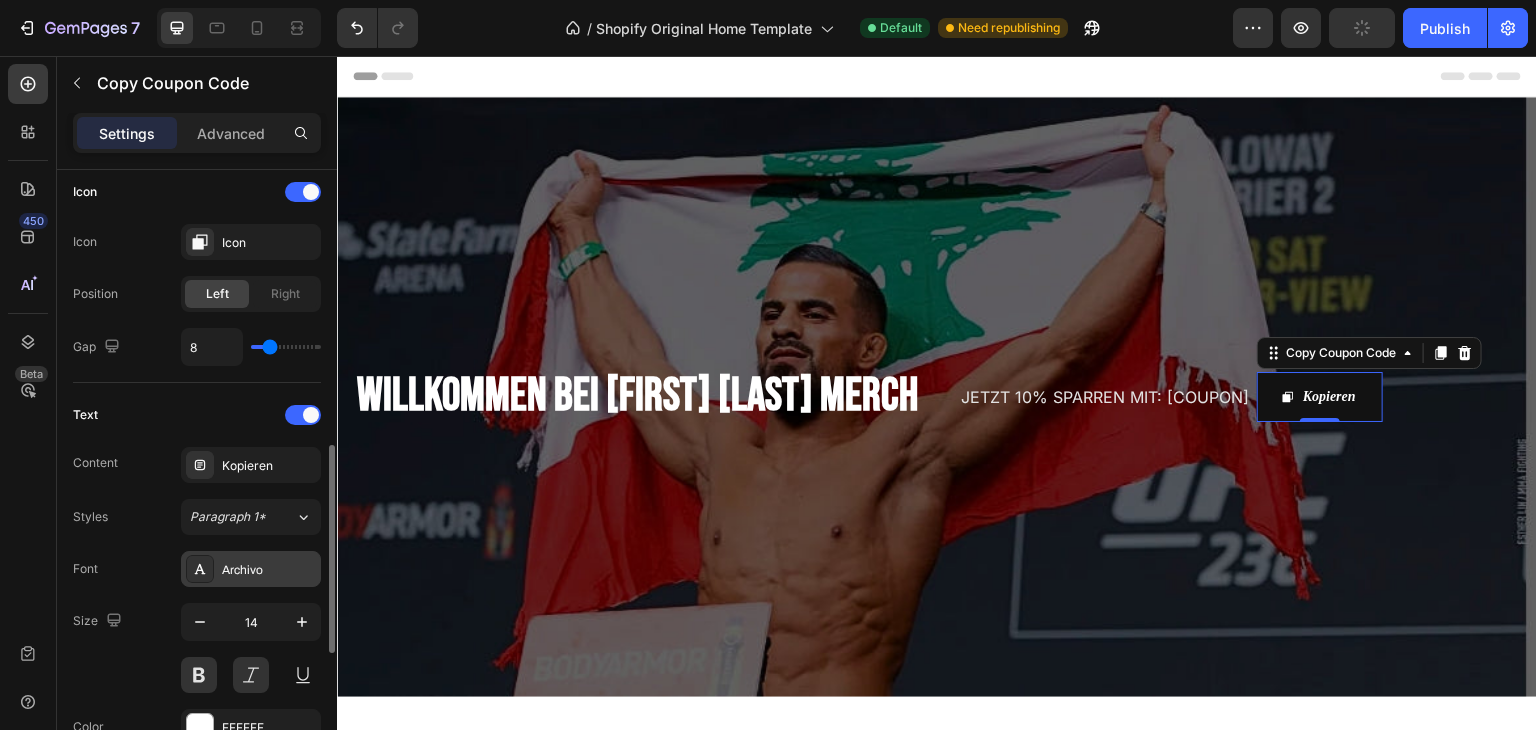 click on "Archivo" at bounding box center [251, 569] 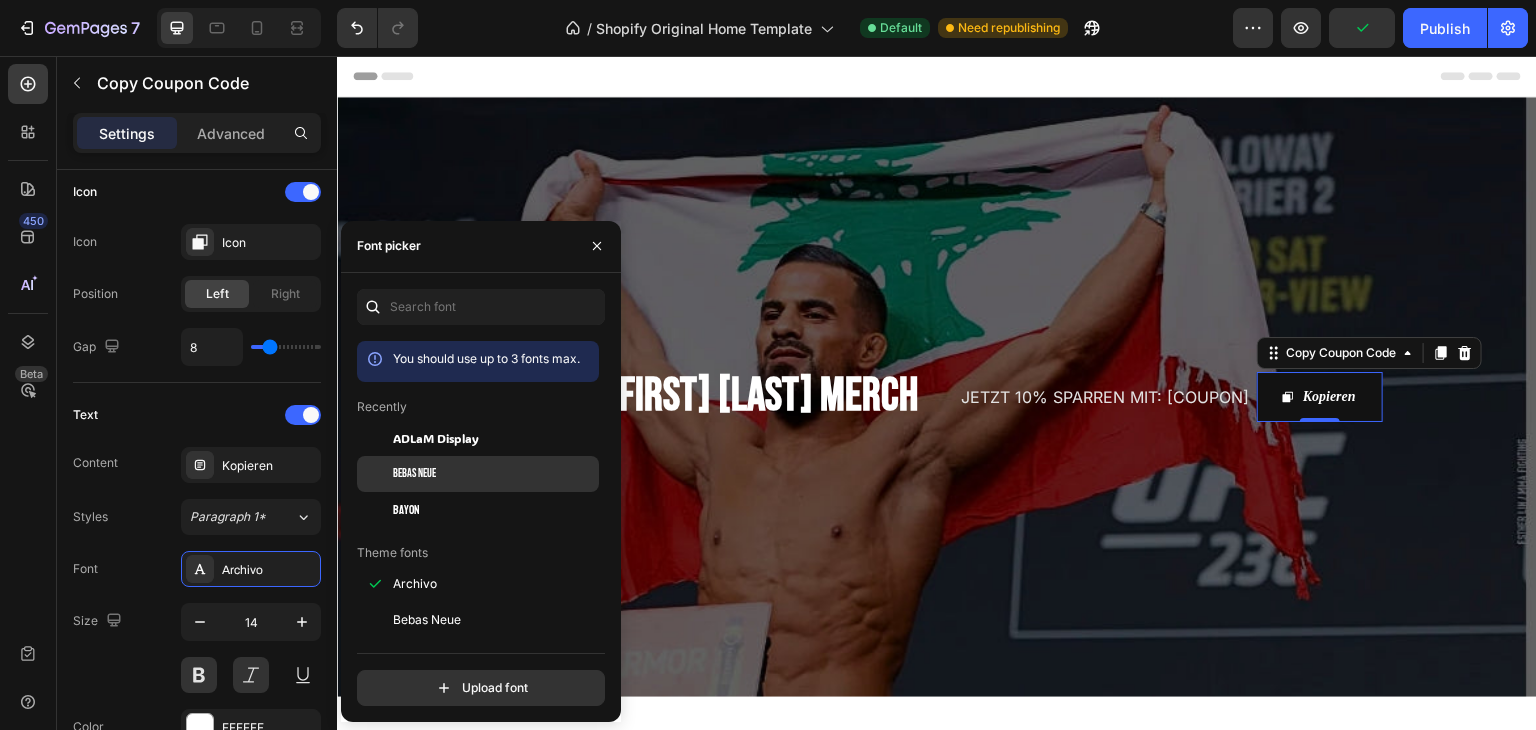 click at bounding box center [375, 474] 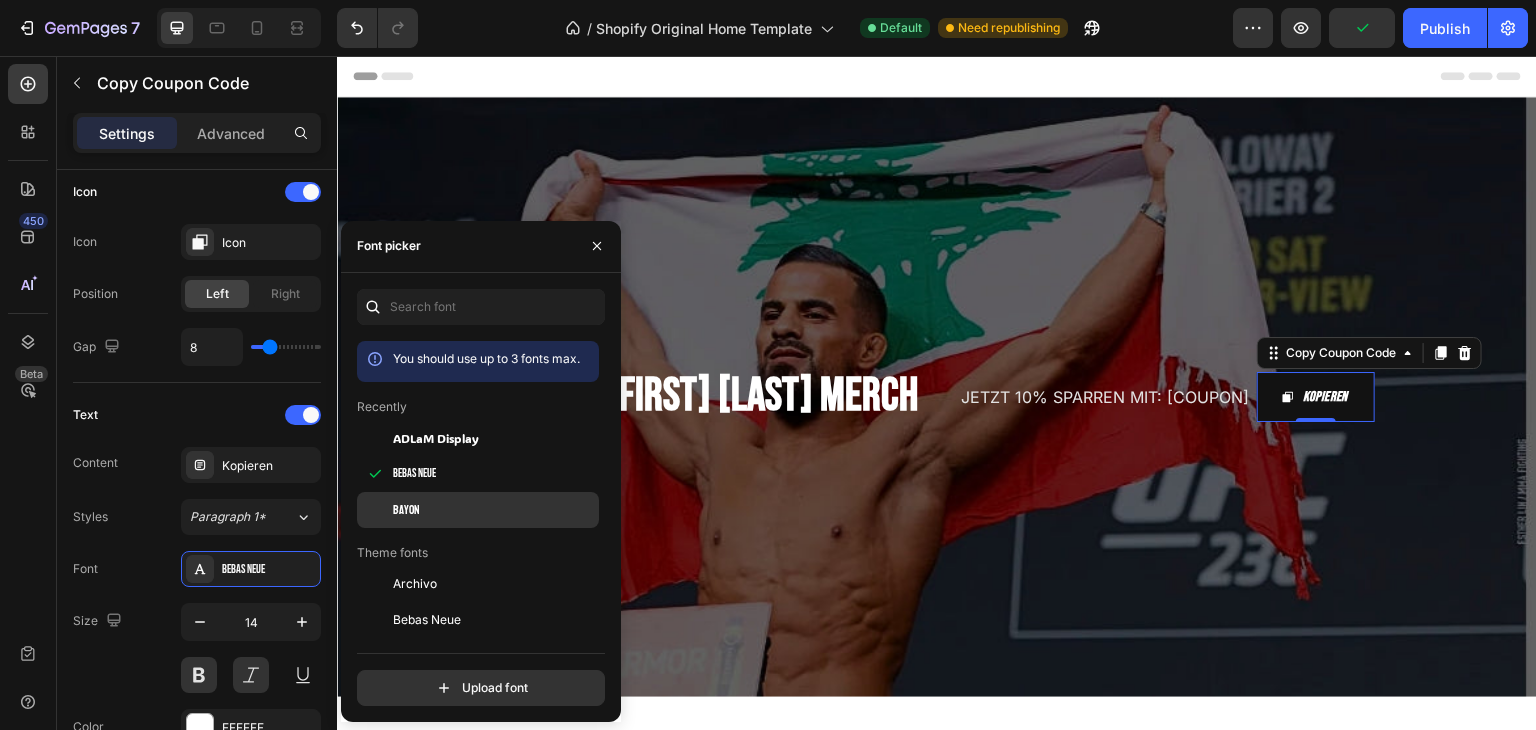 click on "Bayon" 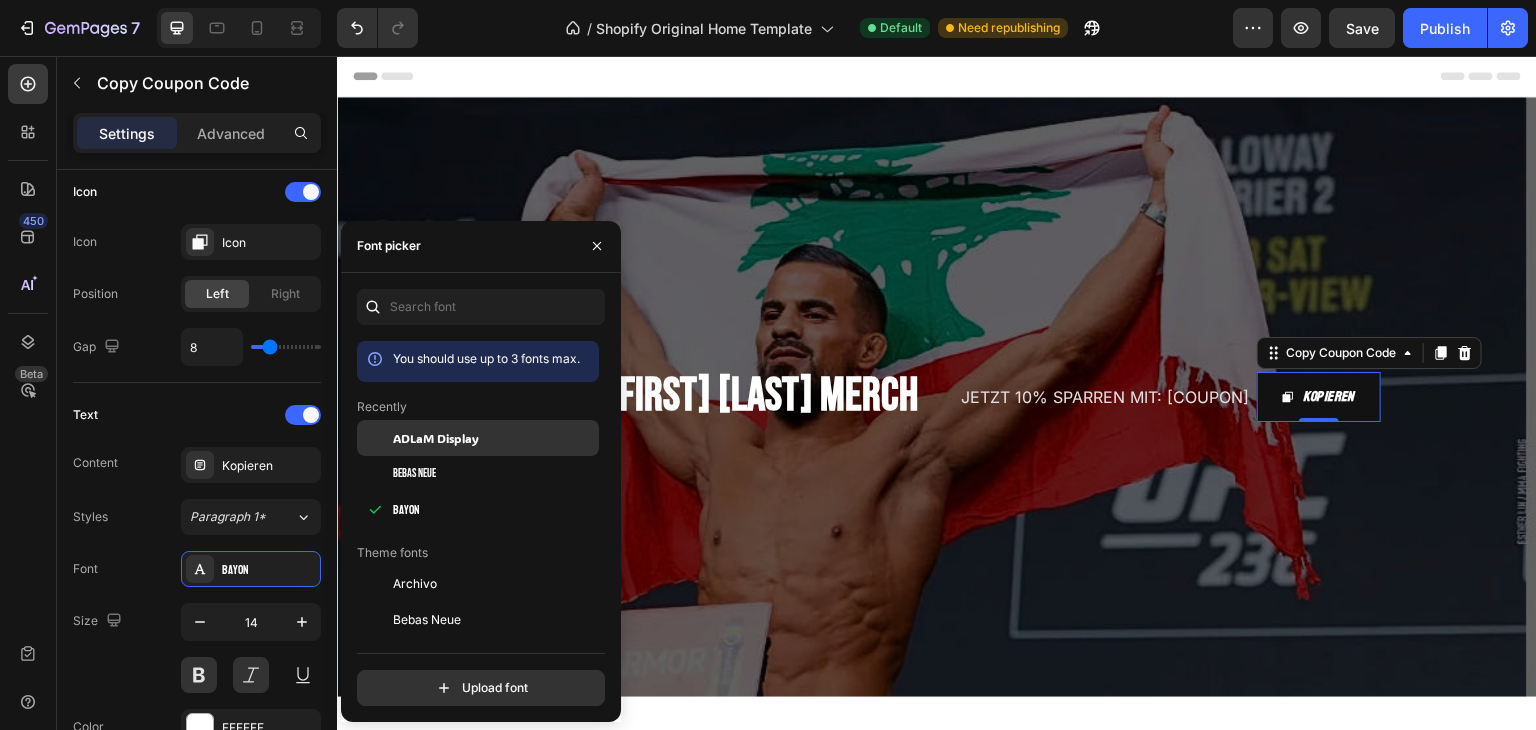click on "ADLaM Display" at bounding box center (436, 438) 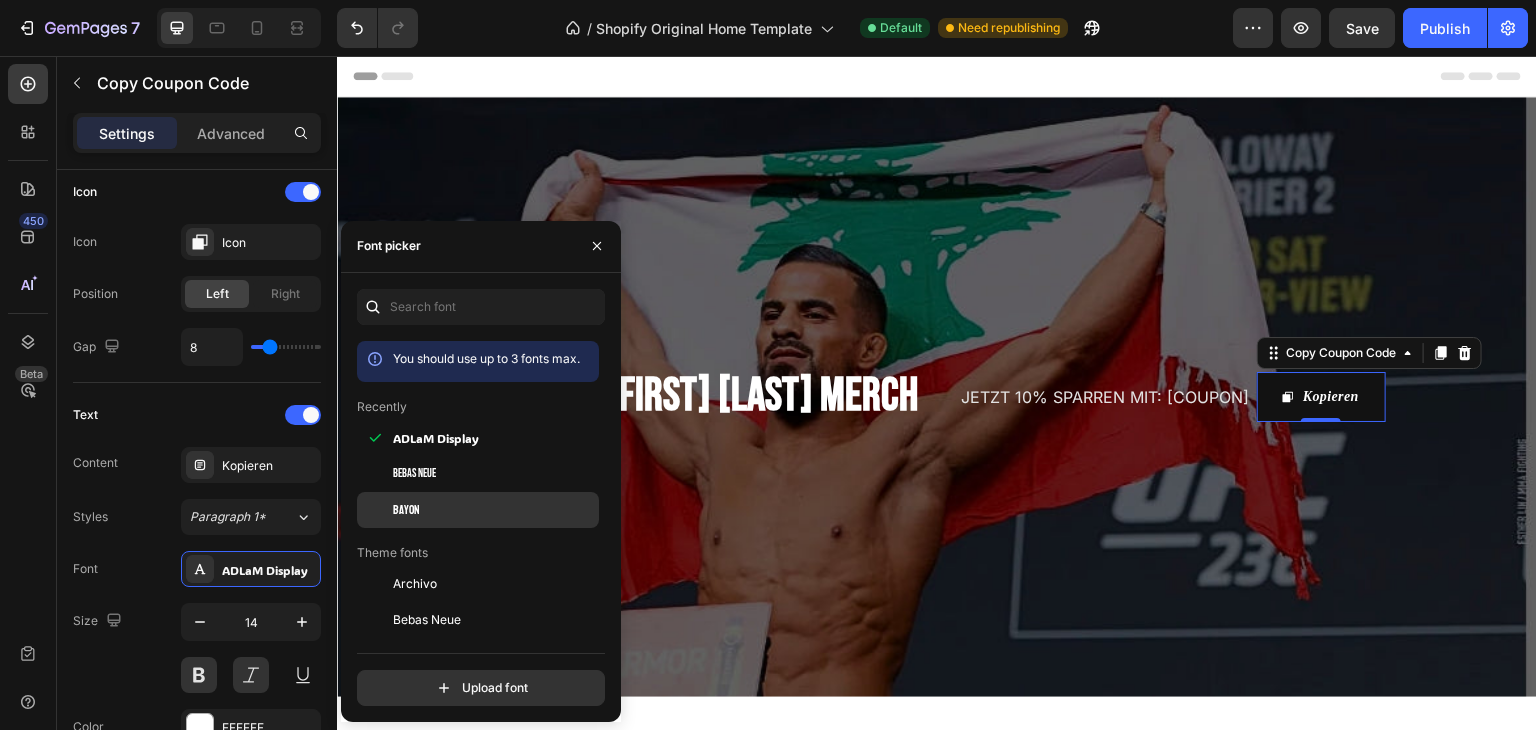 click on "Bayon" 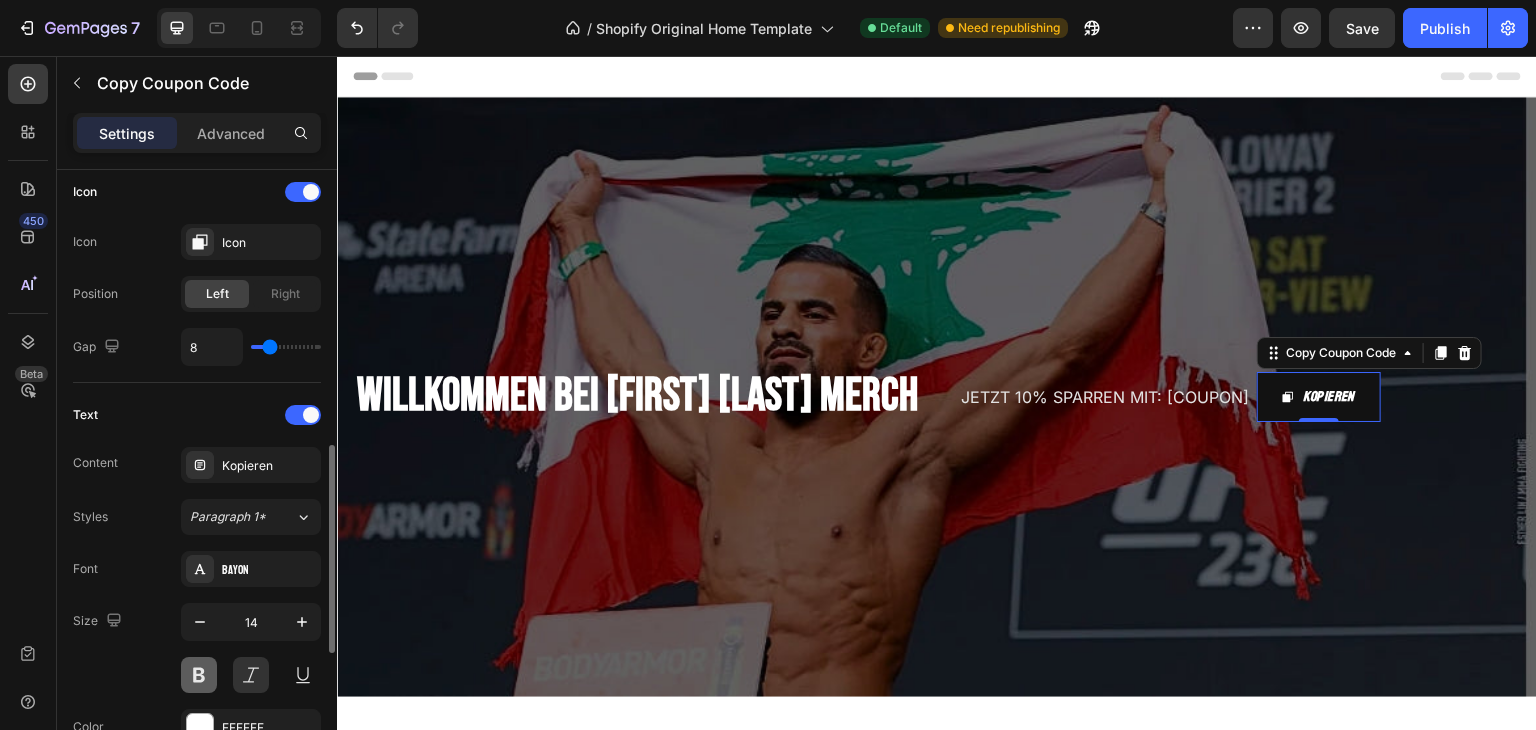 click at bounding box center (199, 675) 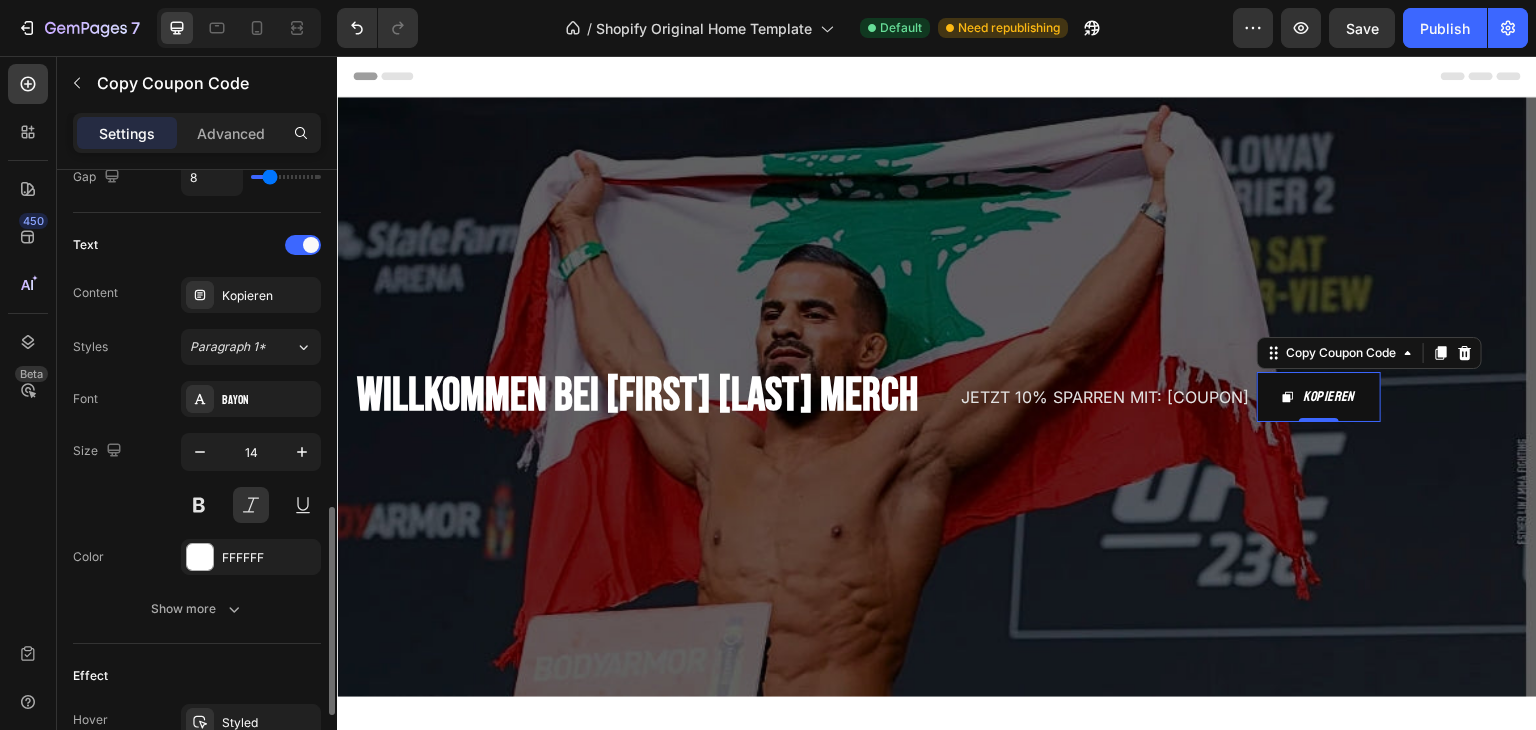 scroll, scrollTop: 989, scrollLeft: 0, axis: vertical 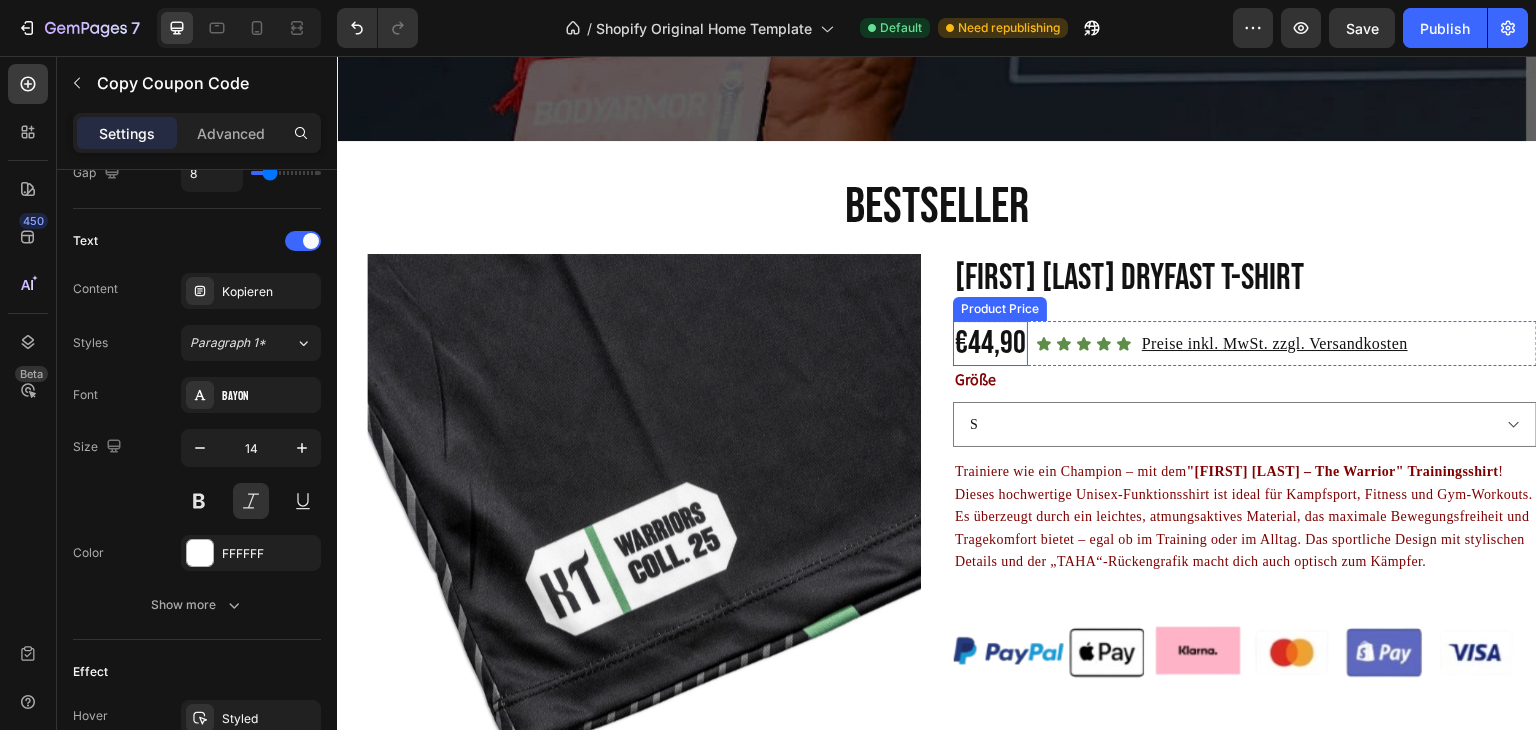 click on "Größe" at bounding box center [975, 380] 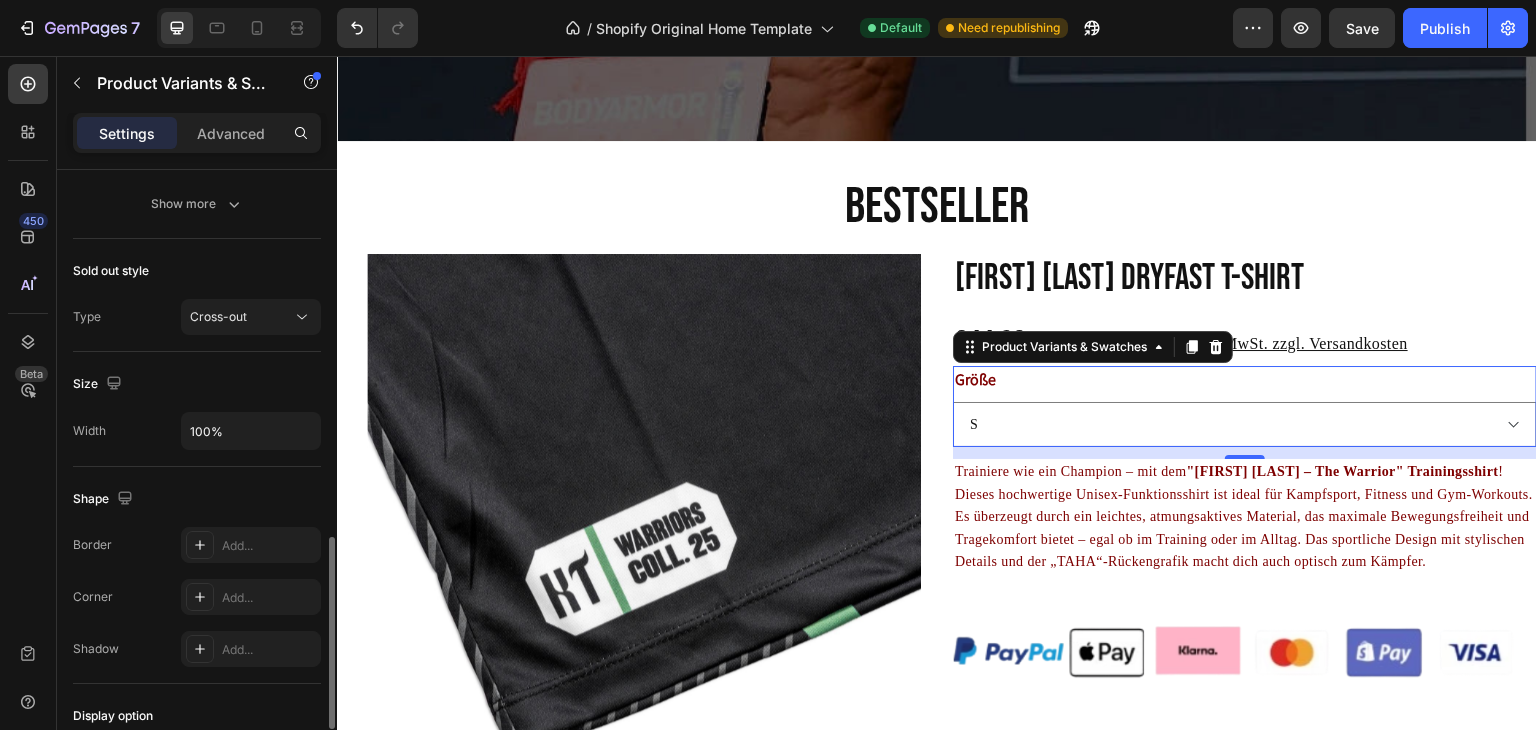 scroll, scrollTop: 1356, scrollLeft: 0, axis: vertical 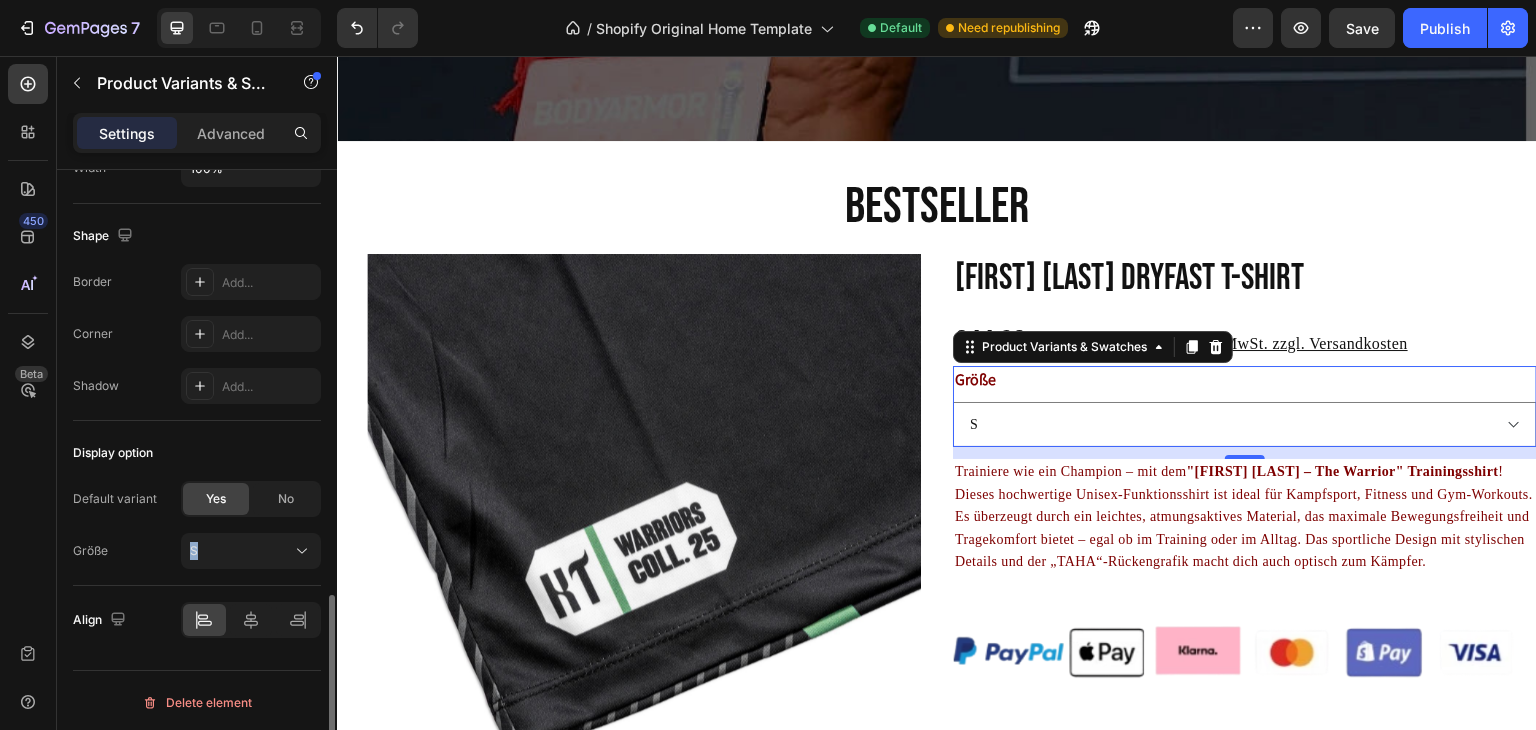 drag, startPoint x: 205, startPoint y: 525, endPoint x: 174, endPoint y: 541, distance: 34.88553 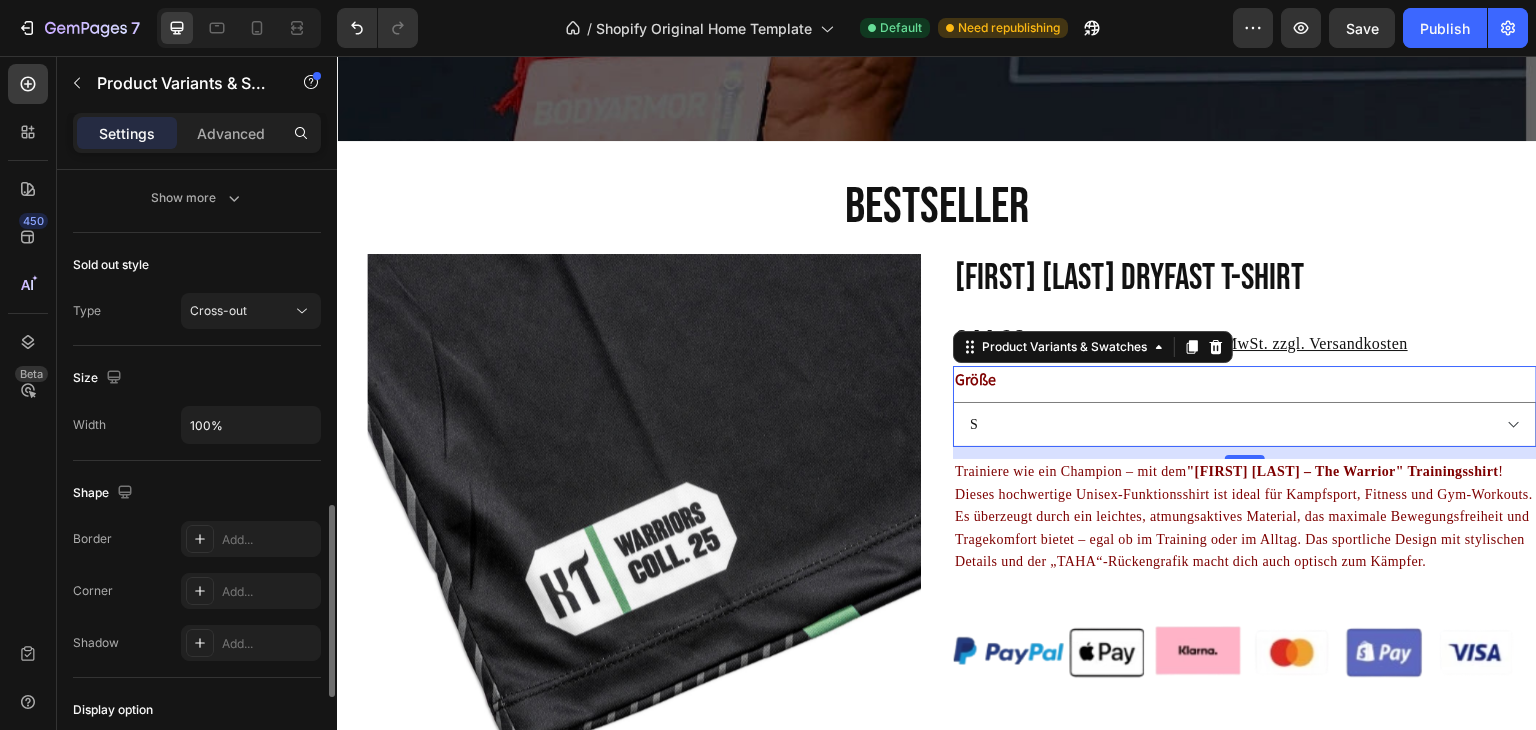 scroll, scrollTop: 1091, scrollLeft: 0, axis: vertical 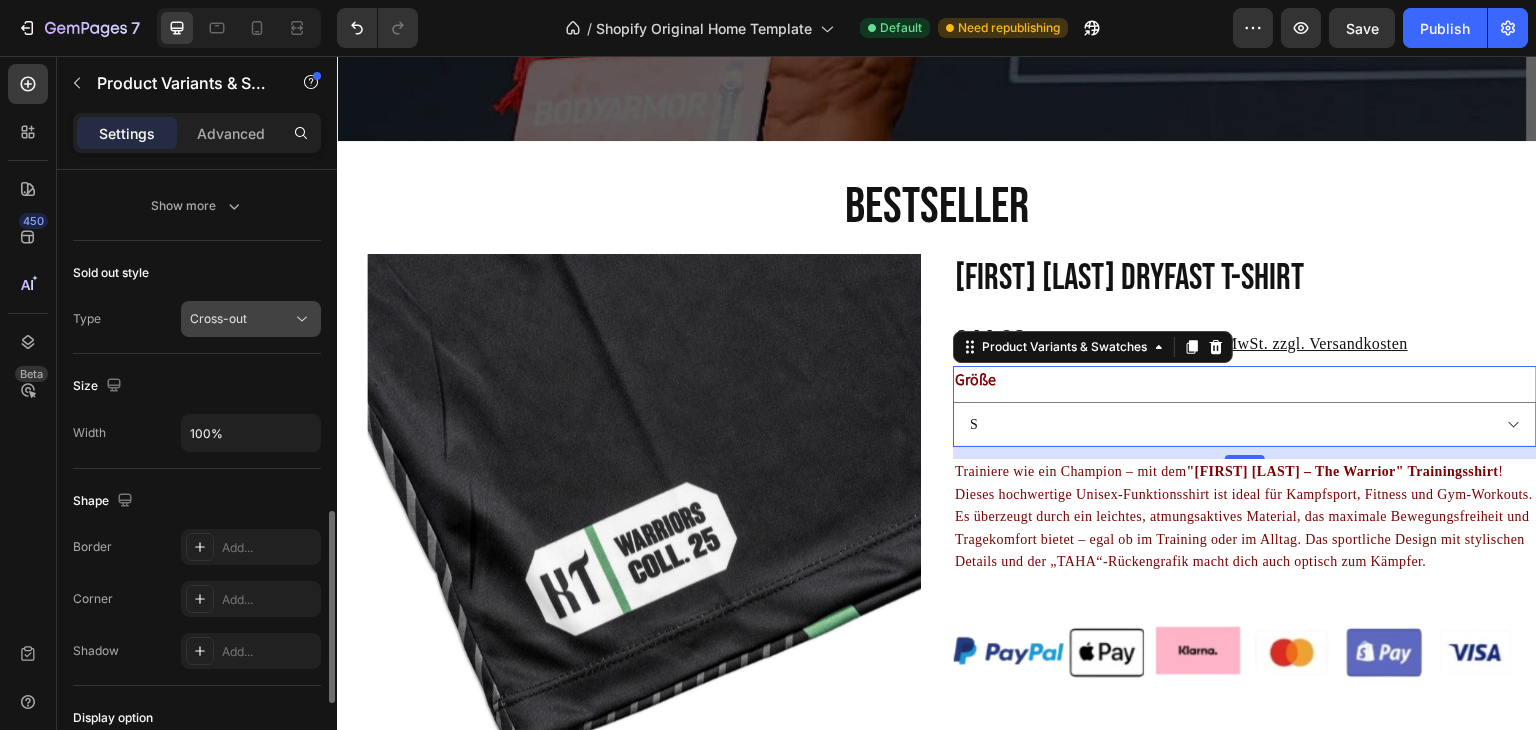 click on "Cross-out" 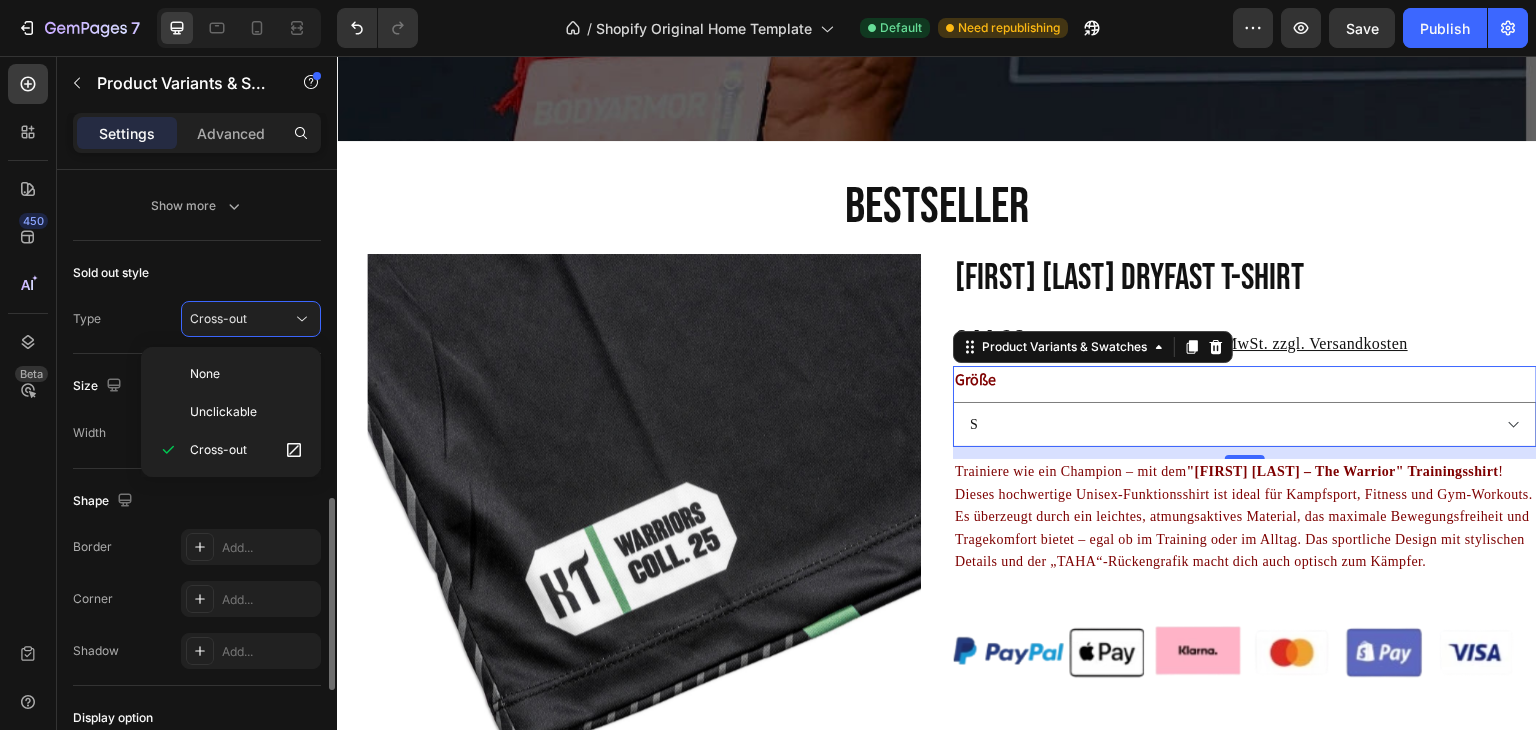 scroll, scrollTop: 958, scrollLeft: 0, axis: vertical 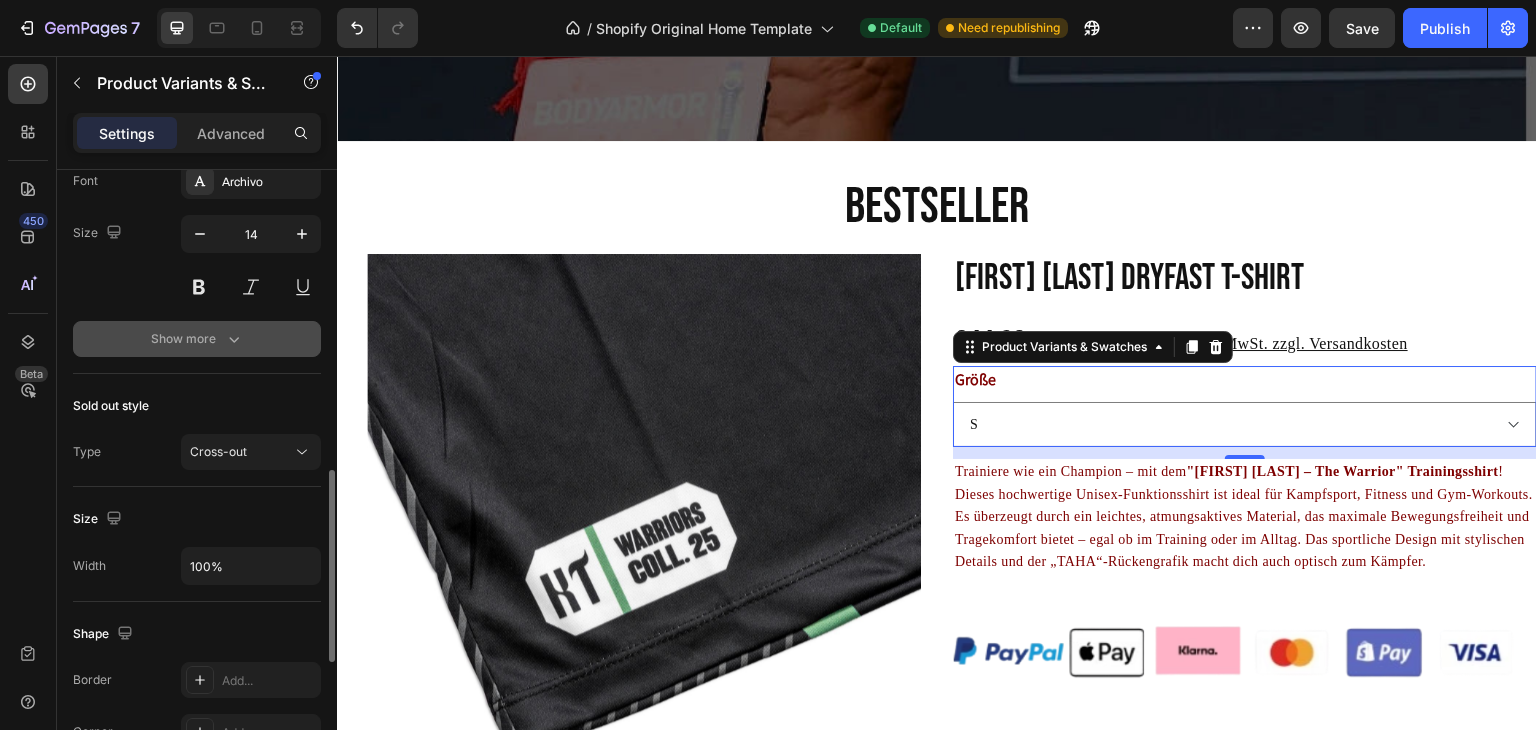 click on "Show more" at bounding box center (197, 339) 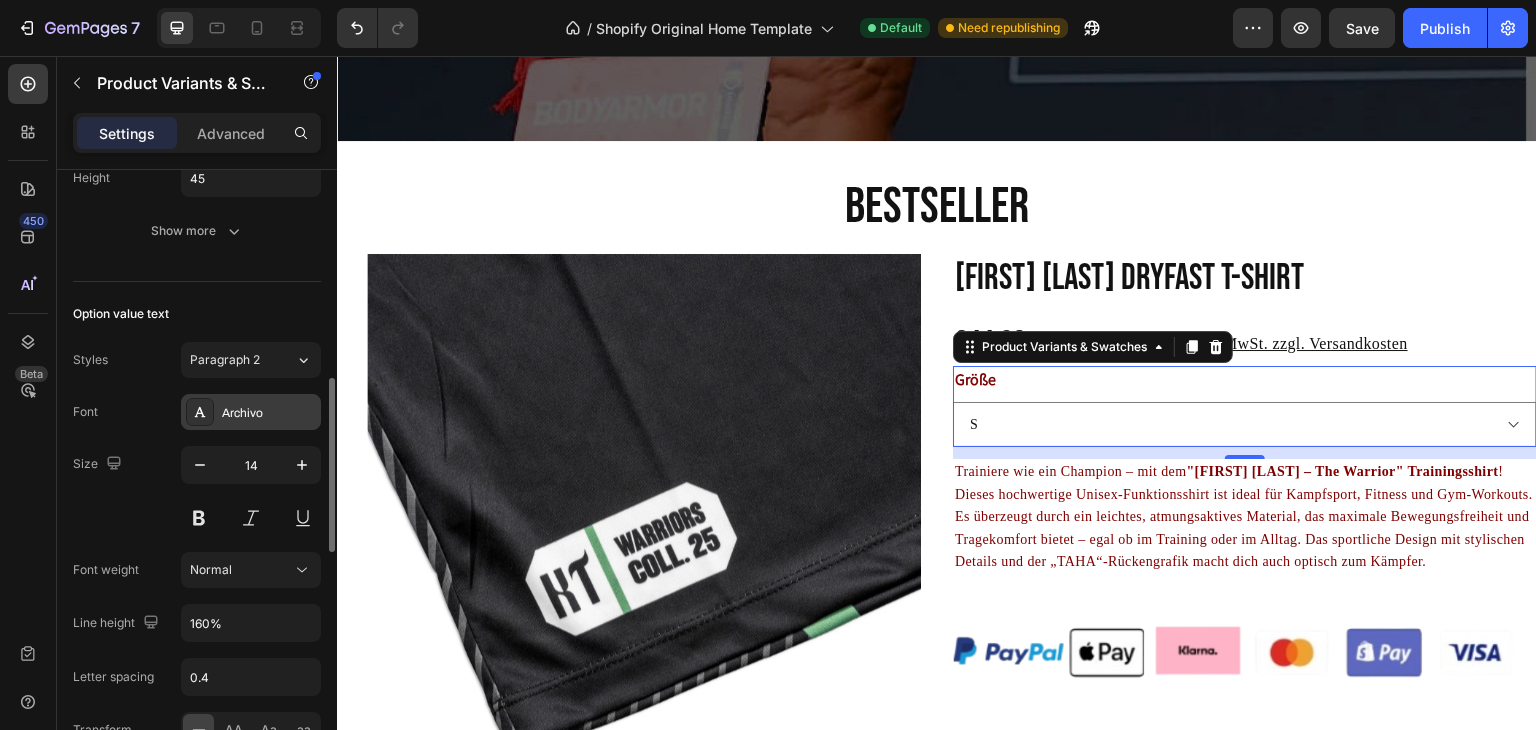 scroll, scrollTop: 726, scrollLeft: 0, axis: vertical 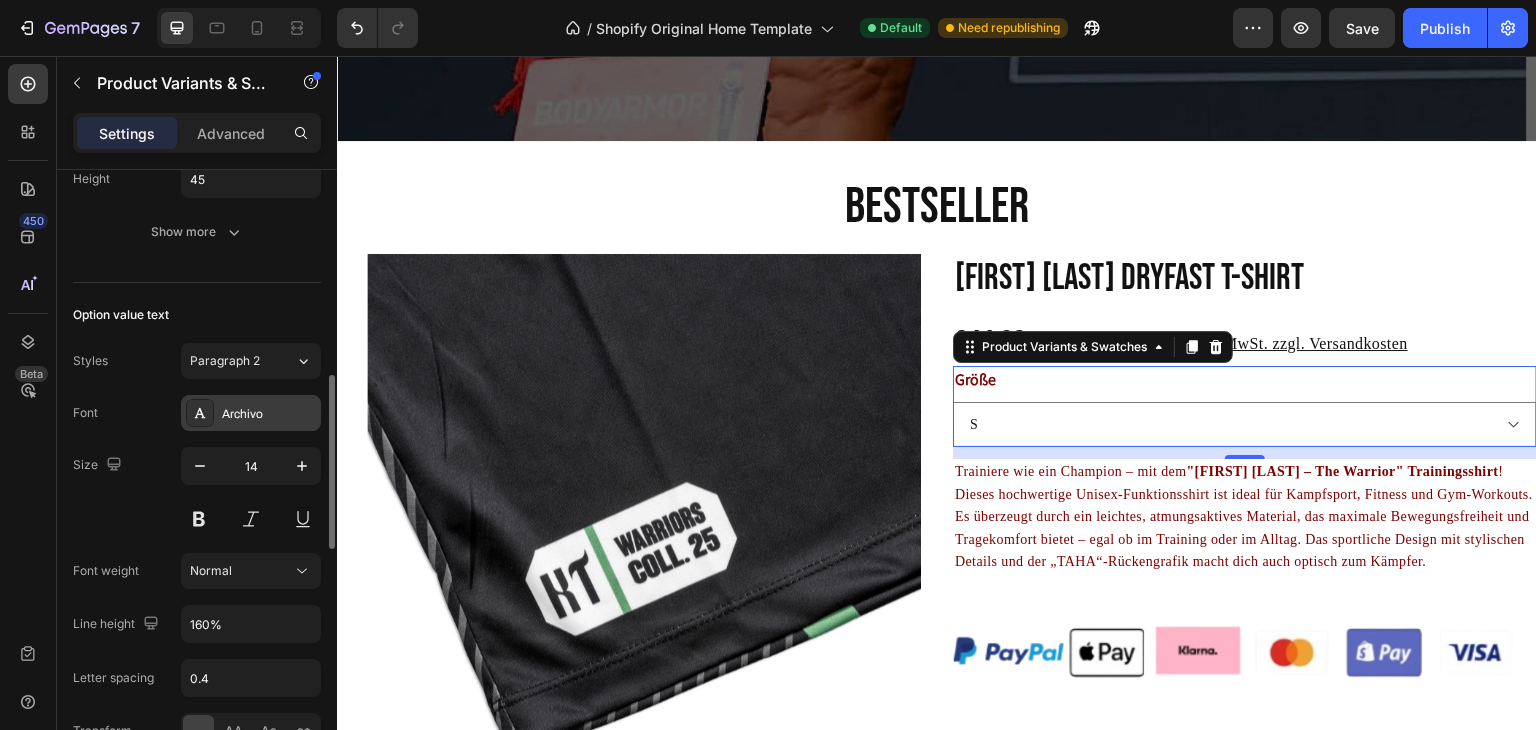 click on "Archivo" at bounding box center (251, 413) 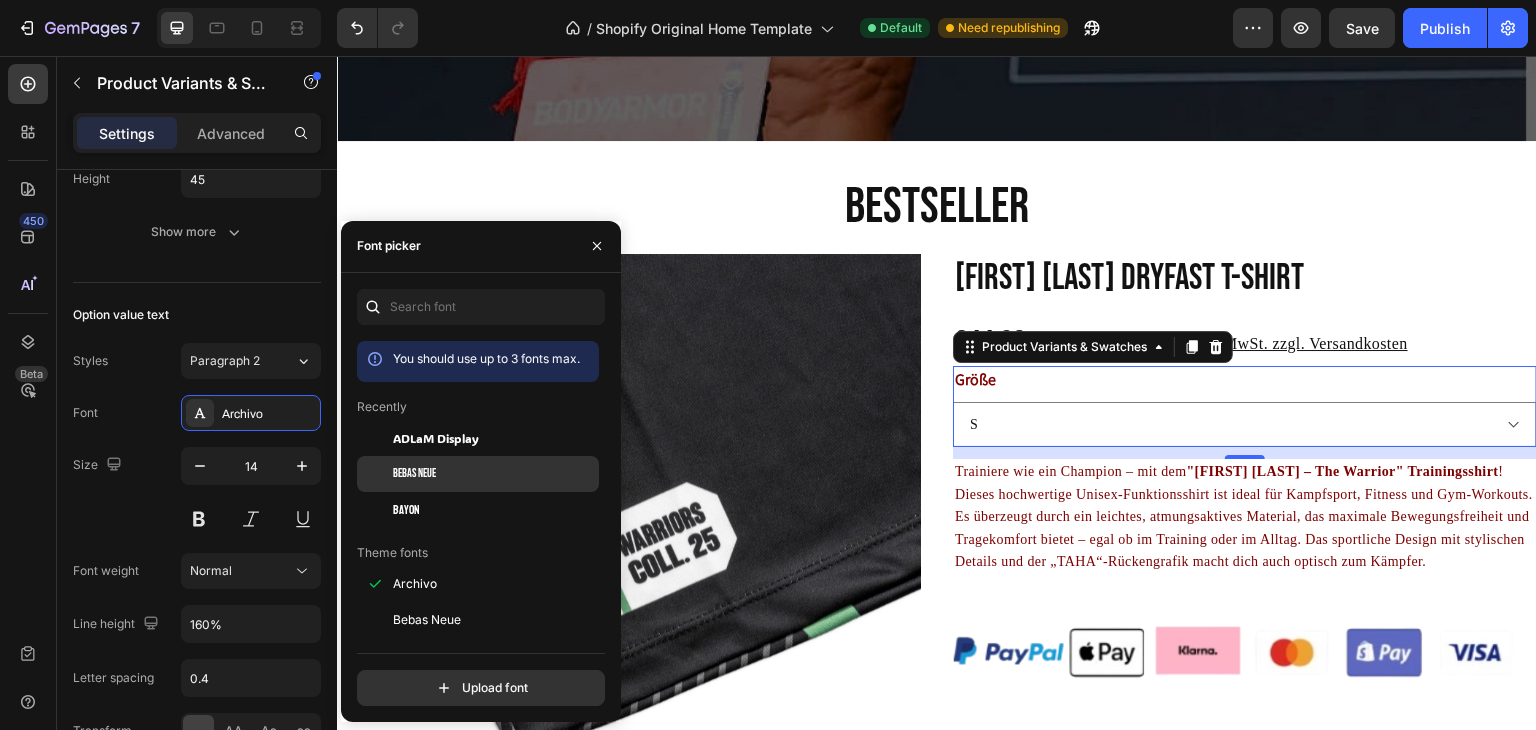 click on "Bebas Neue" at bounding box center [414, 474] 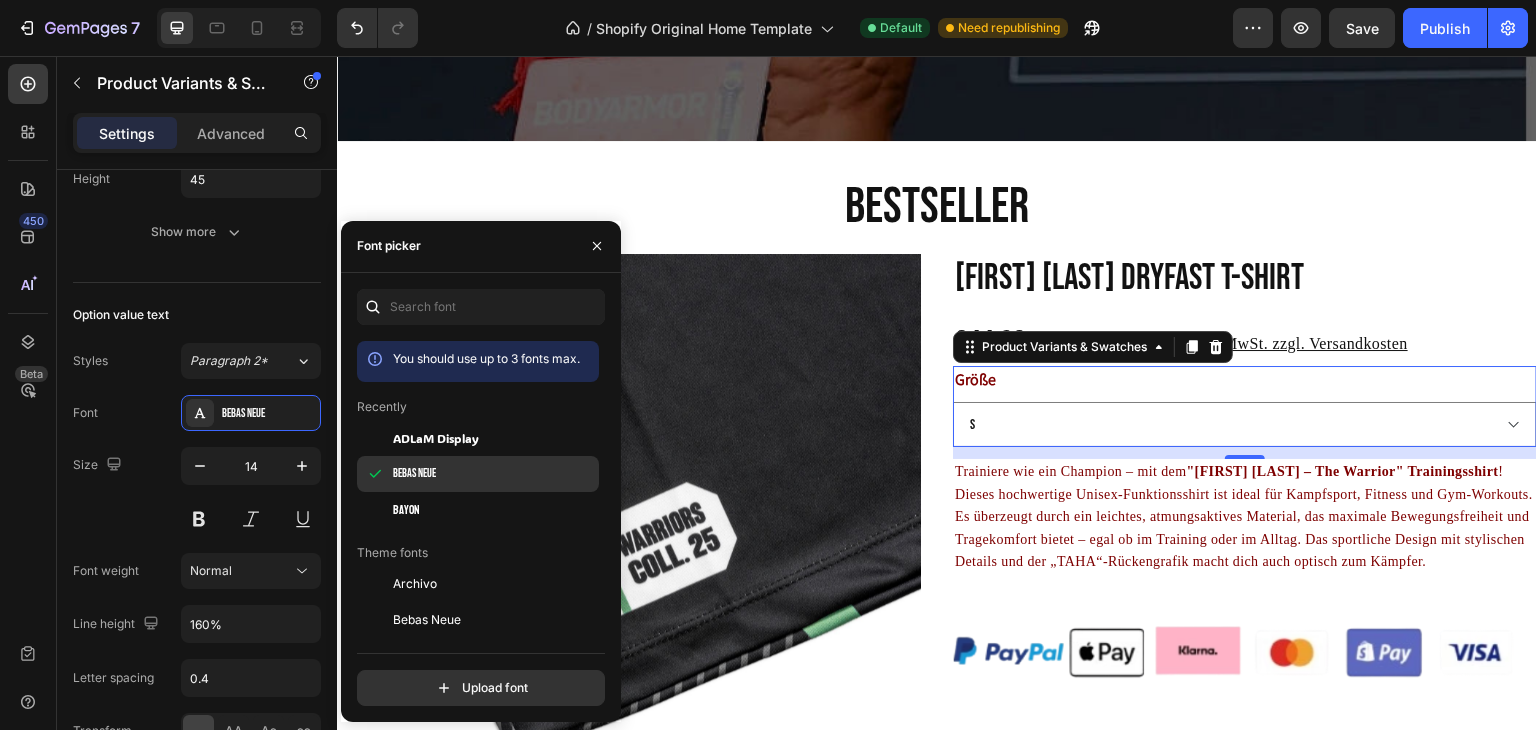 click on "Bebas Neue" at bounding box center (414, 474) 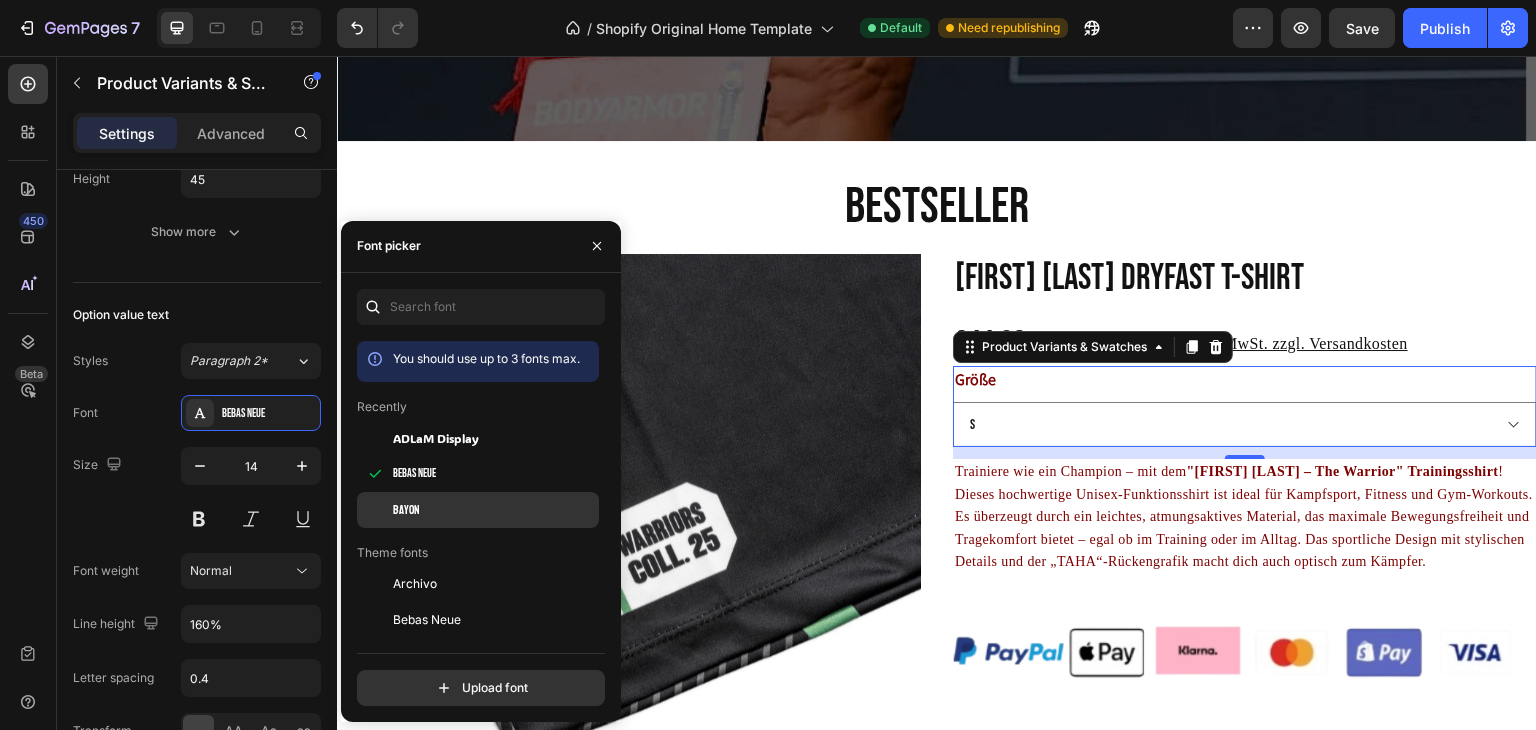 click at bounding box center (375, 510) 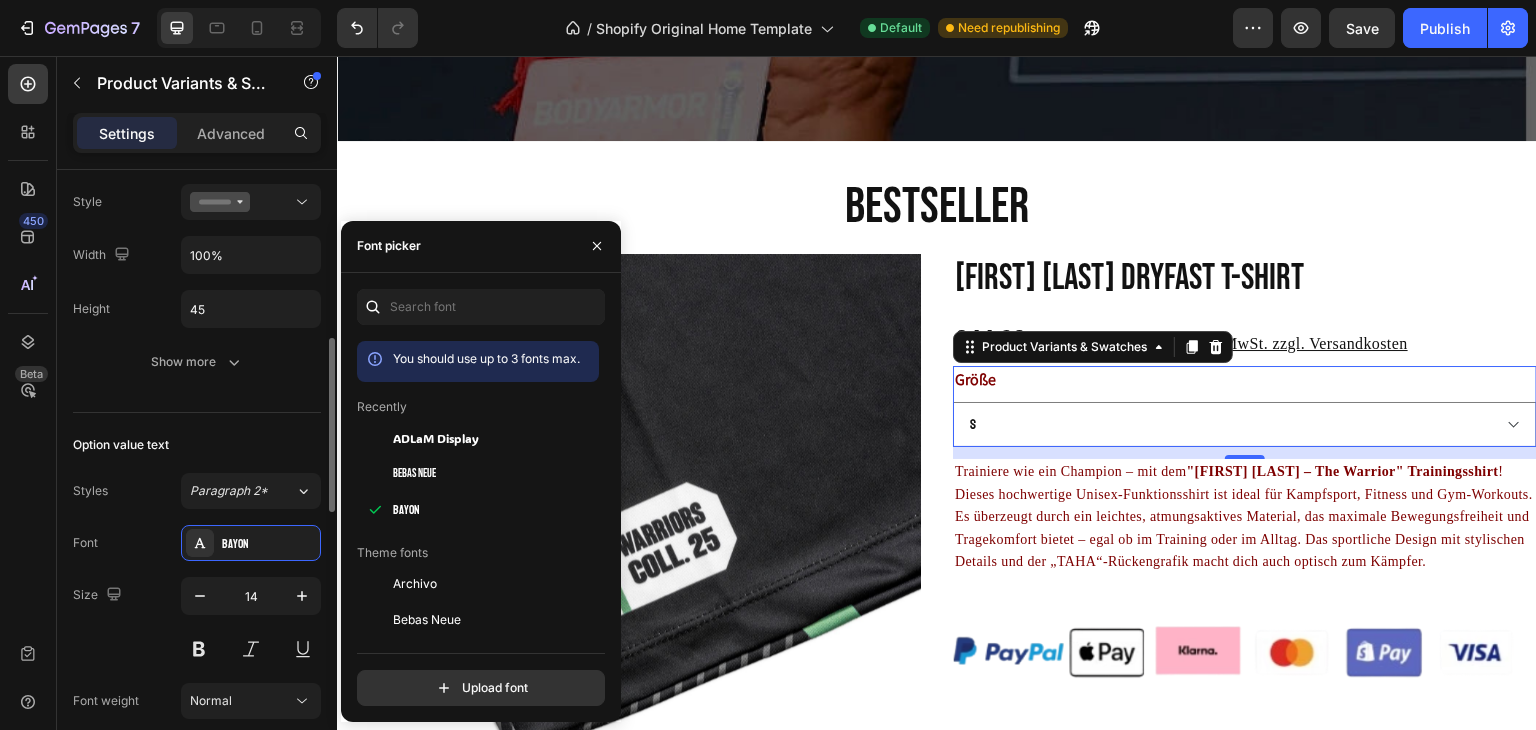 scroll, scrollTop: 596, scrollLeft: 0, axis: vertical 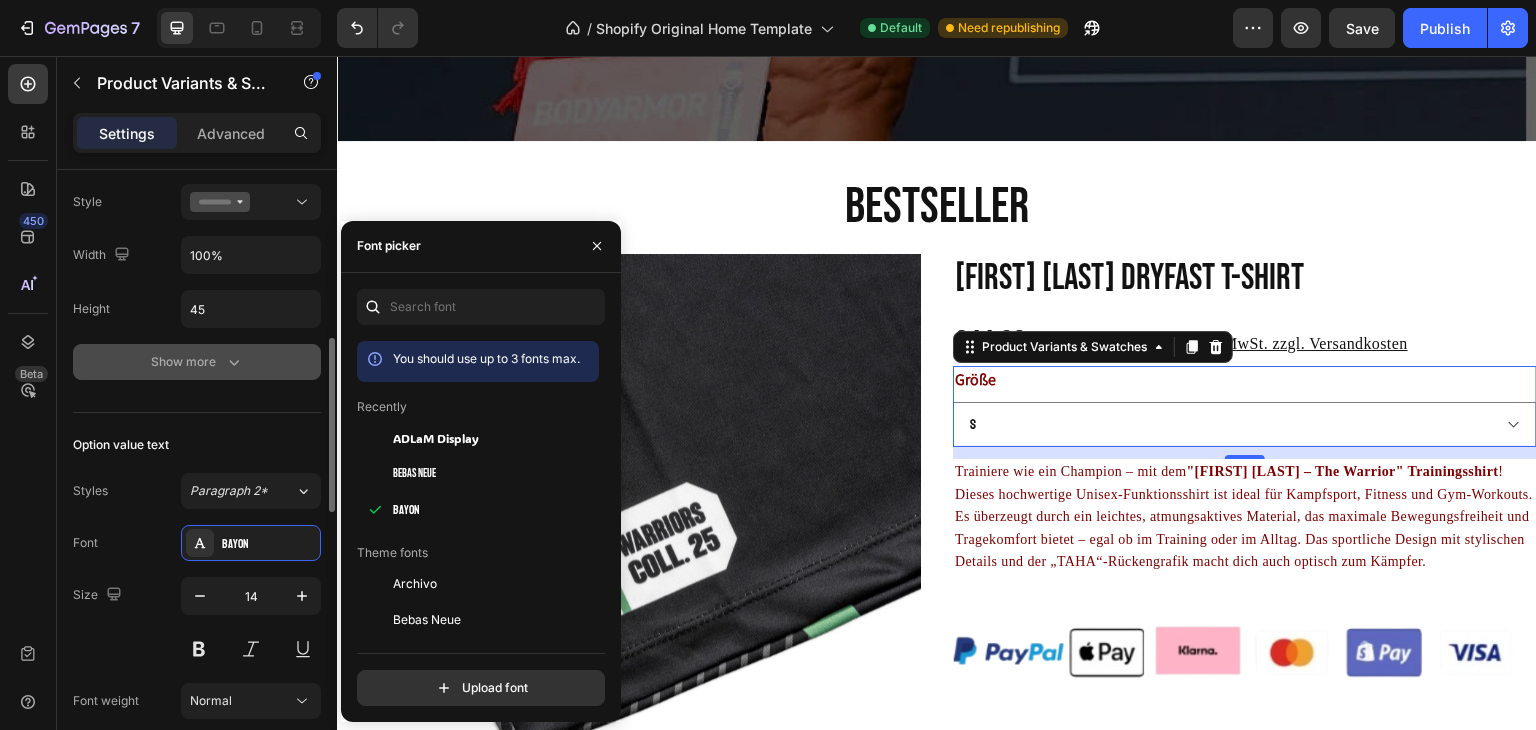 click on "Show more" at bounding box center (197, 362) 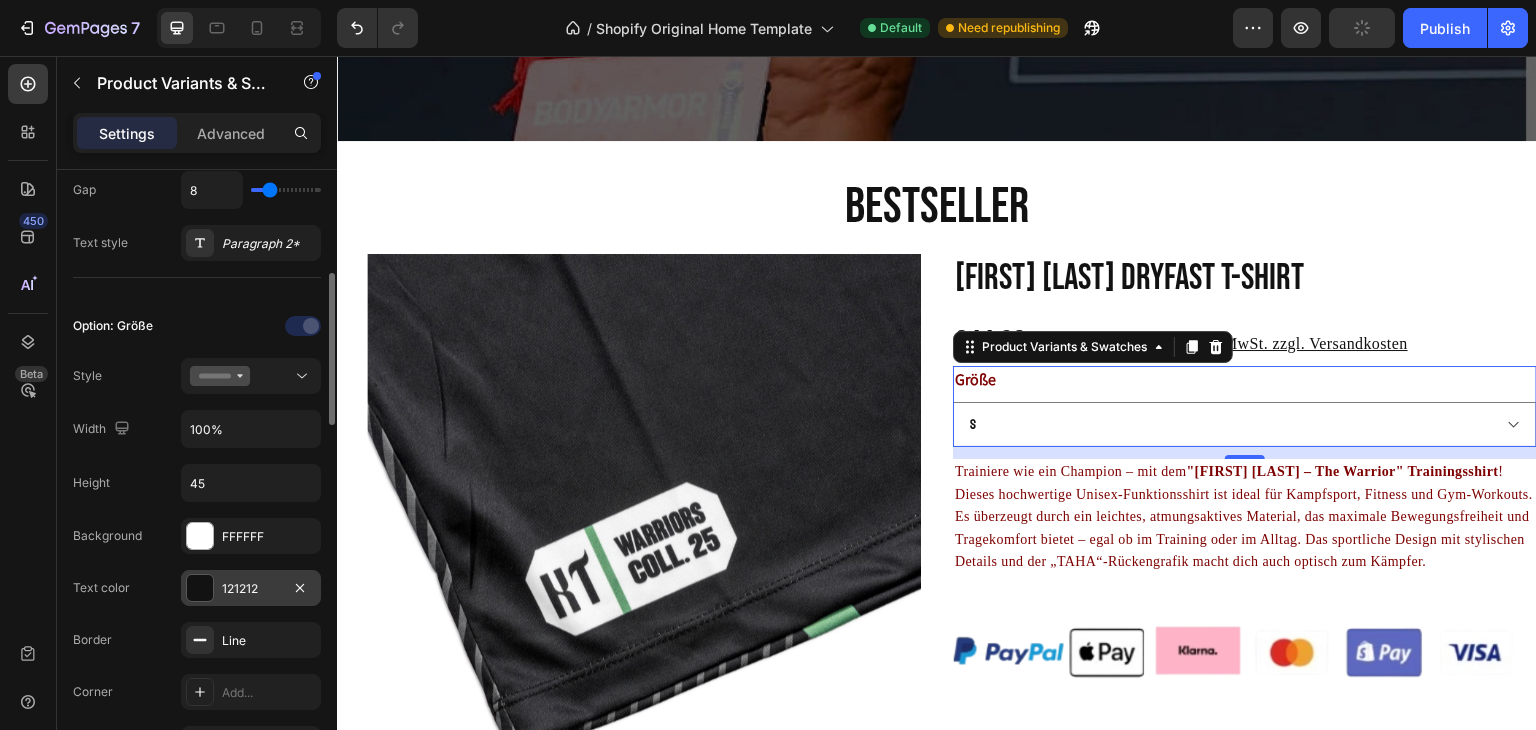 scroll, scrollTop: 421, scrollLeft: 0, axis: vertical 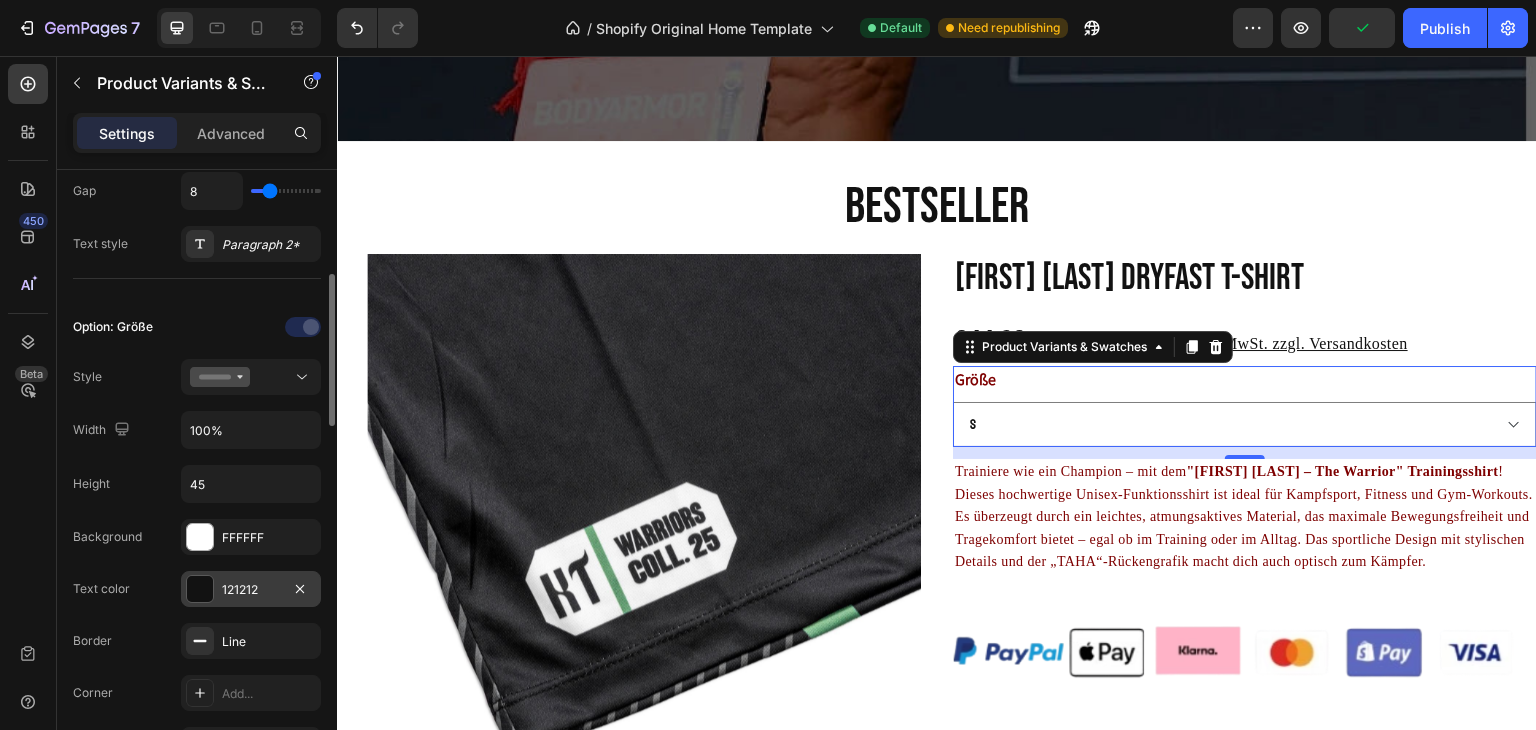 click at bounding box center (200, 589) 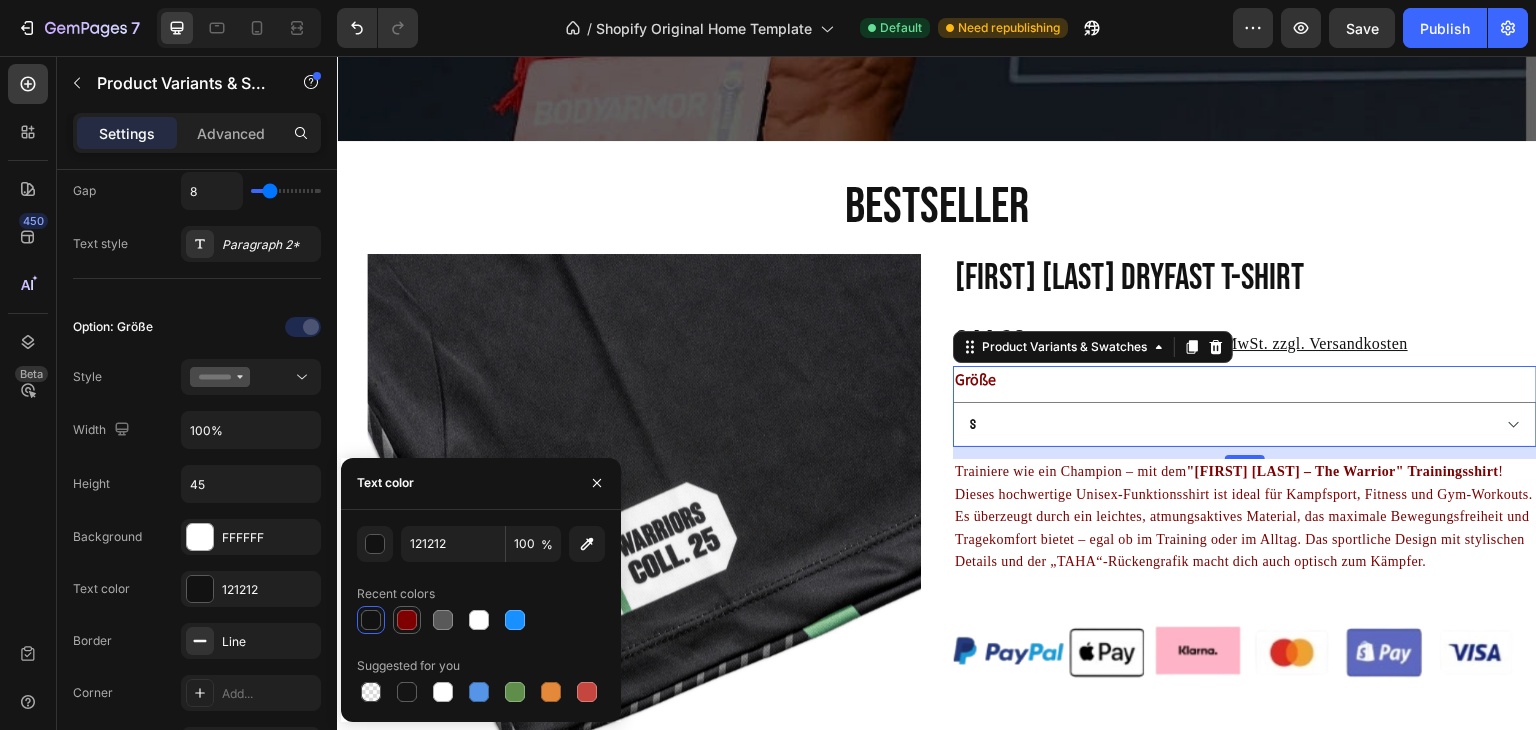 click at bounding box center (407, 620) 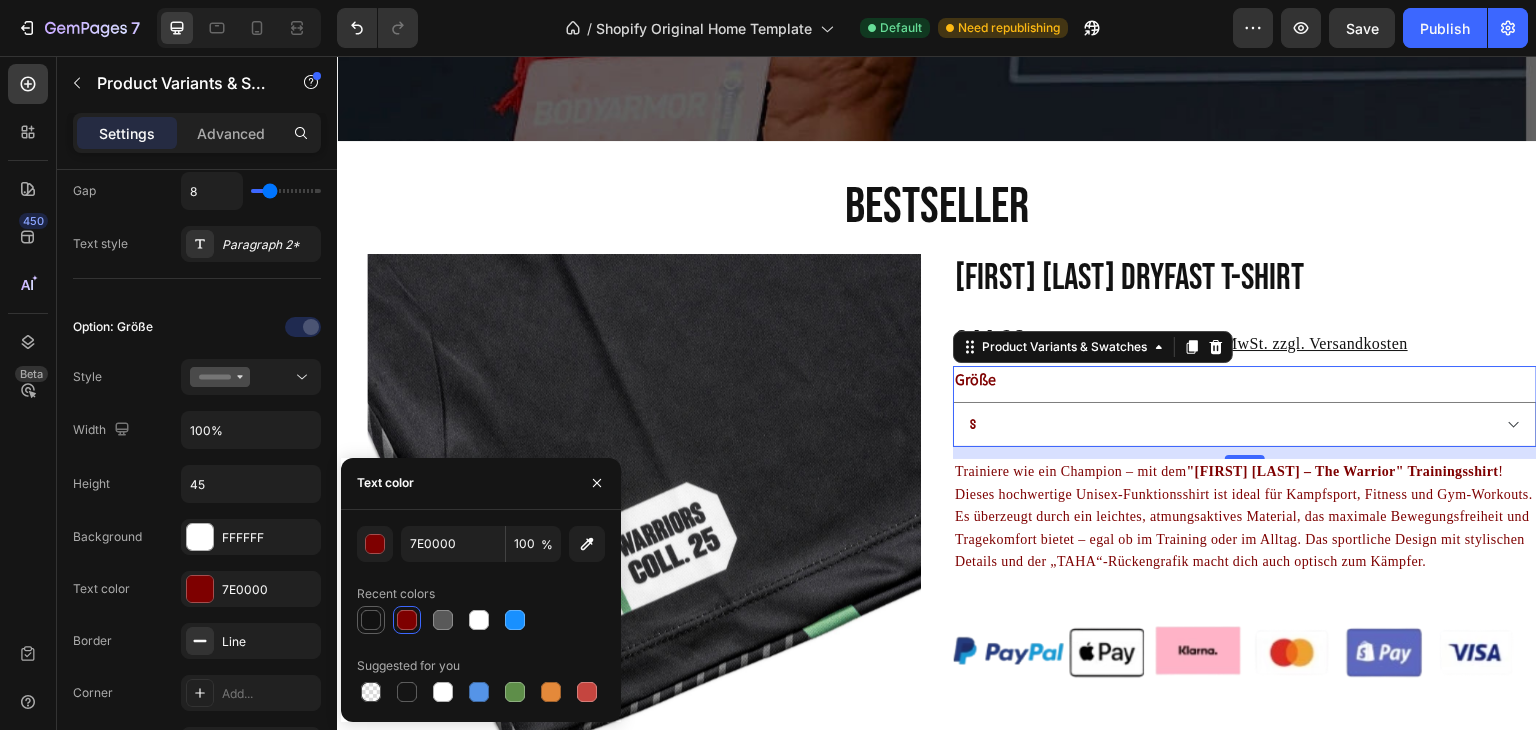 click at bounding box center [371, 620] 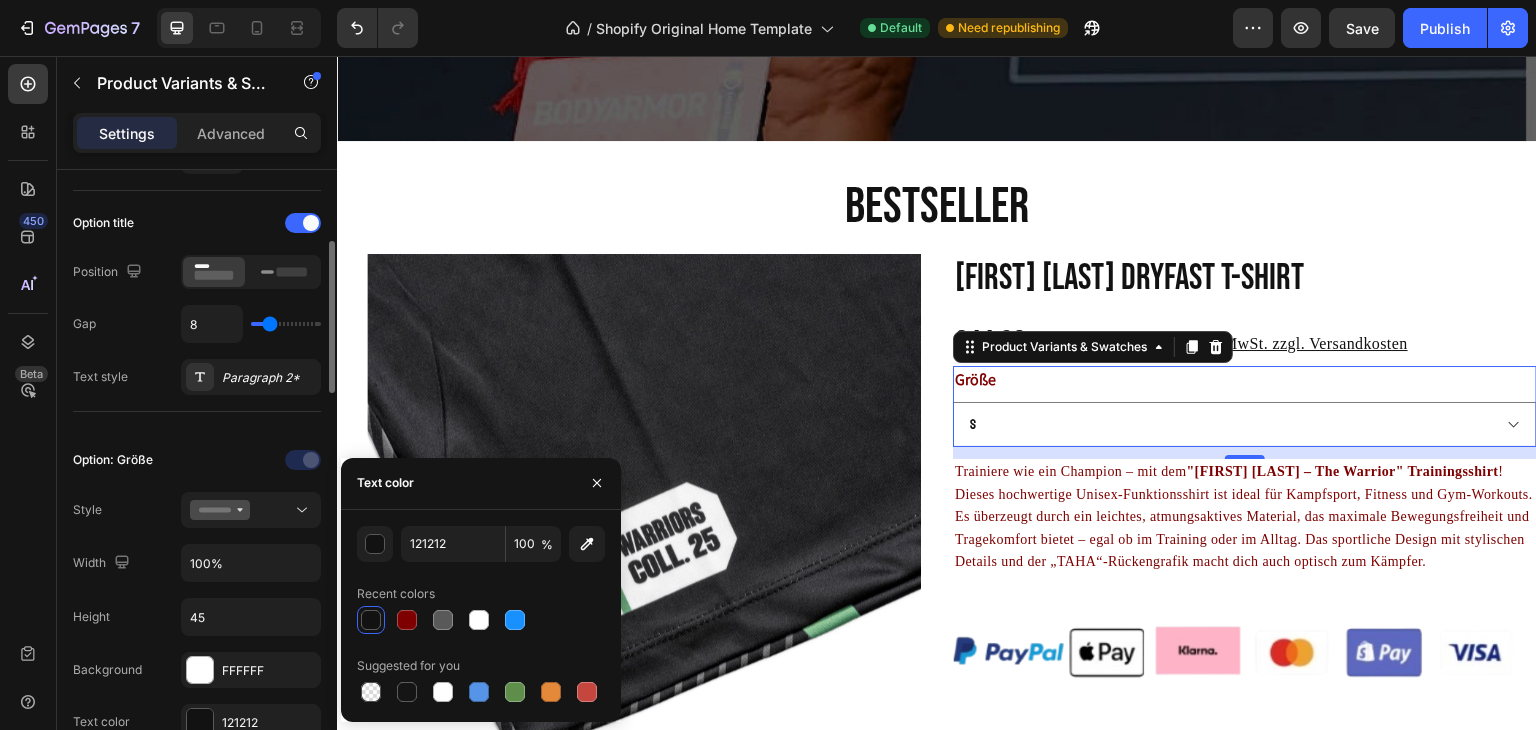 scroll, scrollTop: 288, scrollLeft: 0, axis: vertical 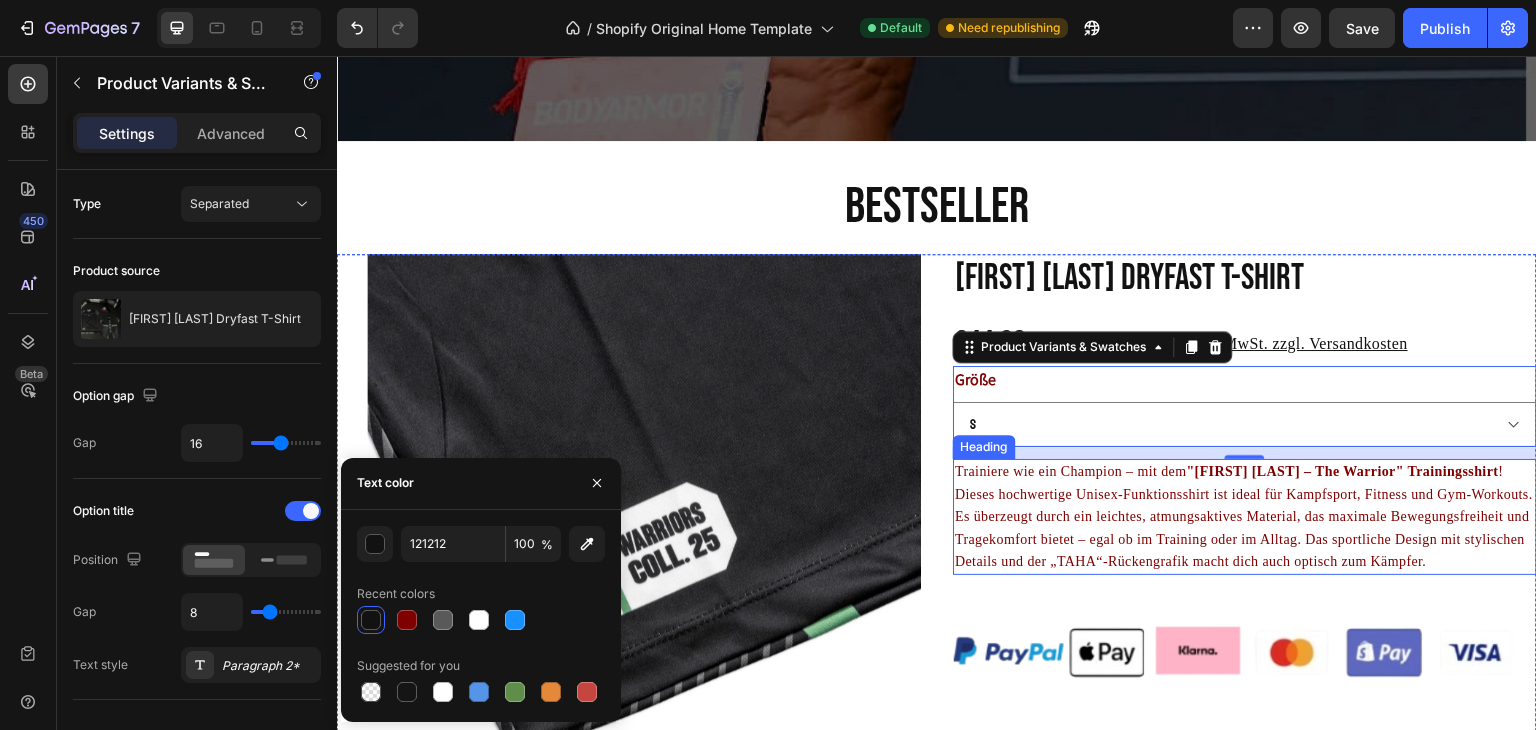 click on "Trainiere wie ein Champion – mit dem  "Khalid Taha – The Warrior" Trainingsshirt ! Dieses hochwertige Unisex-Funktionsshirt ist ideal für Kampfsport, Fitness und Gym-Workouts. Es überzeugt durch ein leichtes, atmungsaktives Material, das maximale Bewegungsfreiheit und Tragekomfort bietet – egal ob im Training oder im Alltag. Das sportliche Design mit stylischen Details und der „TAHA“-Rückengrafik macht dich auch optisch zum Kämpfer." at bounding box center (1245, 517) 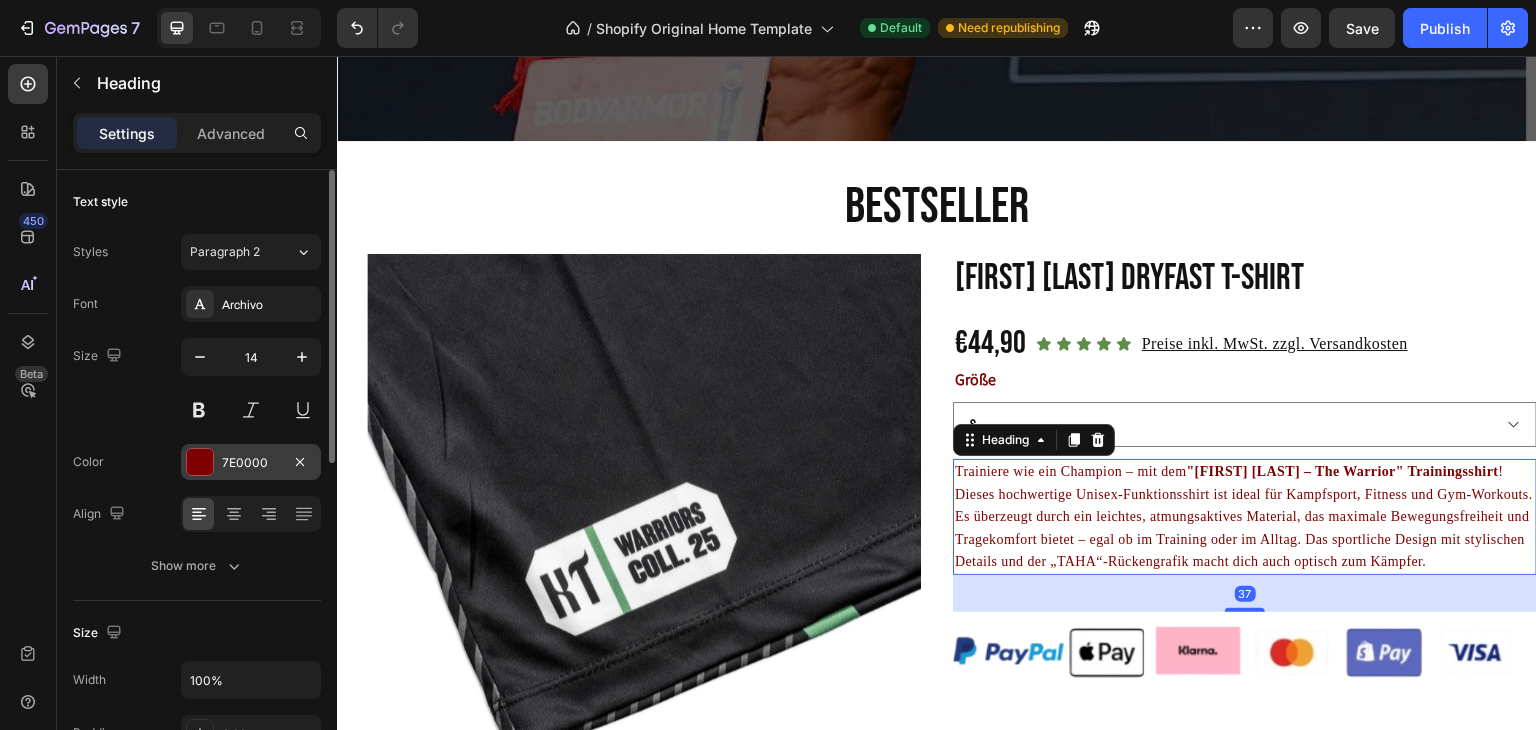 click on "7E0000" at bounding box center [251, 463] 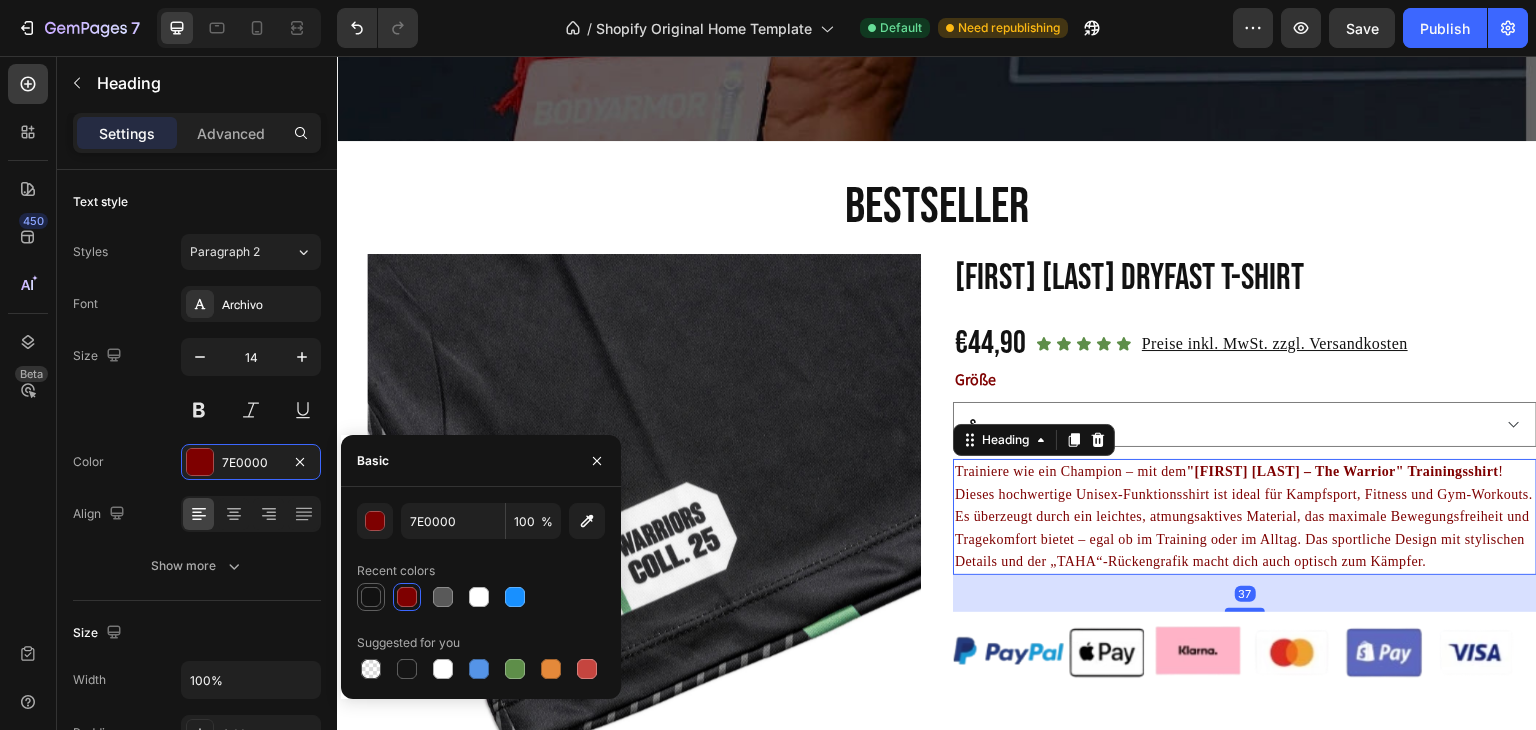 click at bounding box center [371, 597] 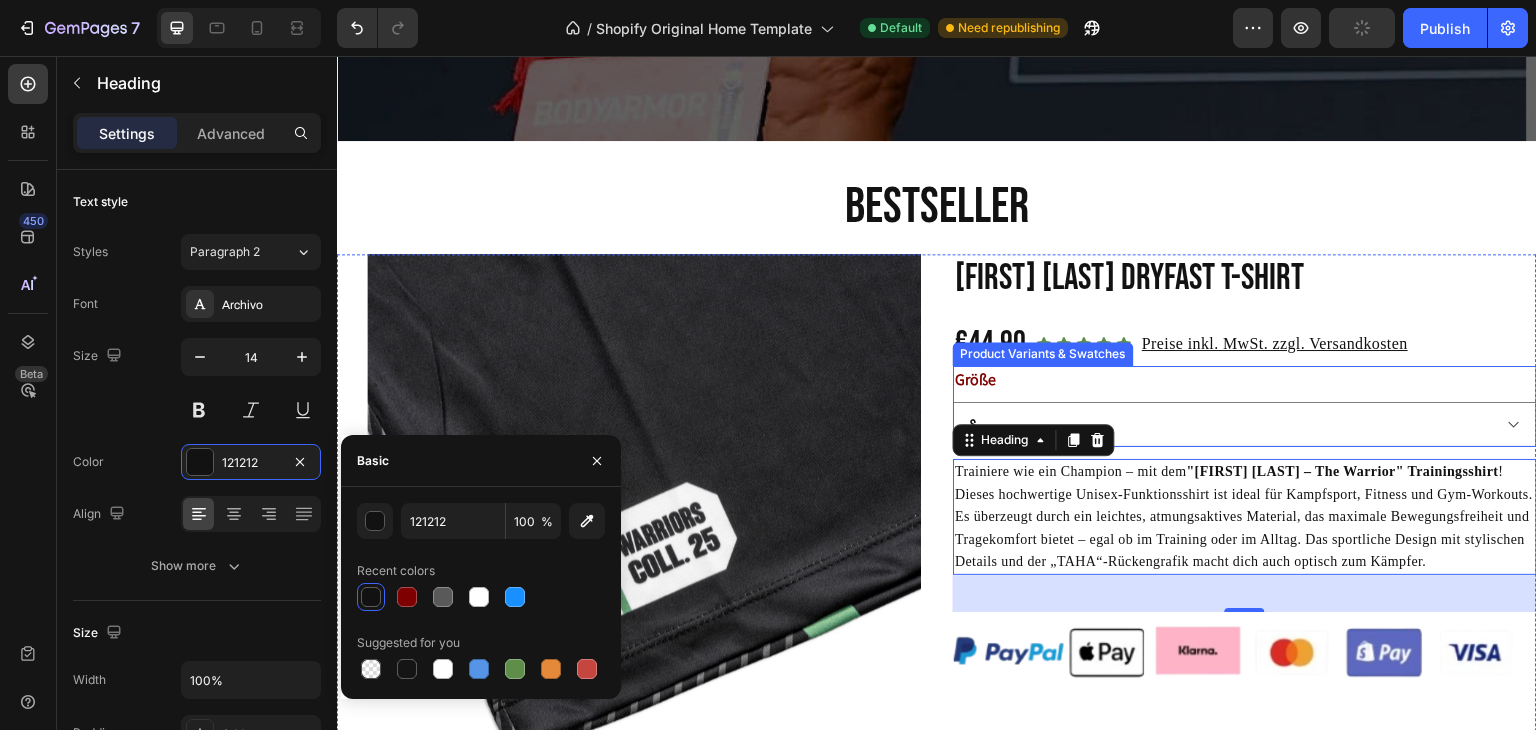 click on "Größe" at bounding box center (975, 380) 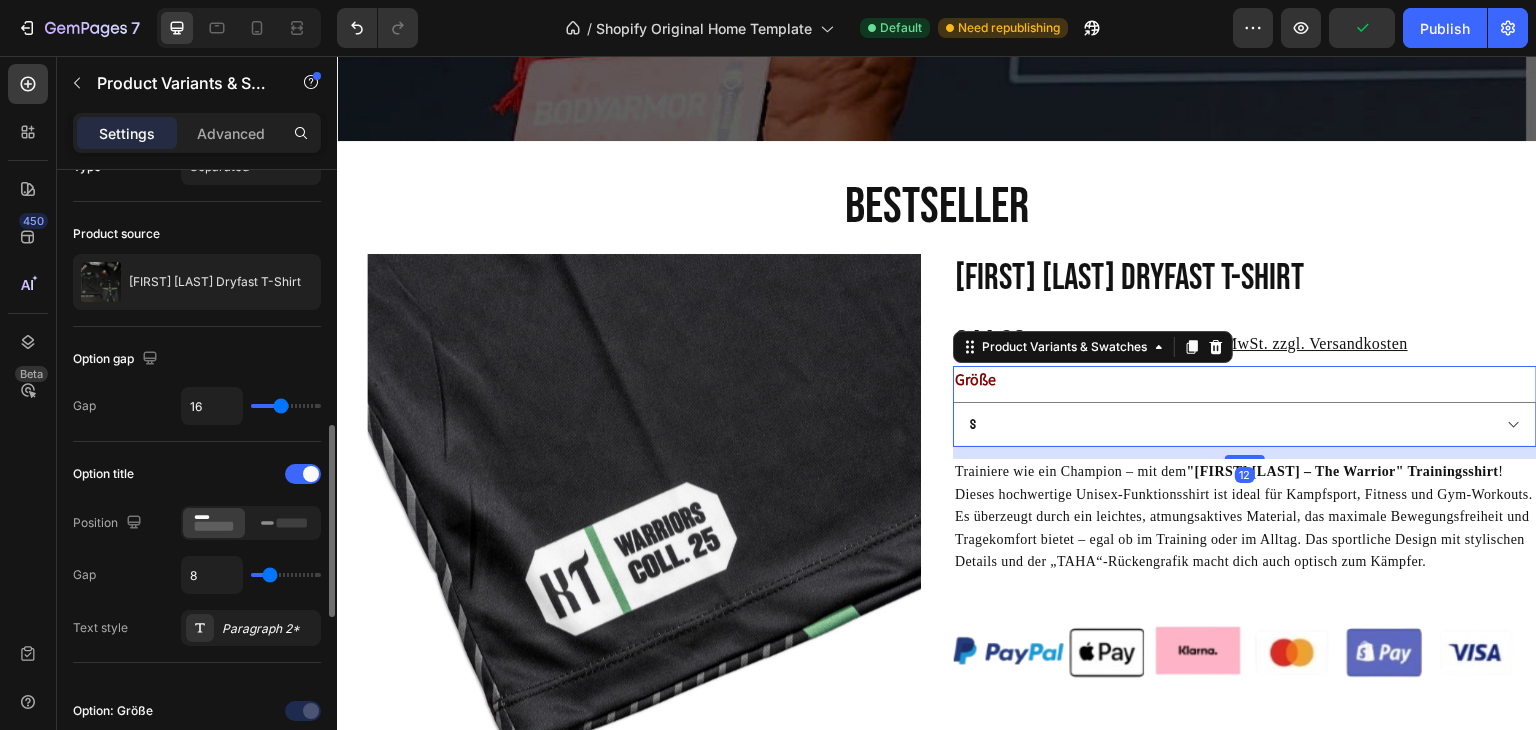 scroll, scrollTop: 0, scrollLeft: 0, axis: both 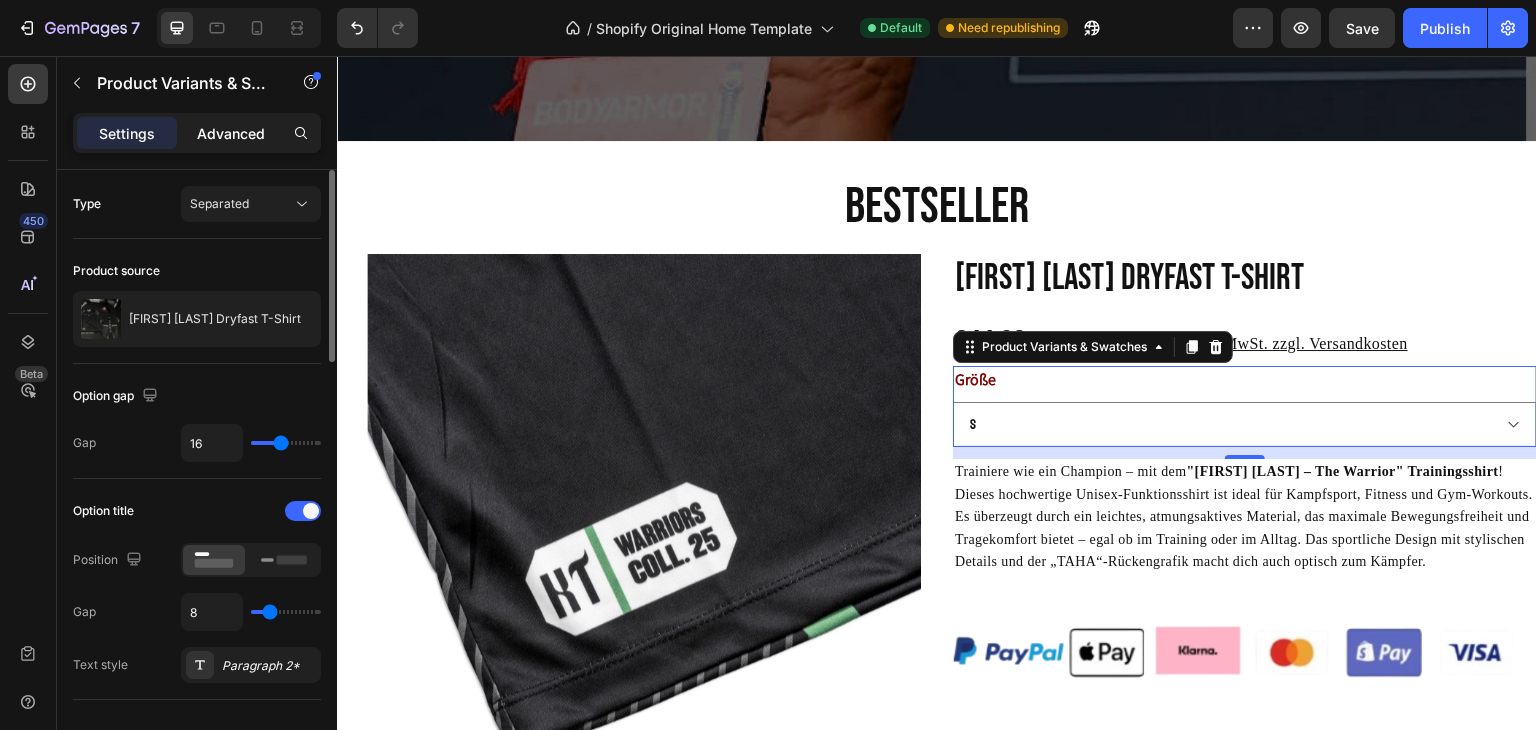 click on "Advanced" at bounding box center [231, 133] 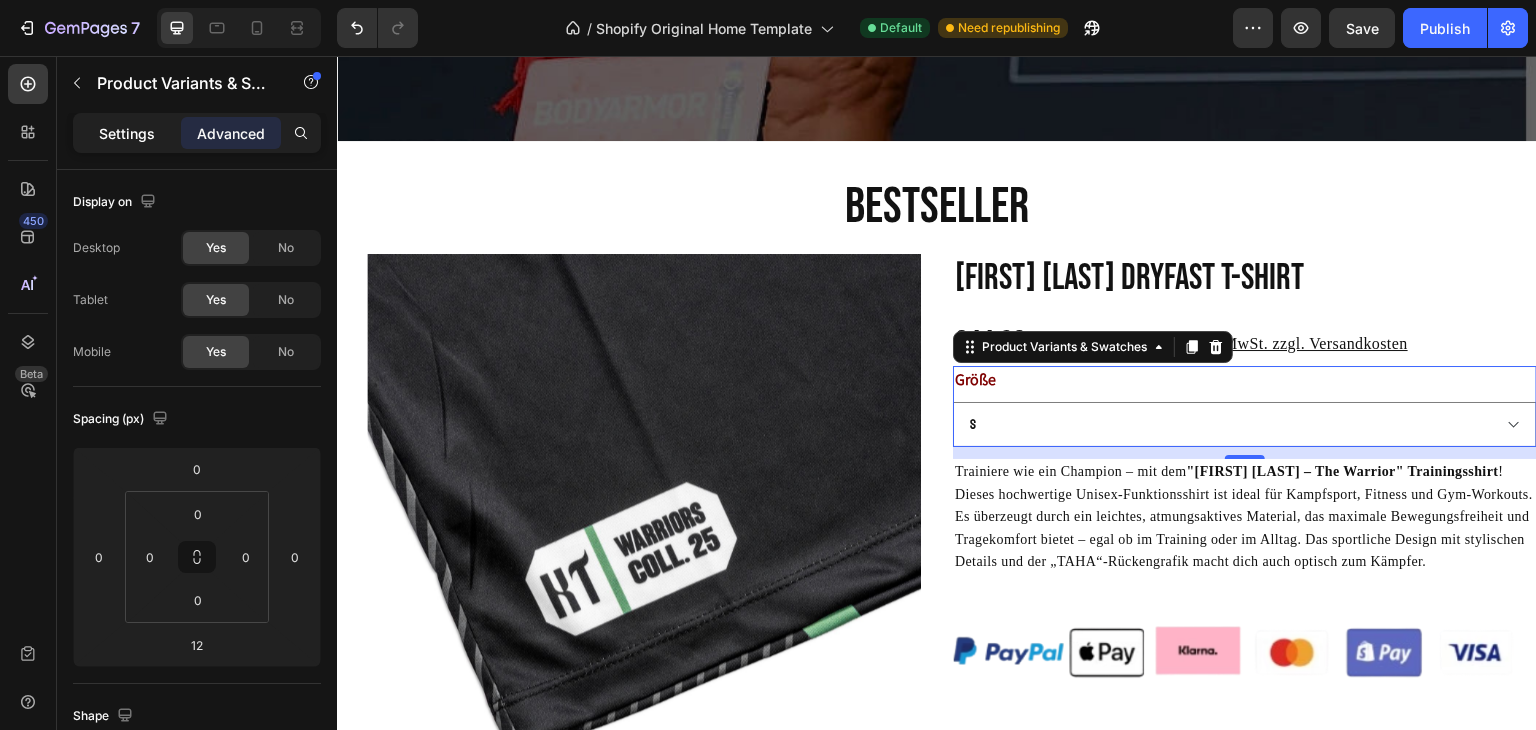 click on "Settings" at bounding box center (127, 133) 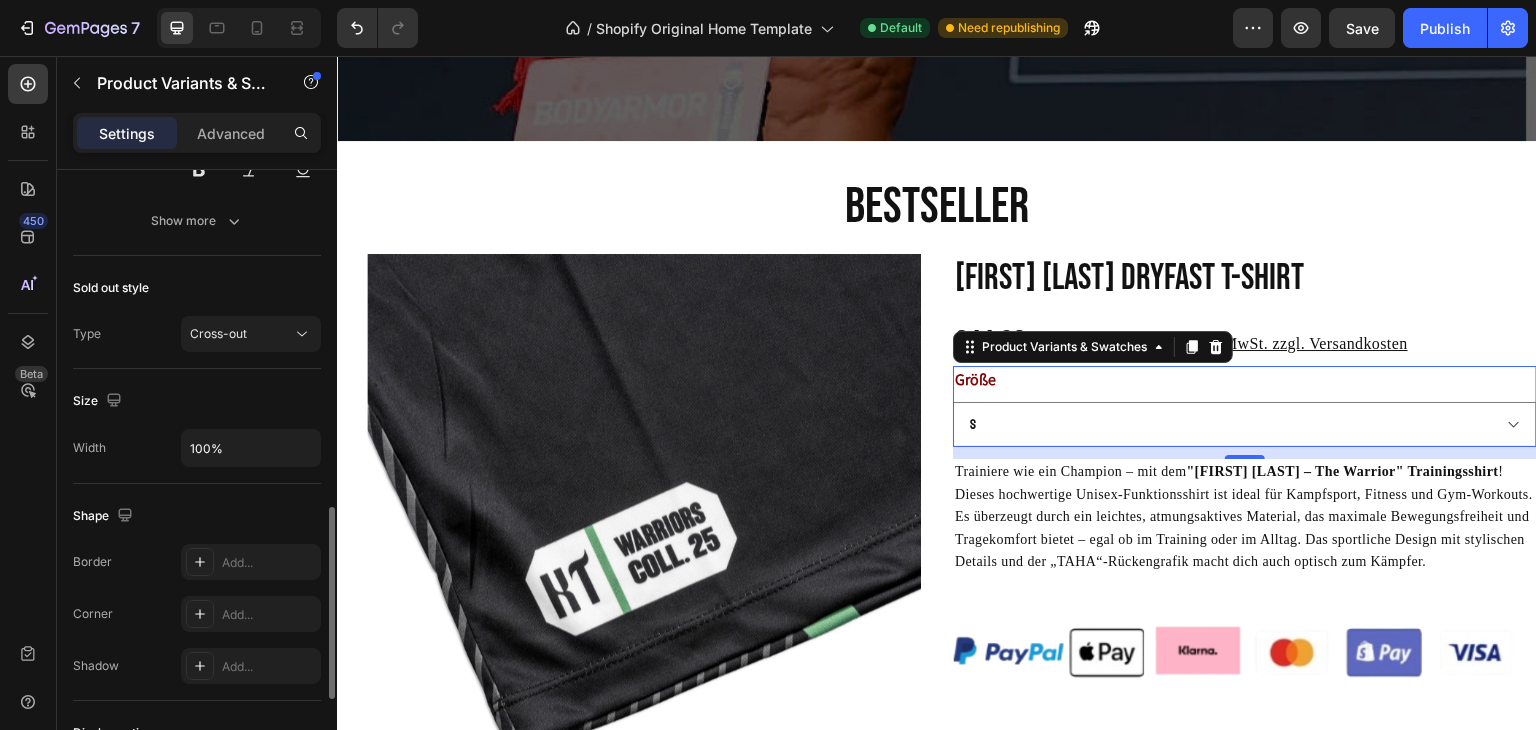 scroll, scrollTop: 1356, scrollLeft: 0, axis: vertical 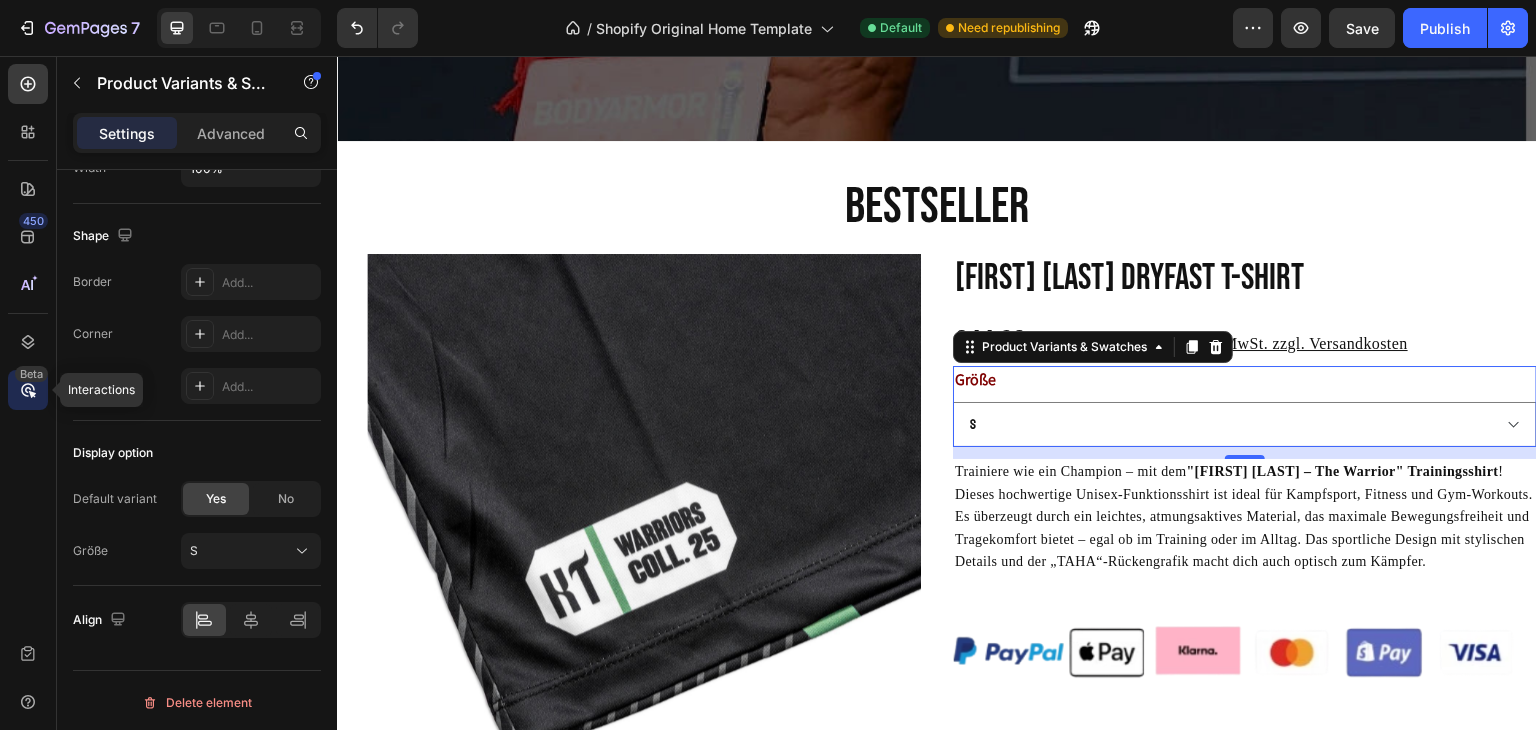click on "Beta" at bounding box center [31, 374] 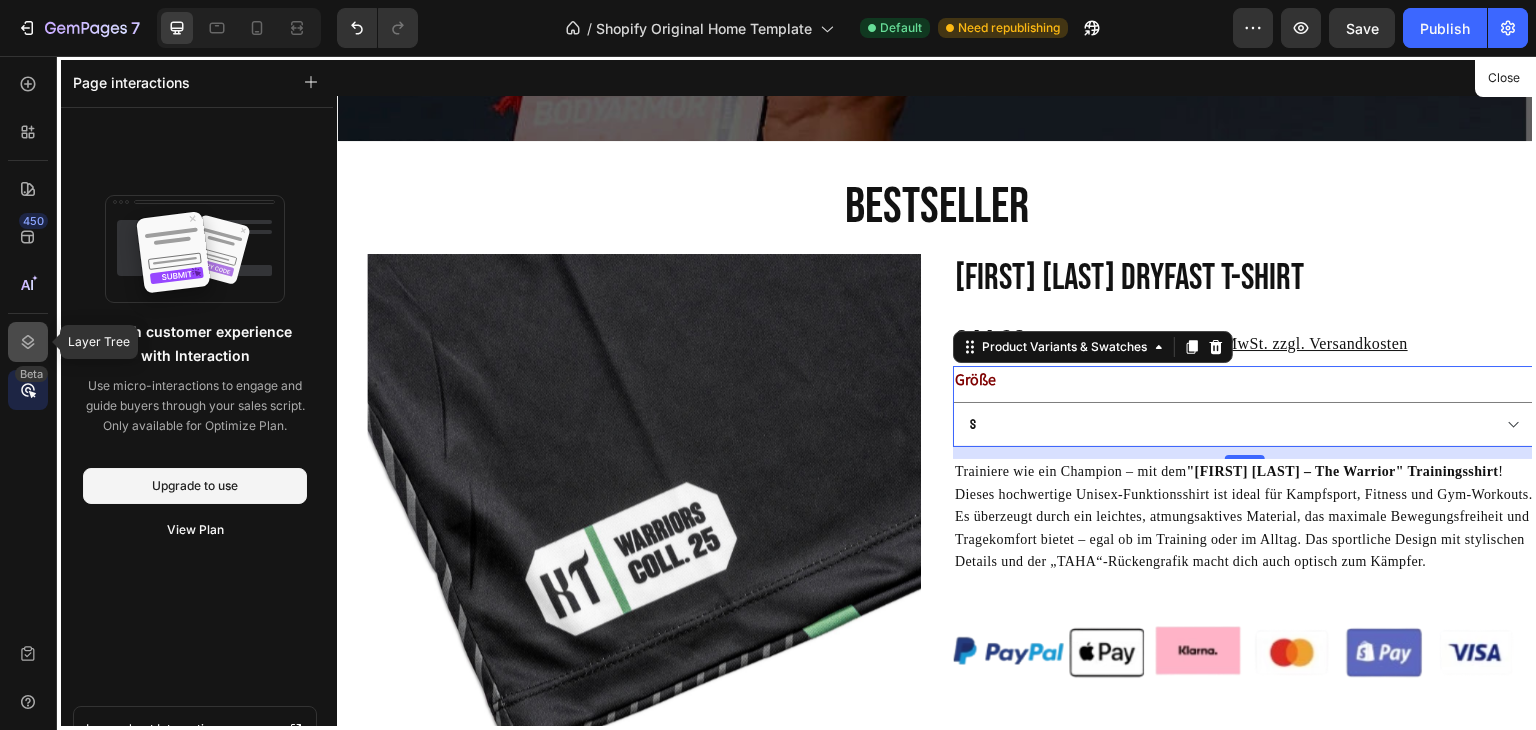 click 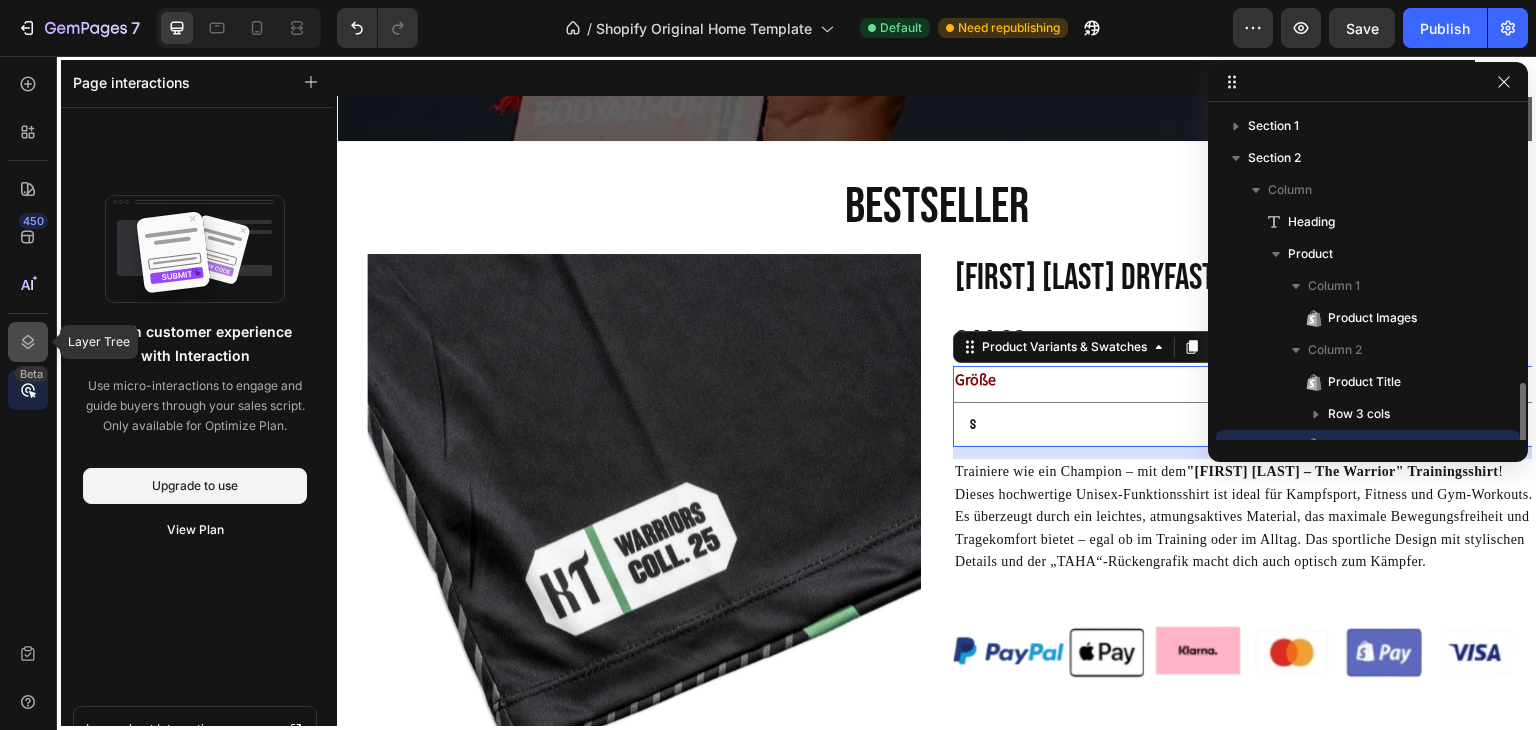 scroll, scrollTop: 186, scrollLeft: 0, axis: vertical 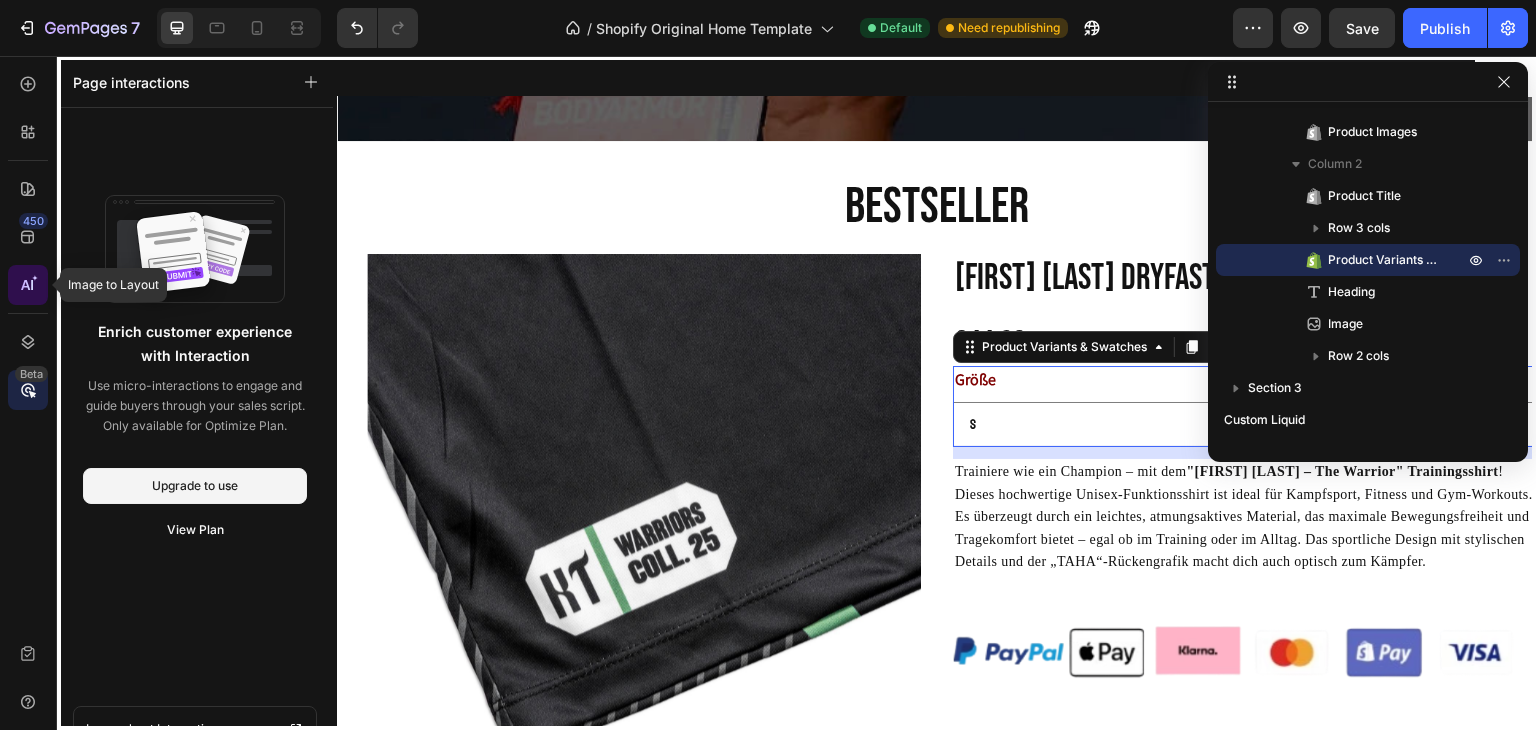 click 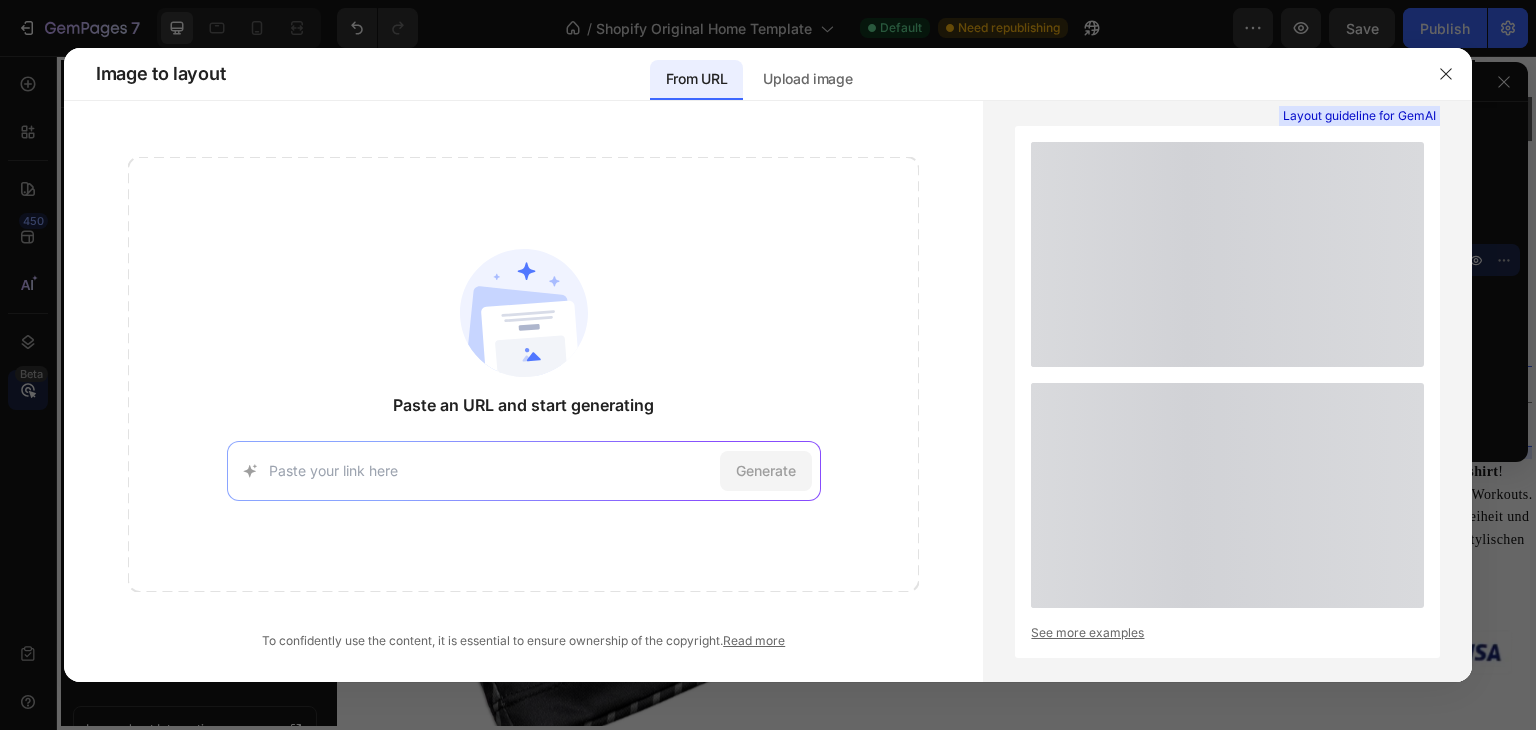 click 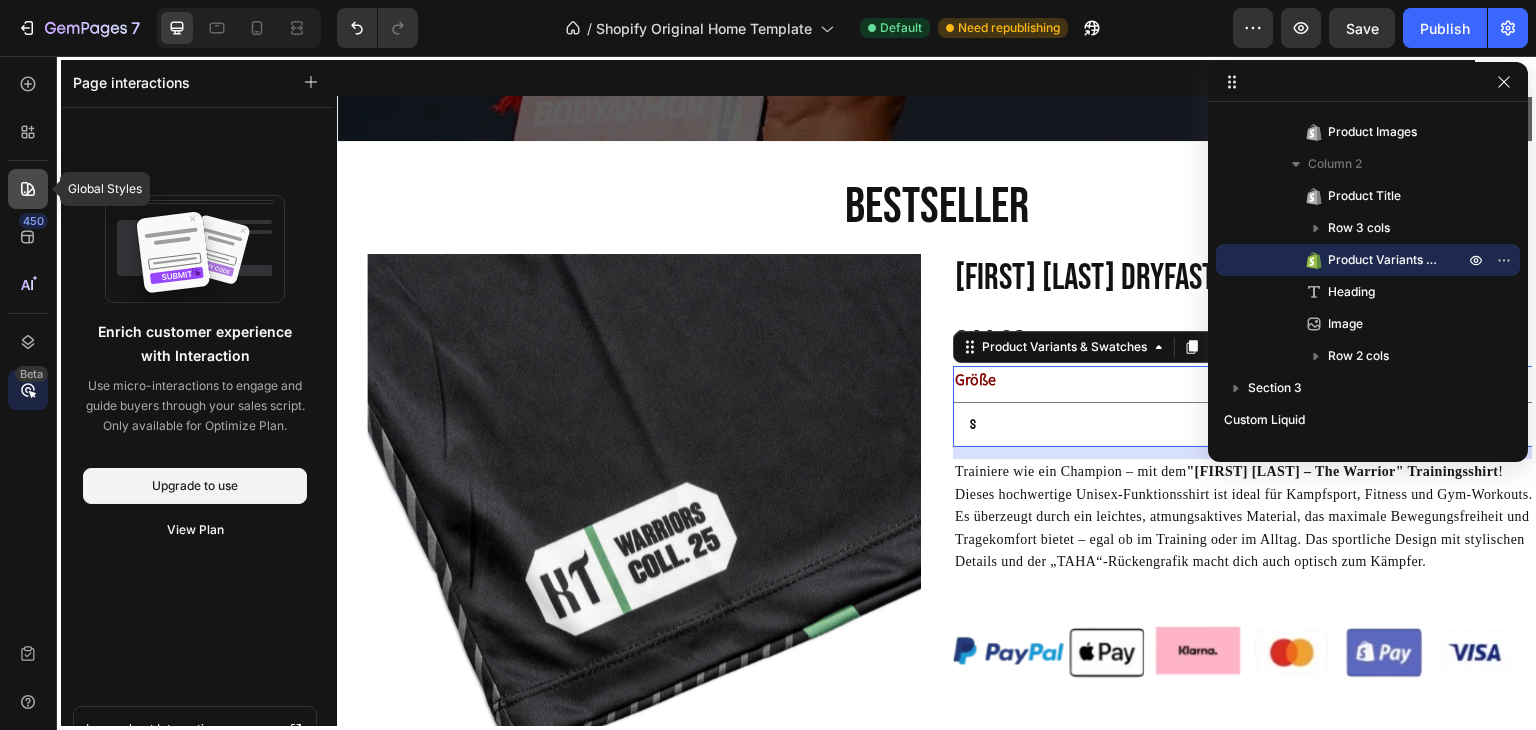 click 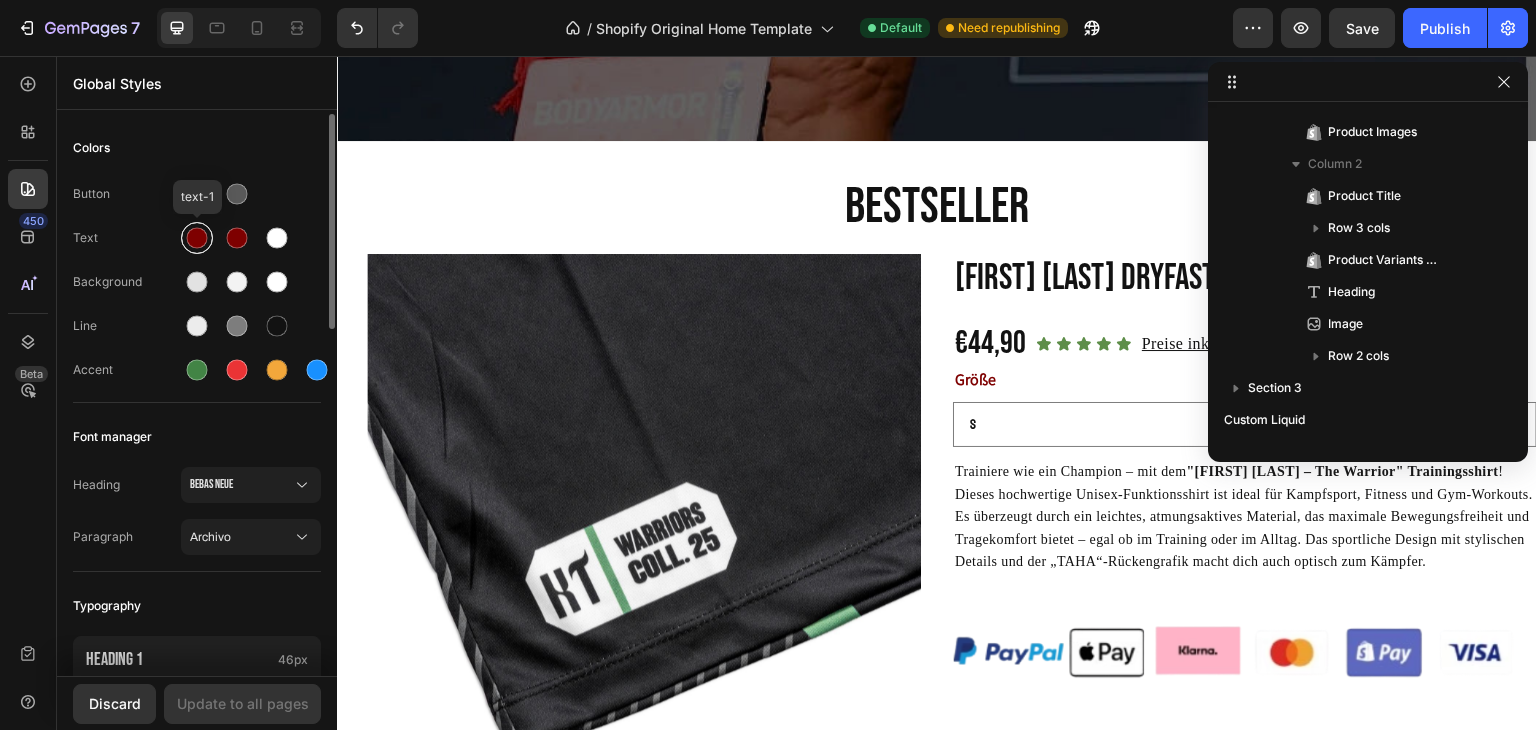 click at bounding box center [197, 238] 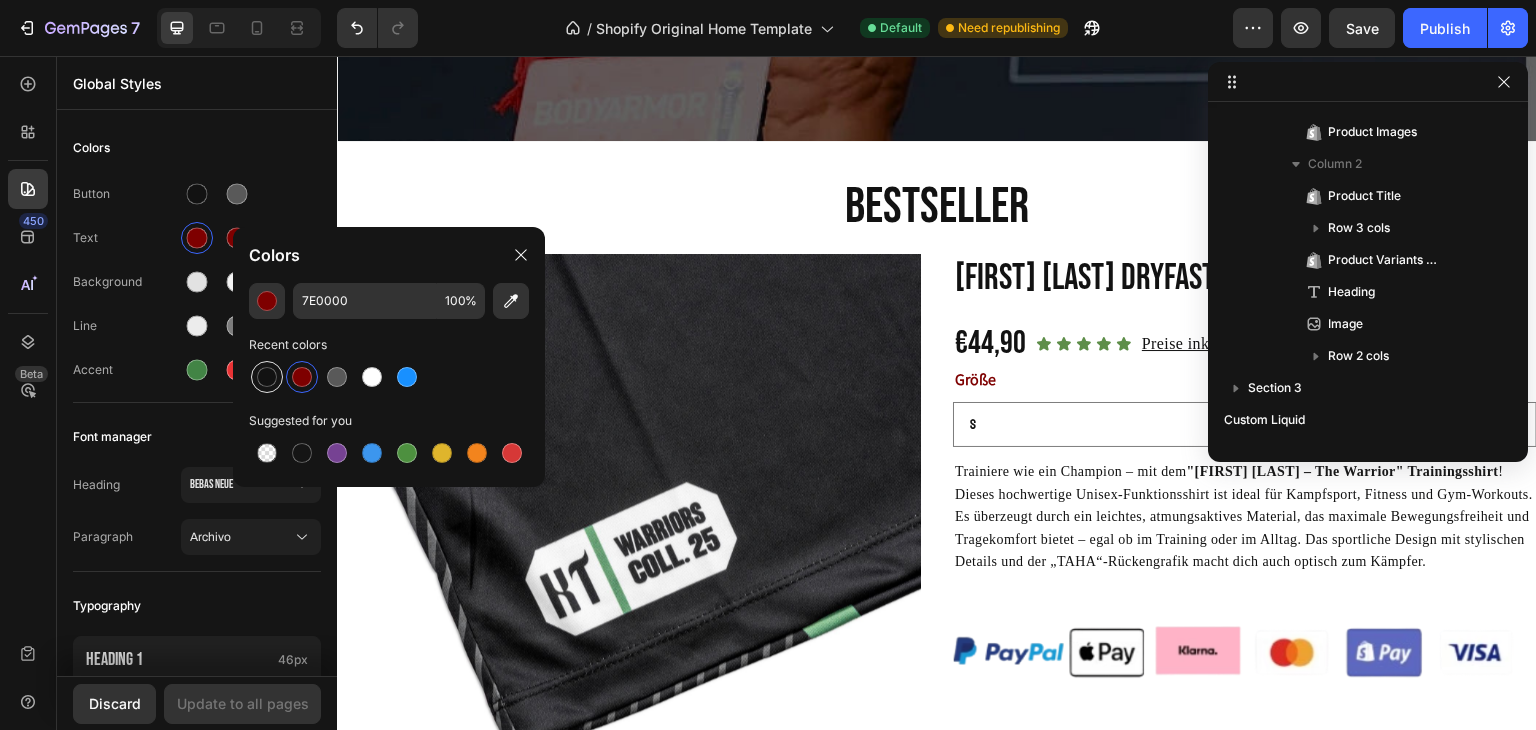click at bounding box center [267, 377] 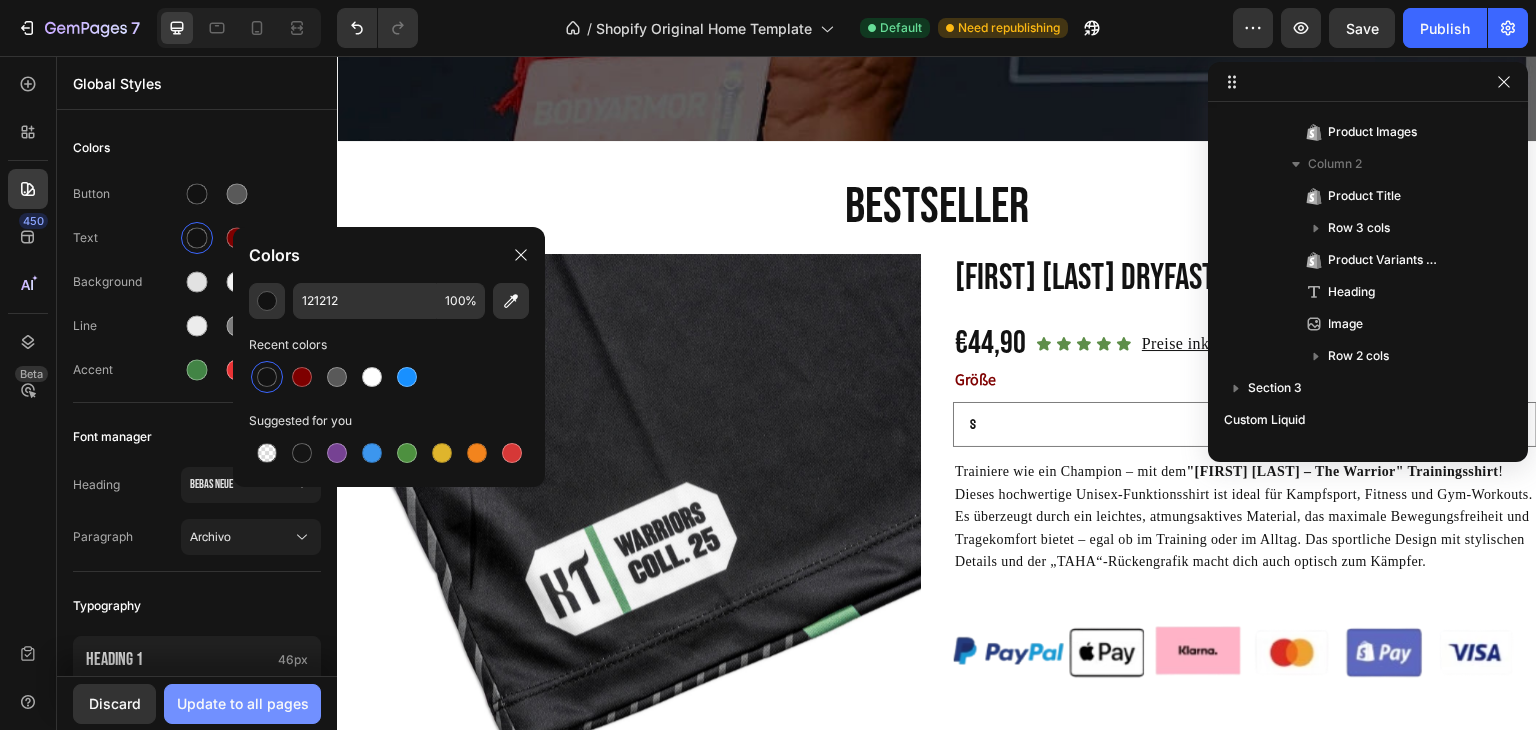click on "Update to all pages" at bounding box center [242, 704] 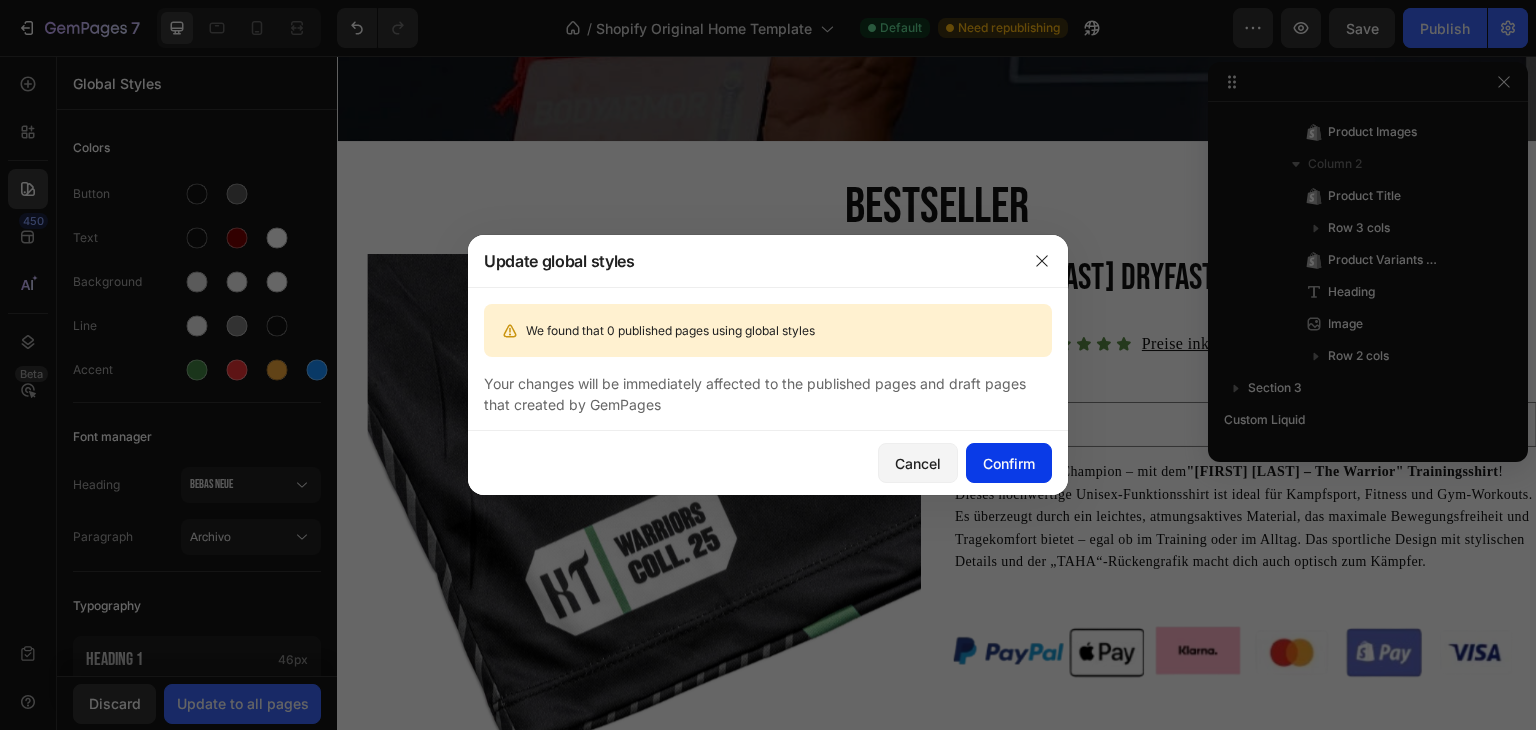 click on "Confirm" 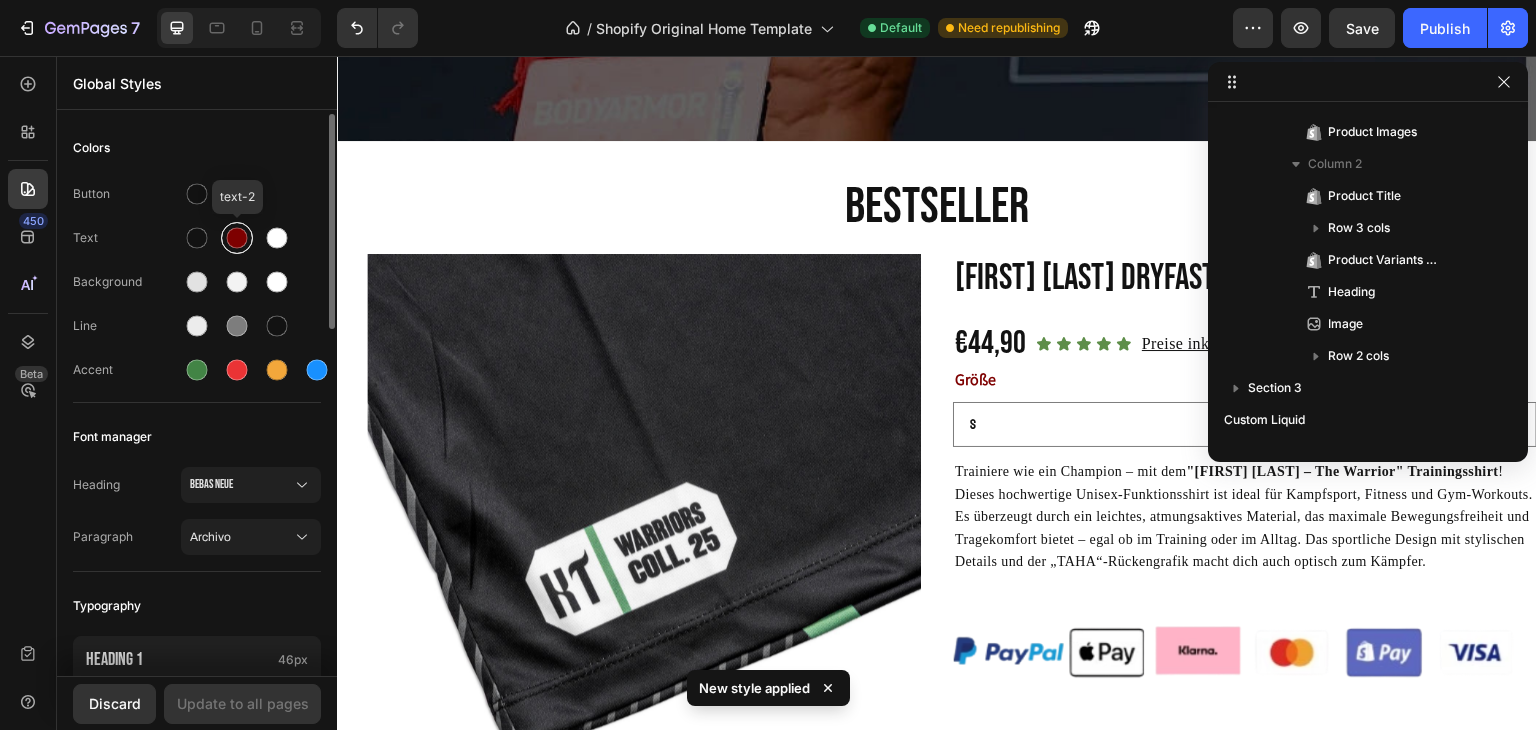 click at bounding box center [237, 238] 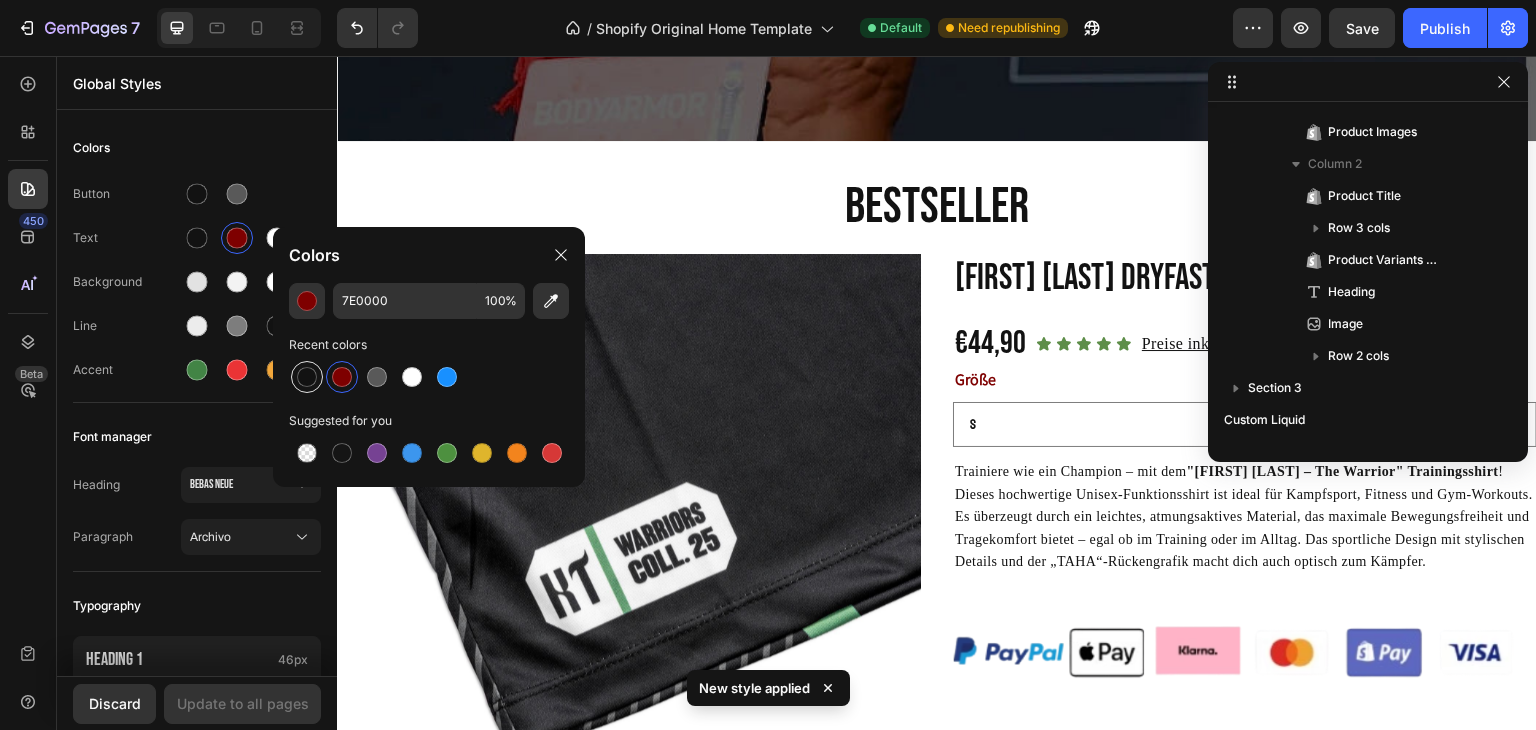 click at bounding box center (307, 377) 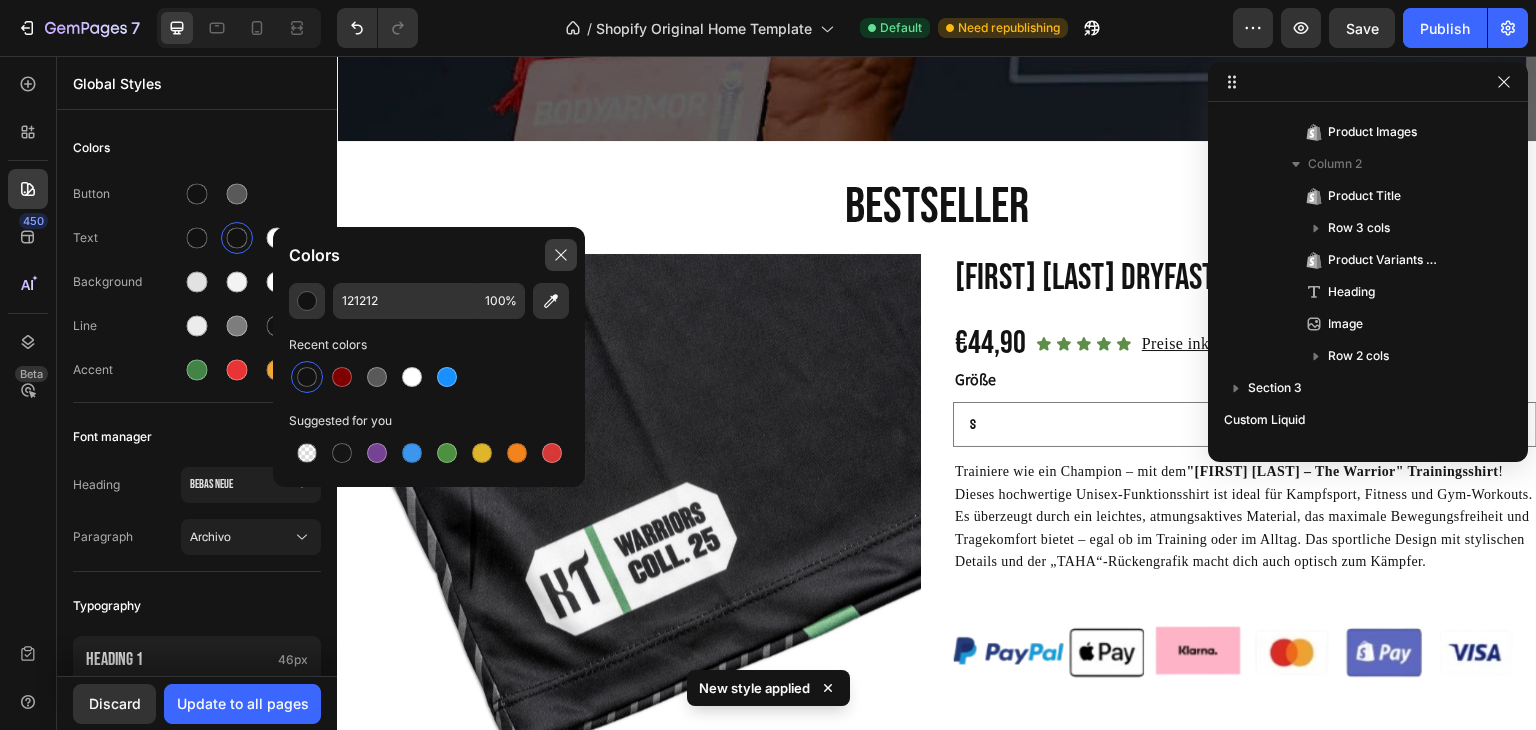 click 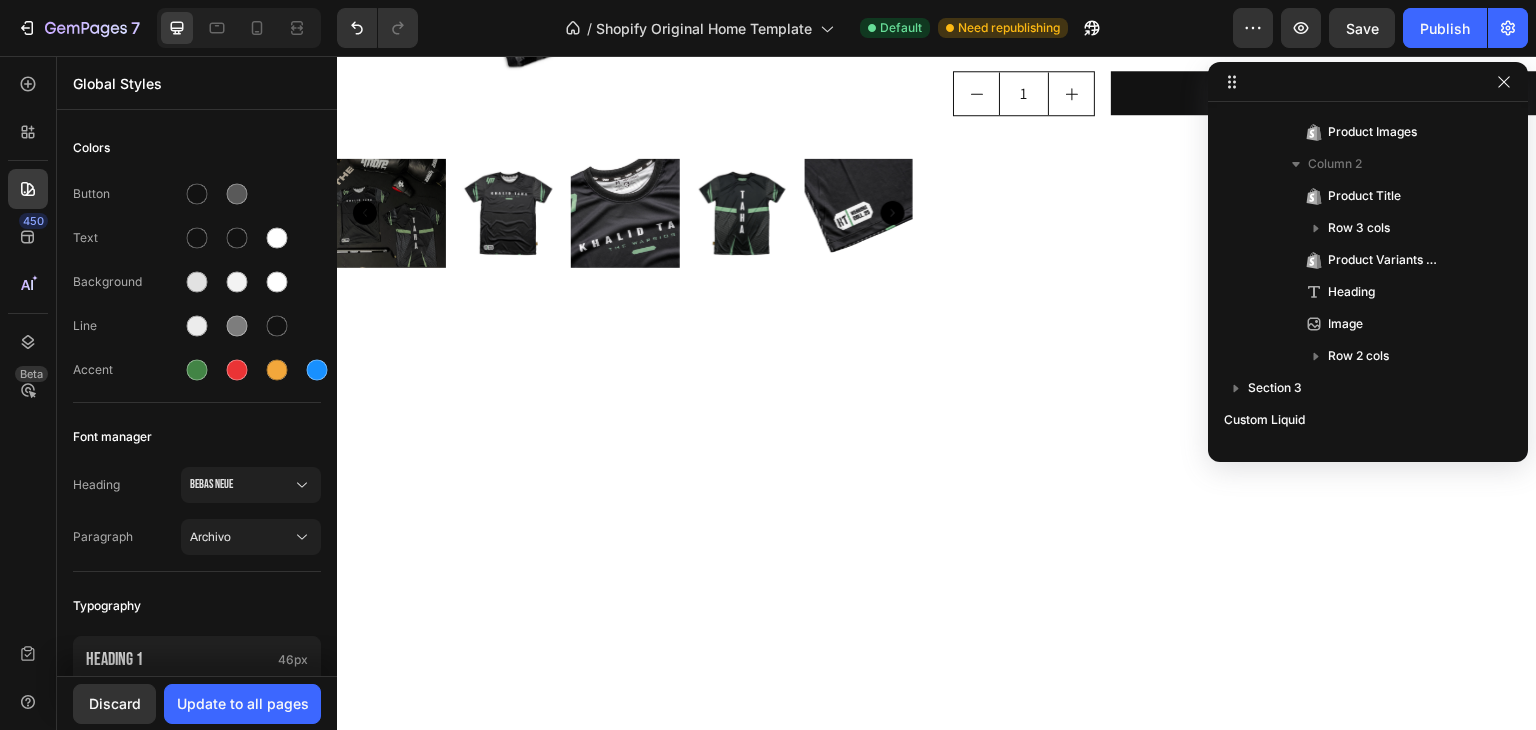 scroll, scrollTop: 0, scrollLeft: 0, axis: both 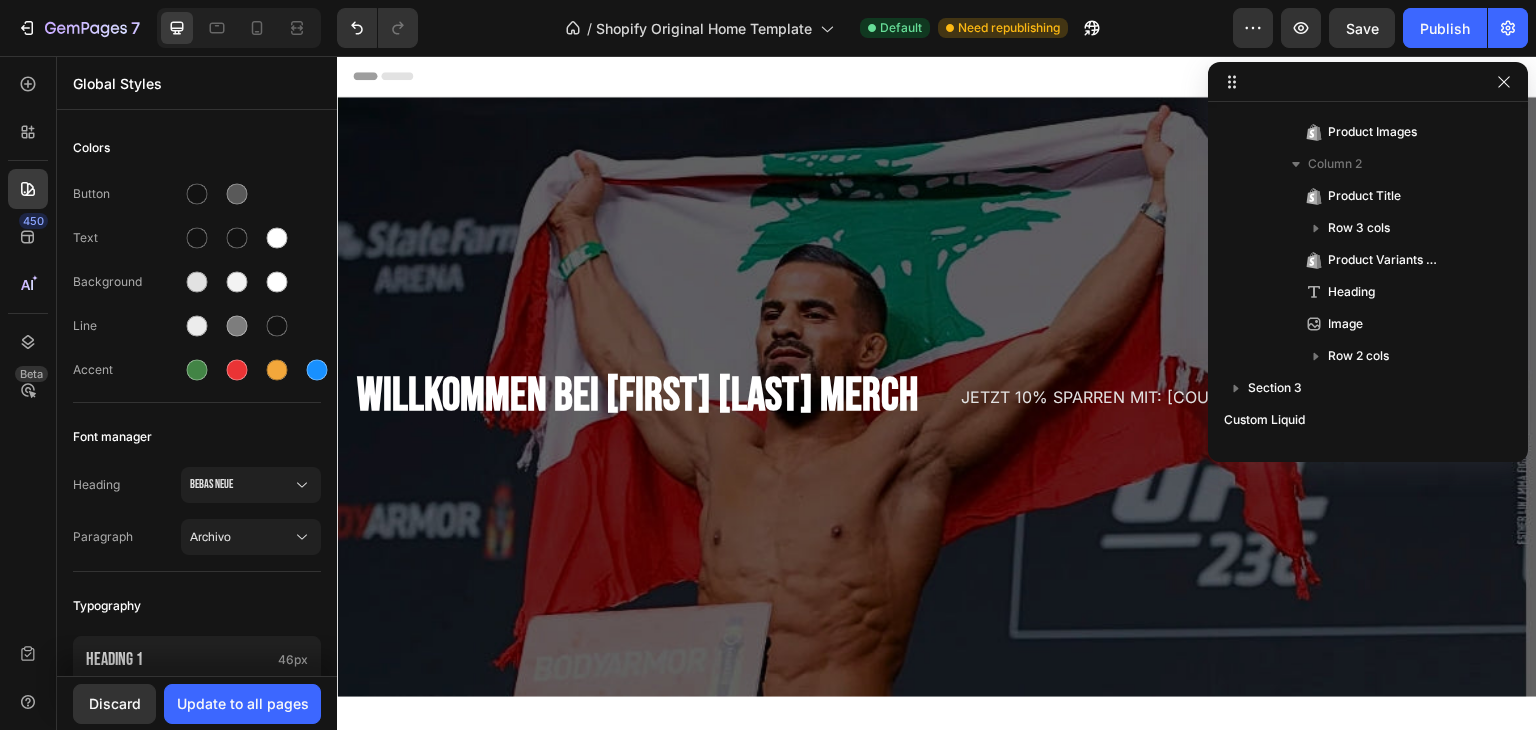 click 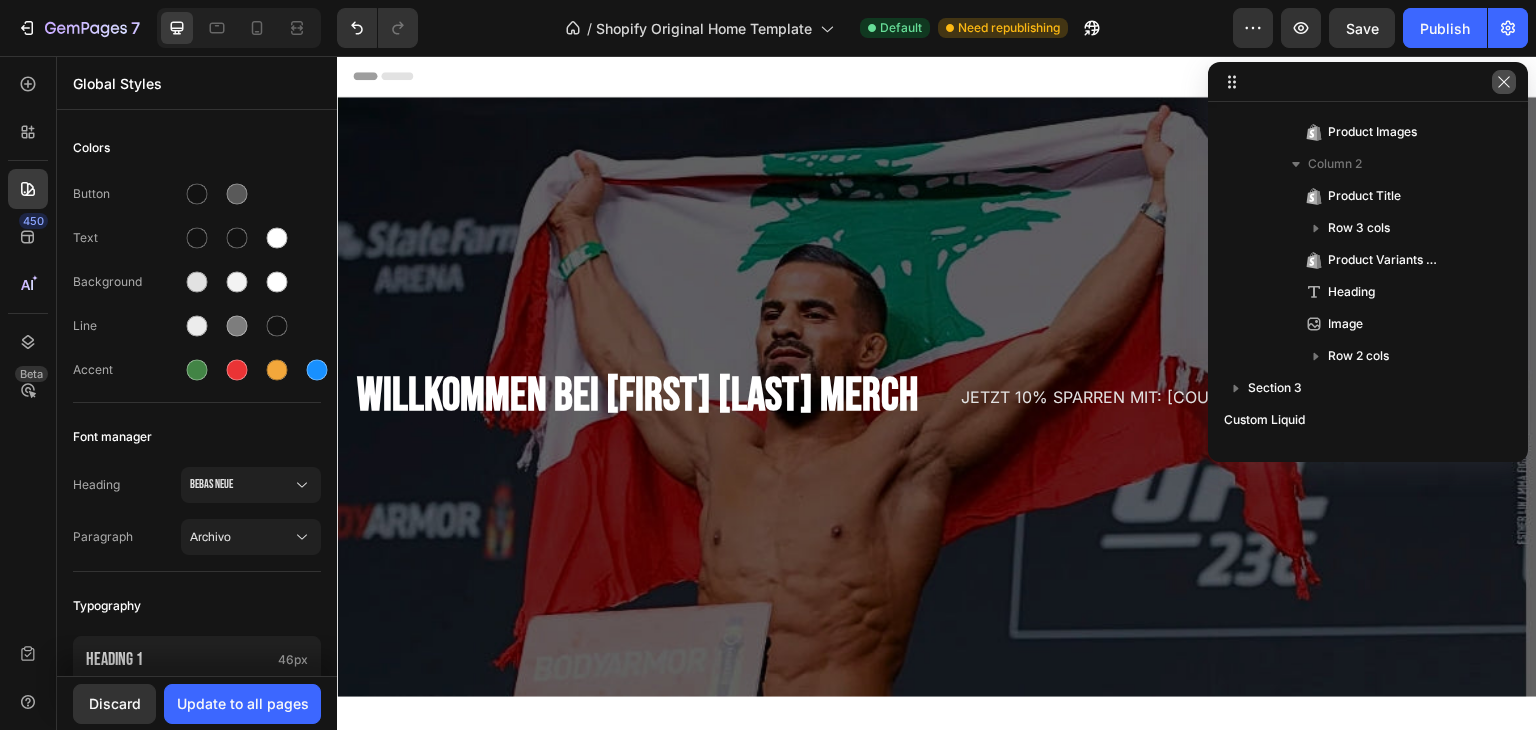 click 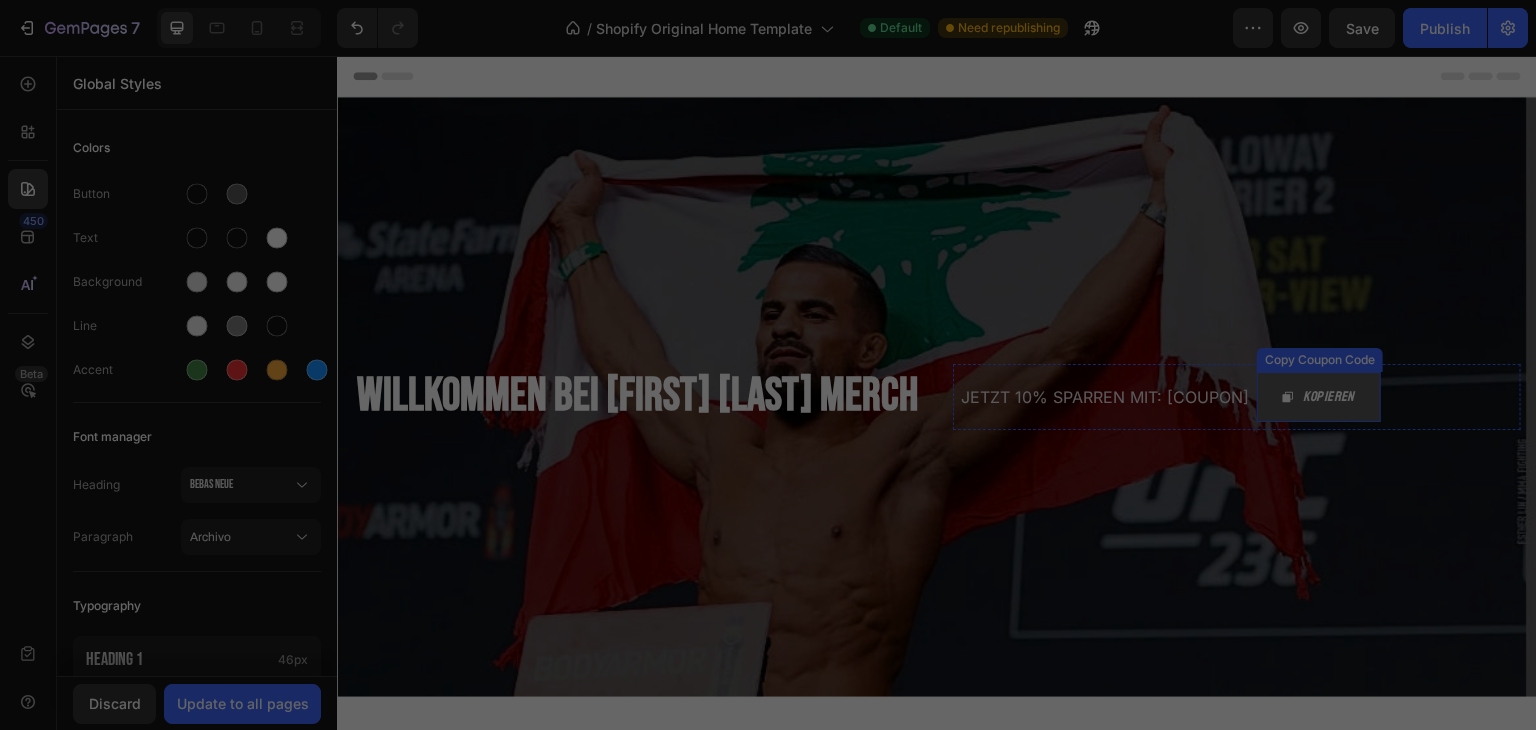 click on "Kopieren" at bounding box center [1319, 396] 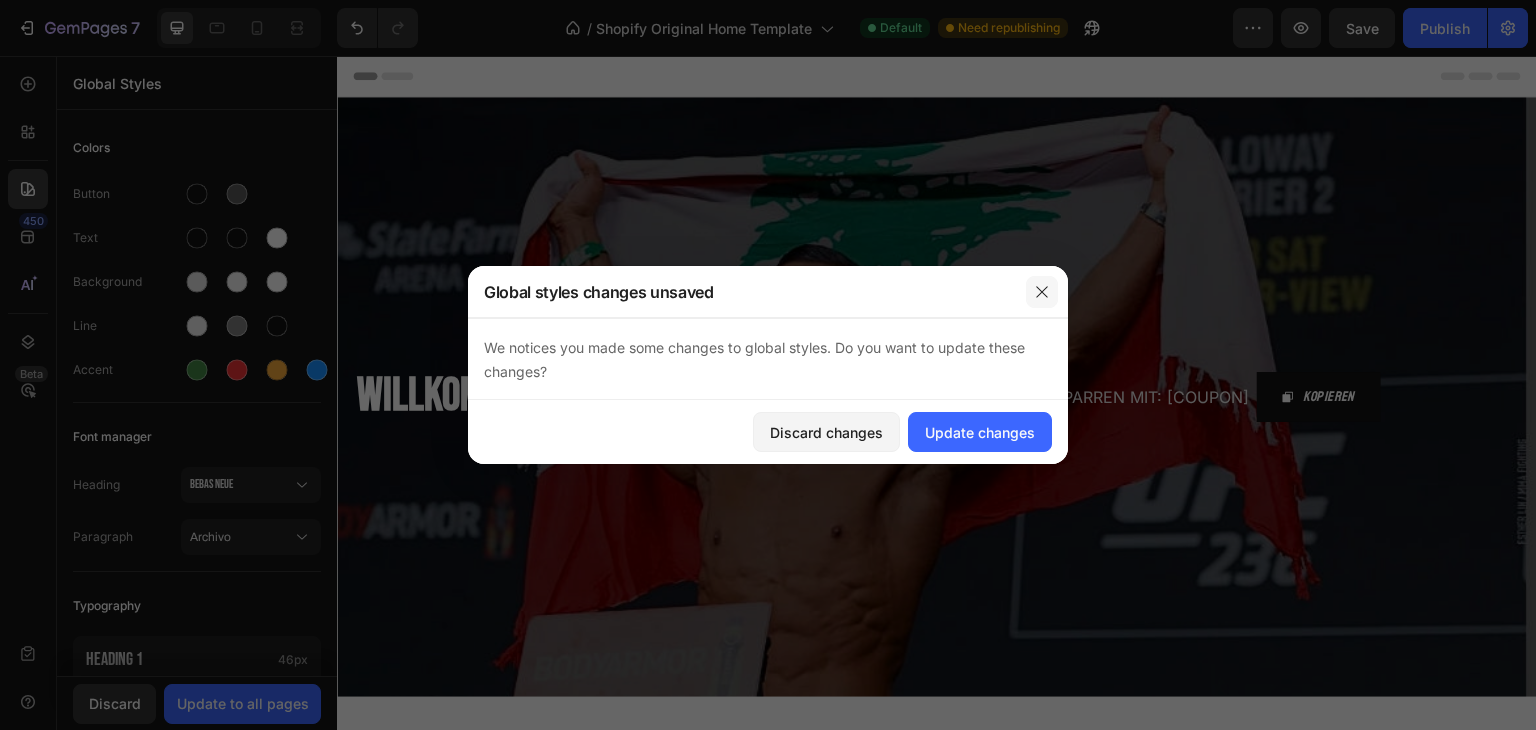 click 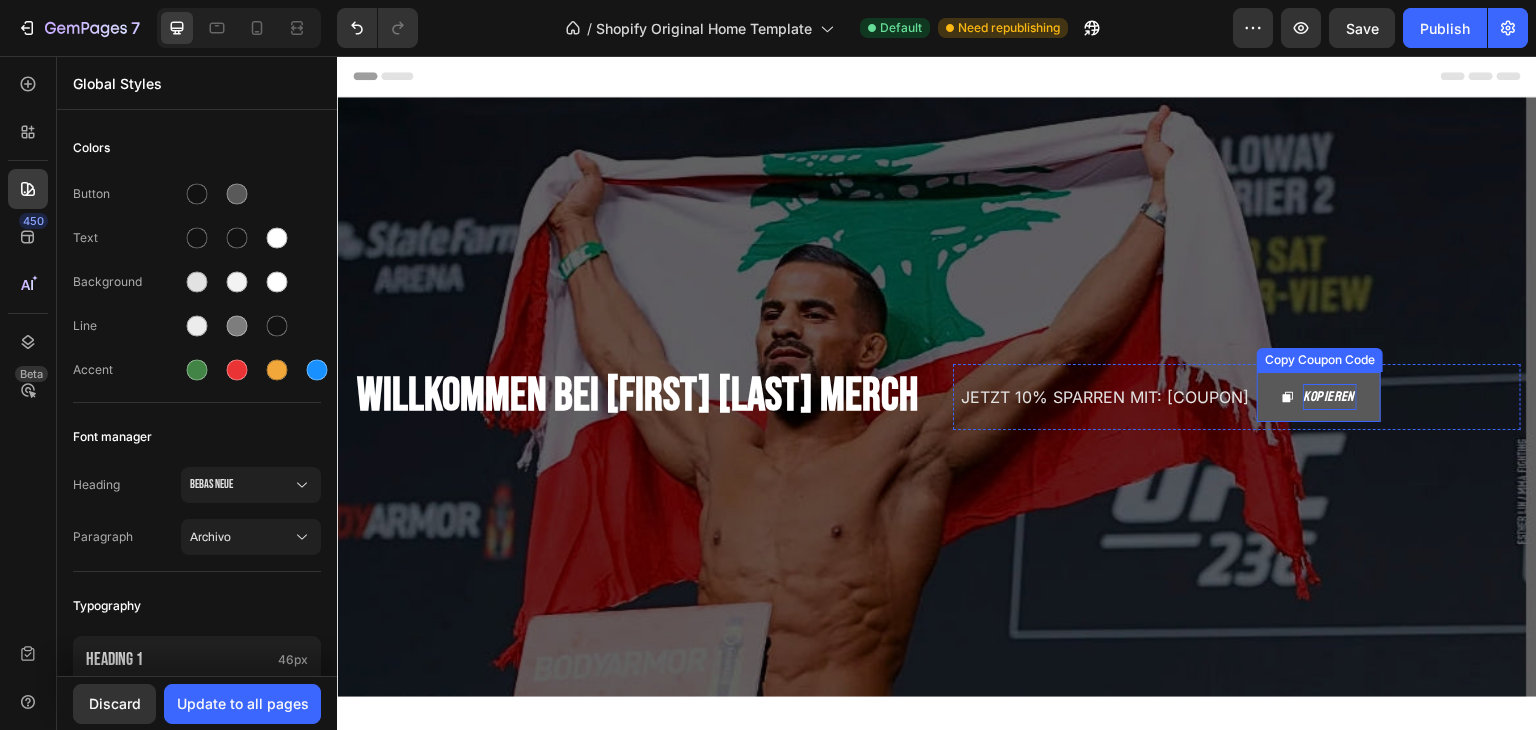click on "Kopieren" at bounding box center [1330, 396] 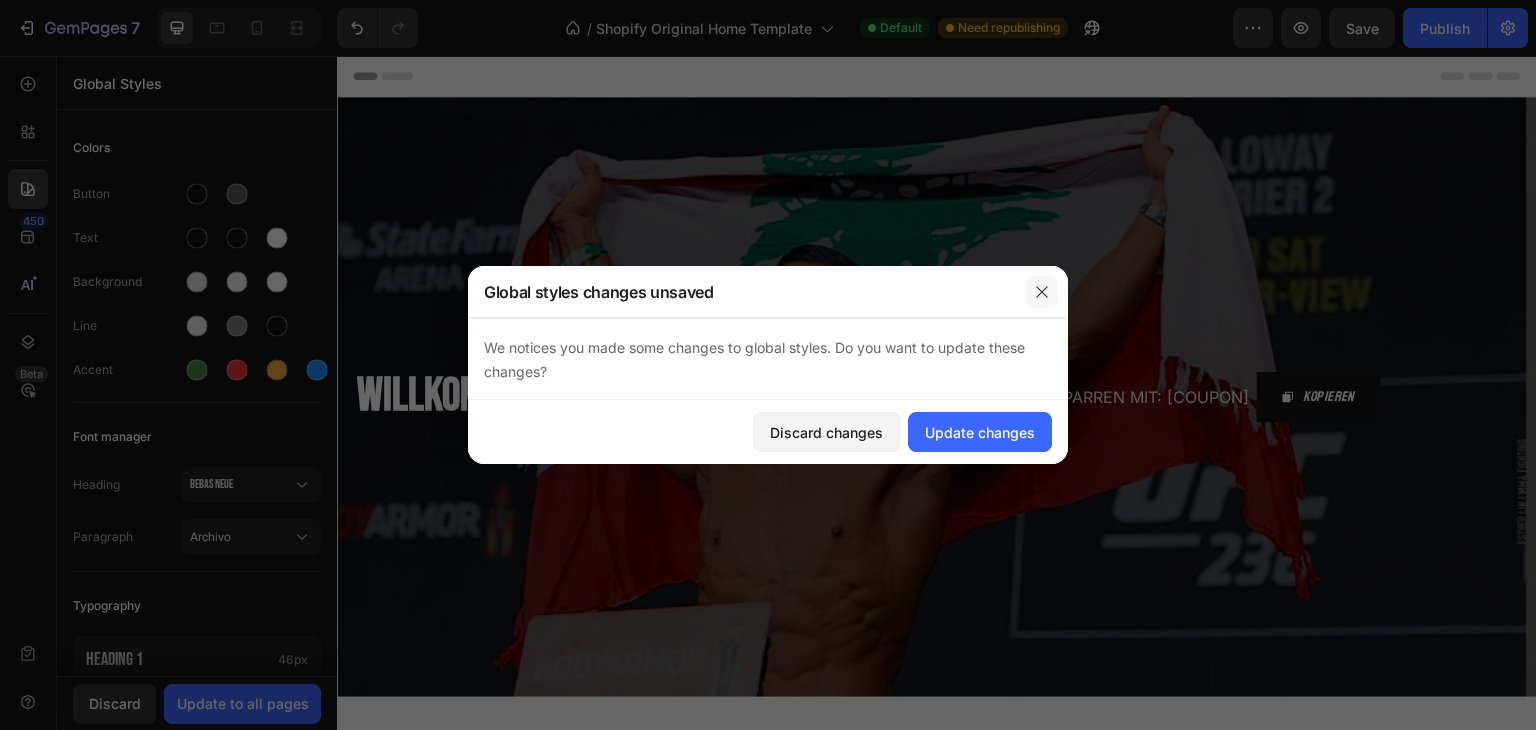 click at bounding box center (1042, 292) 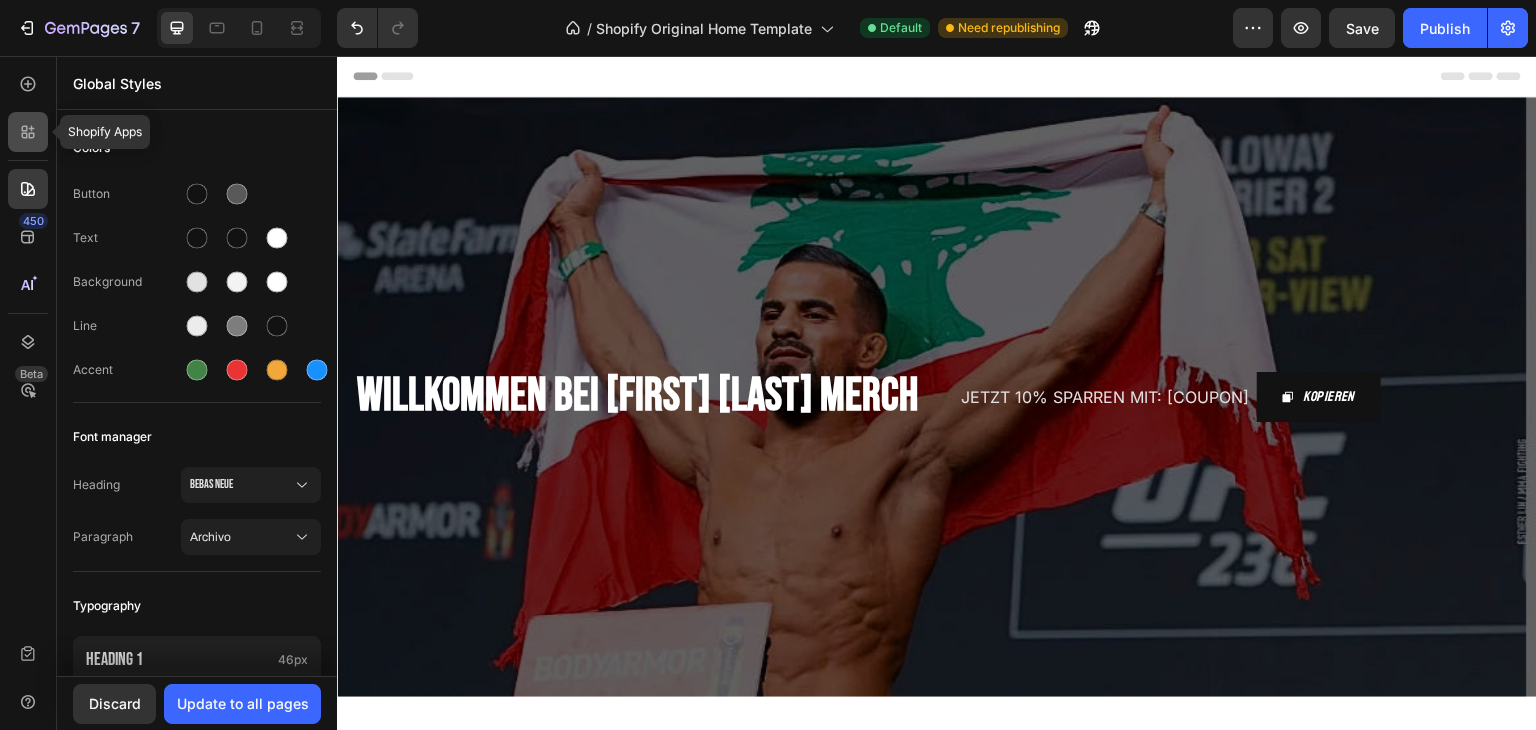 click 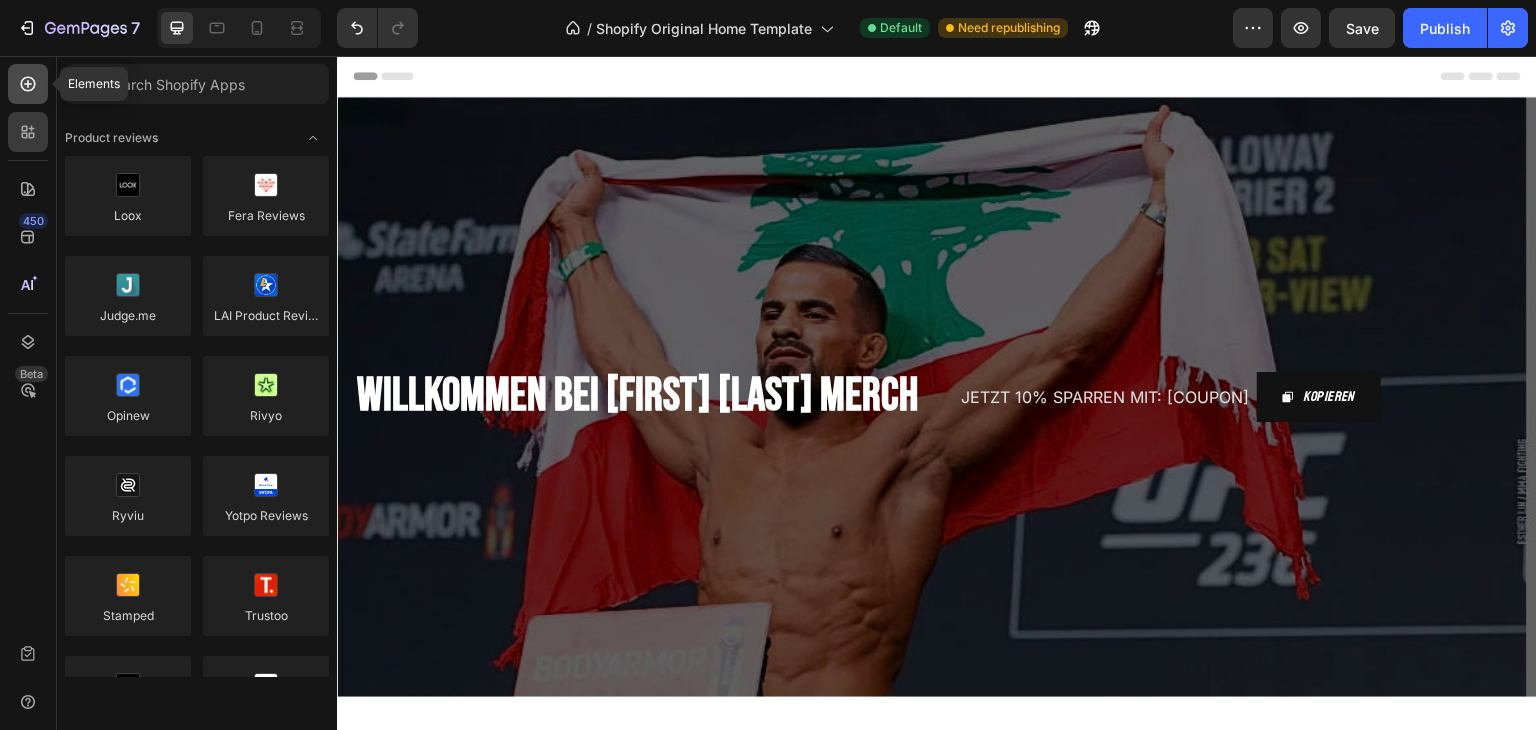 click 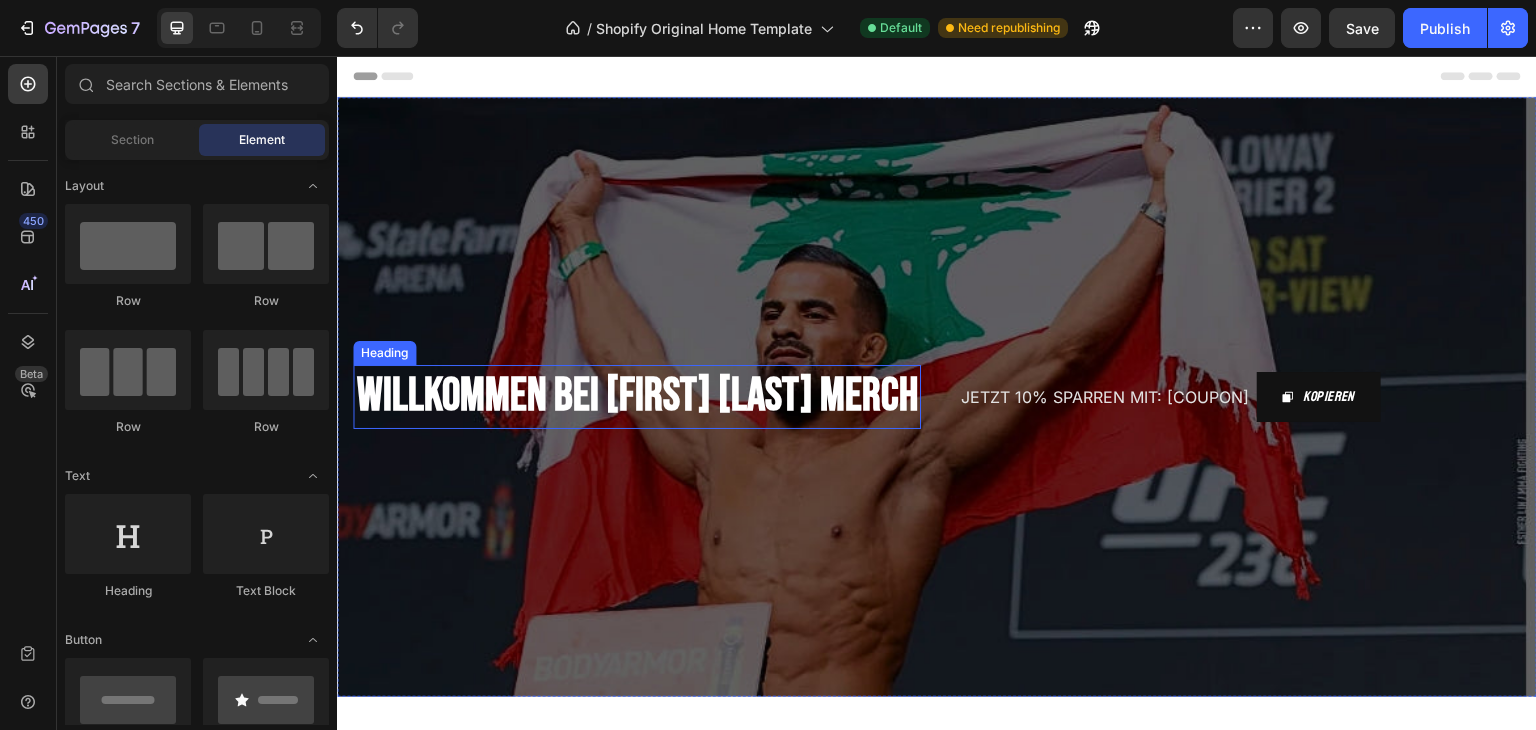 click on "WILLKOMMEN BEI [FIRST] [LAST] MERCH" at bounding box center (637, 397) 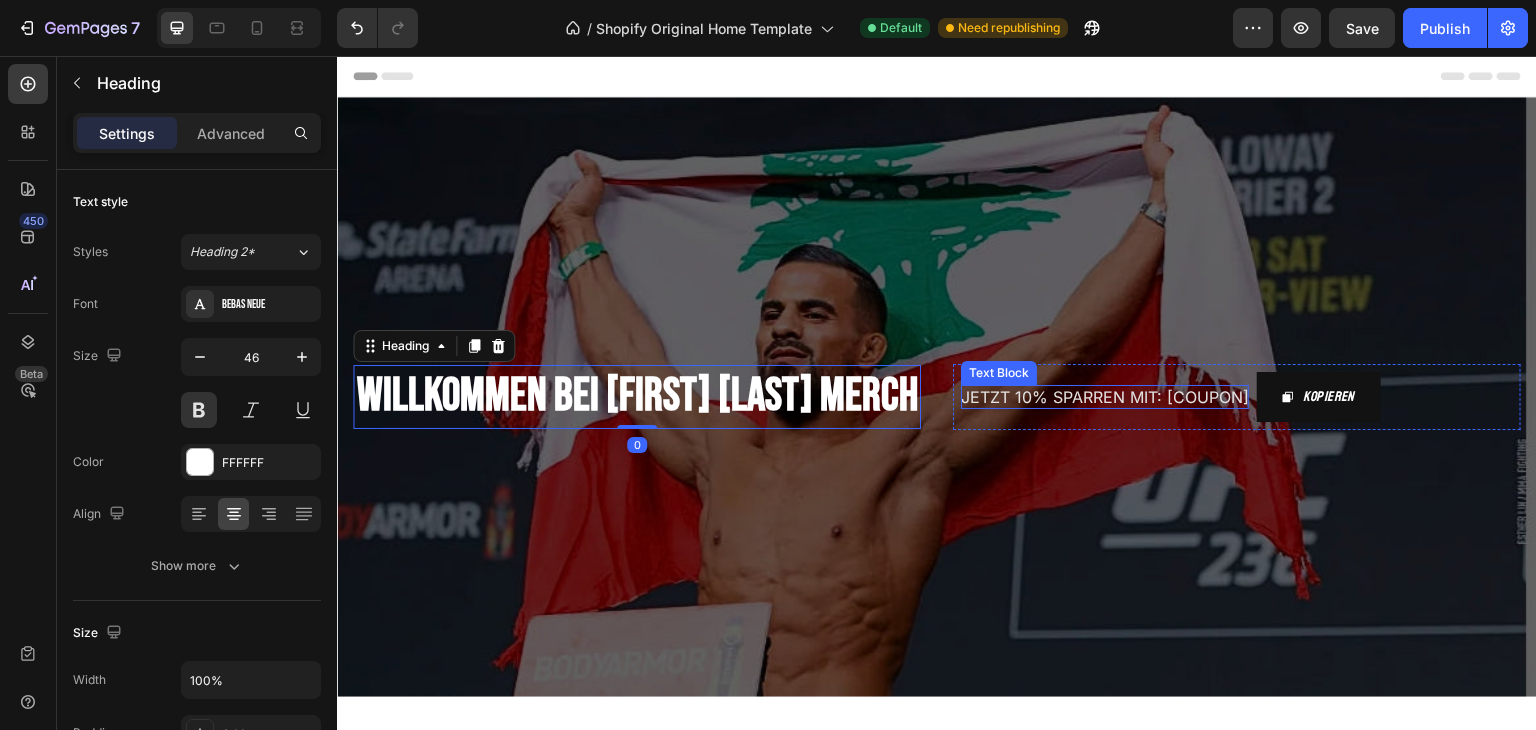 click on "JETZT 10% SPARREN MIT: [COUPON]" at bounding box center [1105, 397] 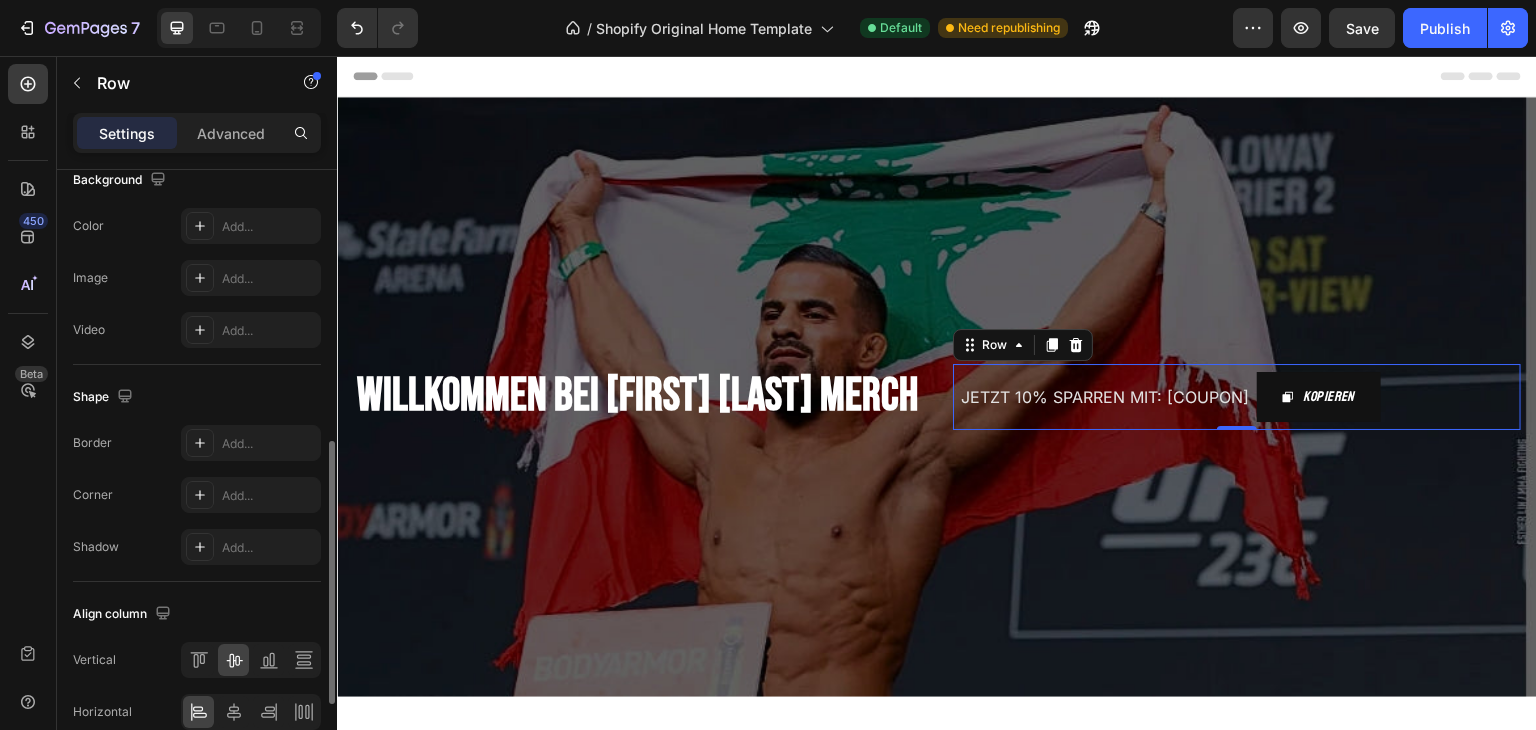 scroll, scrollTop: 740, scrollLeft: 0, axis: vertical 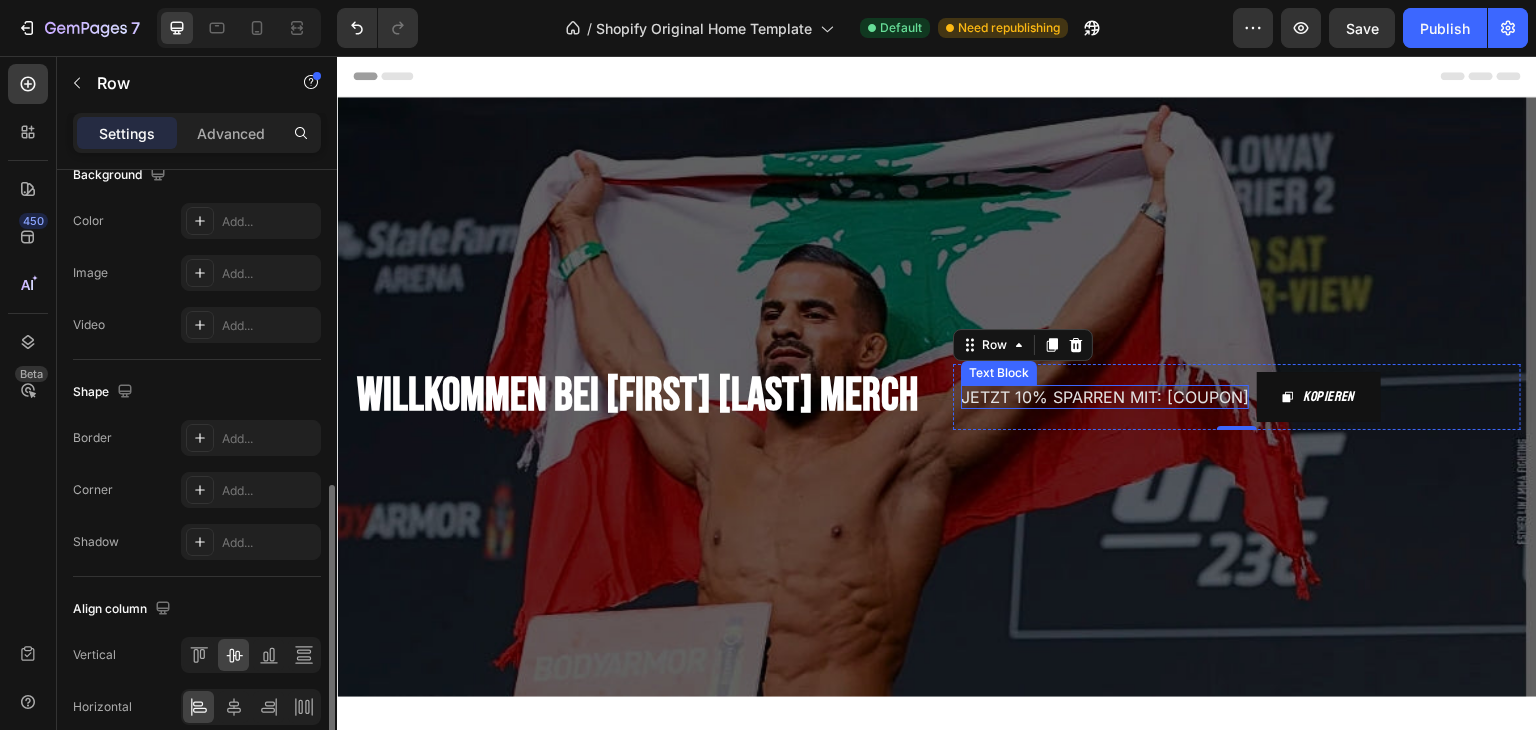 click on "JETZT 10% SPARREN MIT: [COUPON]" at bounding box center (1105, 397) 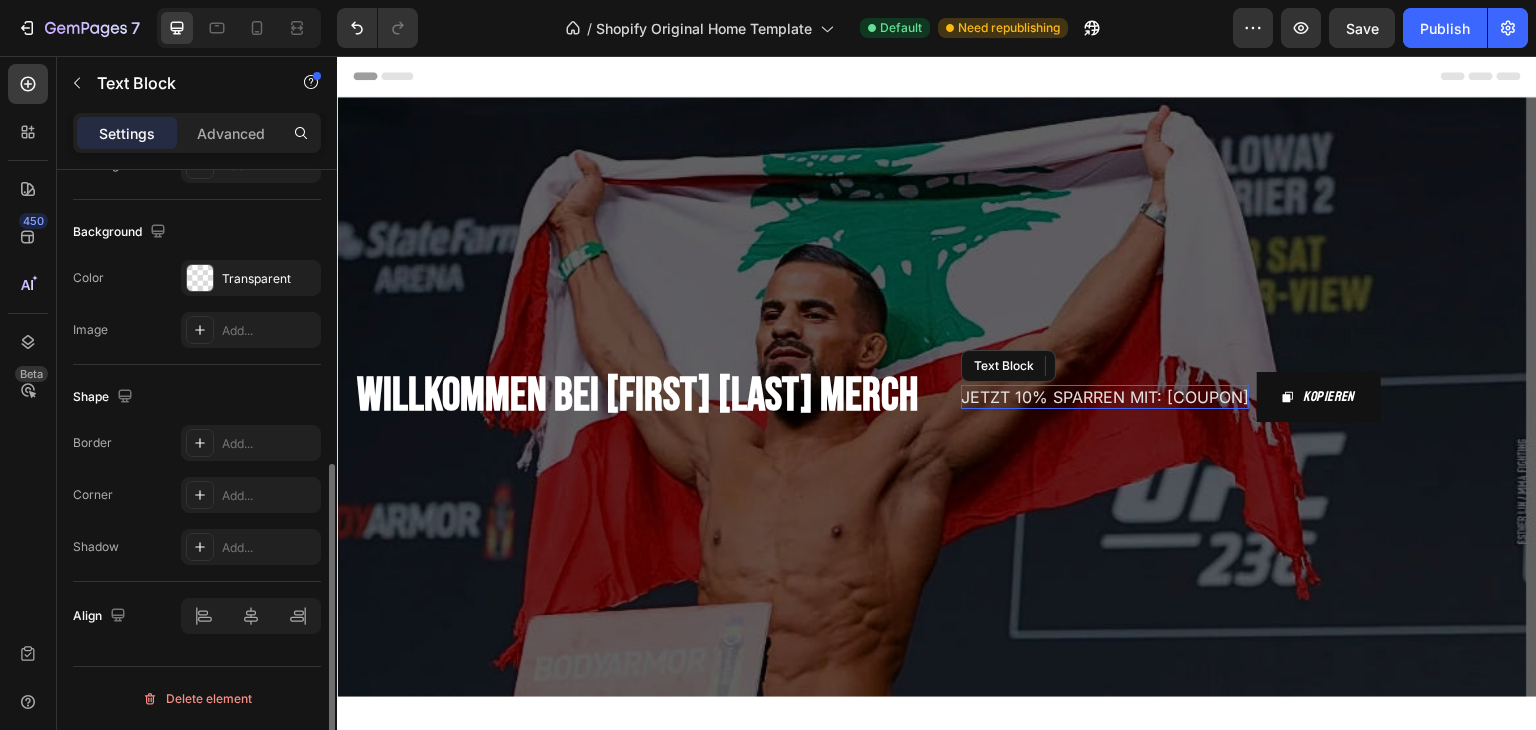 scroll, scrollTop: 0, scrollLeft: 0, axis: both 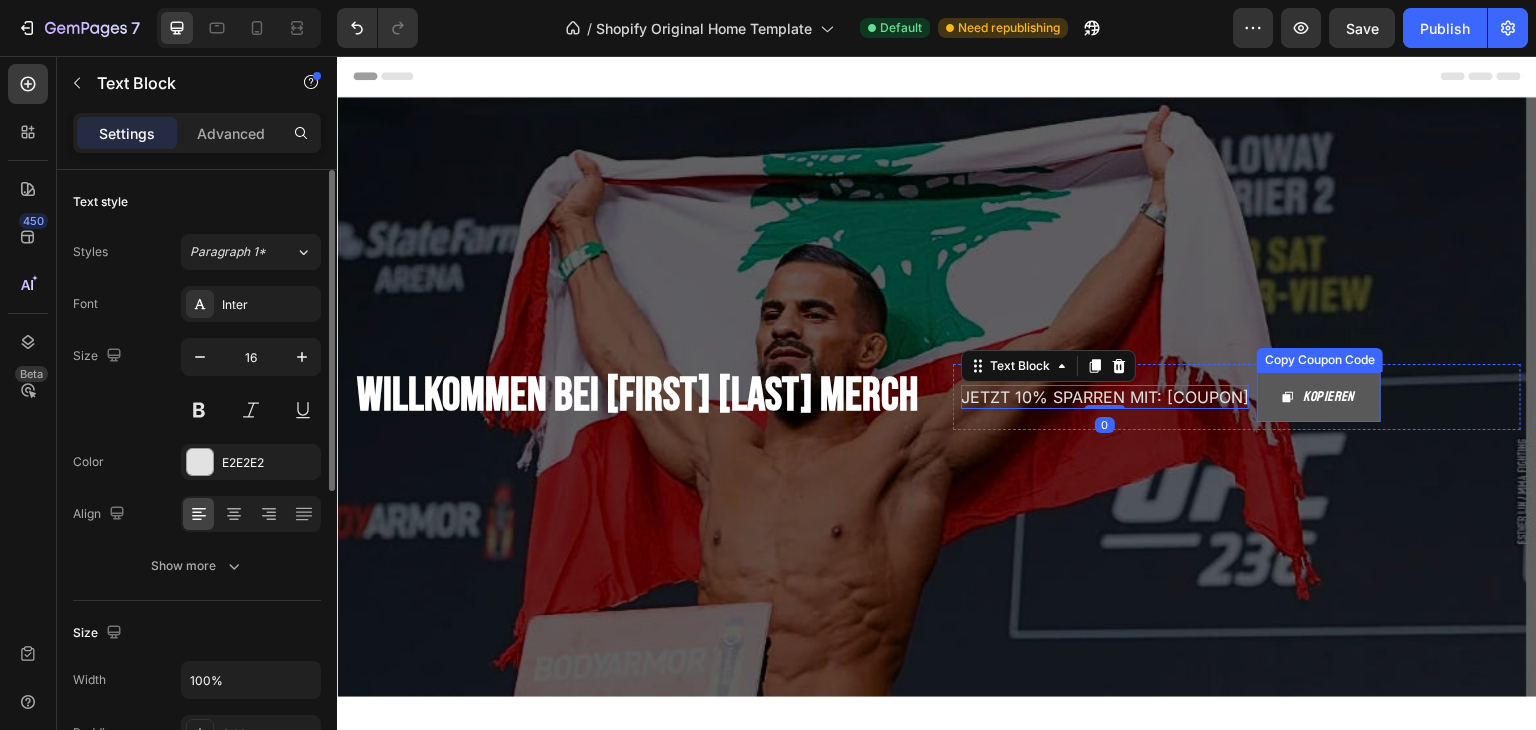 click on "Kopieren" at bounding box center (1319, 396) 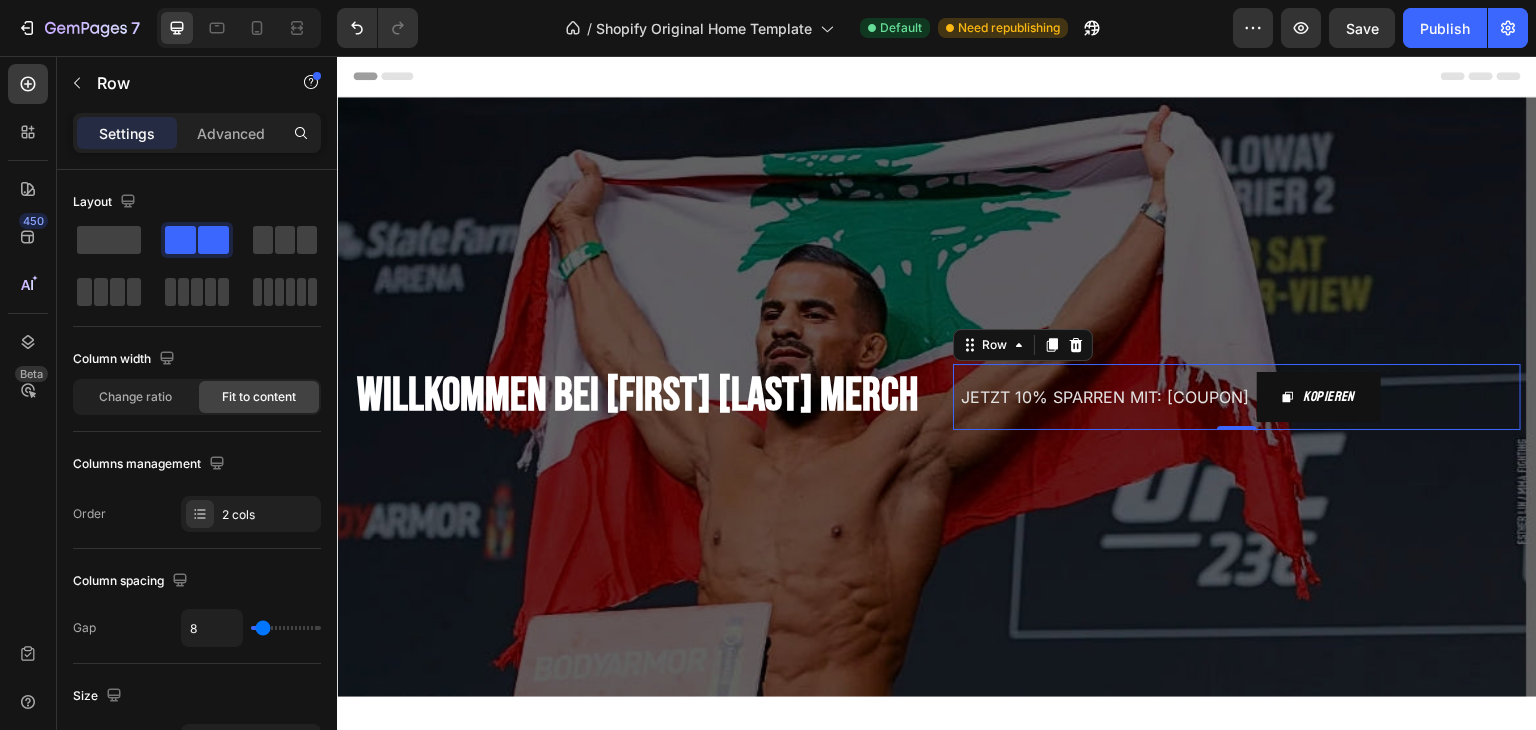 click on "JETZT 10% SPARREN MIT: [COUPON]" at bounding box center (1105, 397) 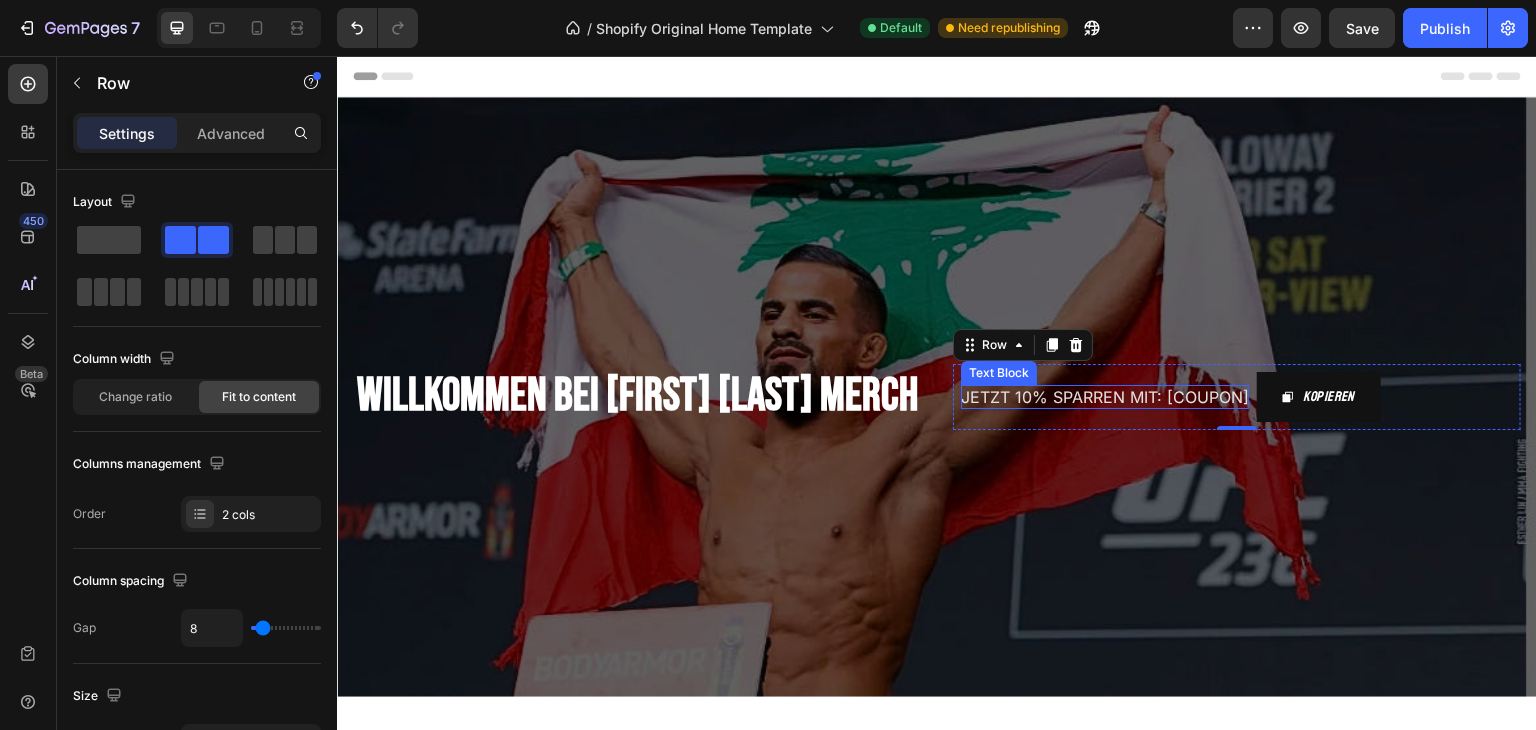 click on "JETZT 10% SPARREN MIT: [COUPON]" at bounding box center (1105, 397) 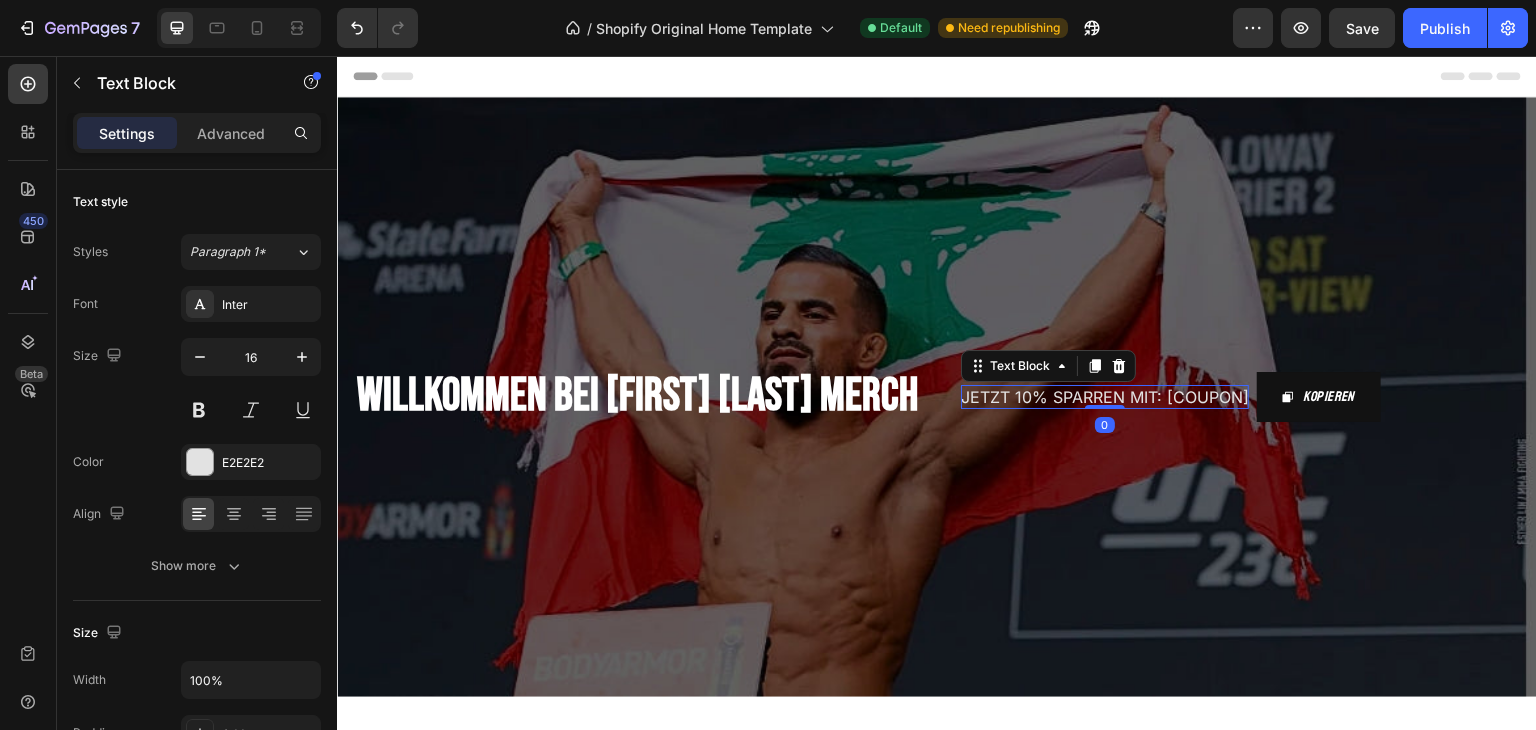 click on "JETZT 10% SPARREN MIT: [COUPON]" at bounding box center (1105, 397) 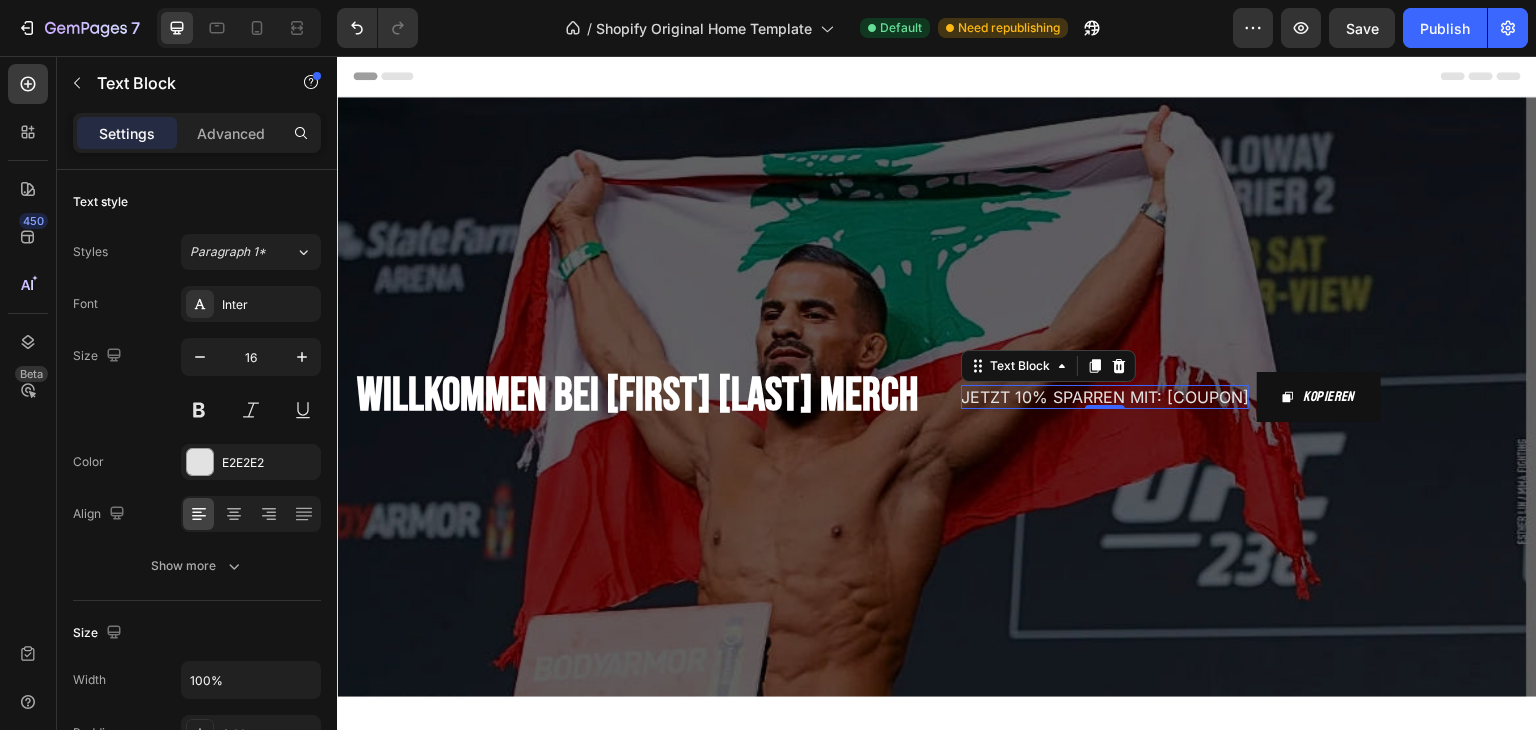 click on "JETZT 10% SPARREN MIT: [COUPON]" at bounding box center [1105, 397] 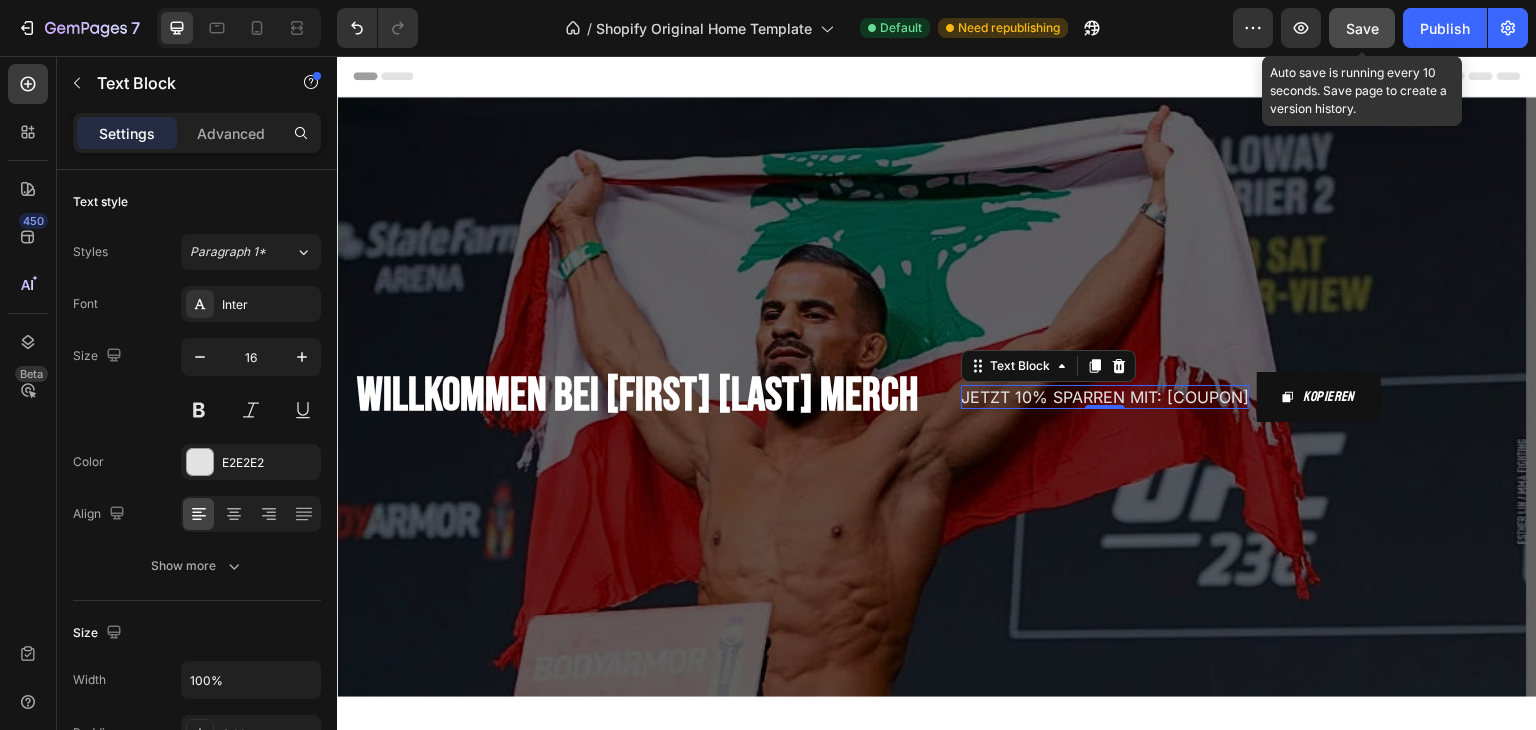 click on "Save" at bounding box center [1362, 28] 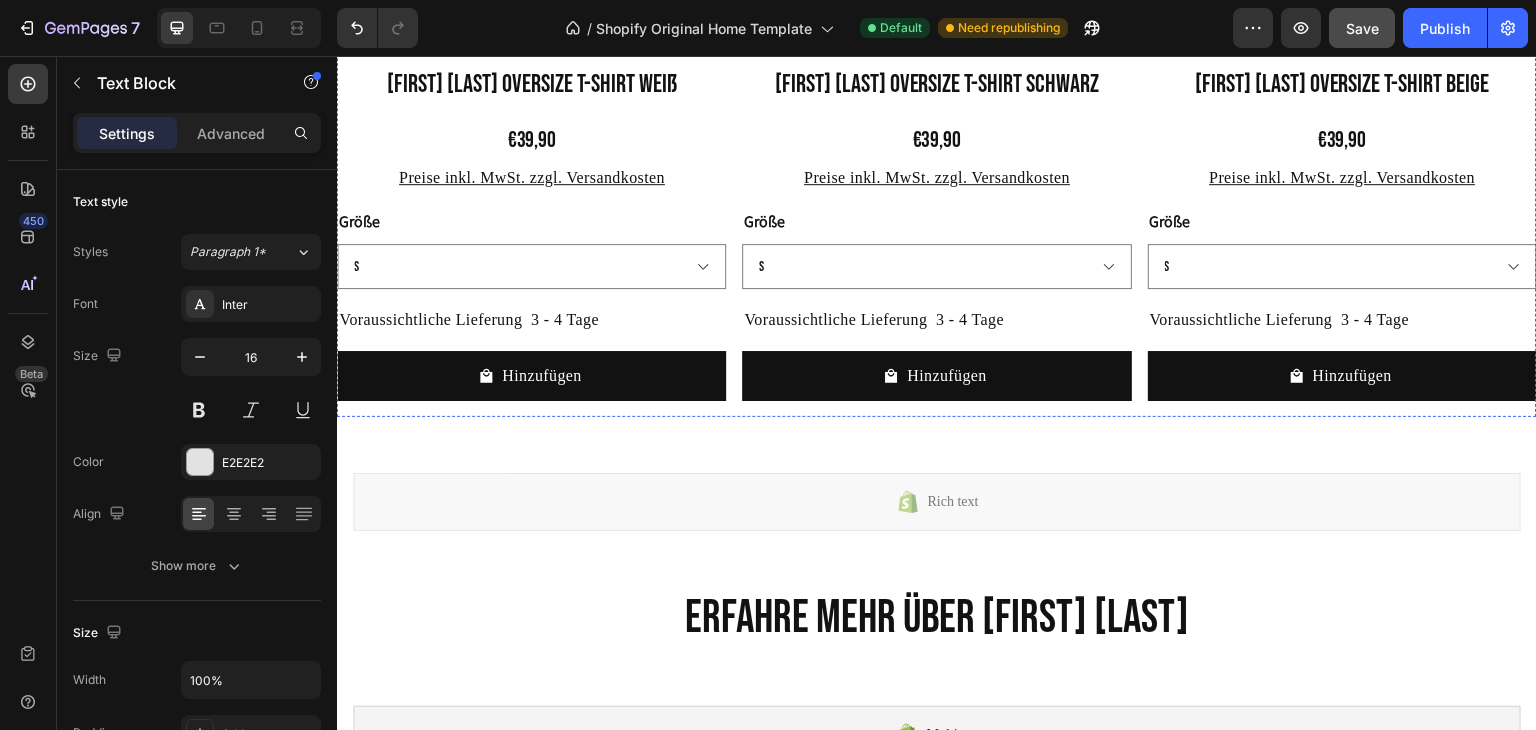 scroll, scrollTop: 2174, scrollLeft: 0, axis: vertical 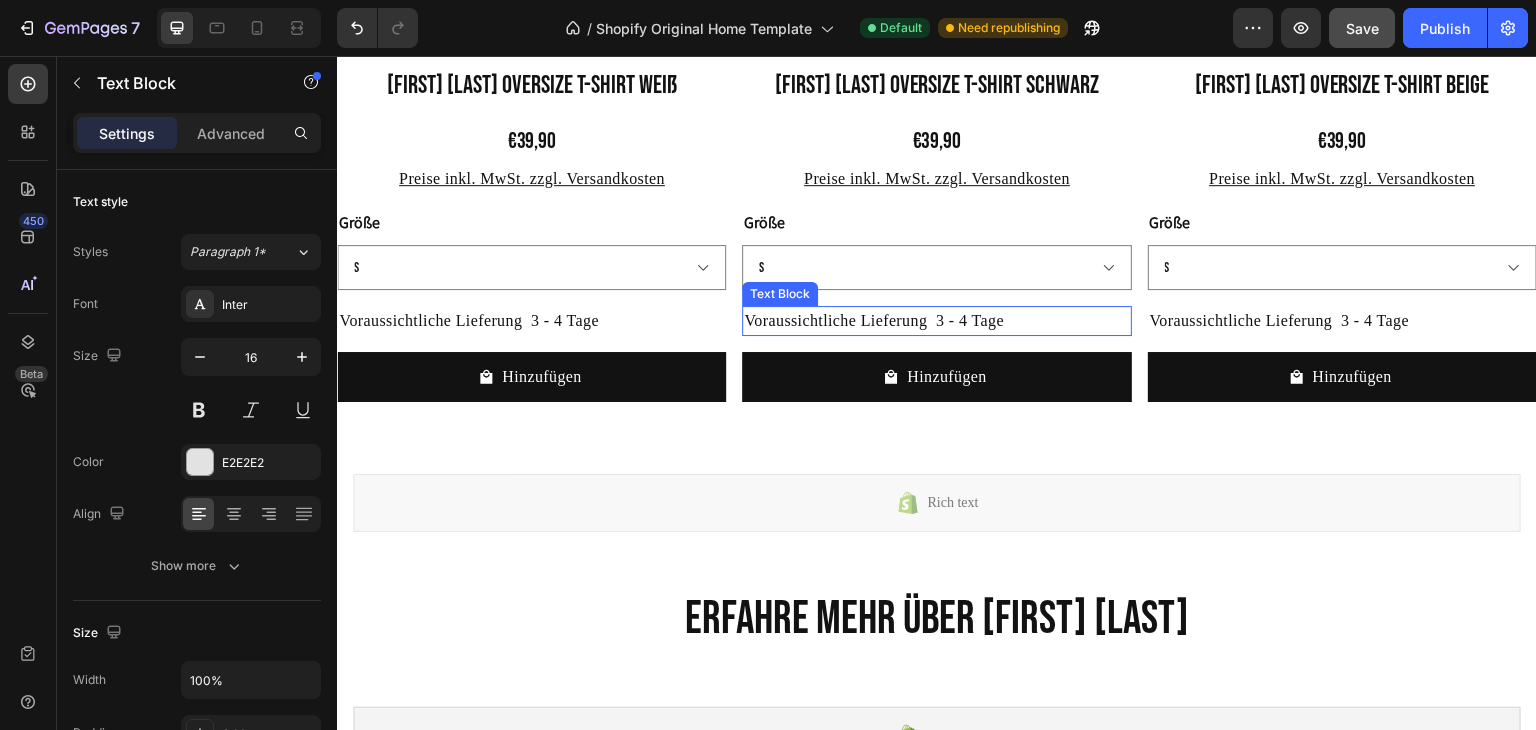 click on "Voraussichtliche Lieferung  3 - 4 Tage" at bounding box center [531, 321] 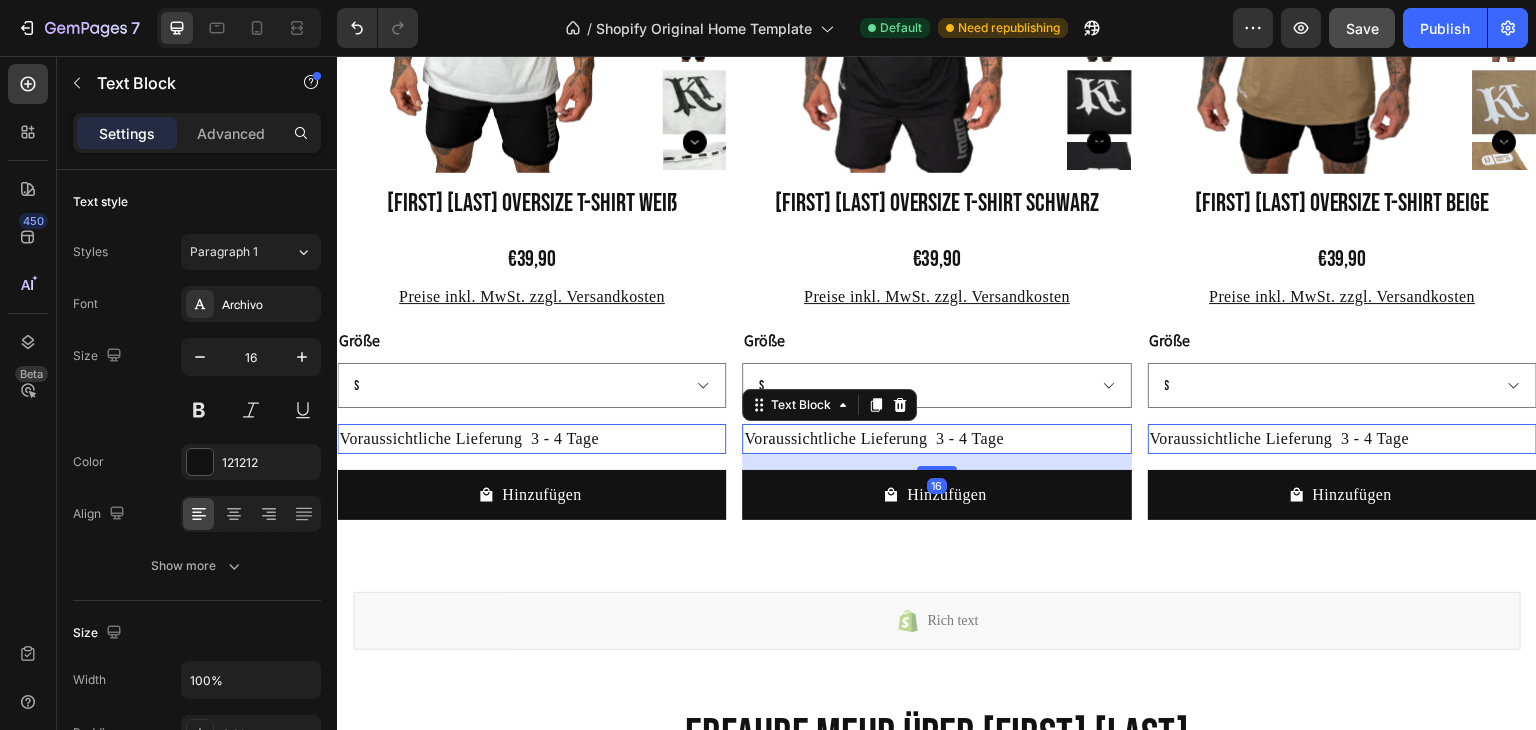 scroll, scrollTop: 2054, scrollLeft: 0, axis: vertical 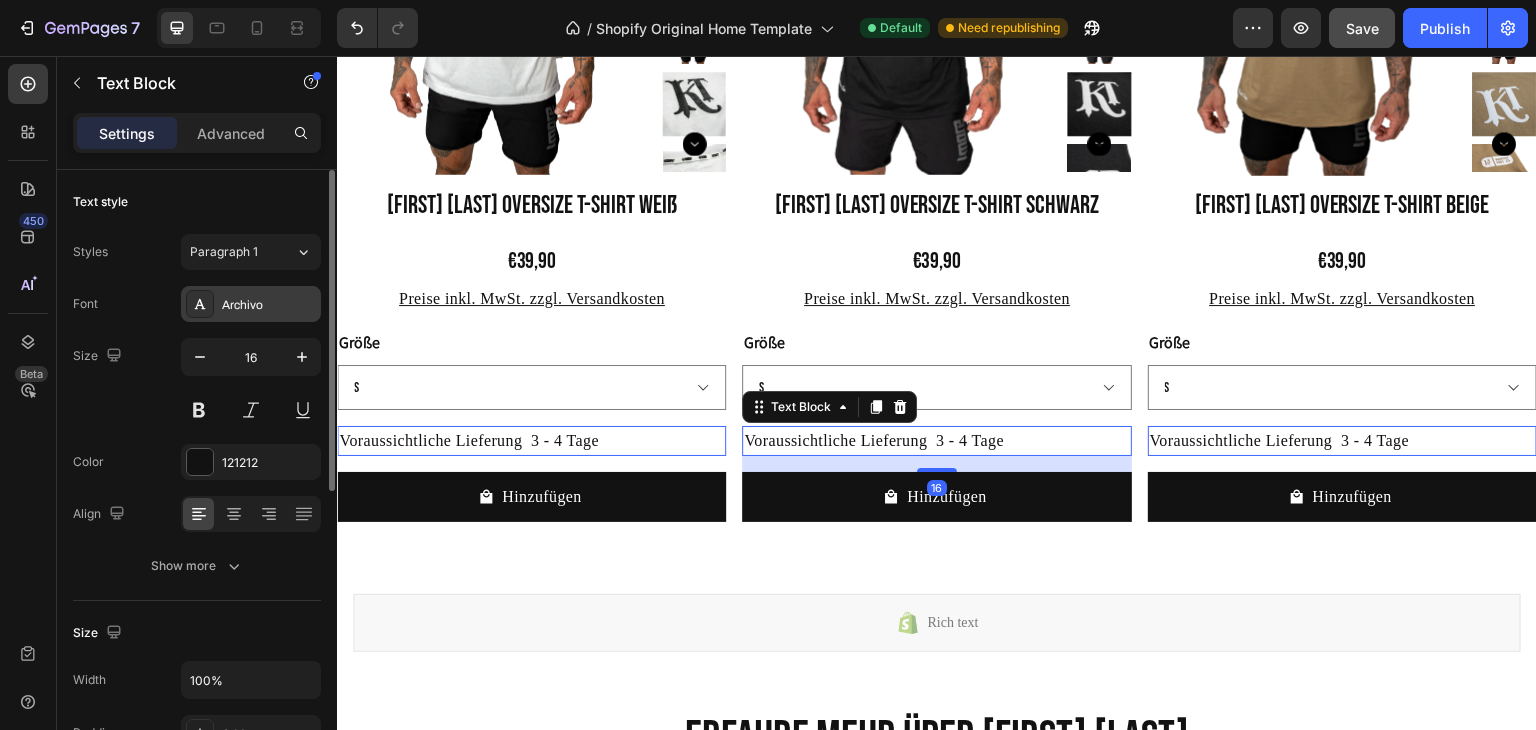 click on "Archivo" at bounding box center [269, 305] 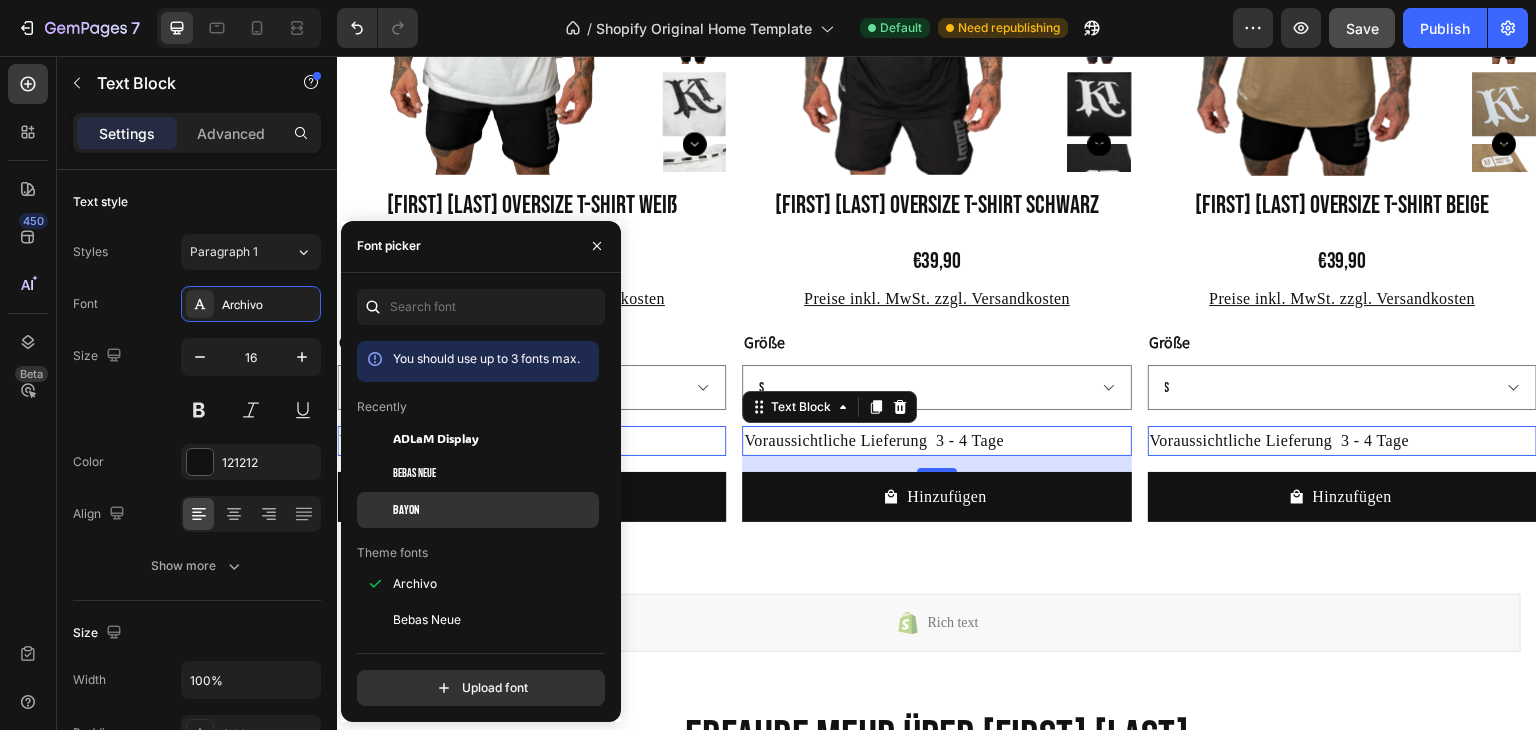 click on "Bayon" at bounding box center [494, 510] 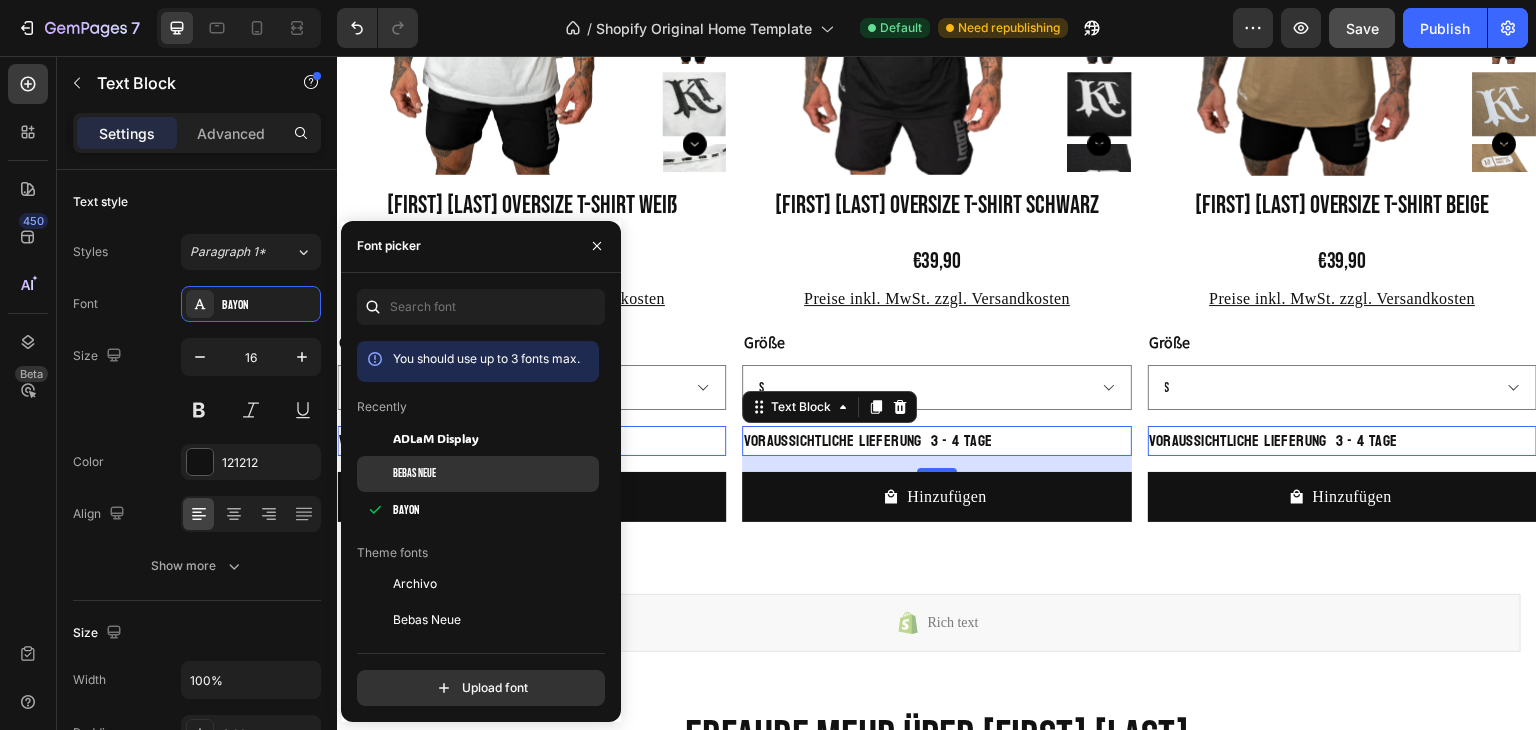 click on "Bebas Neue" 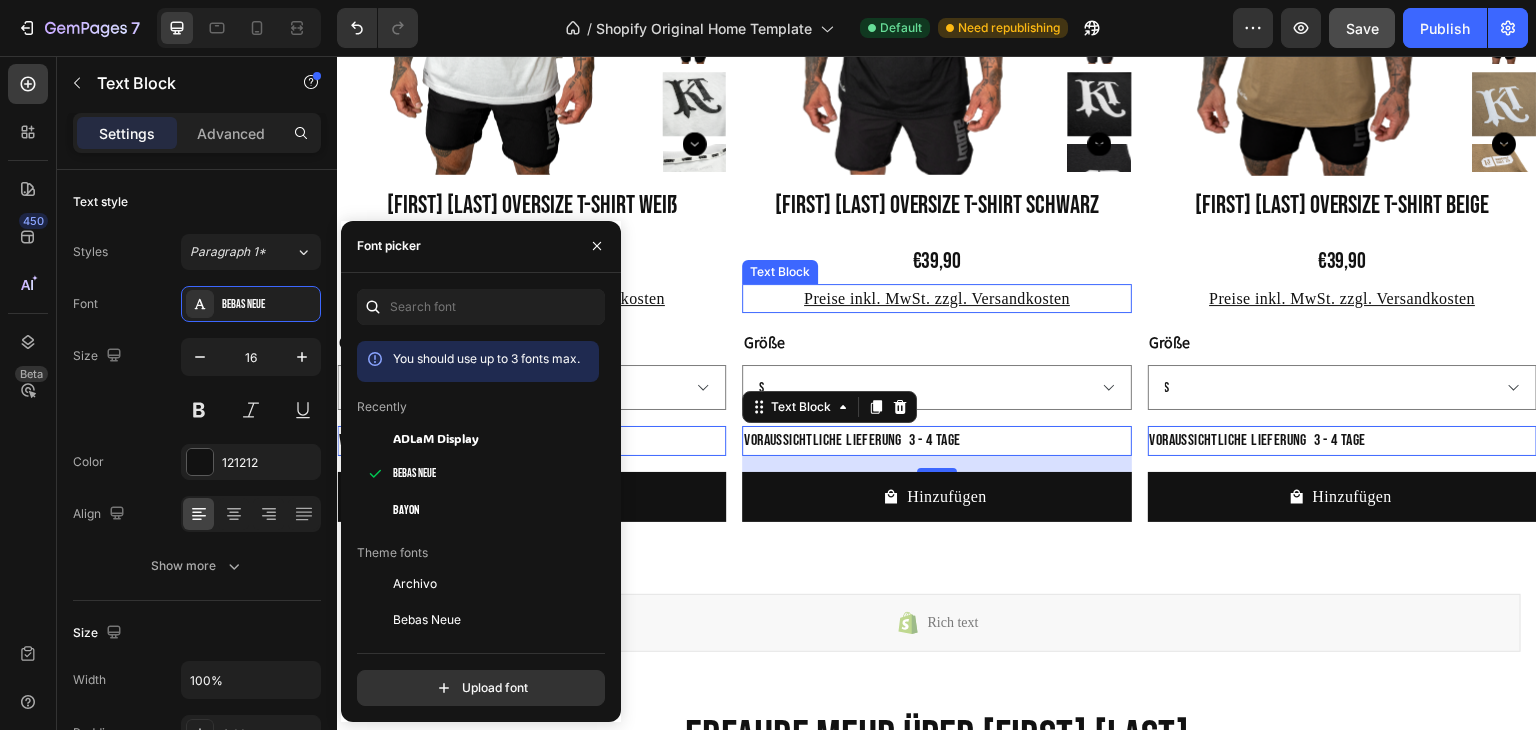click on "Preise inkl. MwSt. zzgl. Versandkosten" at bounding box center [532, 298] 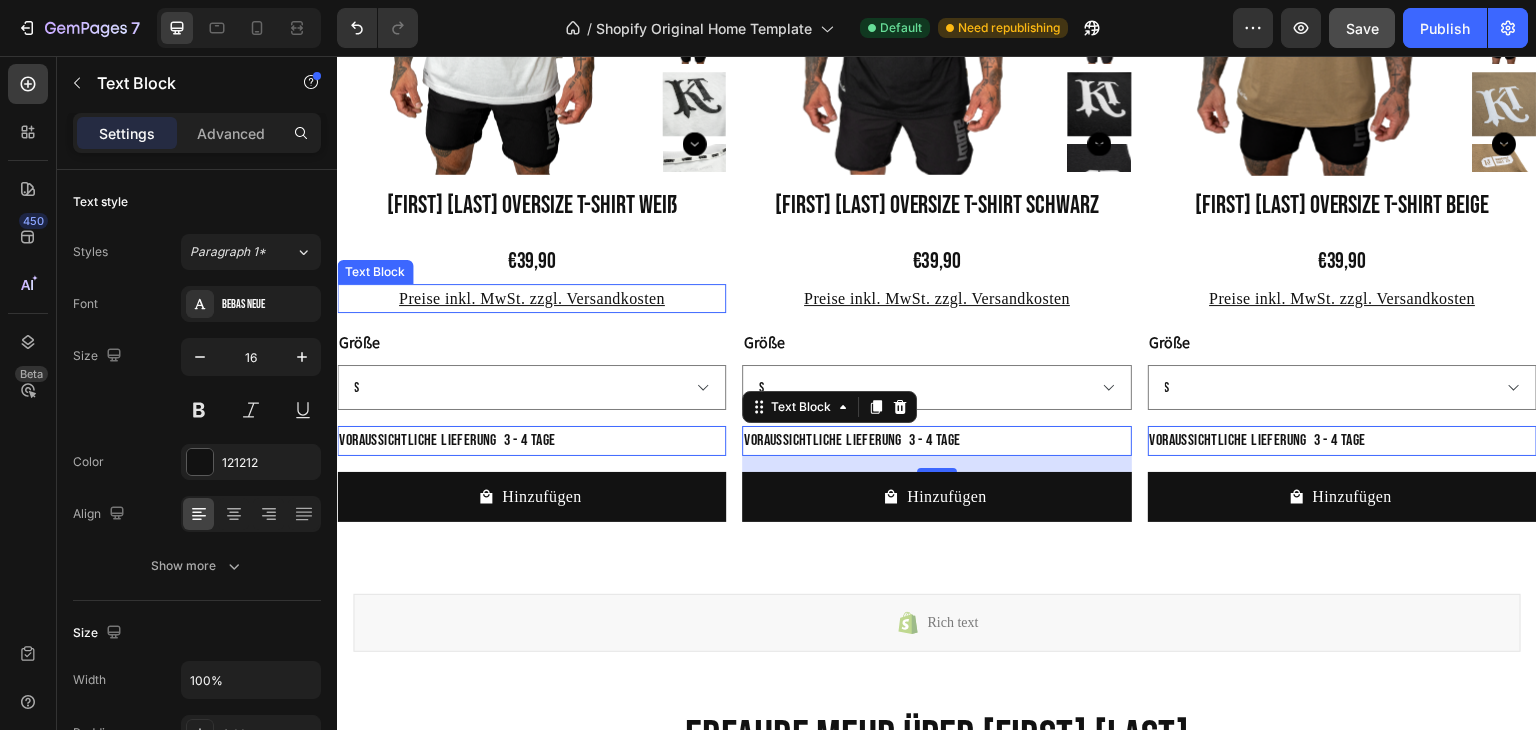 click on "Preise inkl. MwSt. zzgl. Versandkosten" at bounding box center [531, 299] 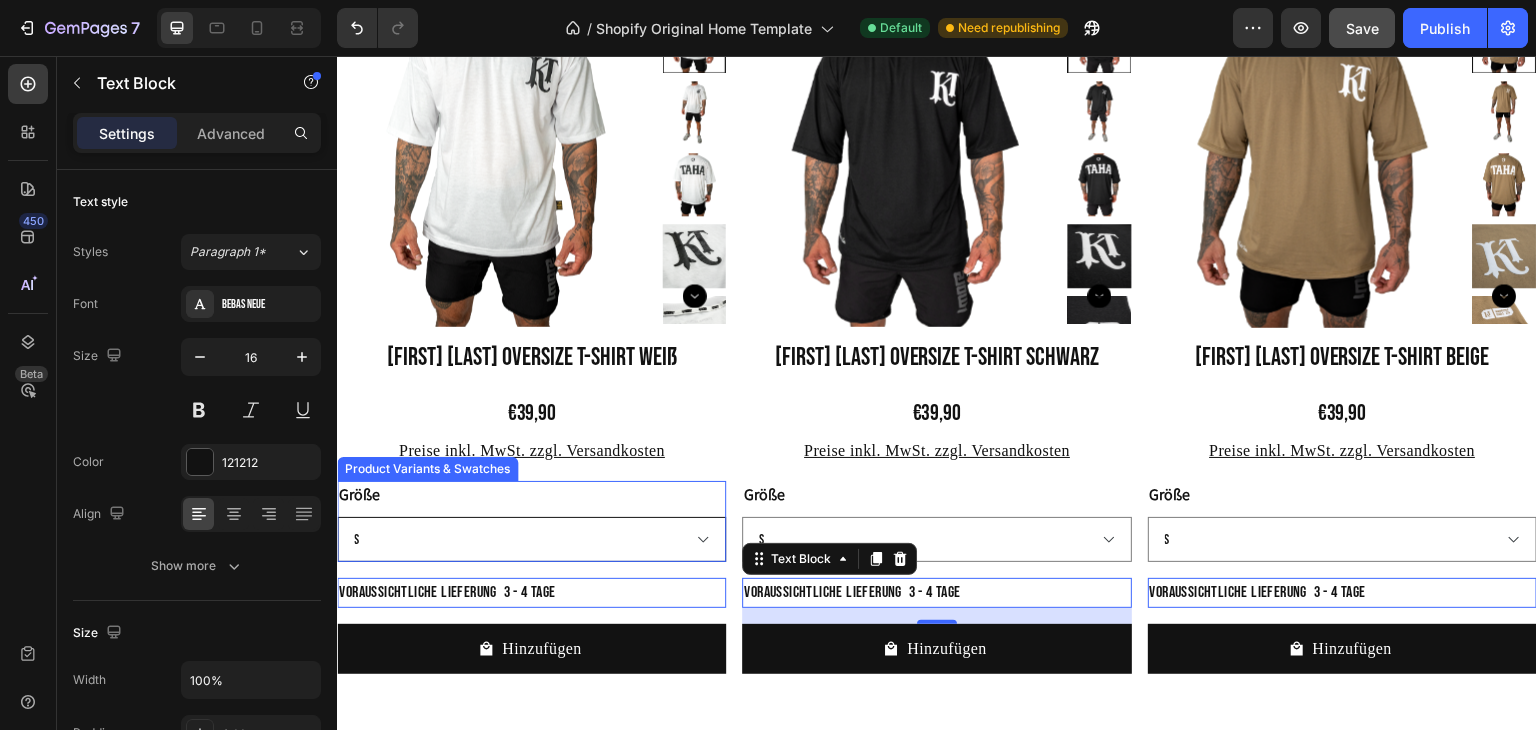 scroll, scrollTop: 1900, scrollLeft: 0, axis: vertical 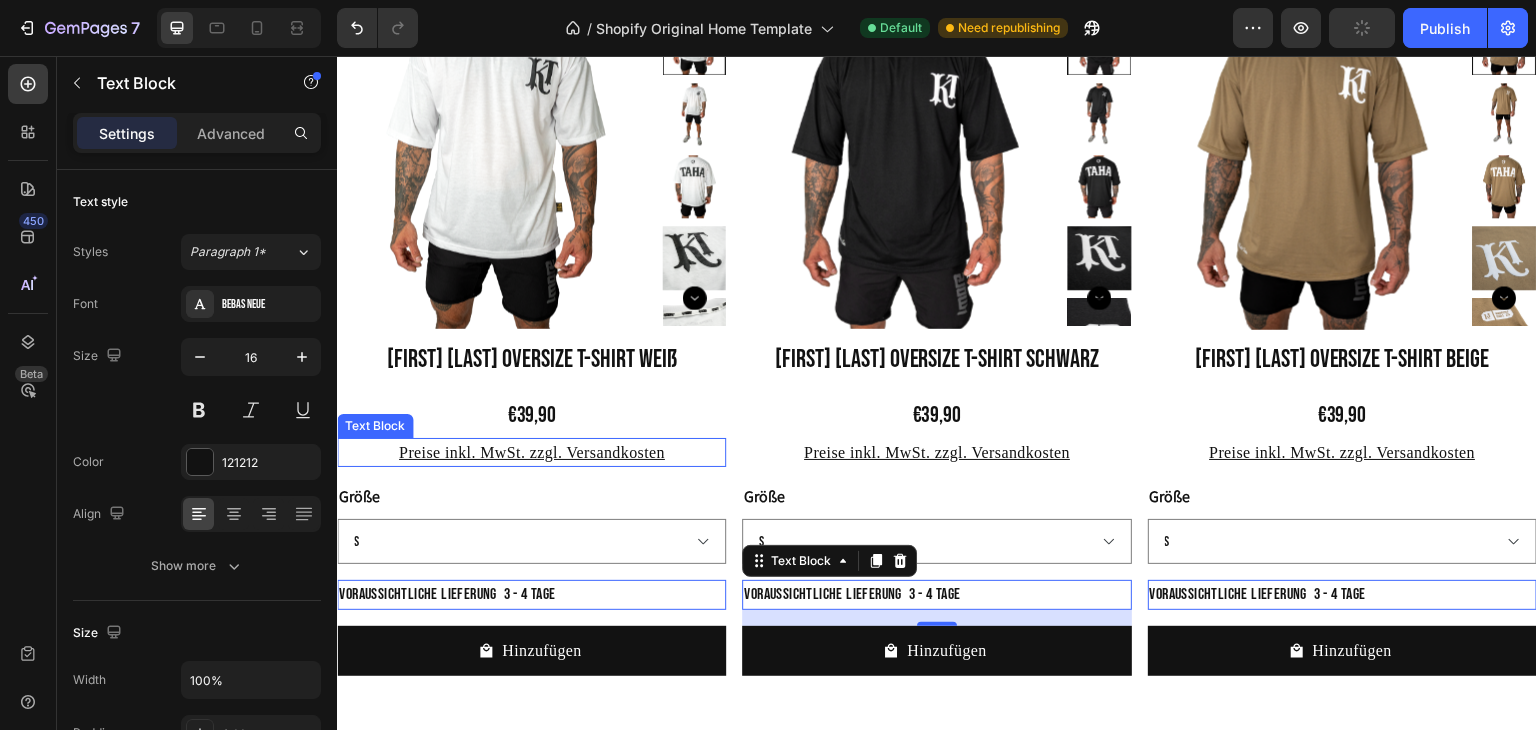 click on "Preise inkl. MwSt. zzgl. Versandkosten" at bounding box center [532, 452] 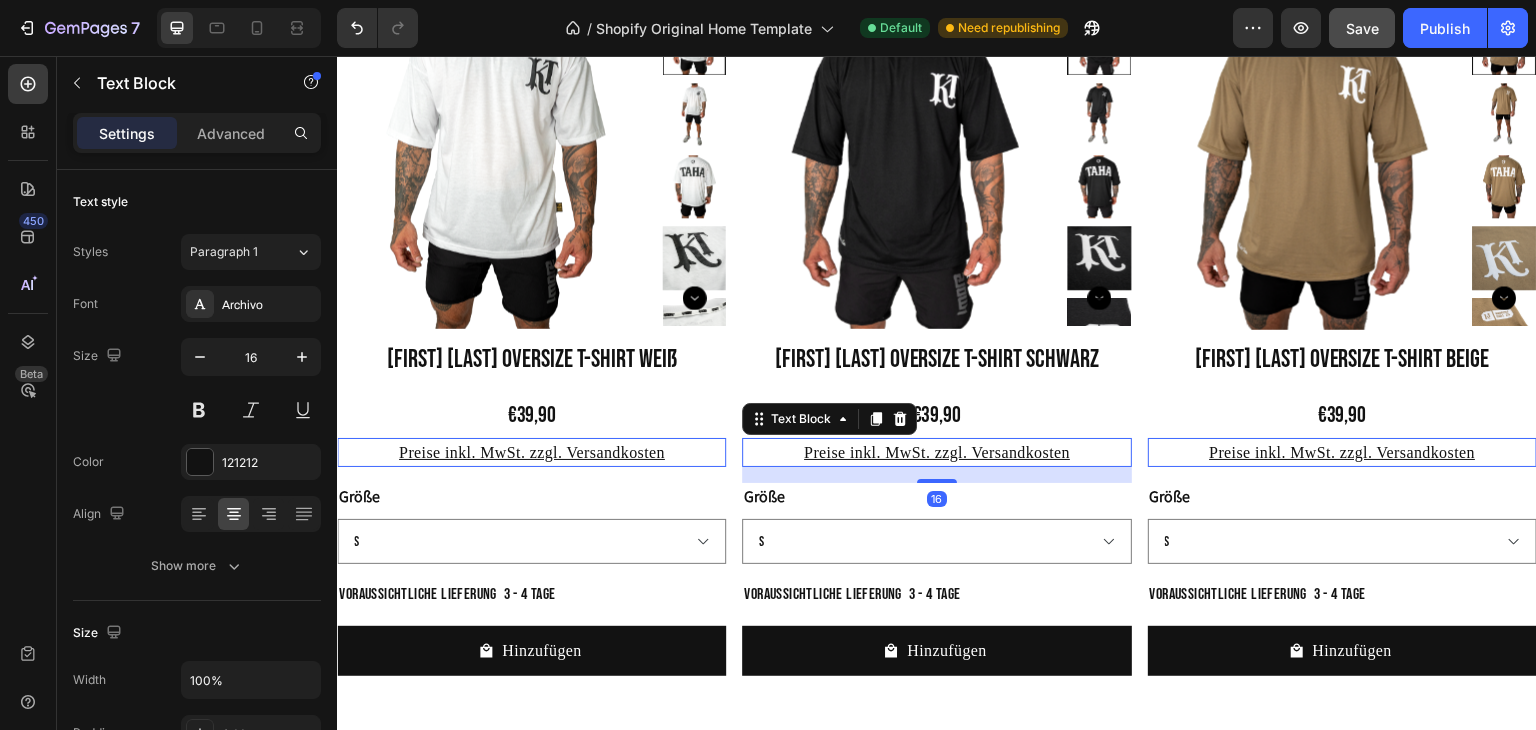 click on "Preise inkl. MwSt. zzgl. Versandkosten" at bounding box center [532, 452] 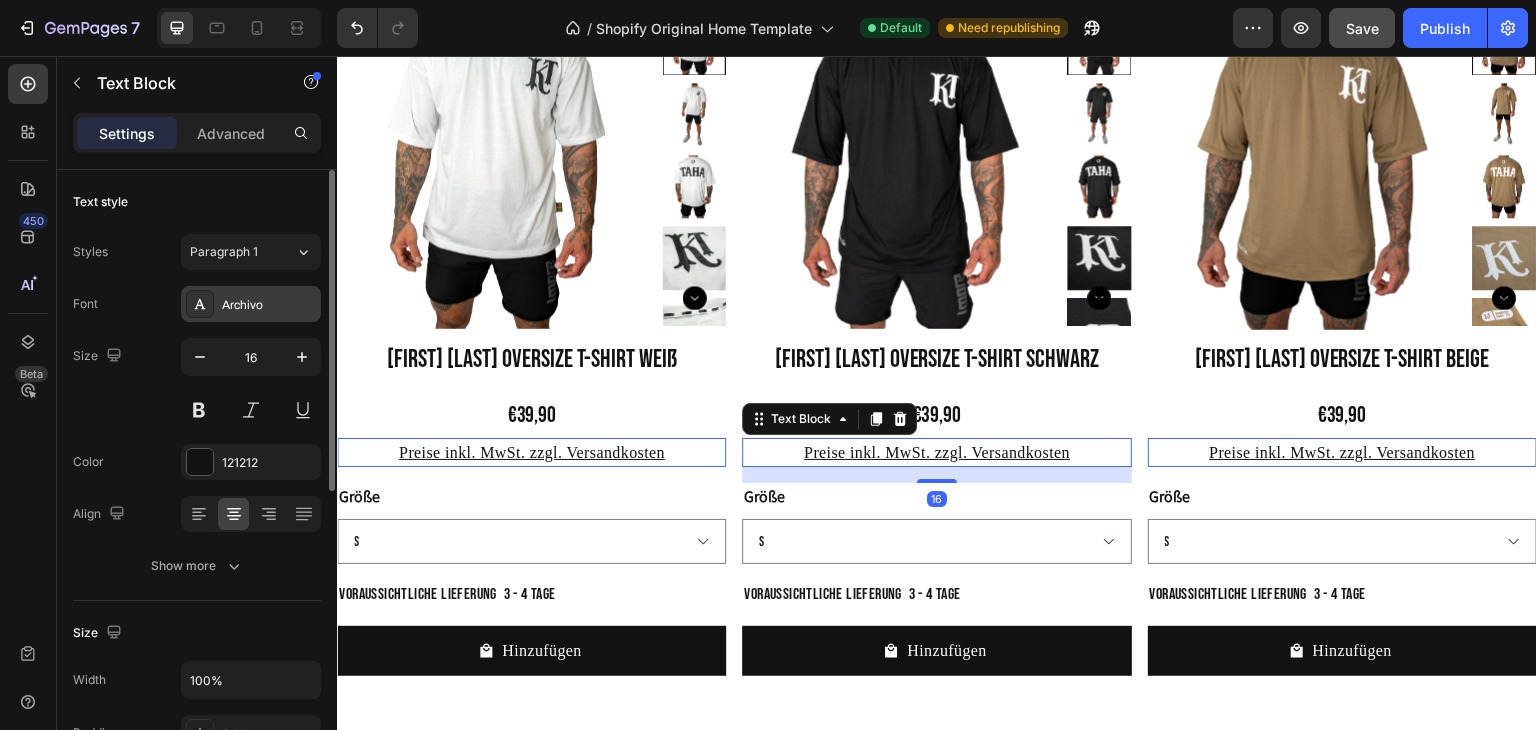 click on "Archivo" at bounding box center [269, 305] 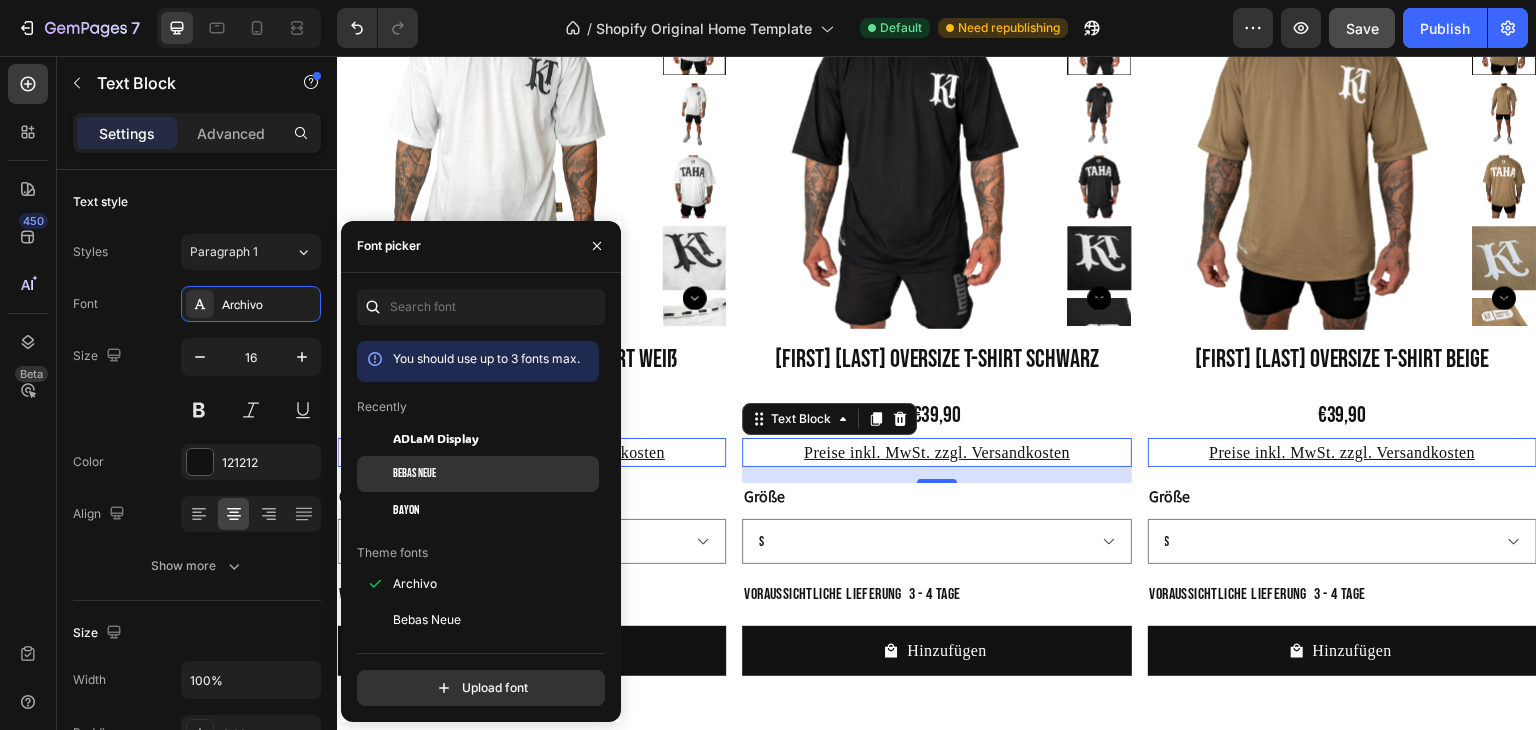 click on "Bebas Neue" at bounding box center [494, 474] 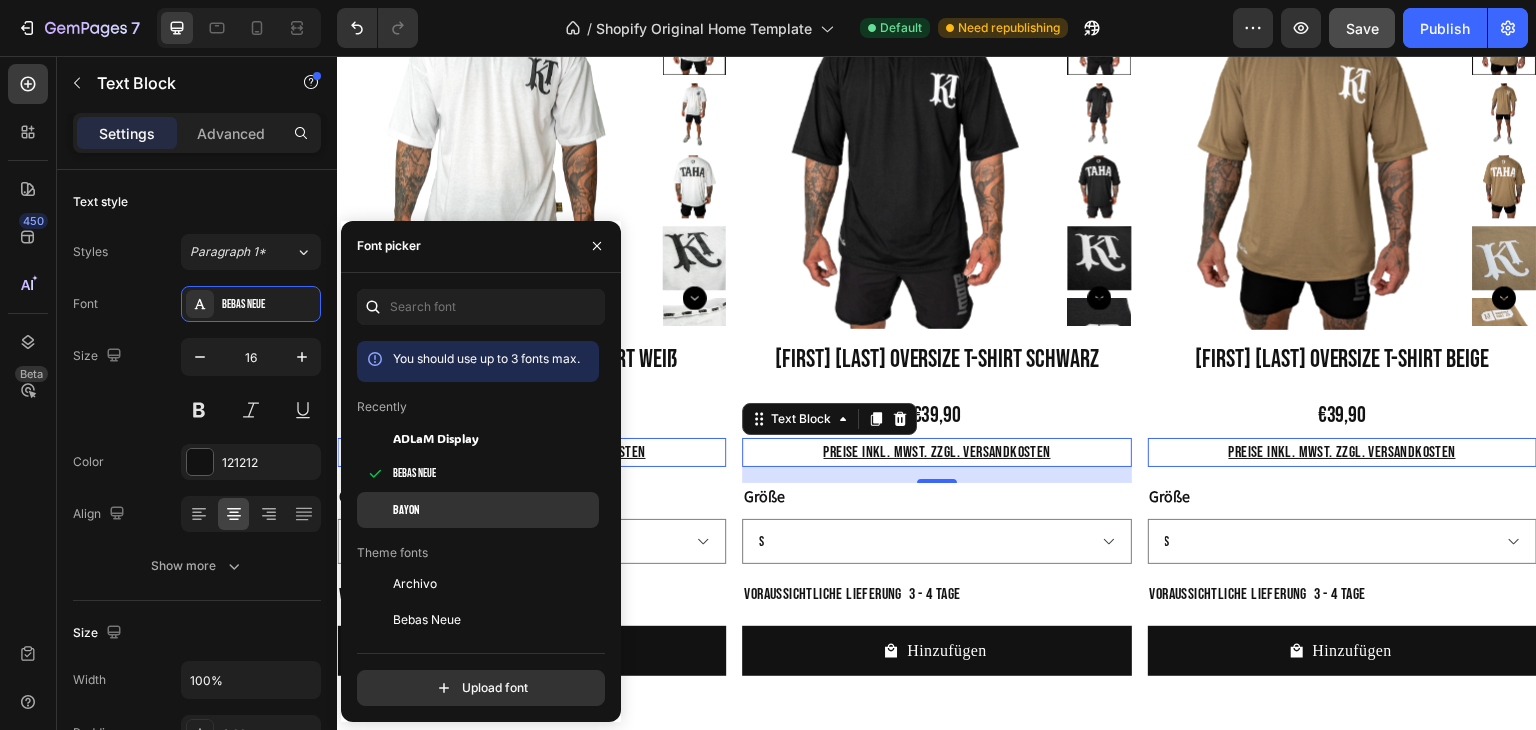click on "Bayon" at bounding box center [494, 510] 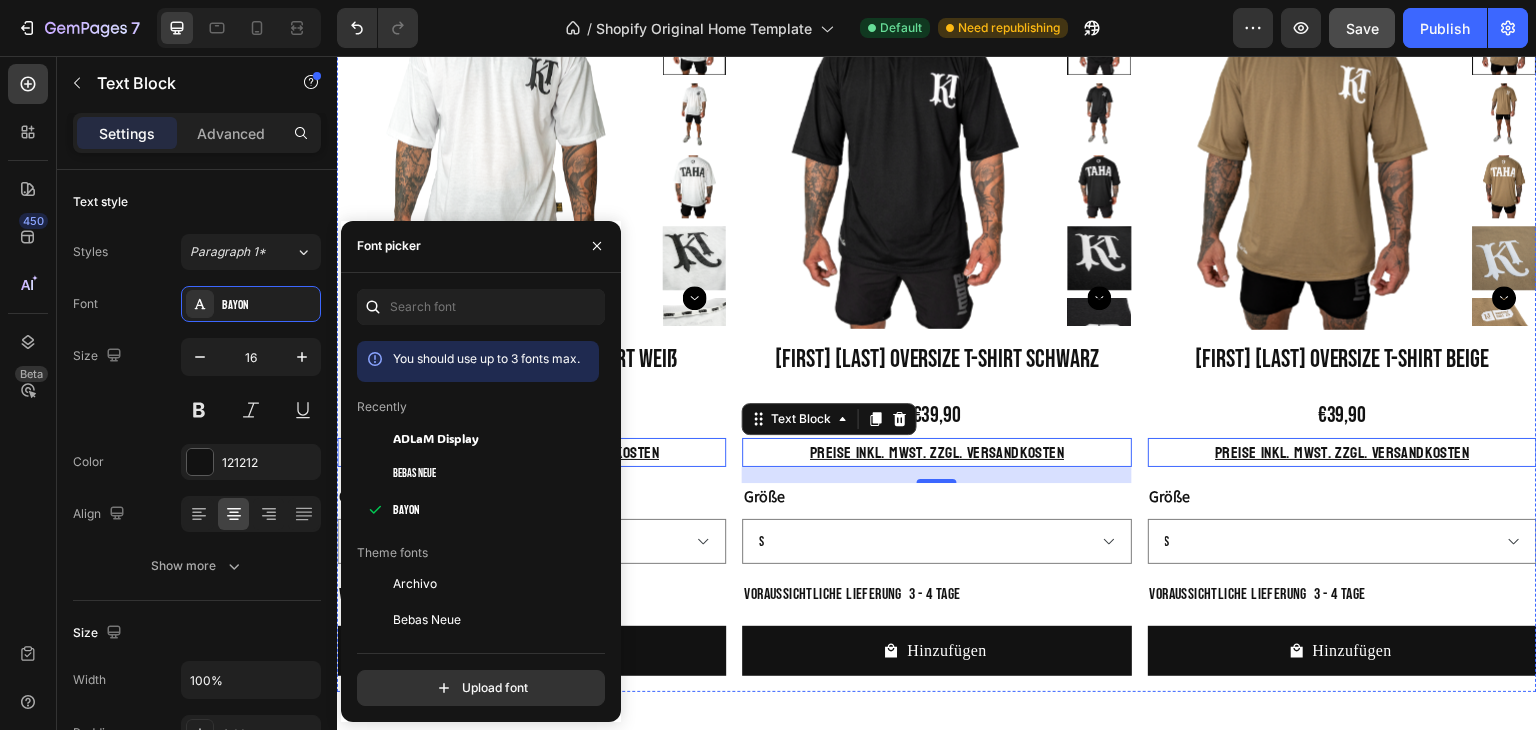 click on "Product Images Khalid Taha Oversize T-Shirt Weiß Product Title €39,90 Product Price Product Price Preise inkl. MwSt. zzgl. Versandkosten Text Block   0 Größe   S M L XL Product Variants & Swatches Voraussichtliche Lieferung  3 - 4 Tage Text Block Hinzufügen Add to Cart Row" at bounding box center [531, 352] 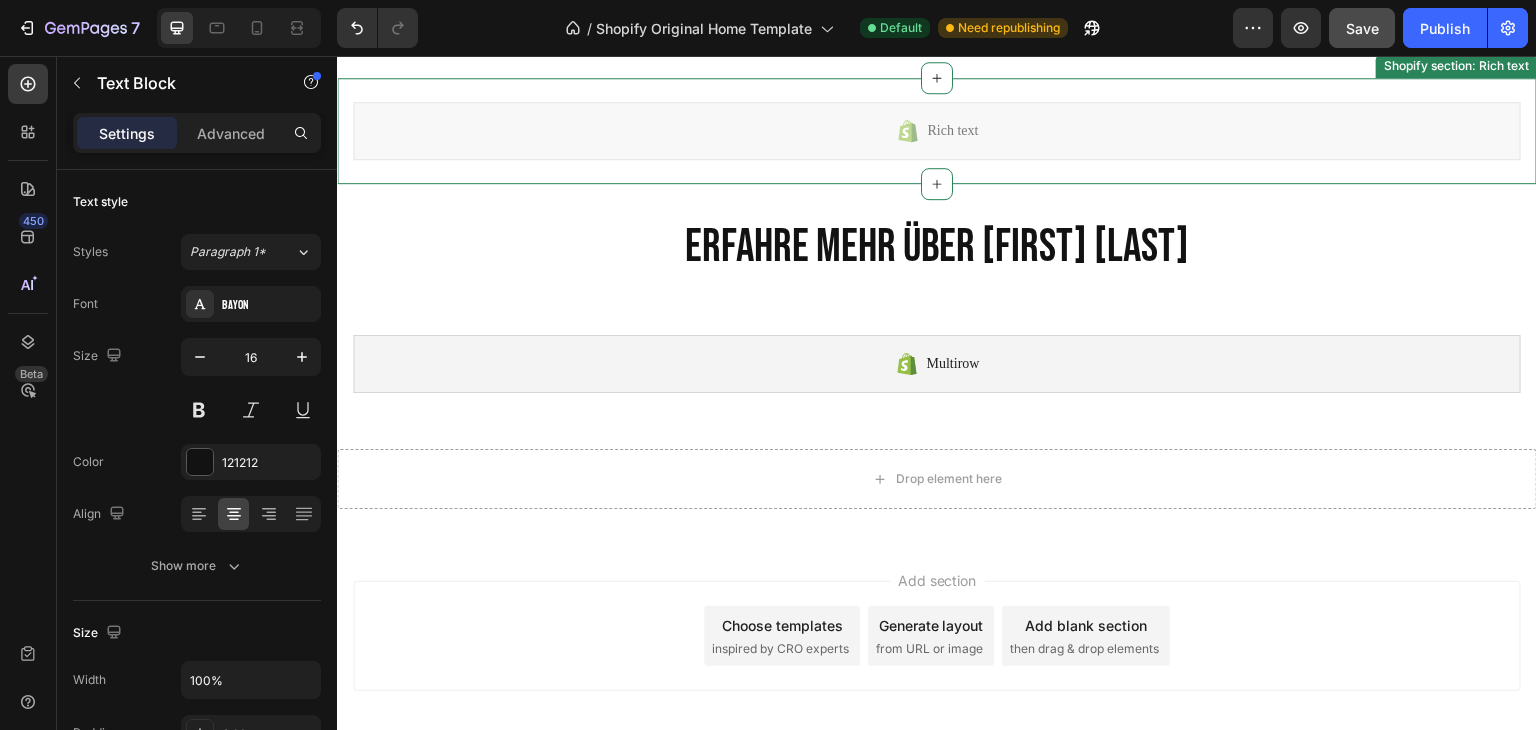 scroll, scrollTop: 2212, scrollLeft: 0, axis: vertical 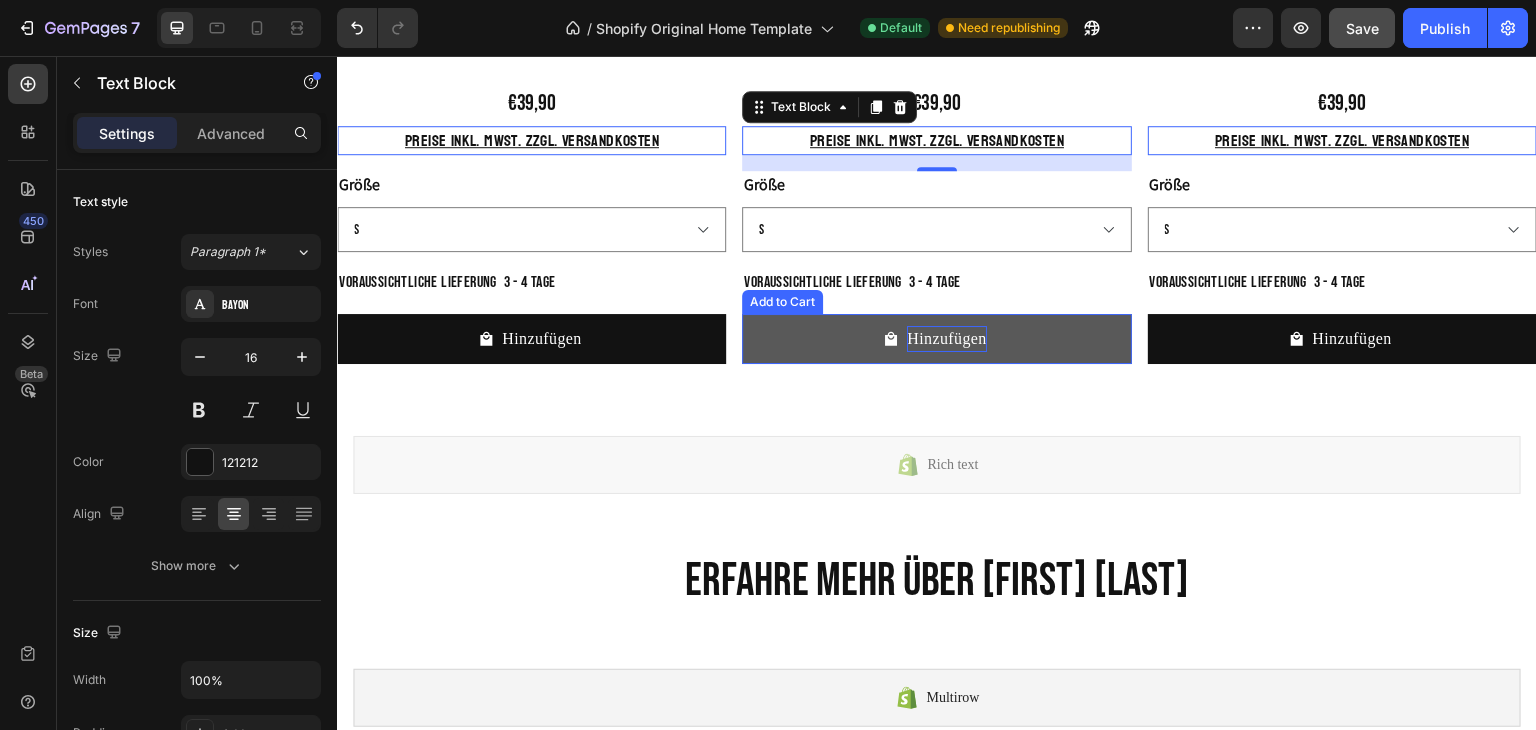 click on "Hinzufügen" at bounding box center (542, 339) 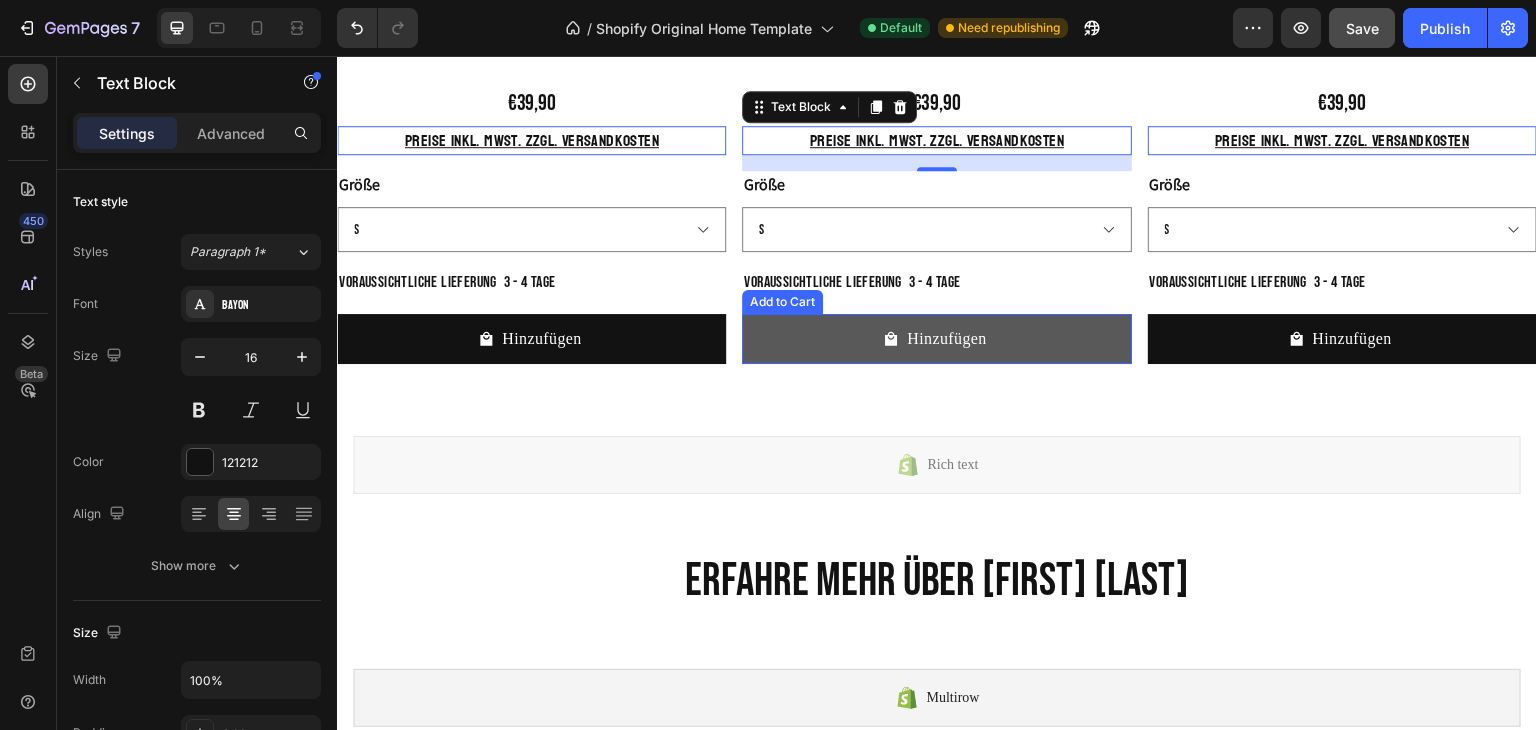 click 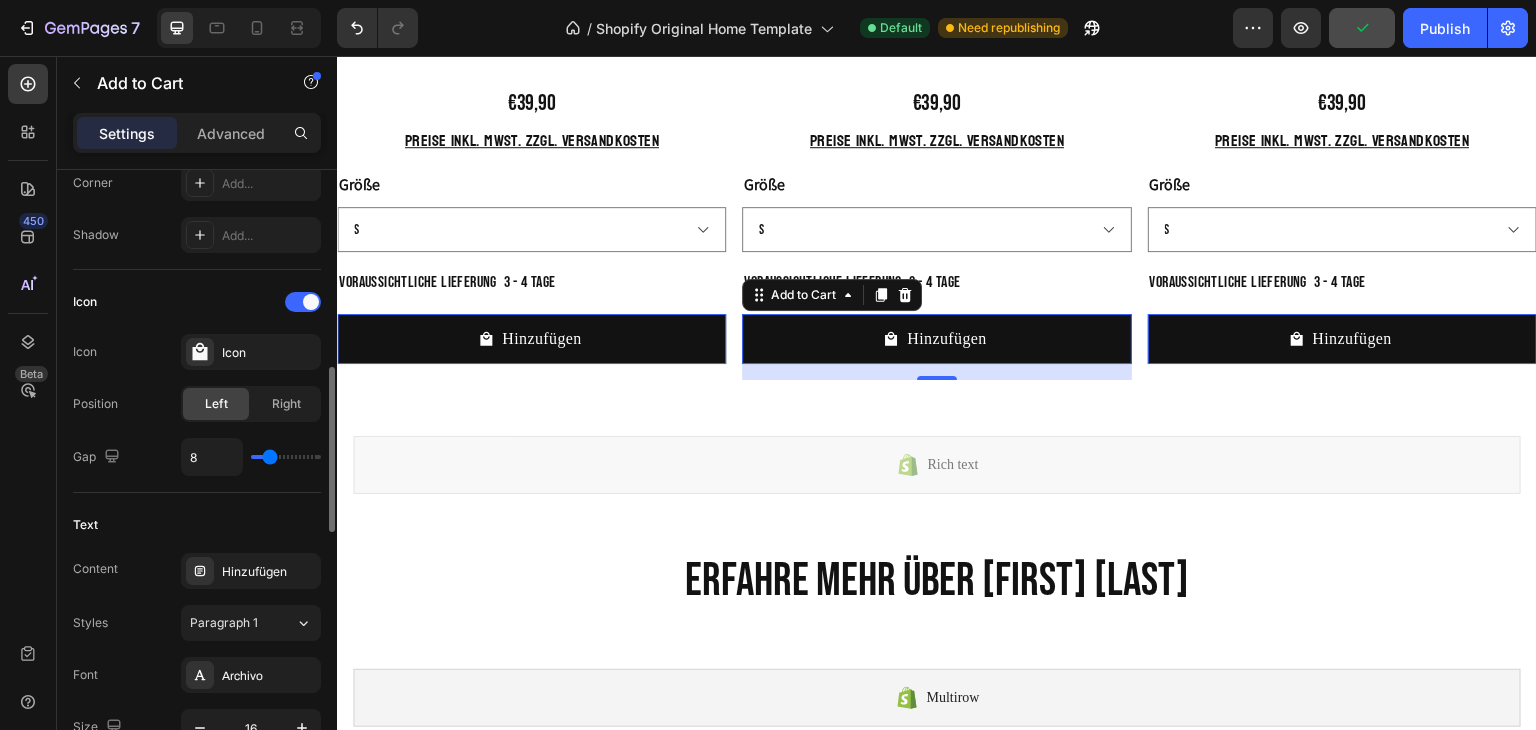 scroll, scrollTop: 916, scrollLeft: 0, axis: vertical 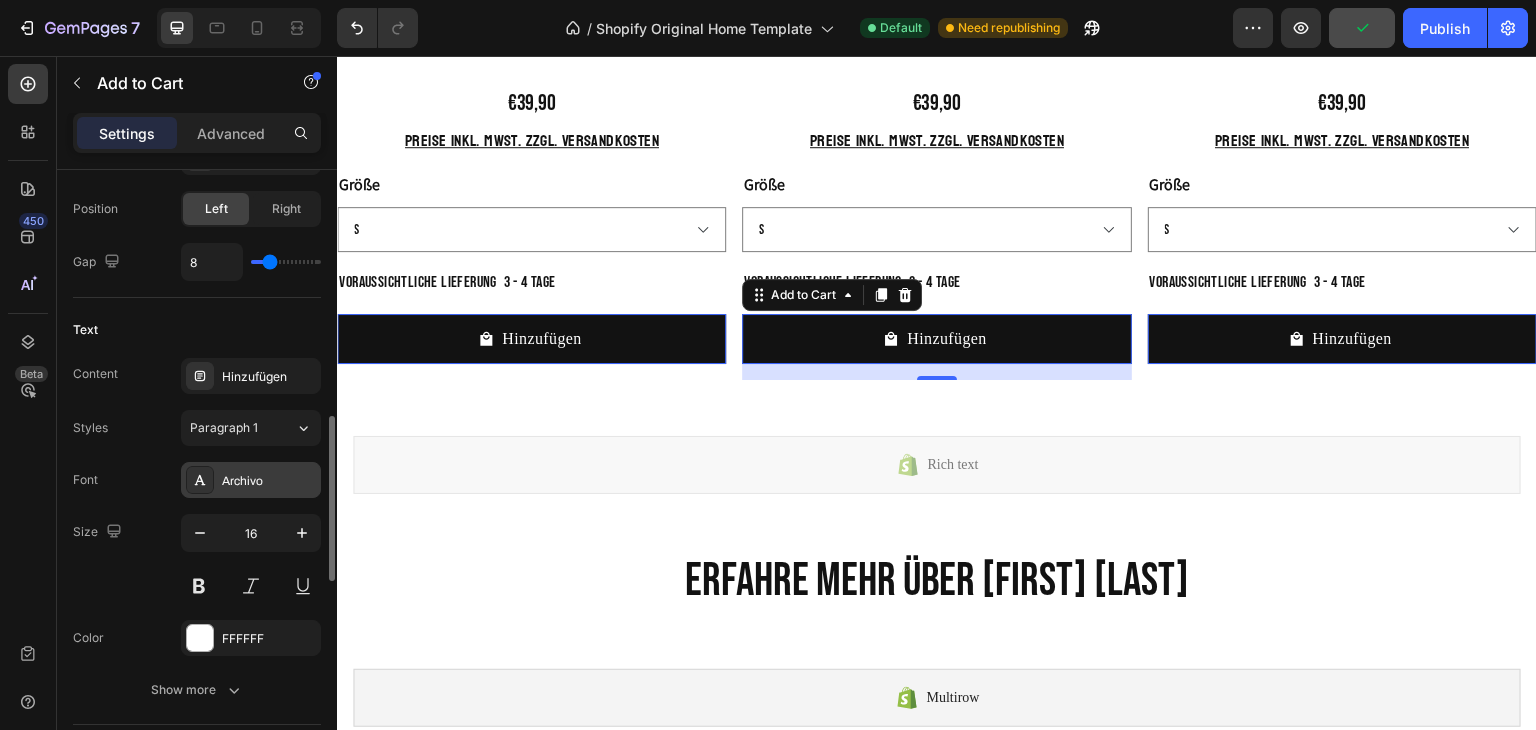 click on "Archivo" at bounding box center (269, 481) 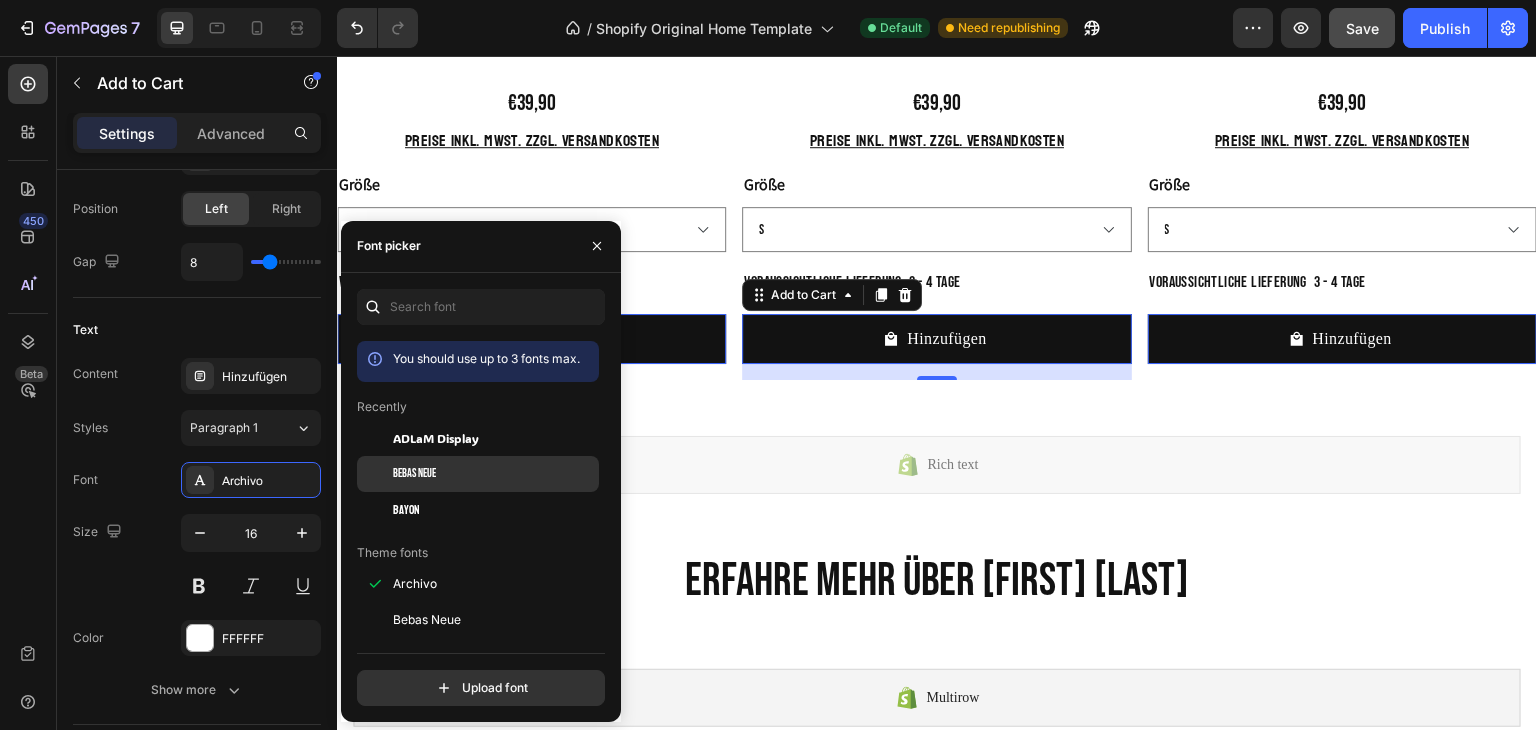 click on "Bebas Neue" 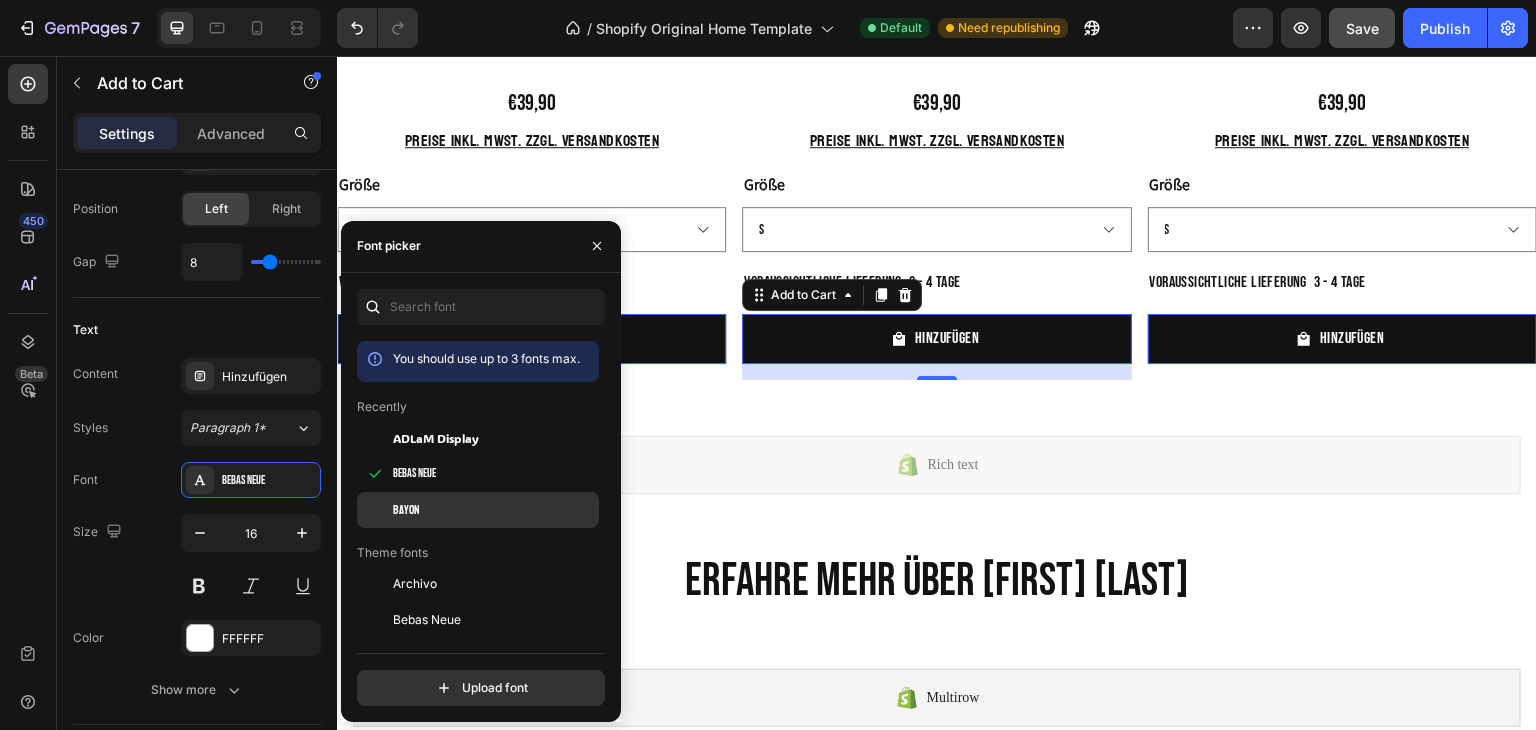 click on "Bayon" at bounding box center [494, 510] 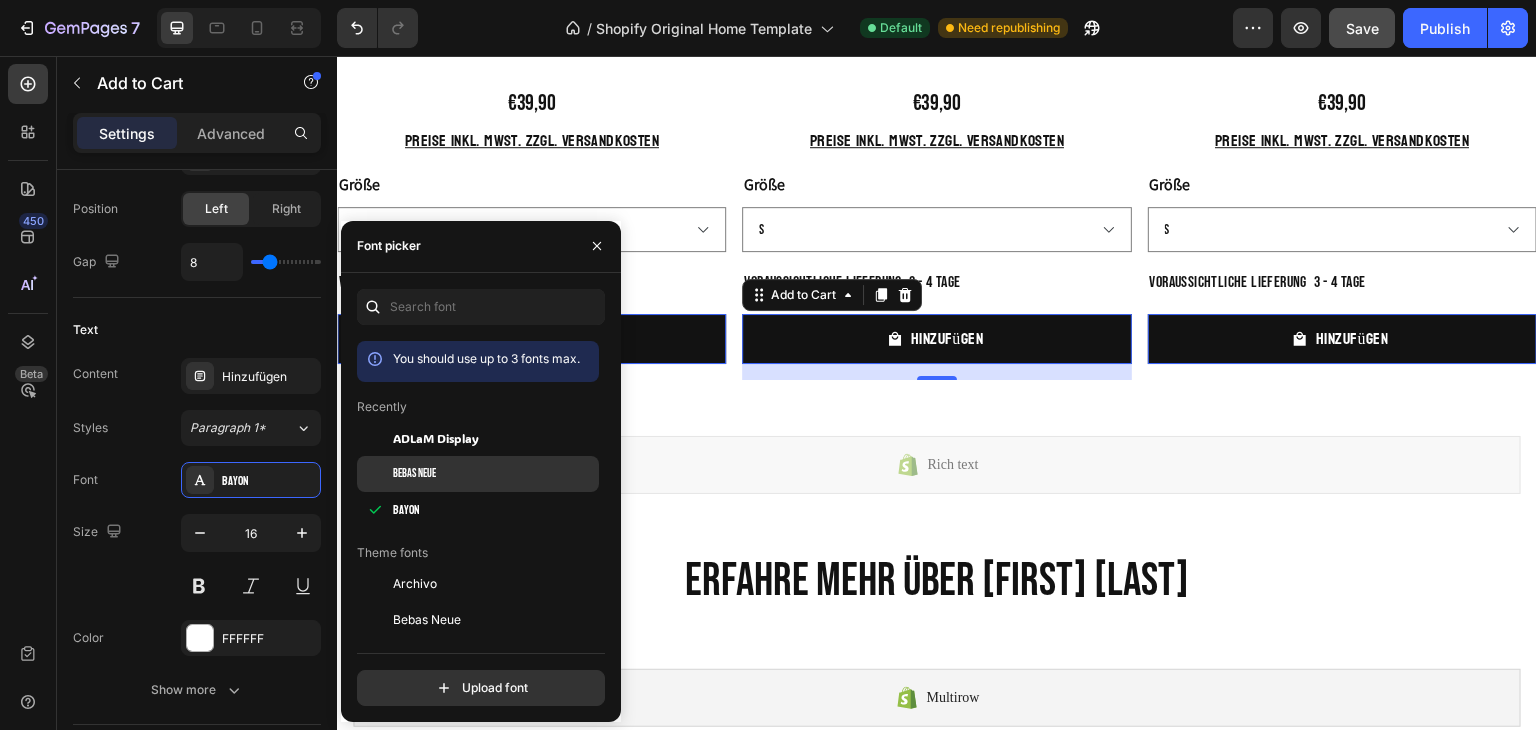 click on "Bebas Neue" at bounding box center (494, 474) 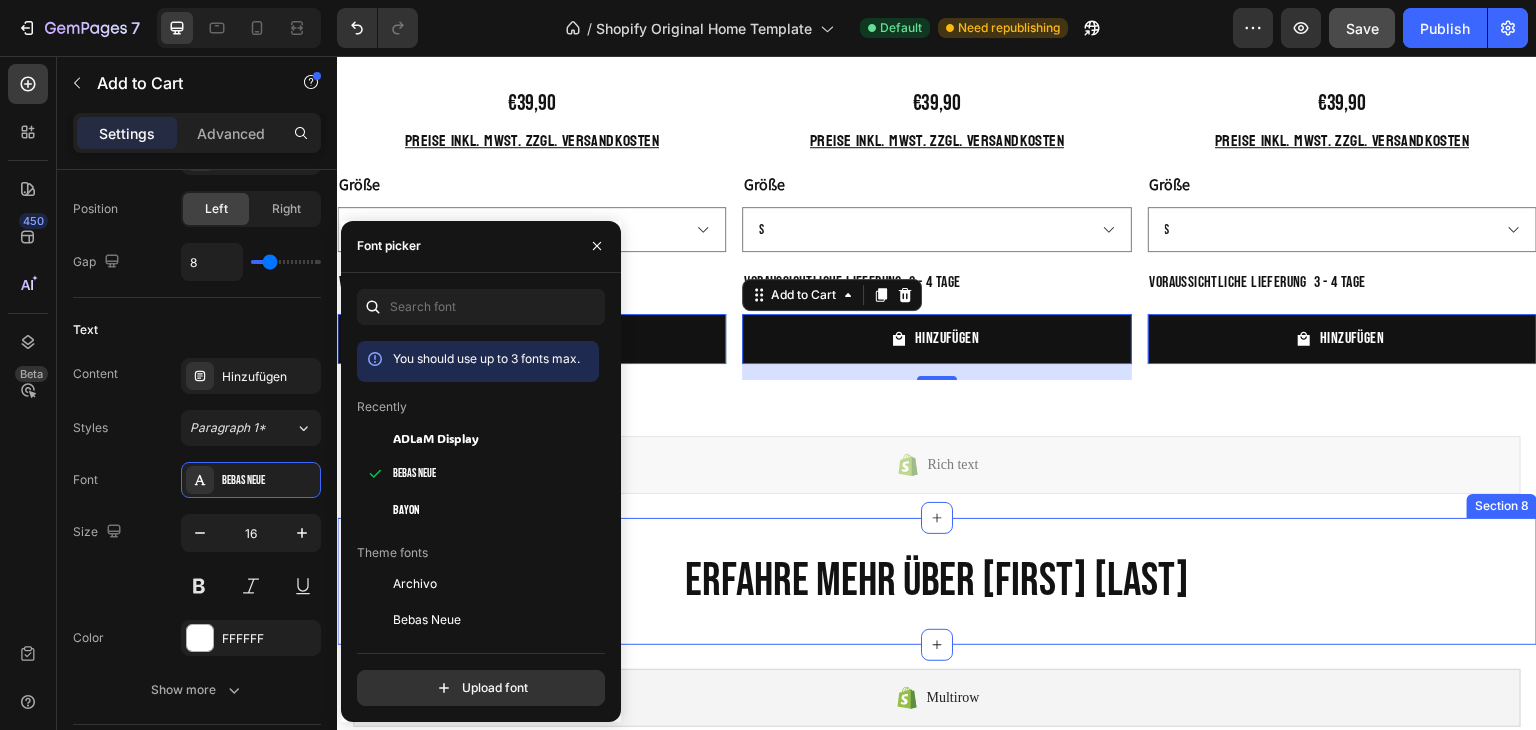 click on "ERFAHRE MEHR ÜBER KHALID TAHA Heading Section 8" at bounding box center [937, 582] 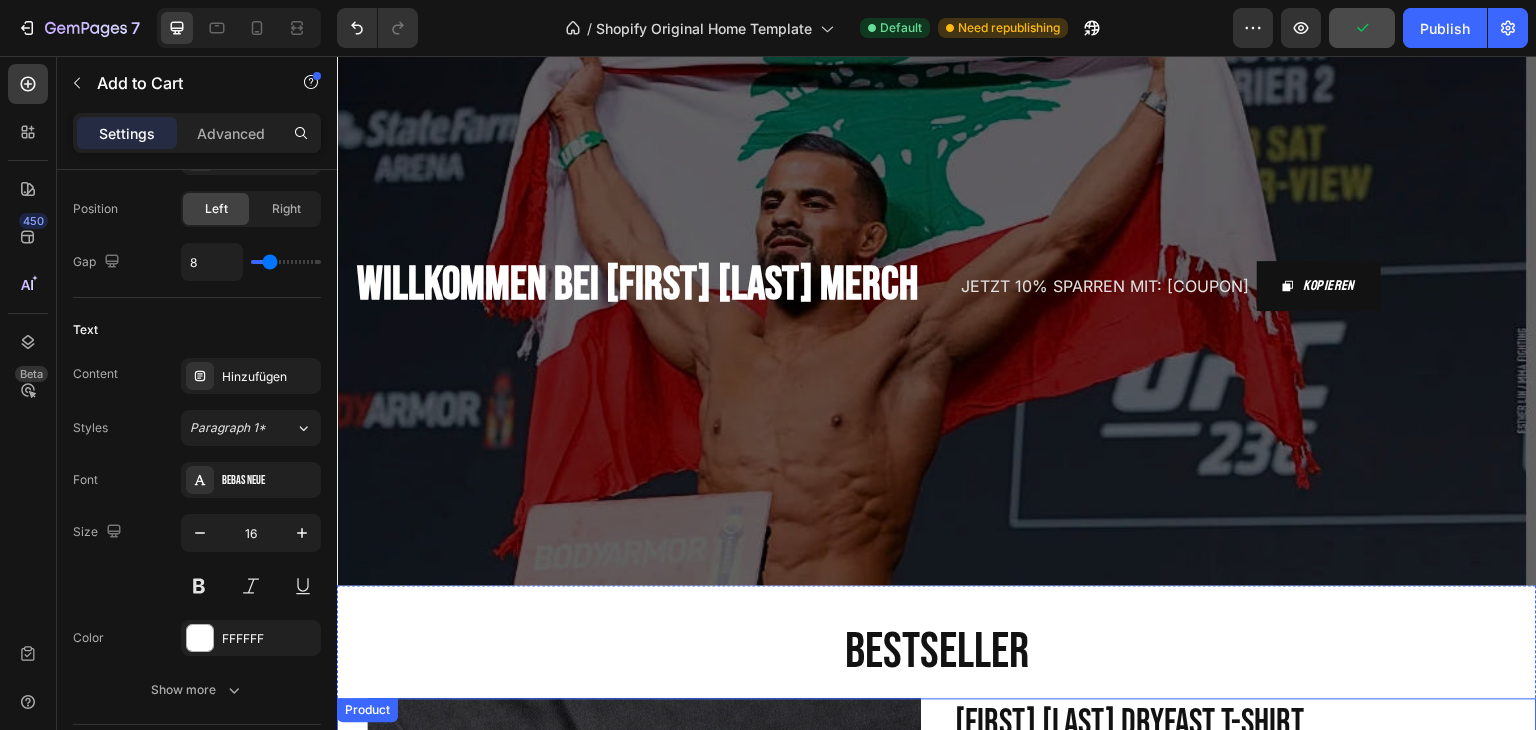 scroll, scrollTop: 0, scrollLeft: 0, axis: both 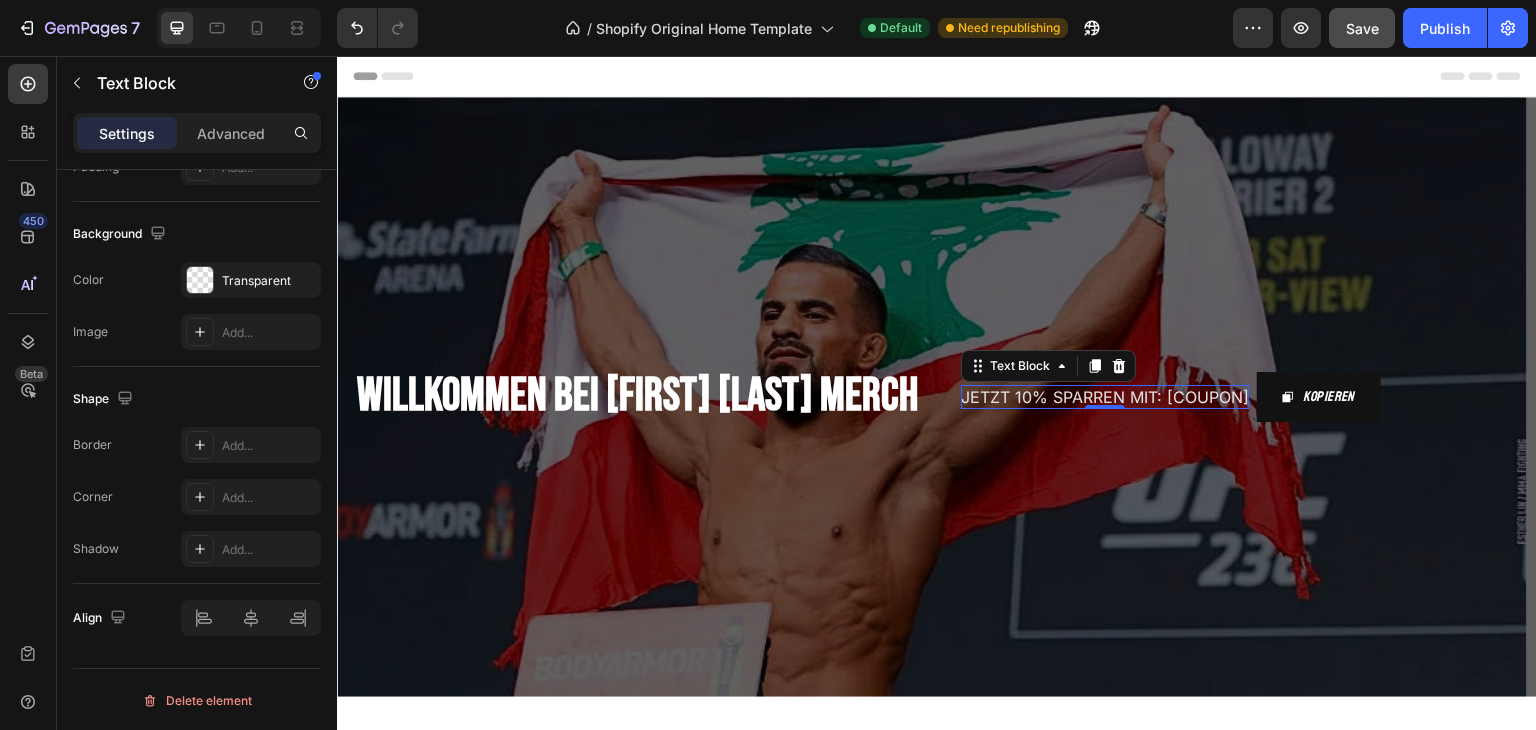 click on "JETZT 10% SPARREN MIT: [COUPON]" at bounding box center (1105, 397) 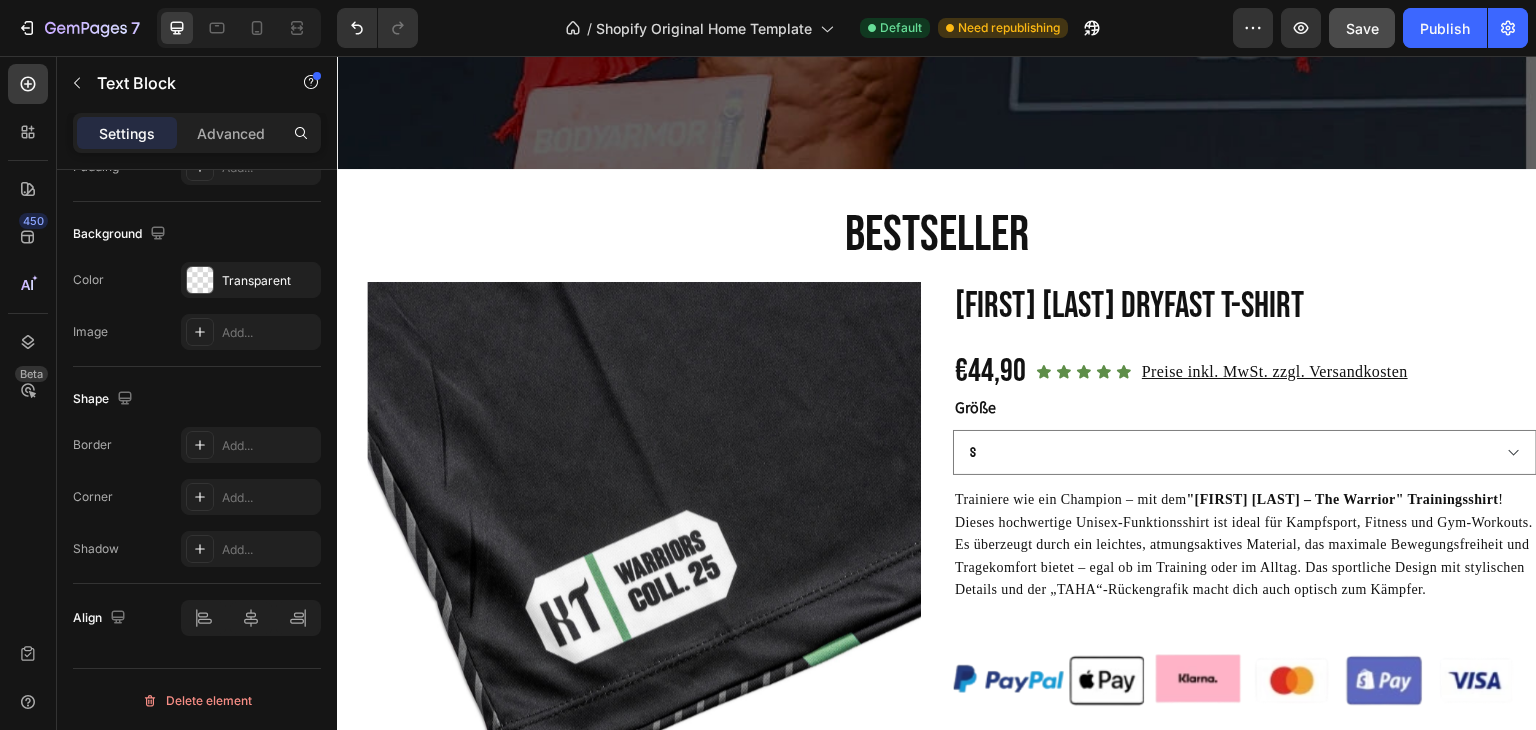 scroll, scrollTop: 532, scrollLeft: 0, axis: vertical 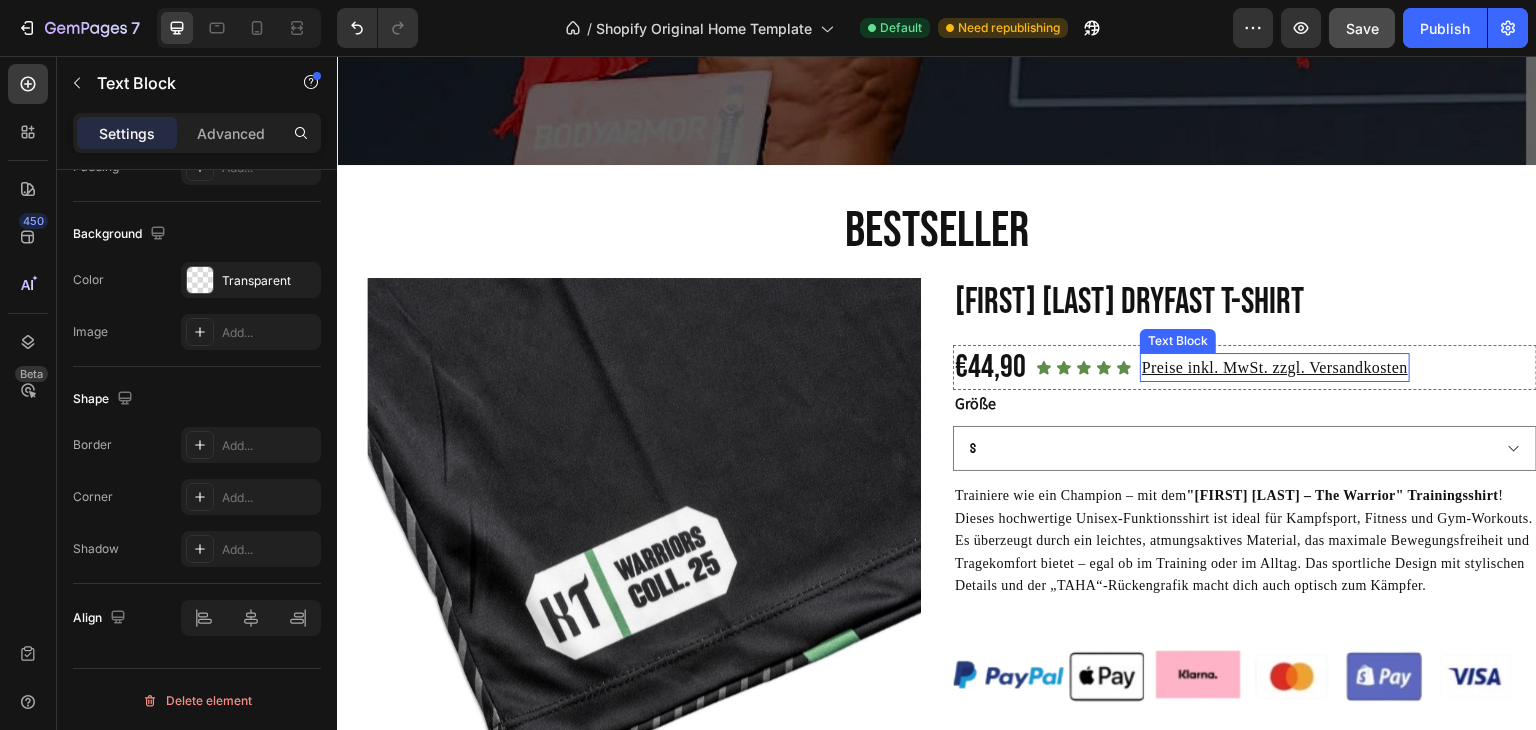click on "Preise inkl. MwSt. zzgl. Versandkosten" at bounding box center [1275, 367] 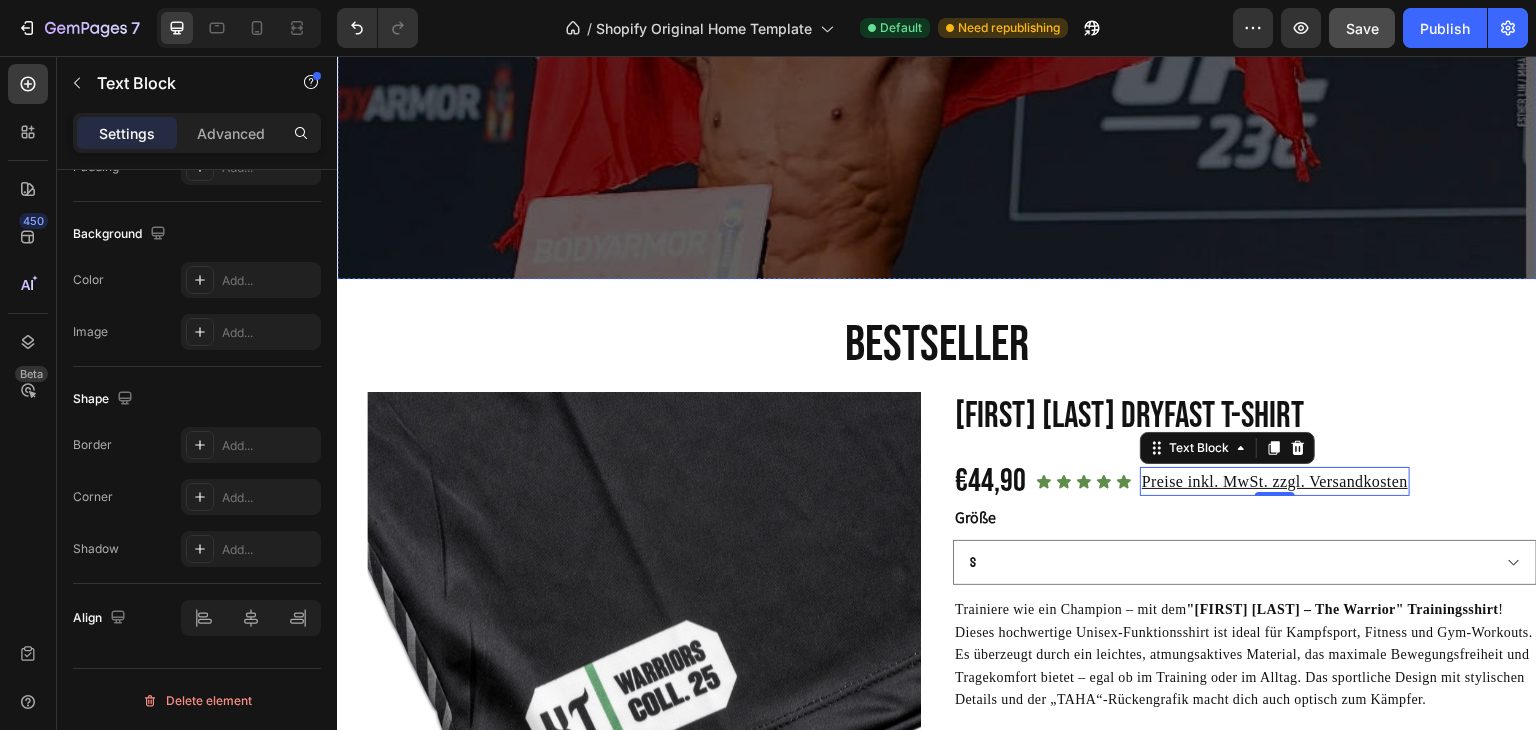 scroll, scrollTop: 430, scrollLeft: 0, axis: vertical 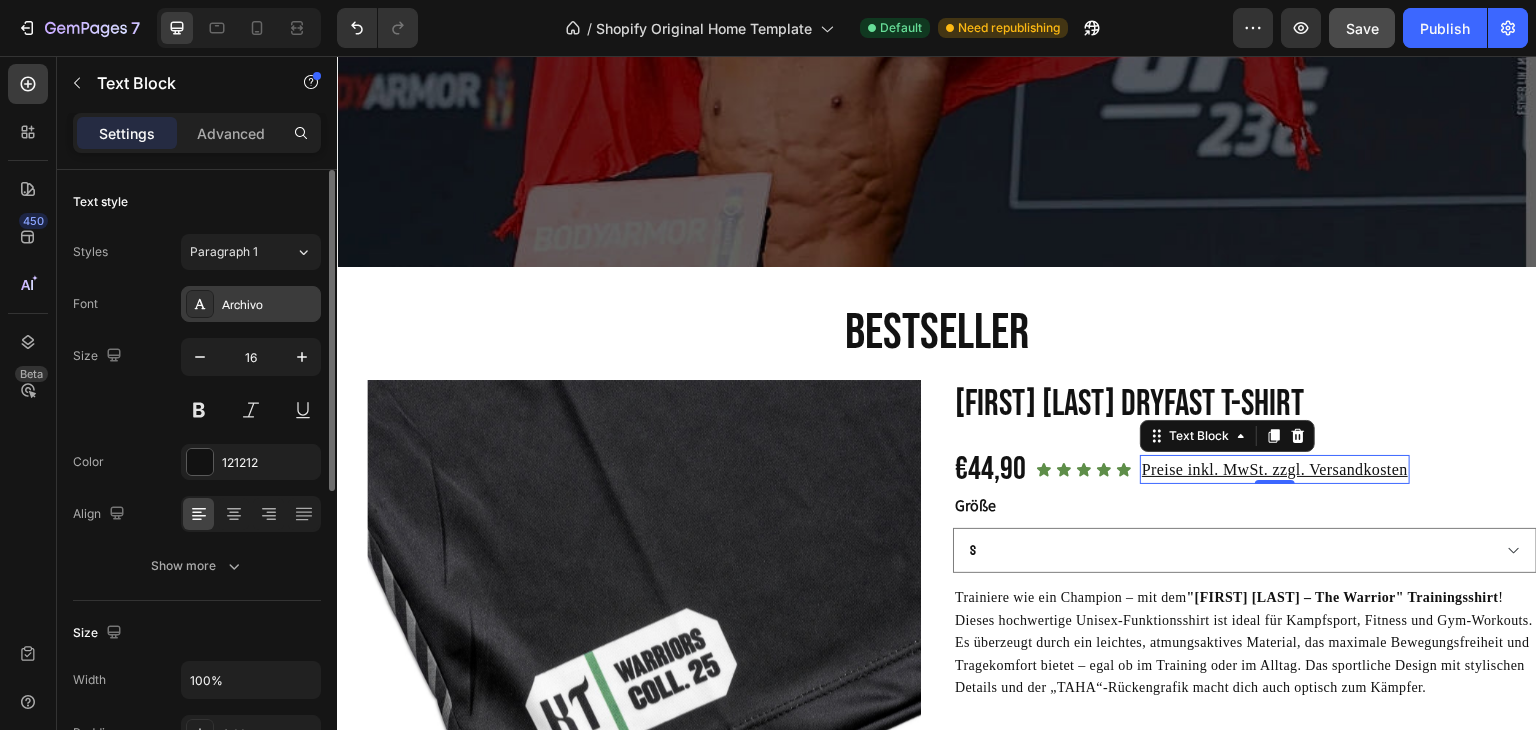 click on "Archivo" at bounding box center [269, 305] 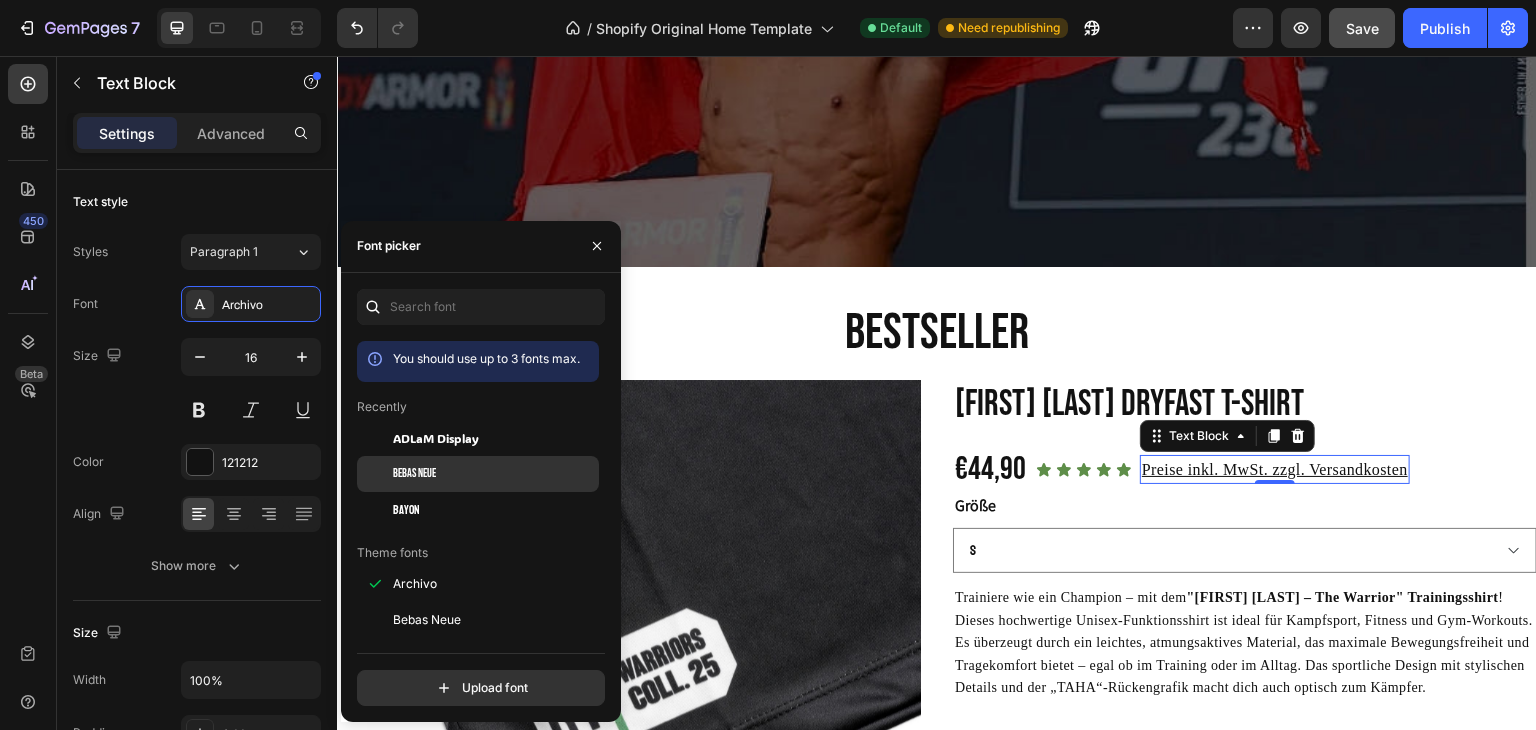 click on "Bebas Neue" at bounding box center (414, 474) 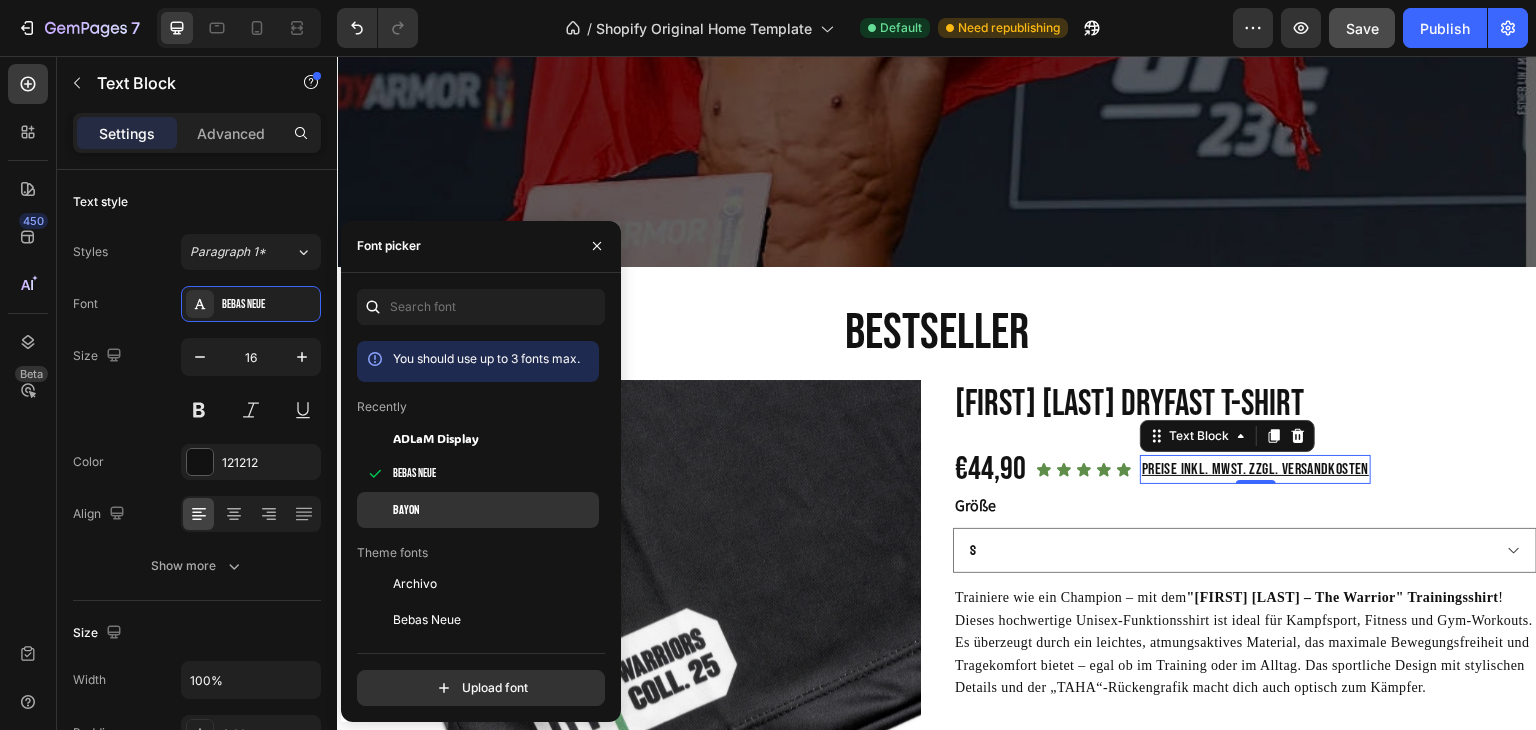 click on "Bayon" at bounding box center [494, 510] 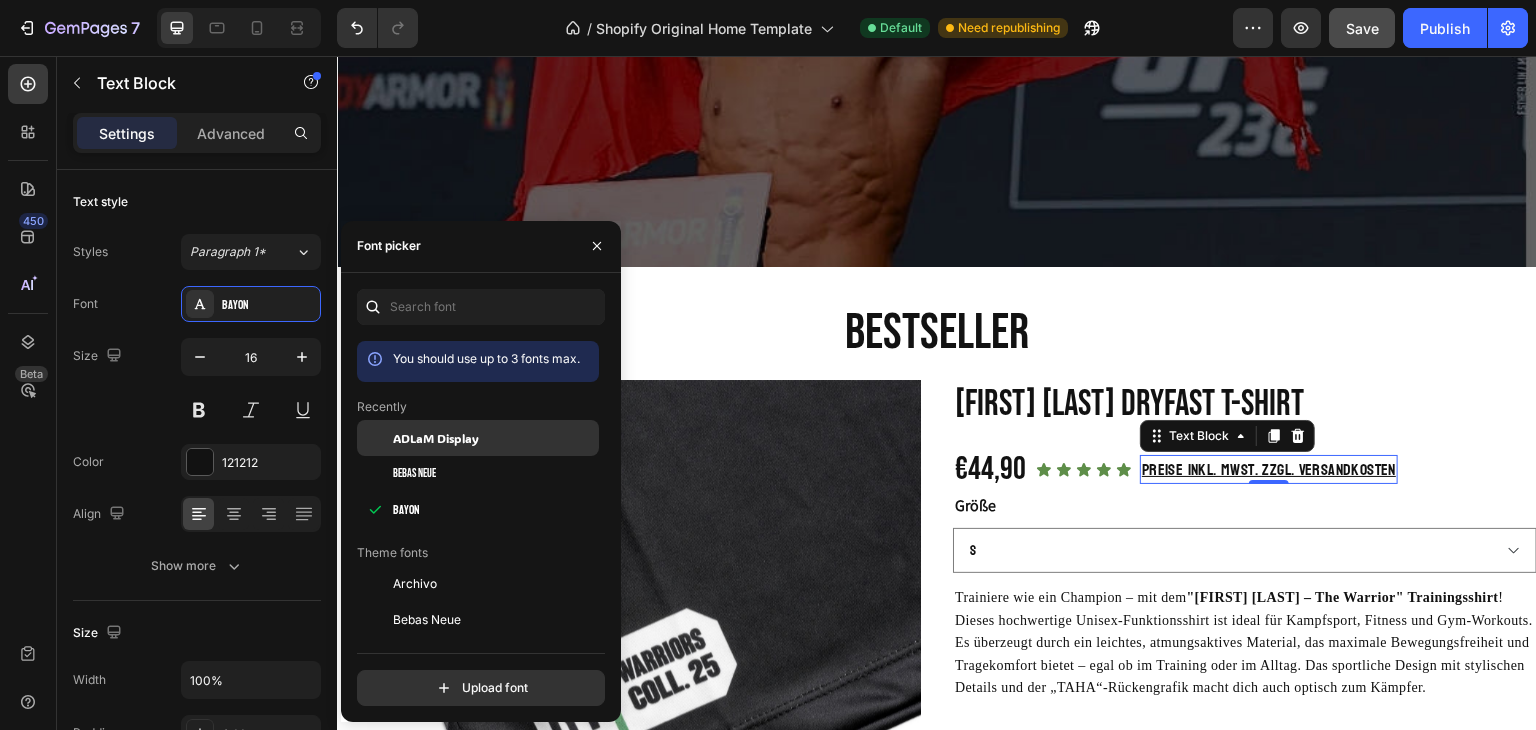 click on "ADLaM Display" at bounding box center [436, 438] 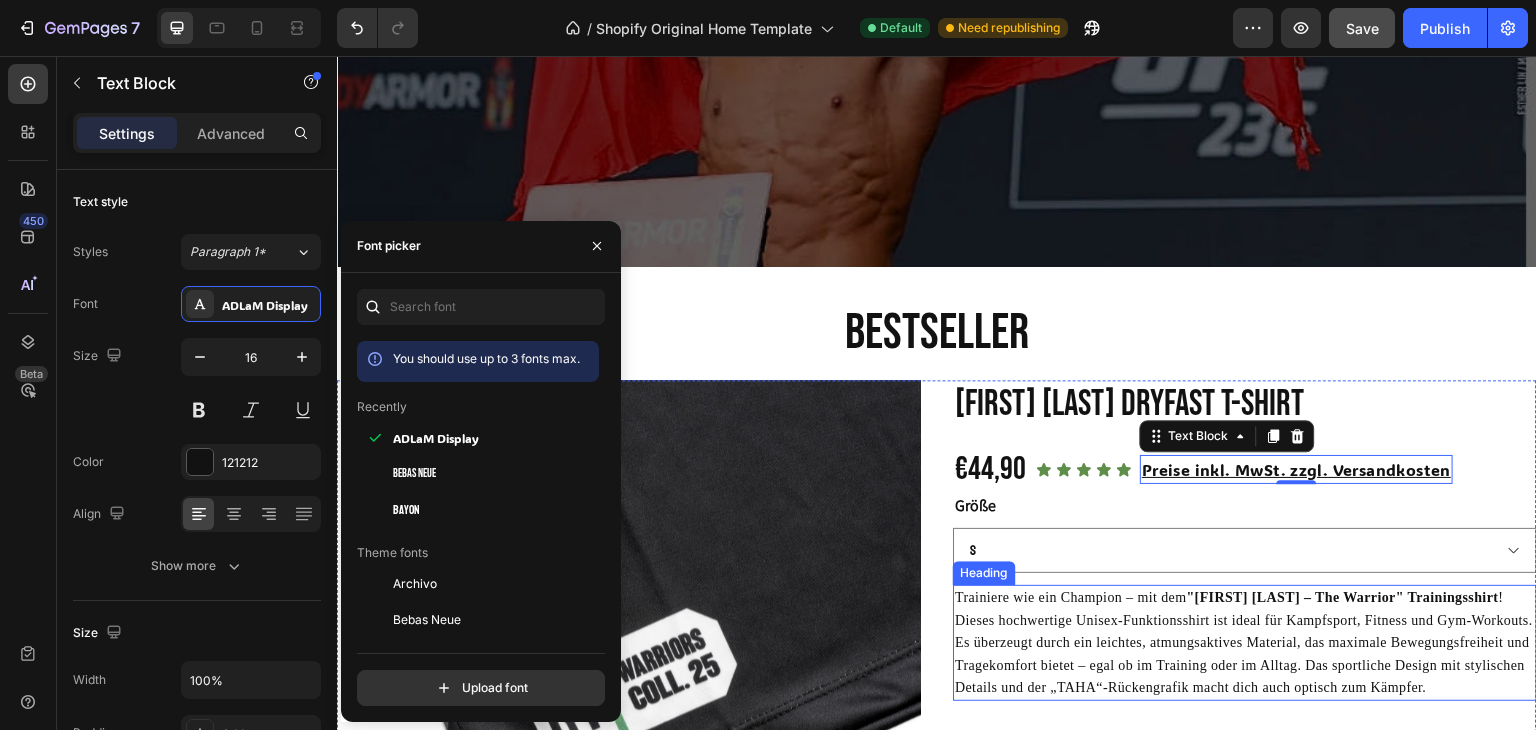 click on "Trainiere wie ein Champion – mit dem  "Khalid Taha – The Warrior" Trainingsshirt ! Dieses hochwertige Unisex-Funktionsshirt ist ideal für Kampfsport, Fitness und Gym-Workouts. Es überzeugt durch ein leichtes, atmungsaktives Material, das maximale Bewegungsfreiheit und Tragekomfort bietet – egal ob im Training oder im Alltag. Das sportliche Design mit stylischen Details und der „TAHA“-Rückengrafik macht dich auch optisch zum Kämpfer." at bounding box center [1245, 643] 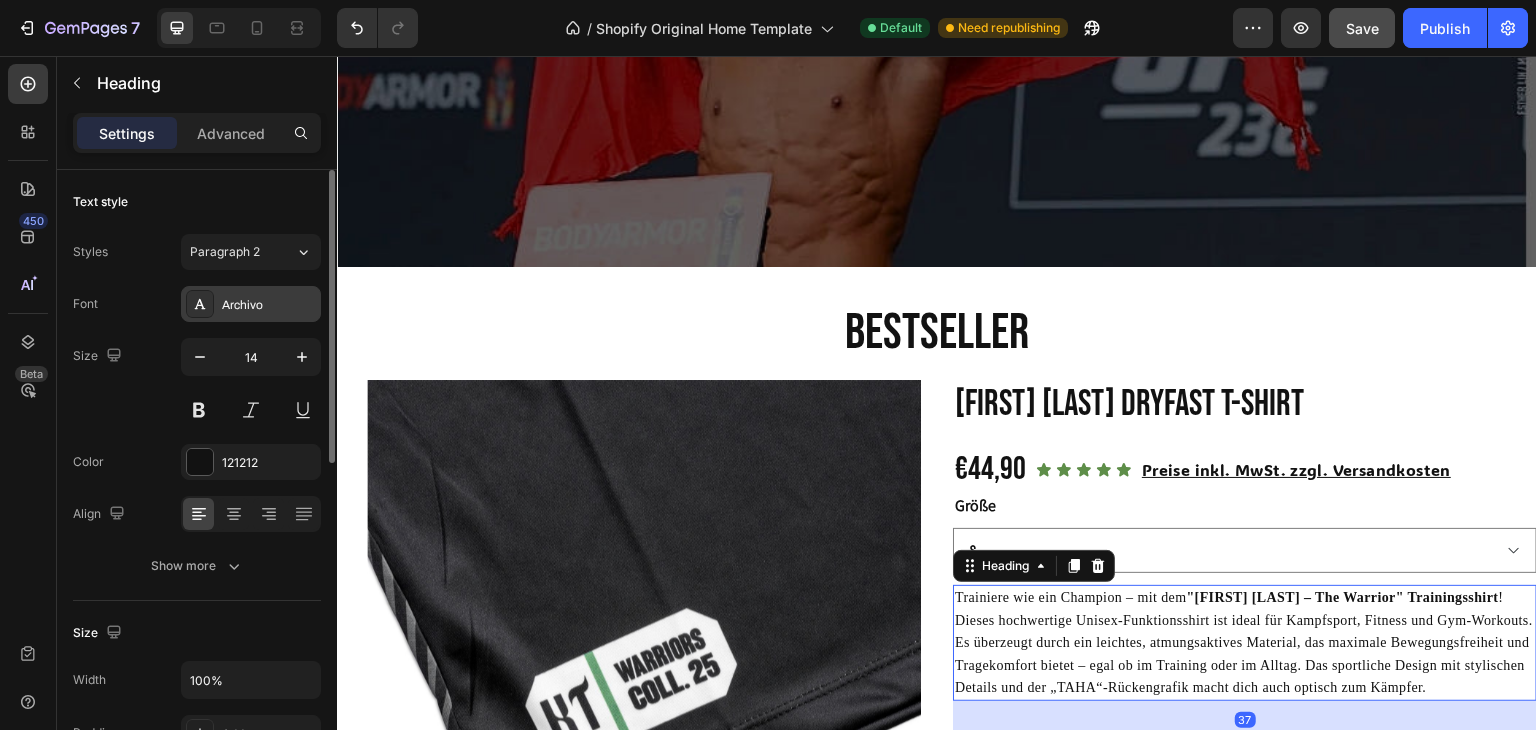 click on "Archivo" at bounding box center (269, 305) 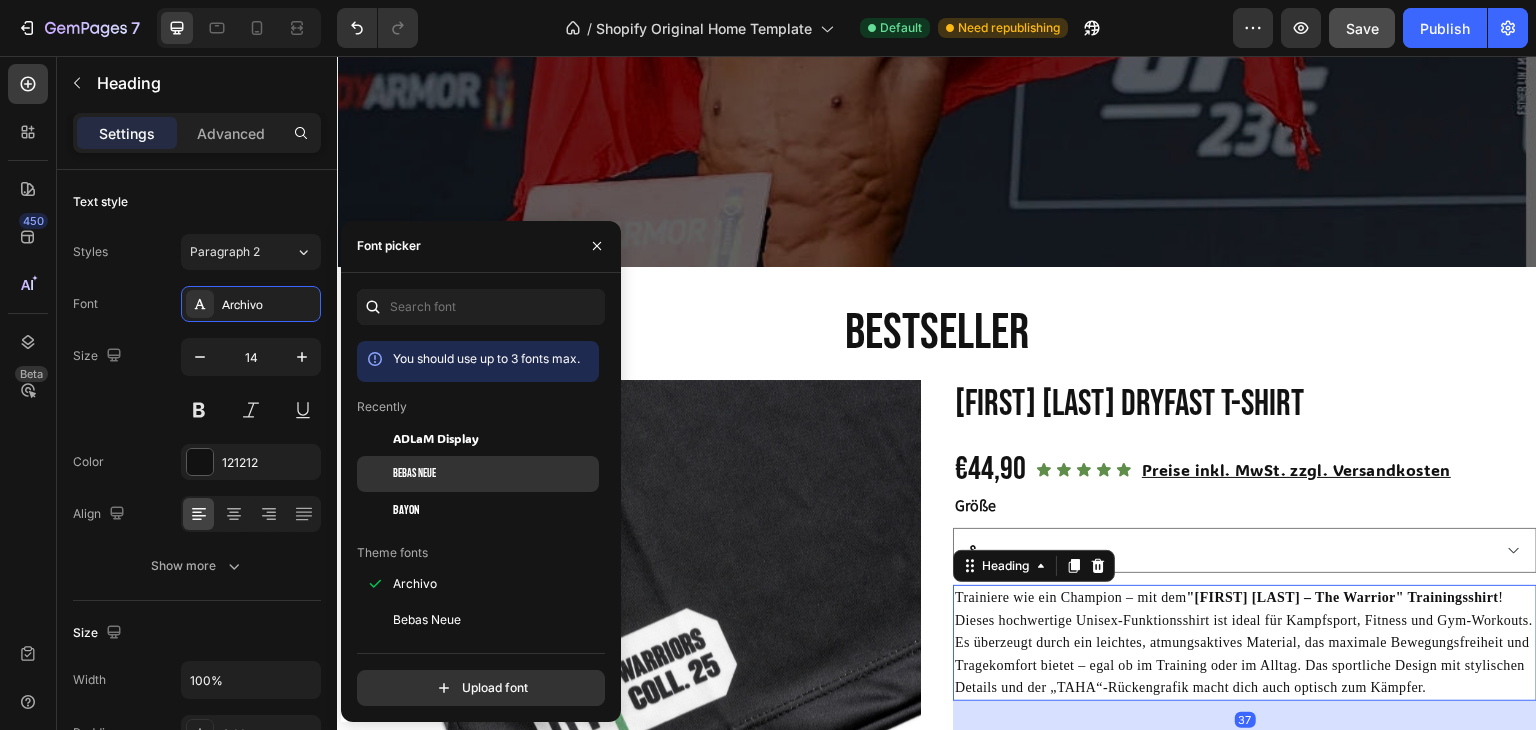 click on "Bebas Neue" at bounding box center [414, 474] 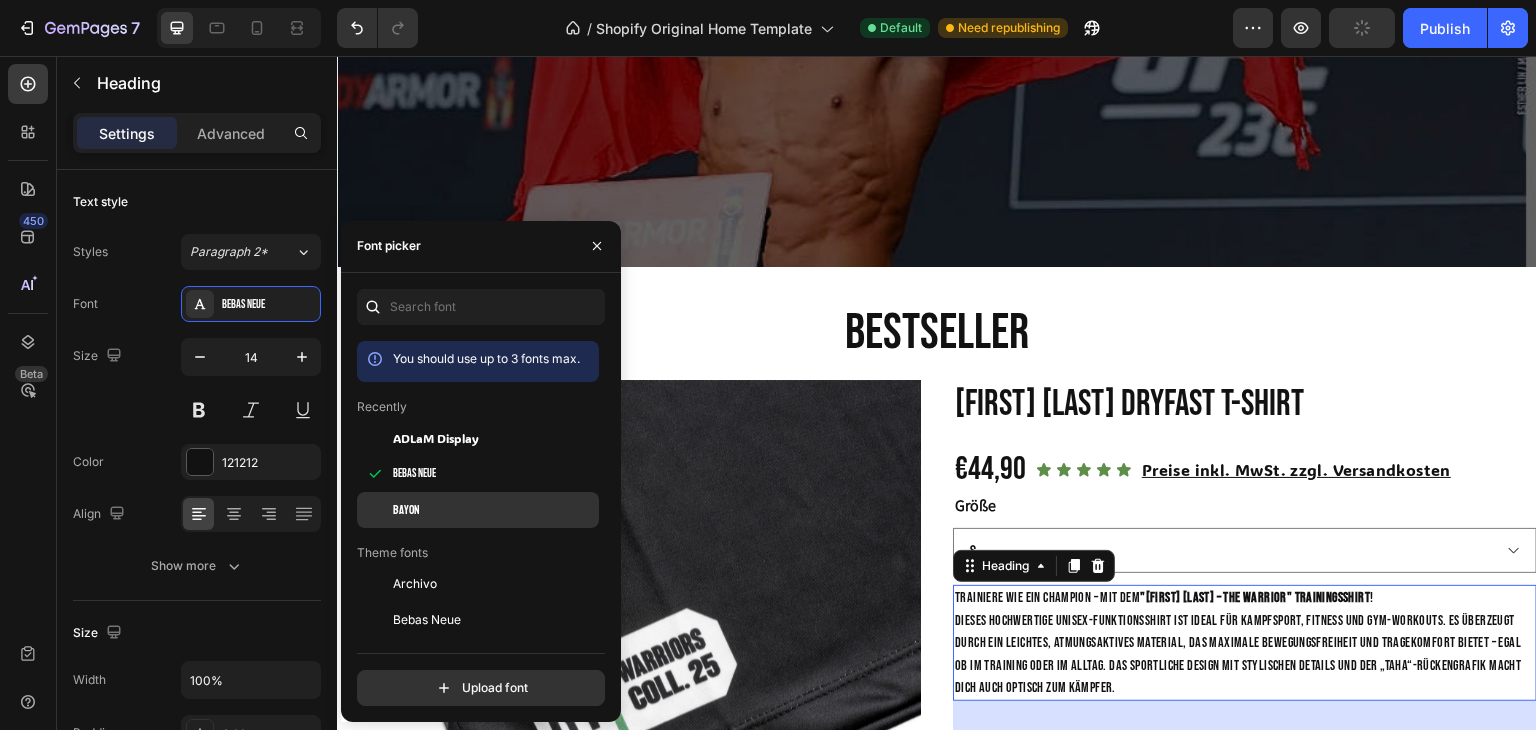 click on "Bayon" 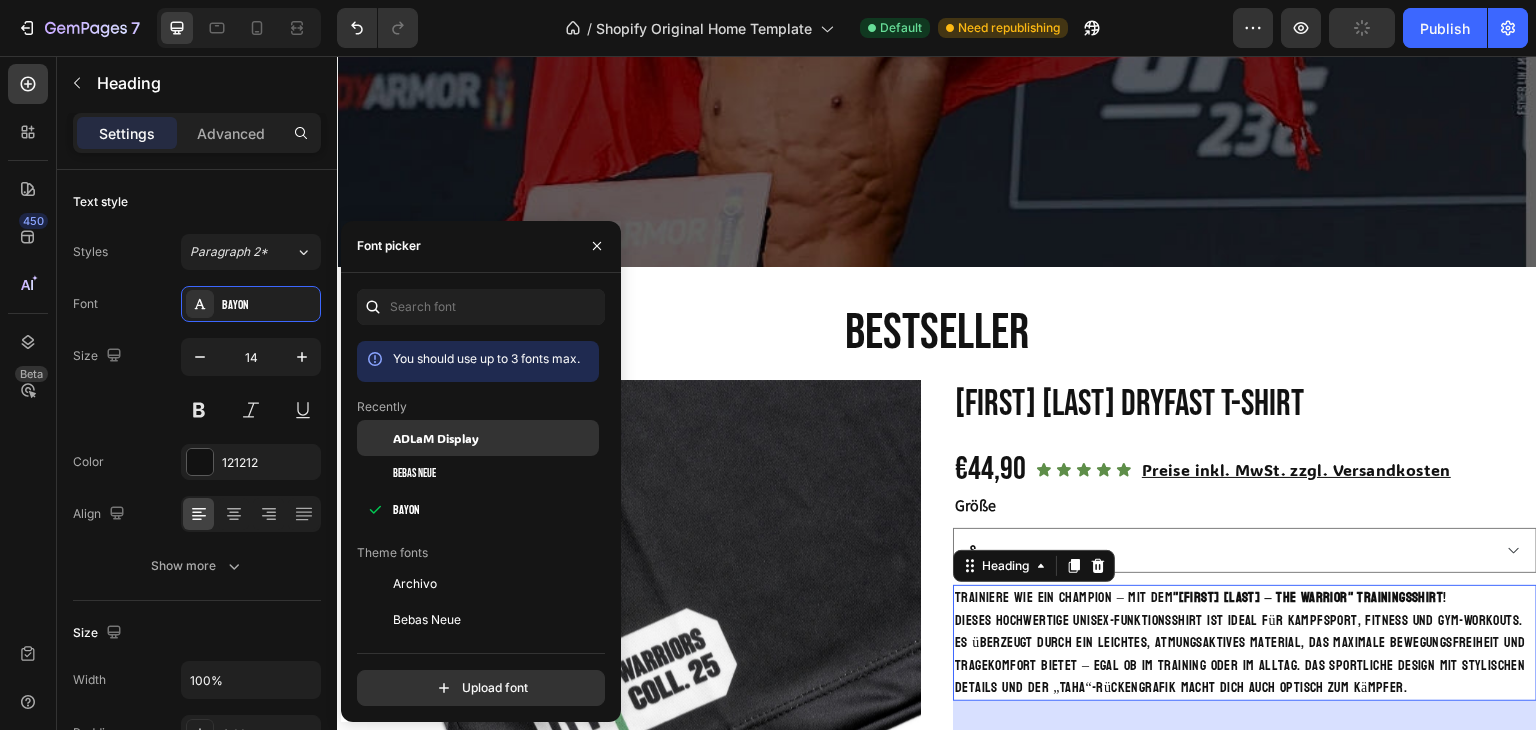 click on "ADLaM Display" at bounding box center (436, 438) 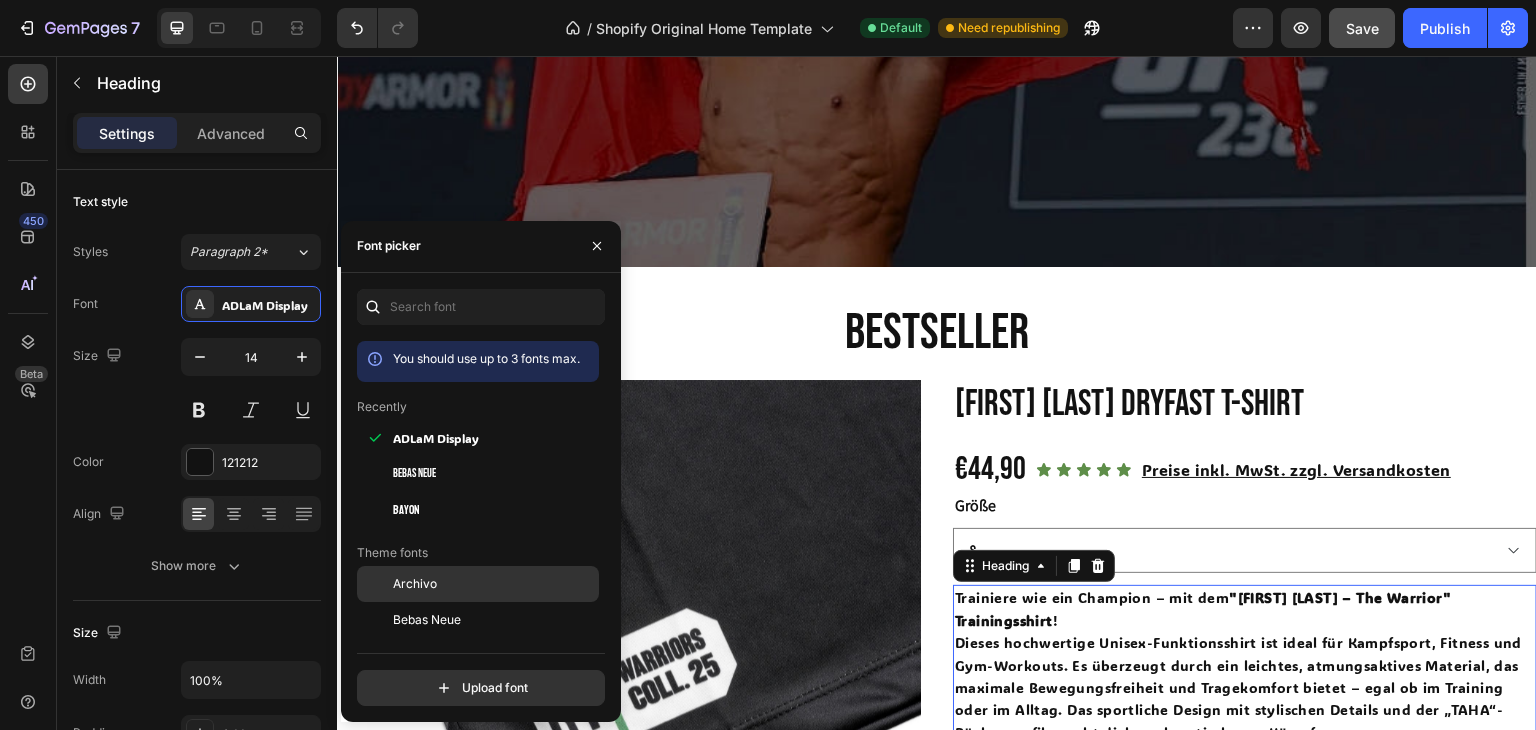 click on "Archivo" at bounding box center (494, 584) 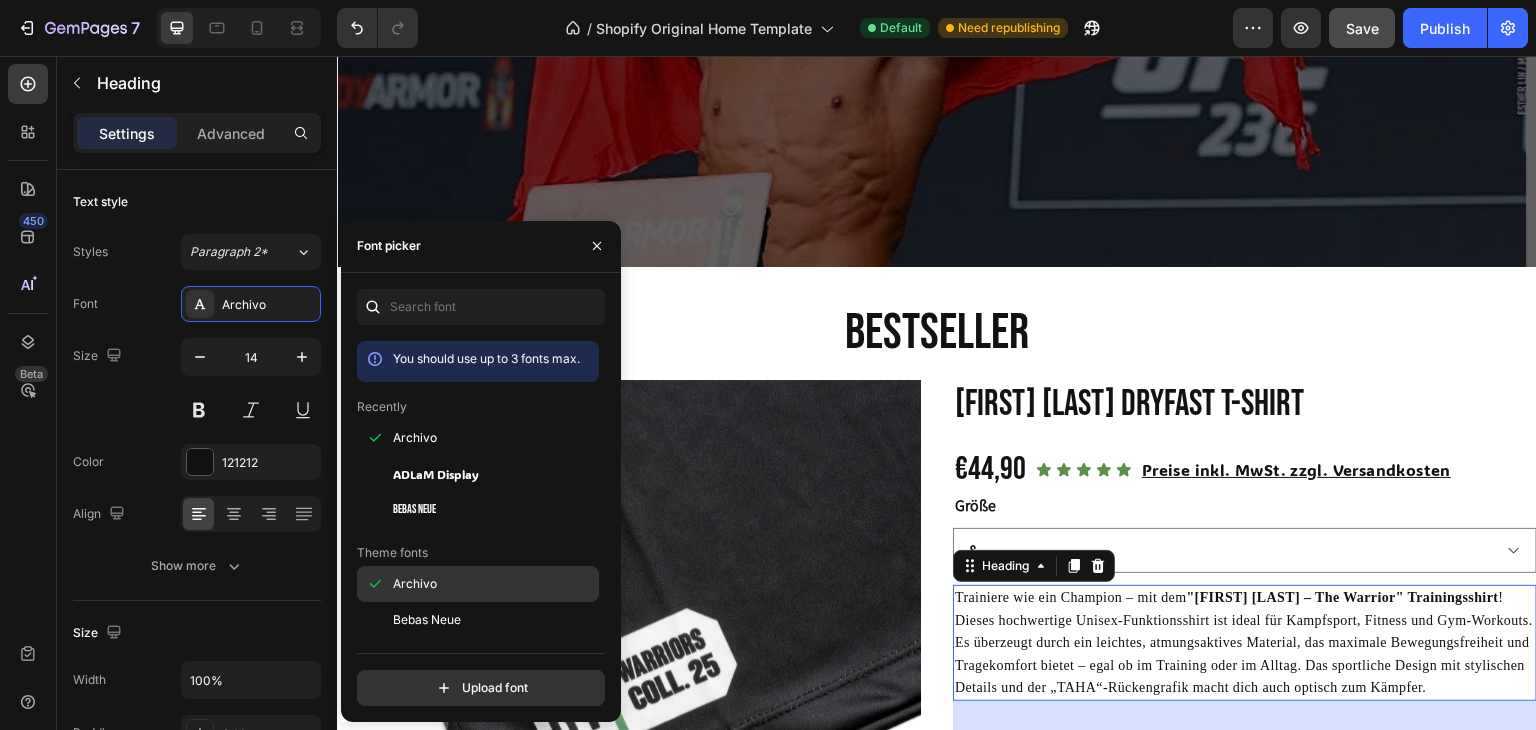 scroll, scrollTop: 108, scrollLeft: 0, axis: vertical 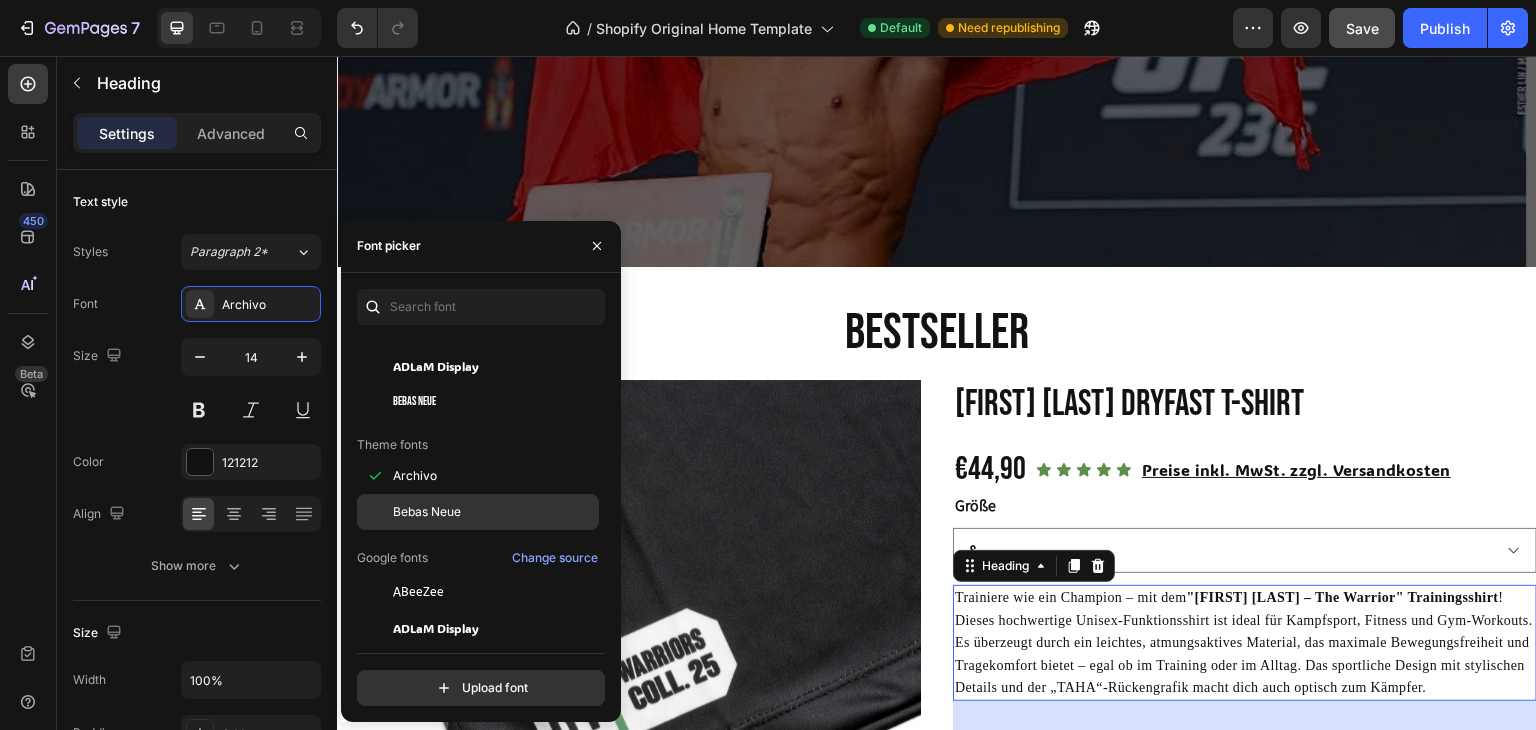 click on "Bebas Neue" at bounding box center [427, 512] 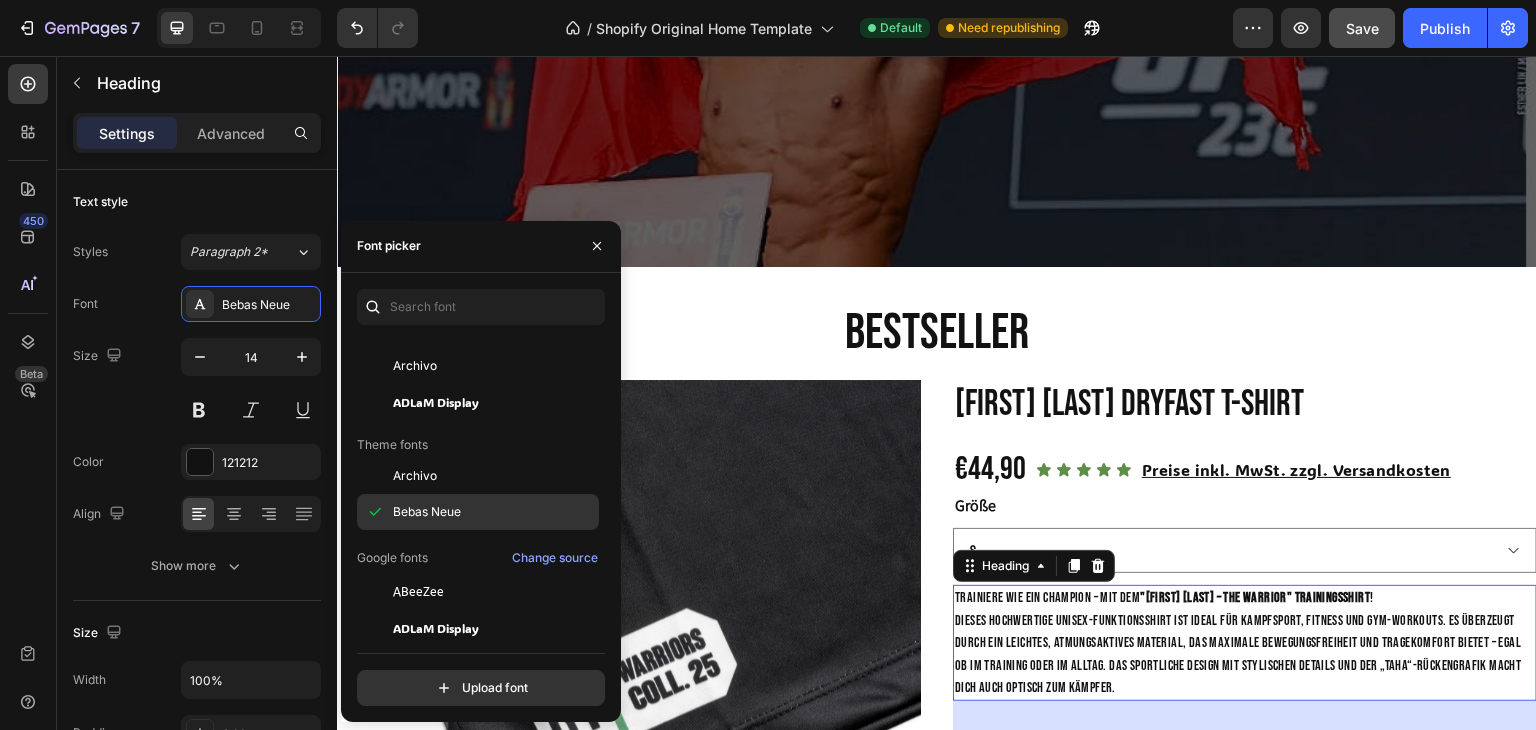 scroll, scrollTop: 180, scrollLeft: 0, axis: vertical 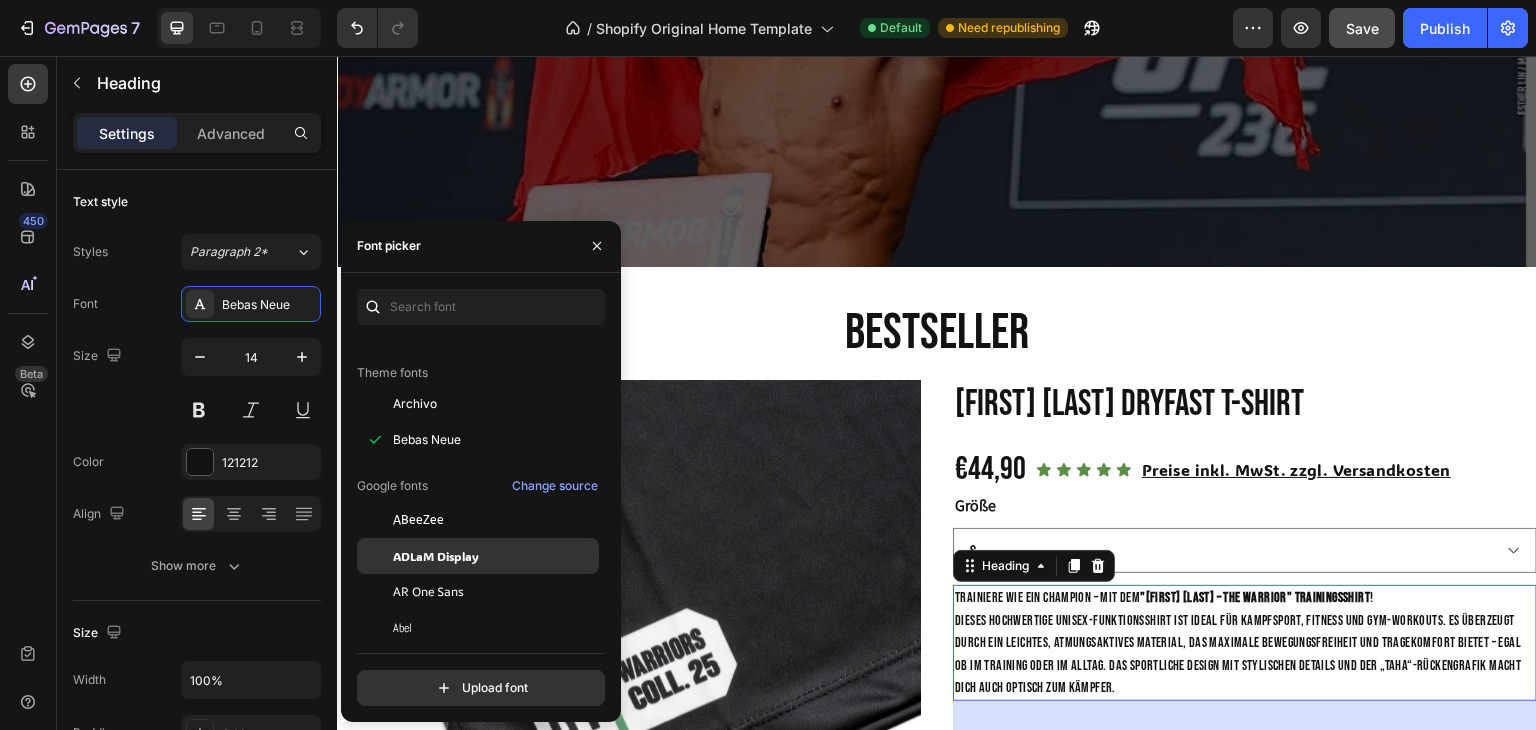 click on "ADLaM Display" at bounding box center [436, 556] 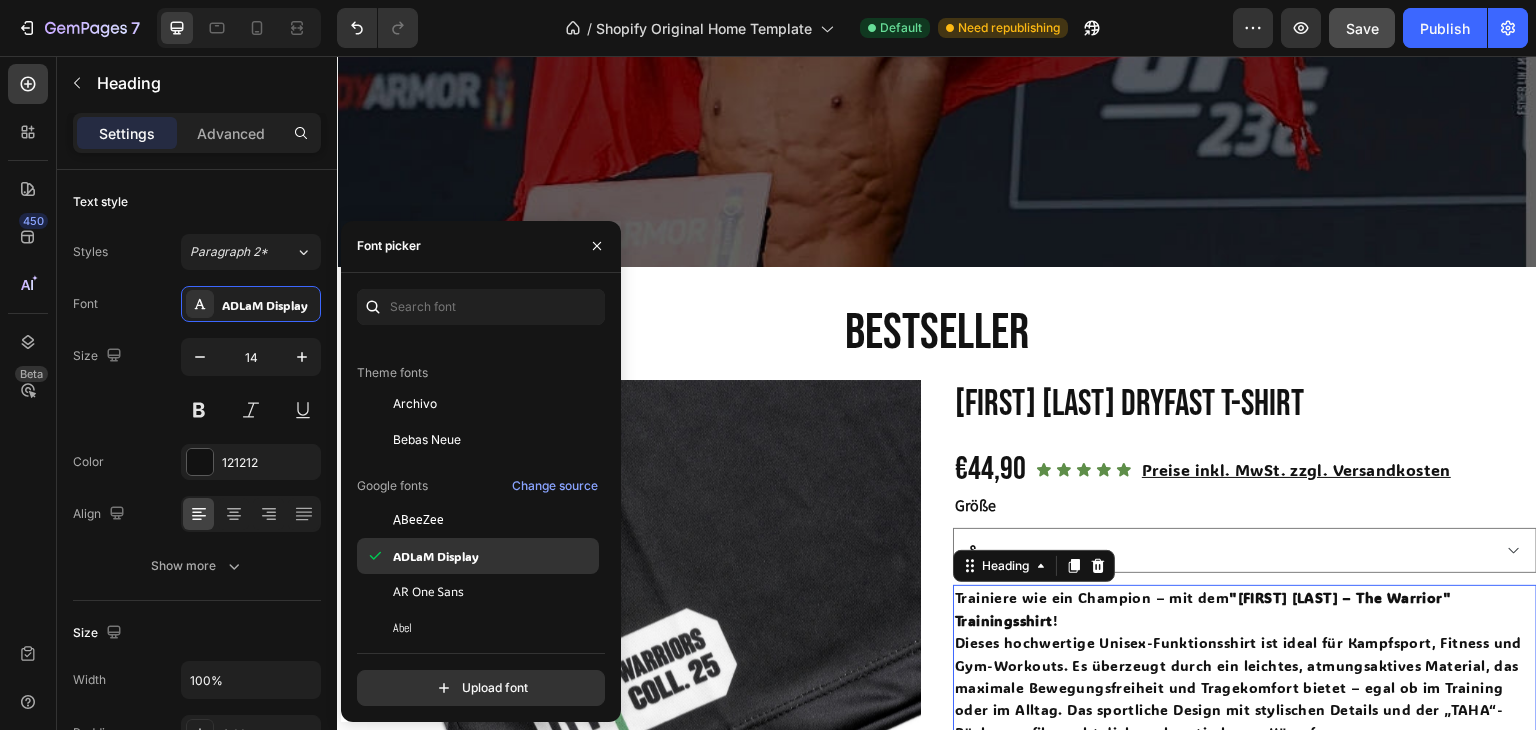 scroll, scrollTop: 220, scrollLeft: 0, axis: vertical 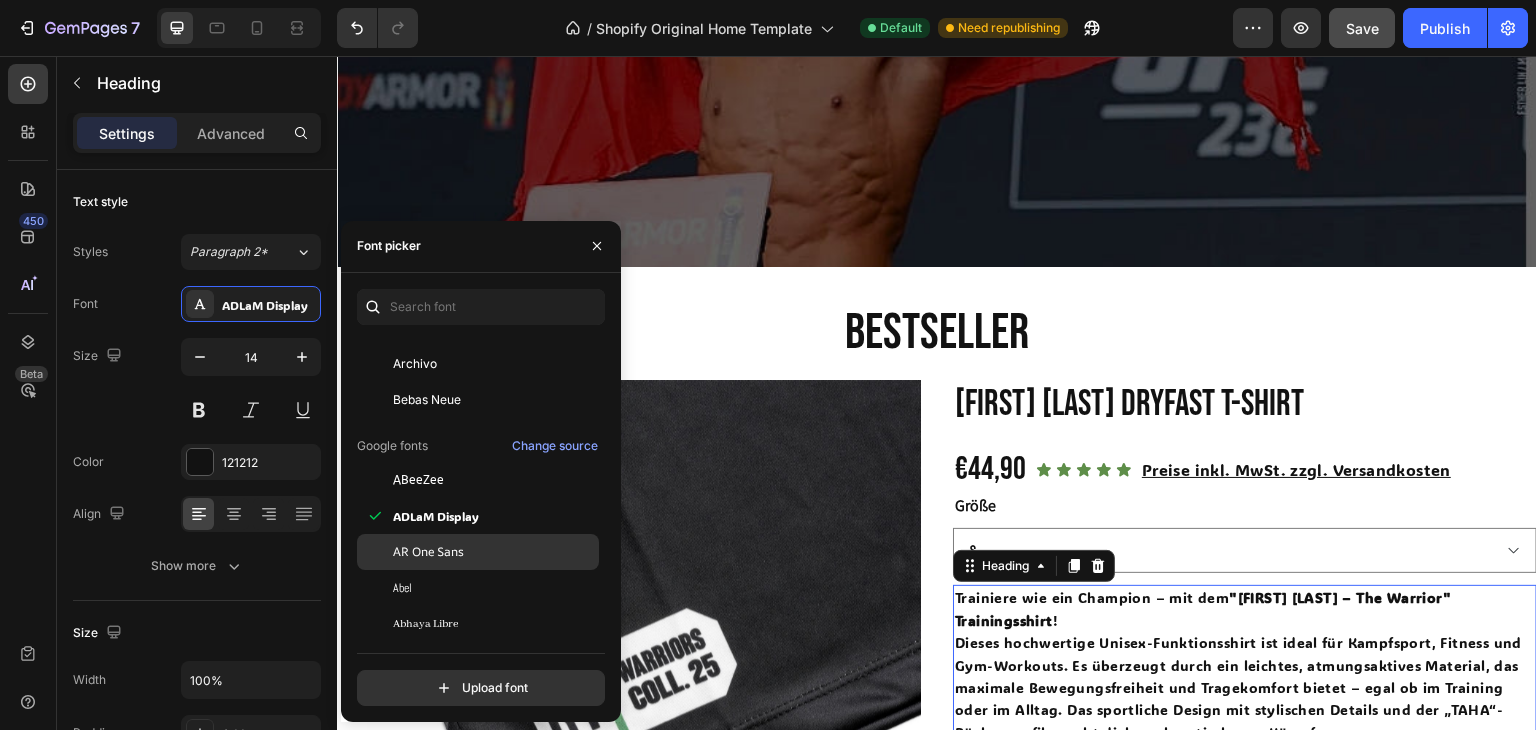 click on "AR One Sans" 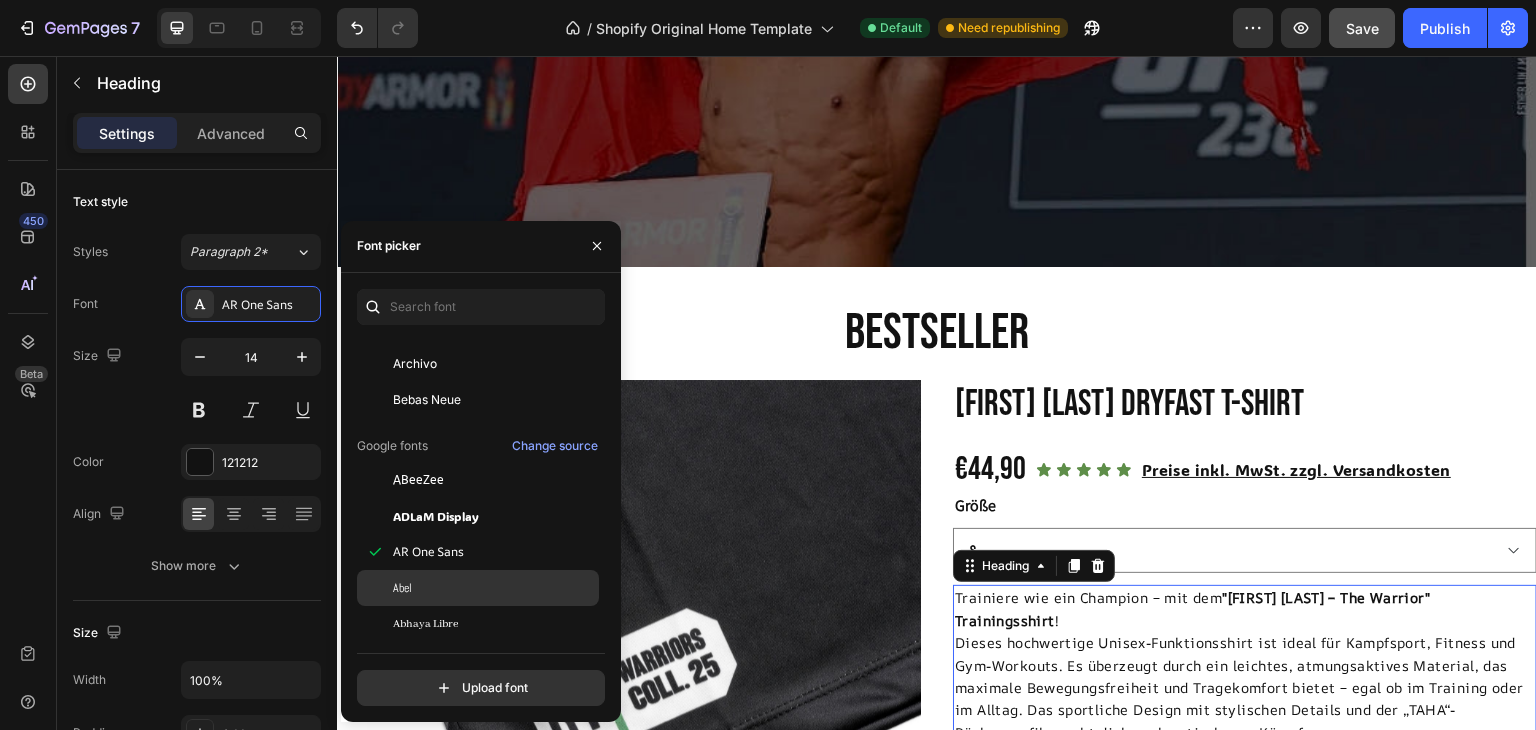click on "Abel" at bounding box center (494, 588) 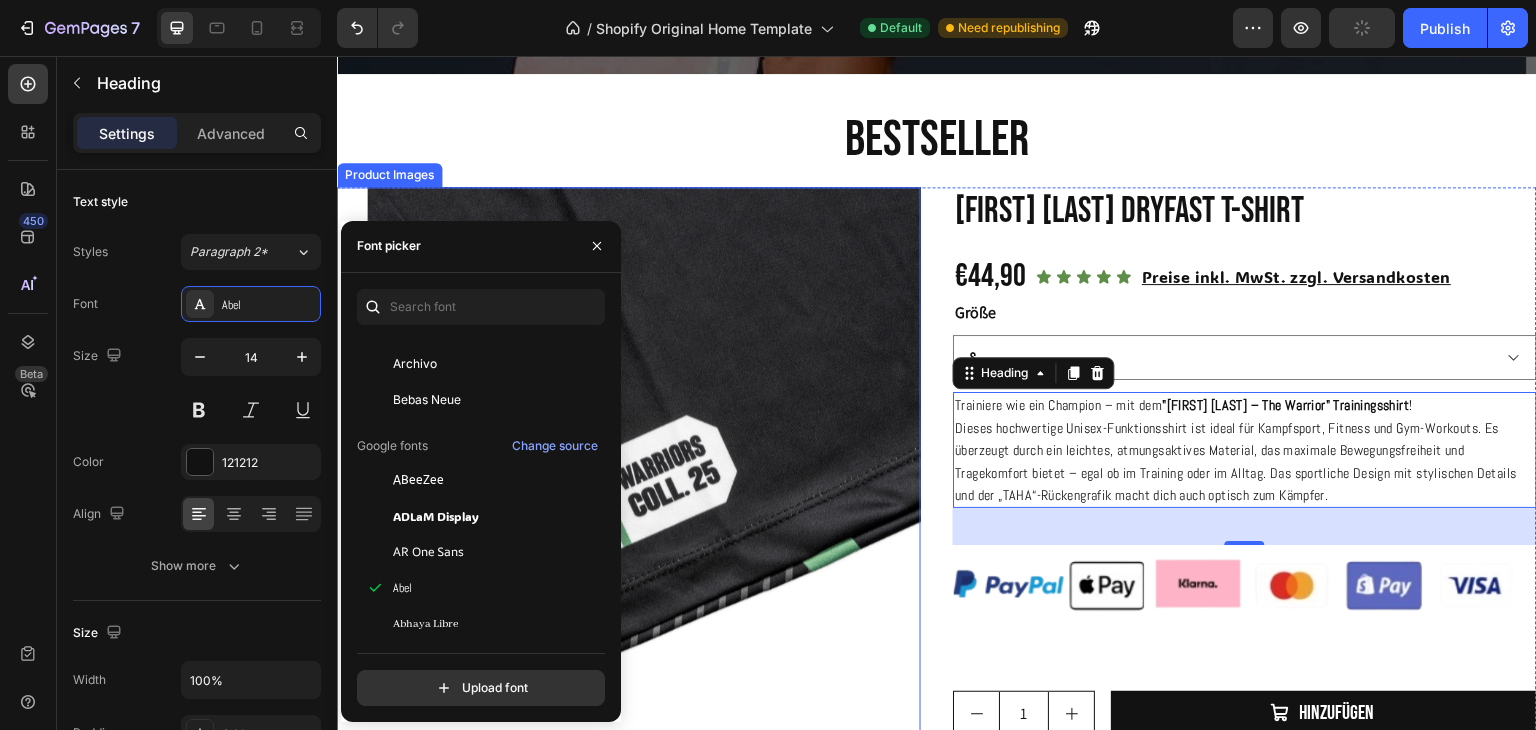 scroll, scrollTop: 624, scrollLeft: 0, axis: vertical 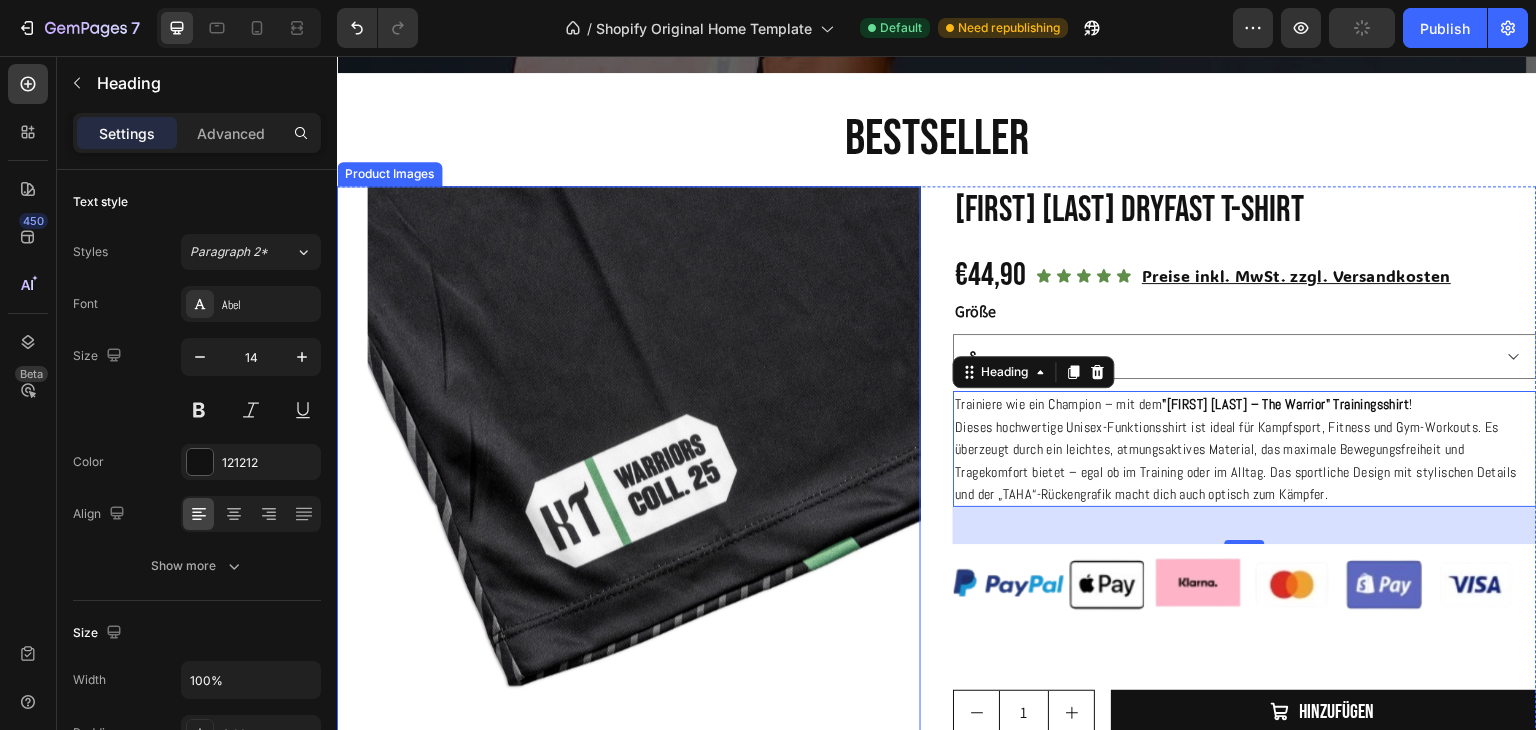 click at bounding box center (659, 478) 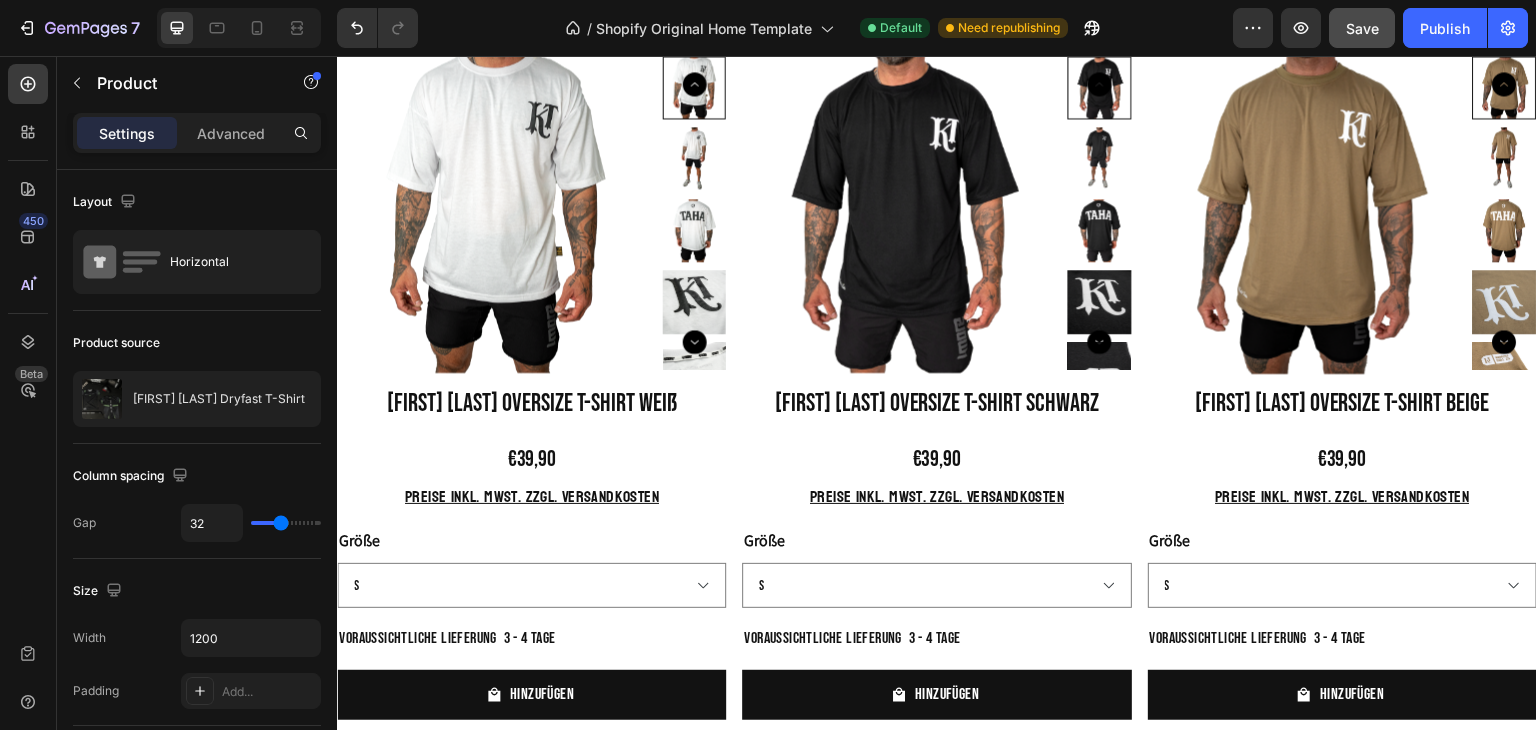 scroll, scrollTop: 1855, scrollLeft: 0, axis: vertical 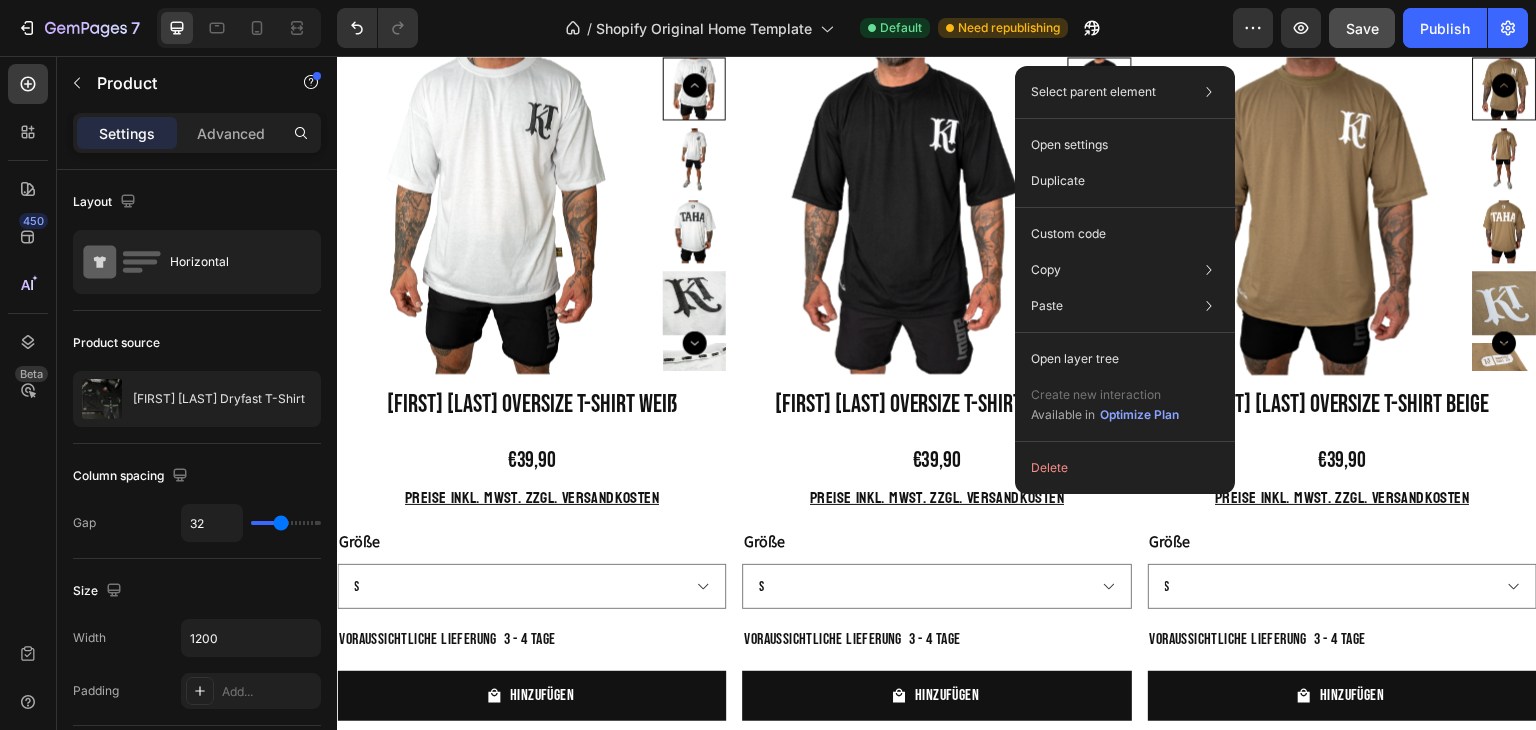 click on "Delete" 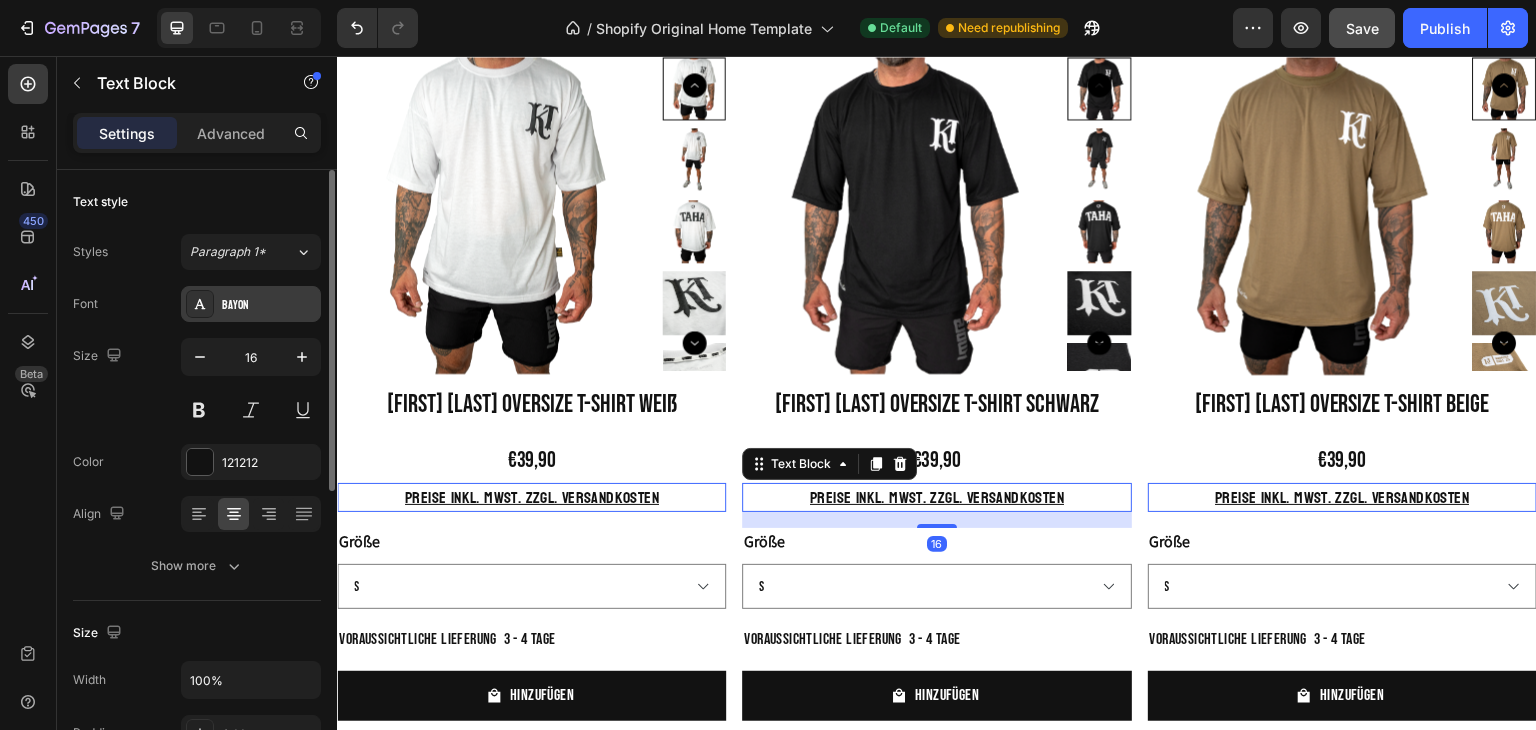 click on "Bayon" at bounding box center [251, 304] 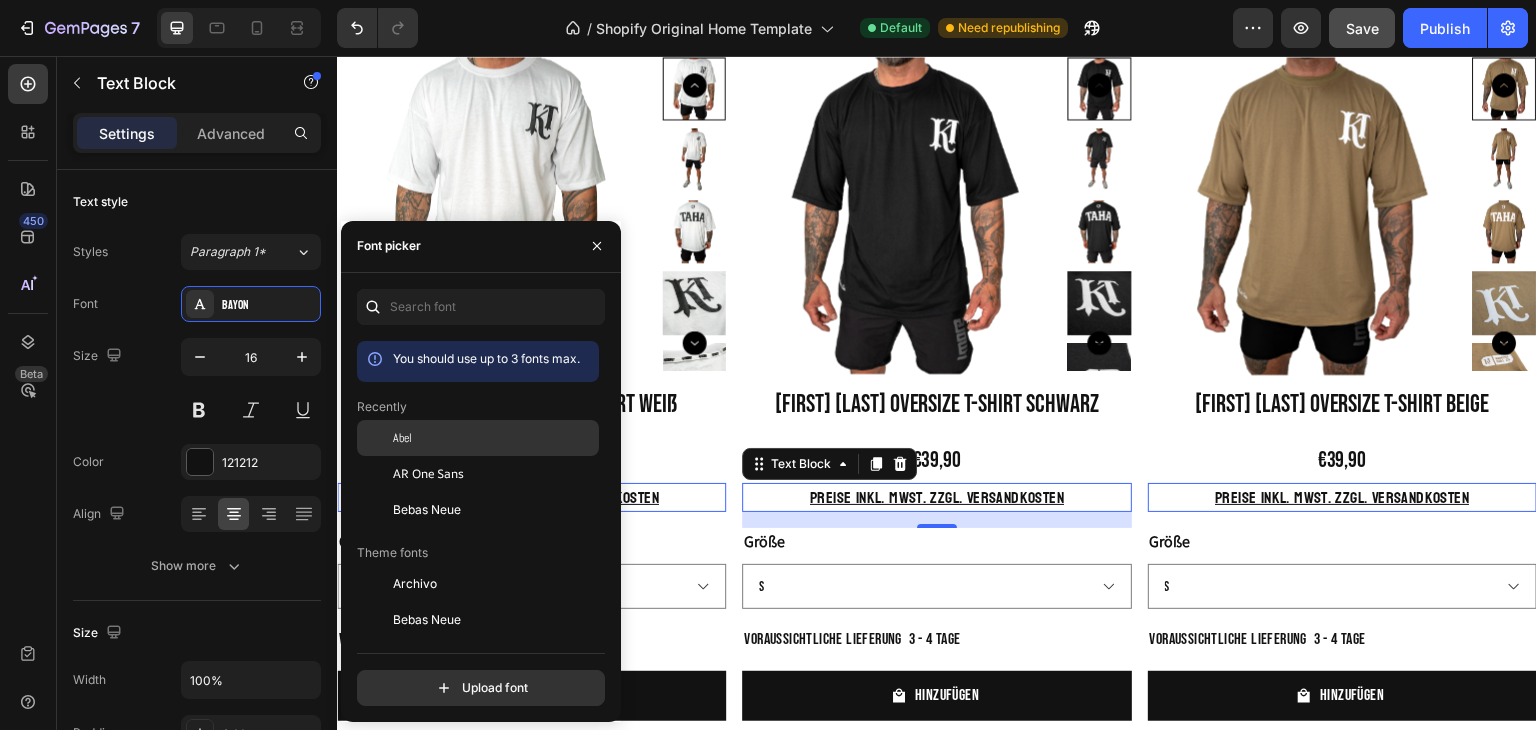 click on "Abel" at bounding box center (494, 438) 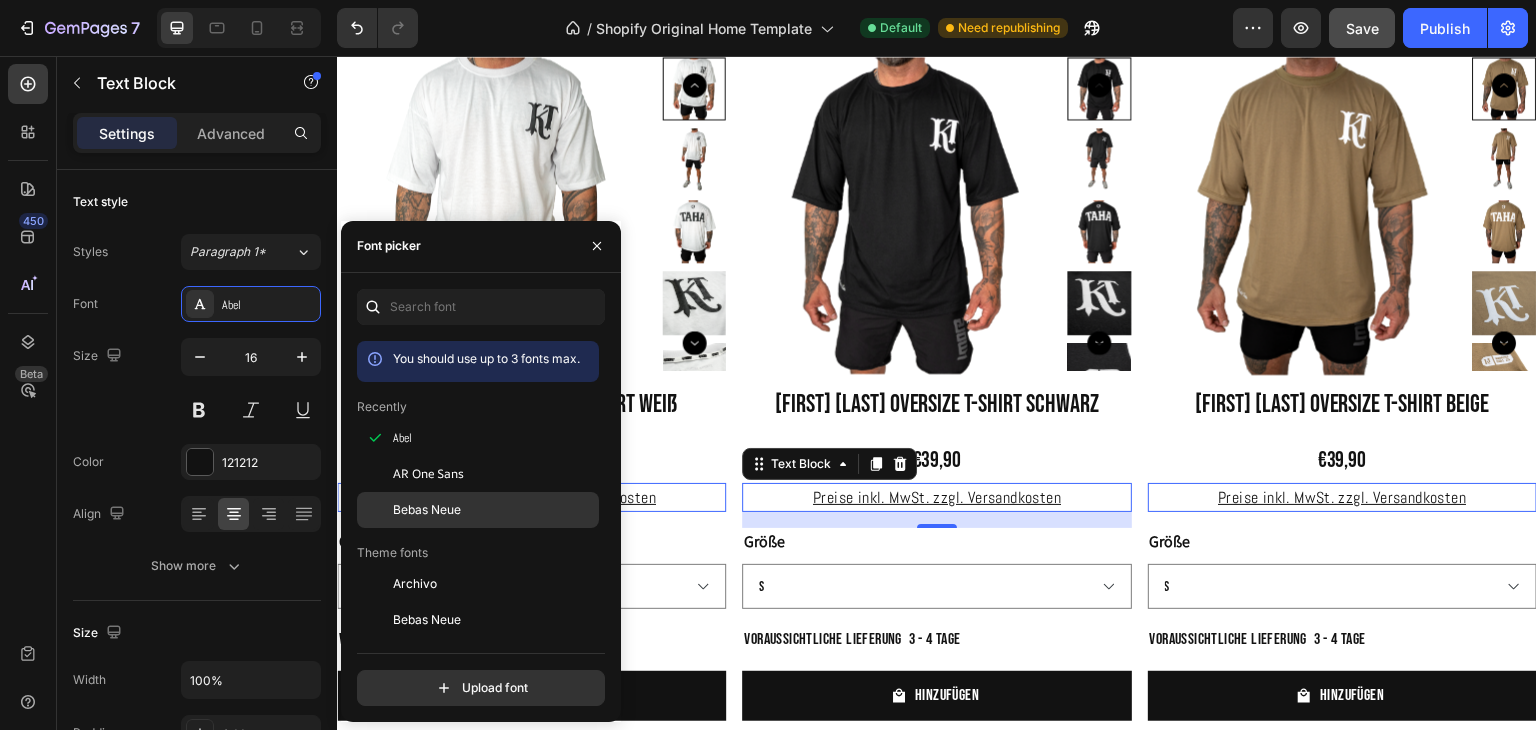 click on "Bebas Neue" at bounding box center (427, 510) 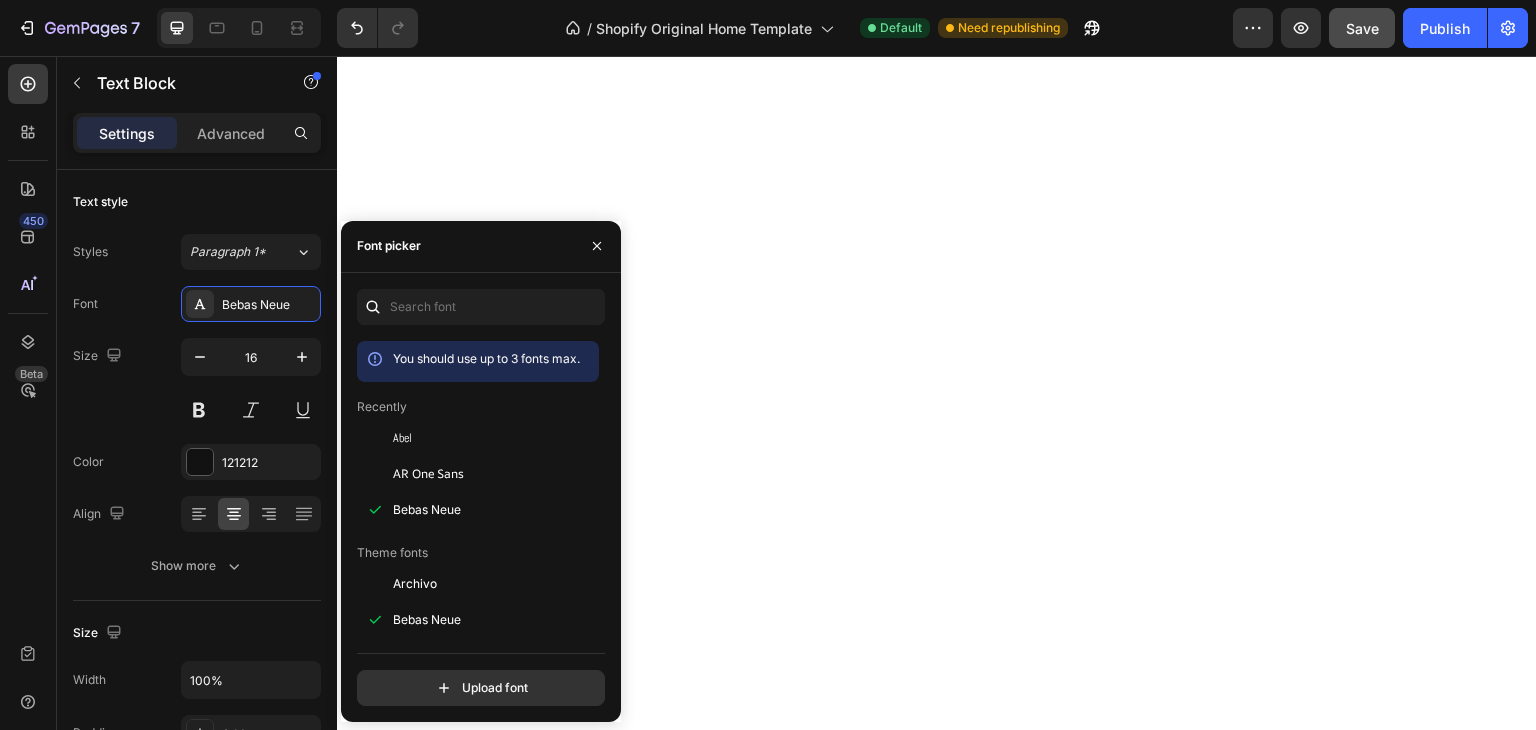 scroll, scrollTop: 696, scrollLeft: 0, axis: vertical 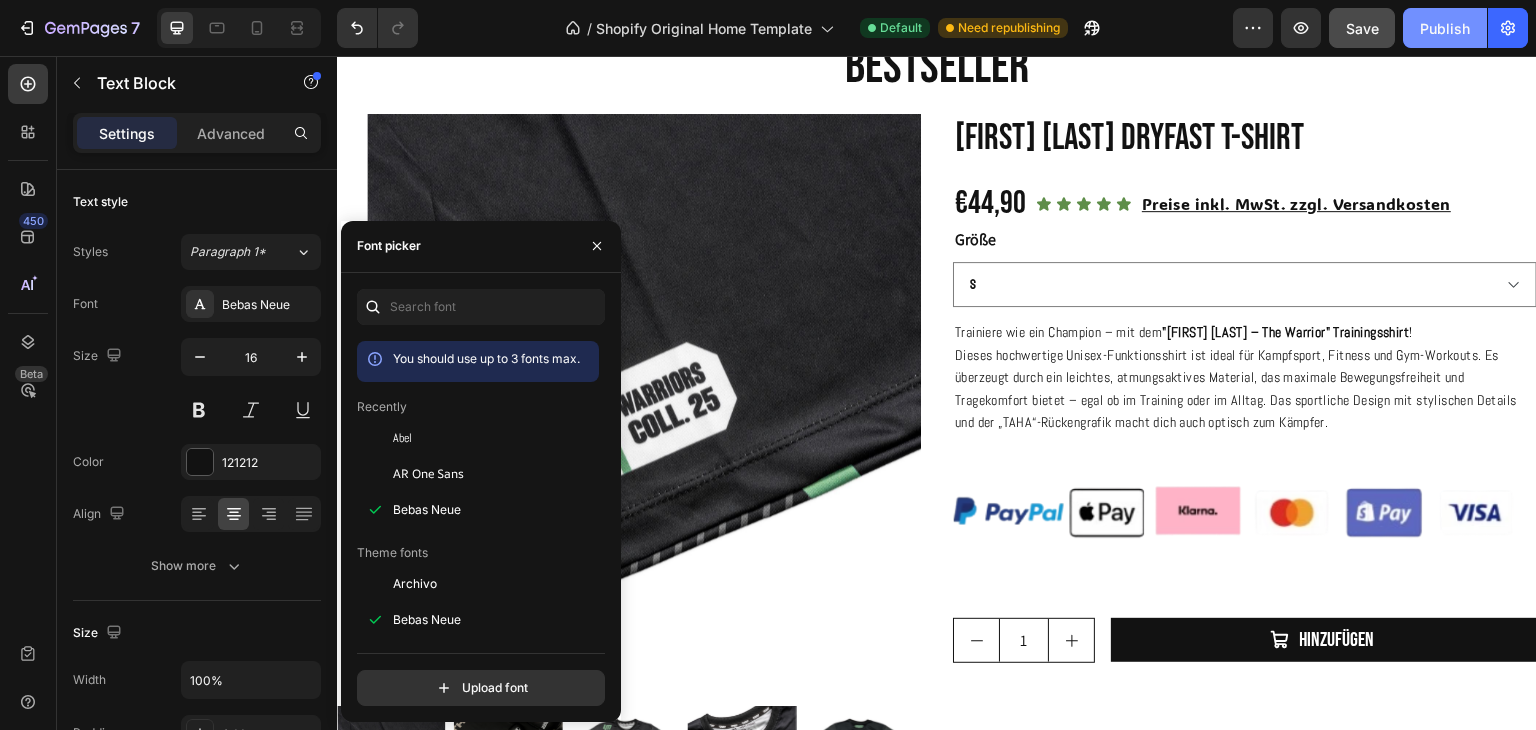 click on "Publish" at bounding box center [1445, 28] 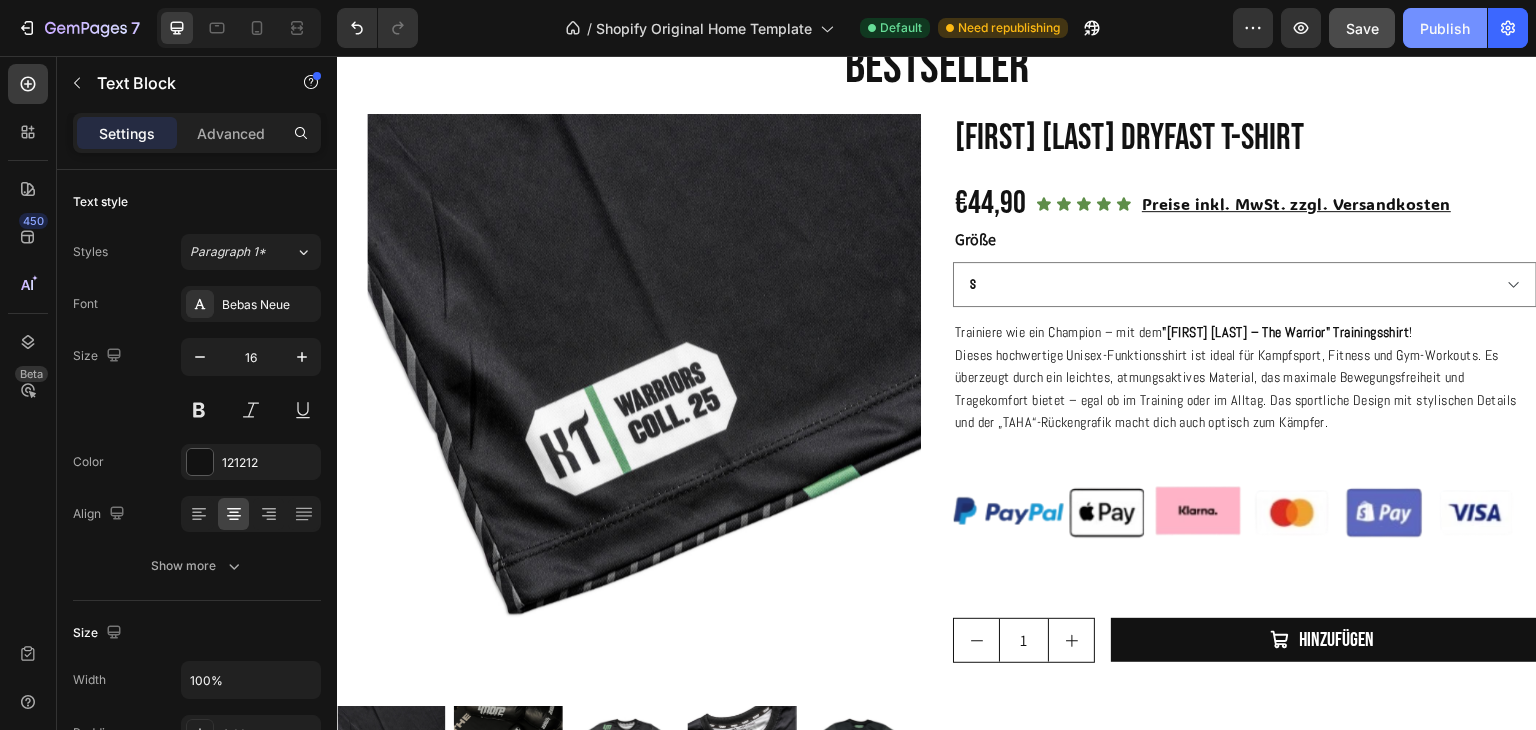 click on "Publish" at bounding box center [1445, 28] 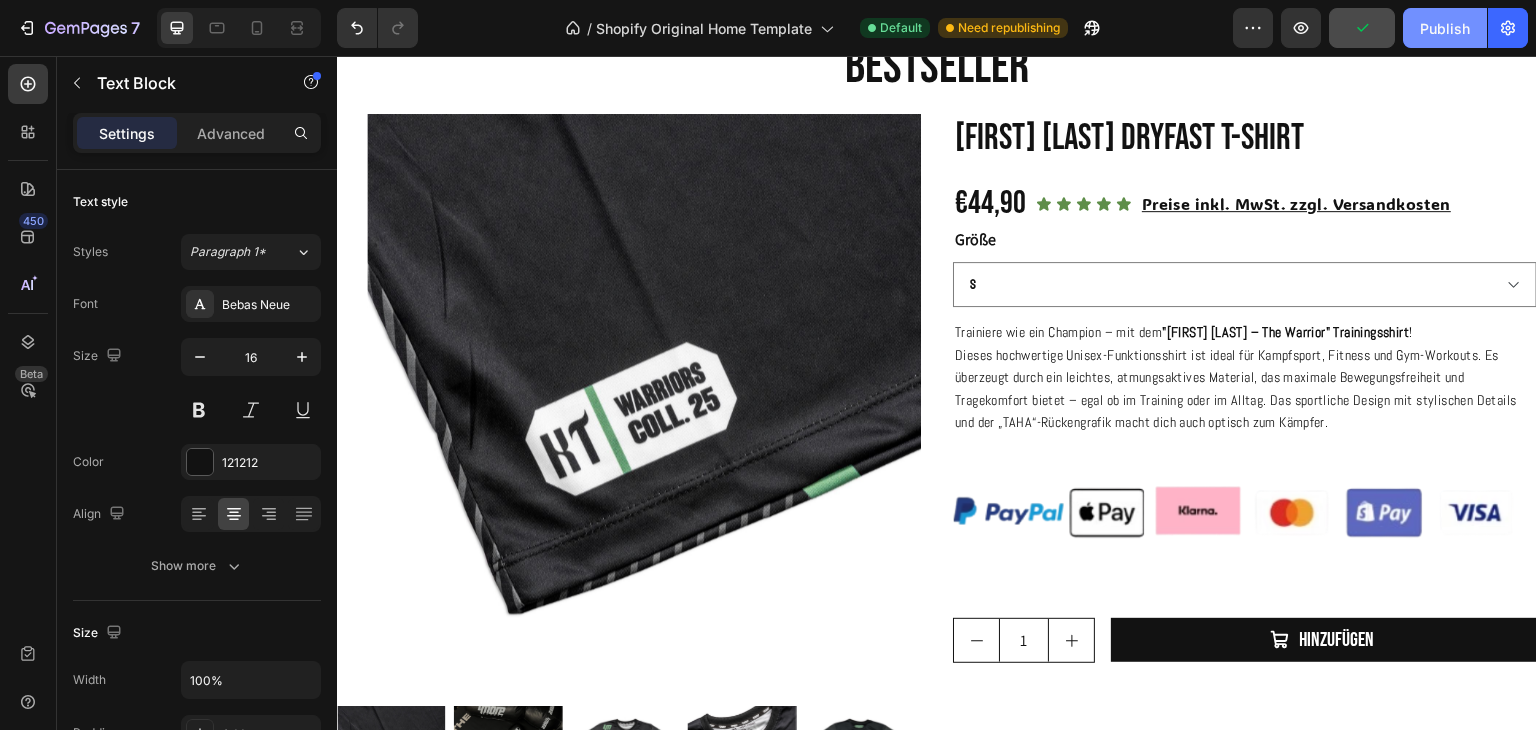 click on "Publish" at bounding box center [1445, 28] 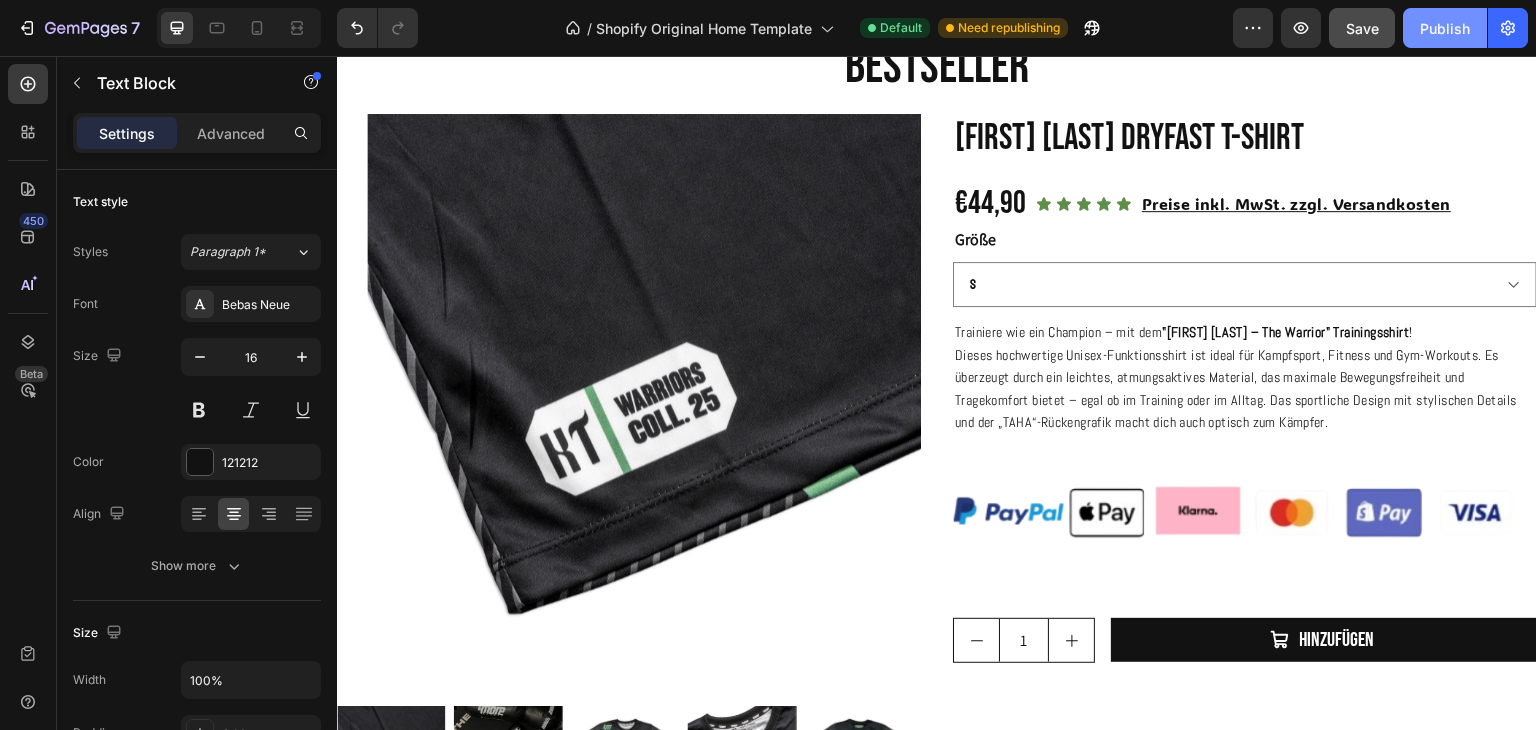 click on "Publish" at bounding box center [1445, 28] 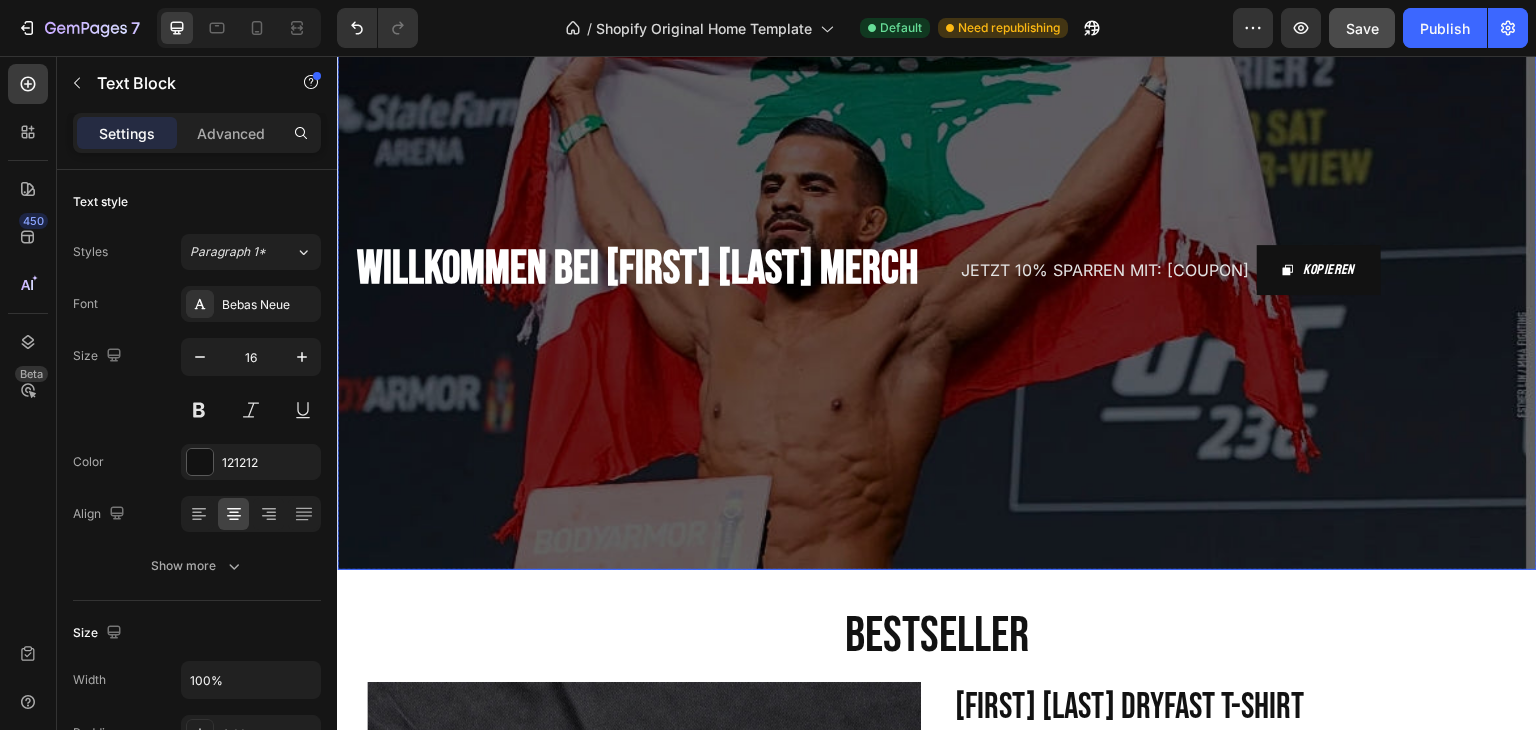 scroll, scrollTop: 0, scrollLeft: 0, axis: both 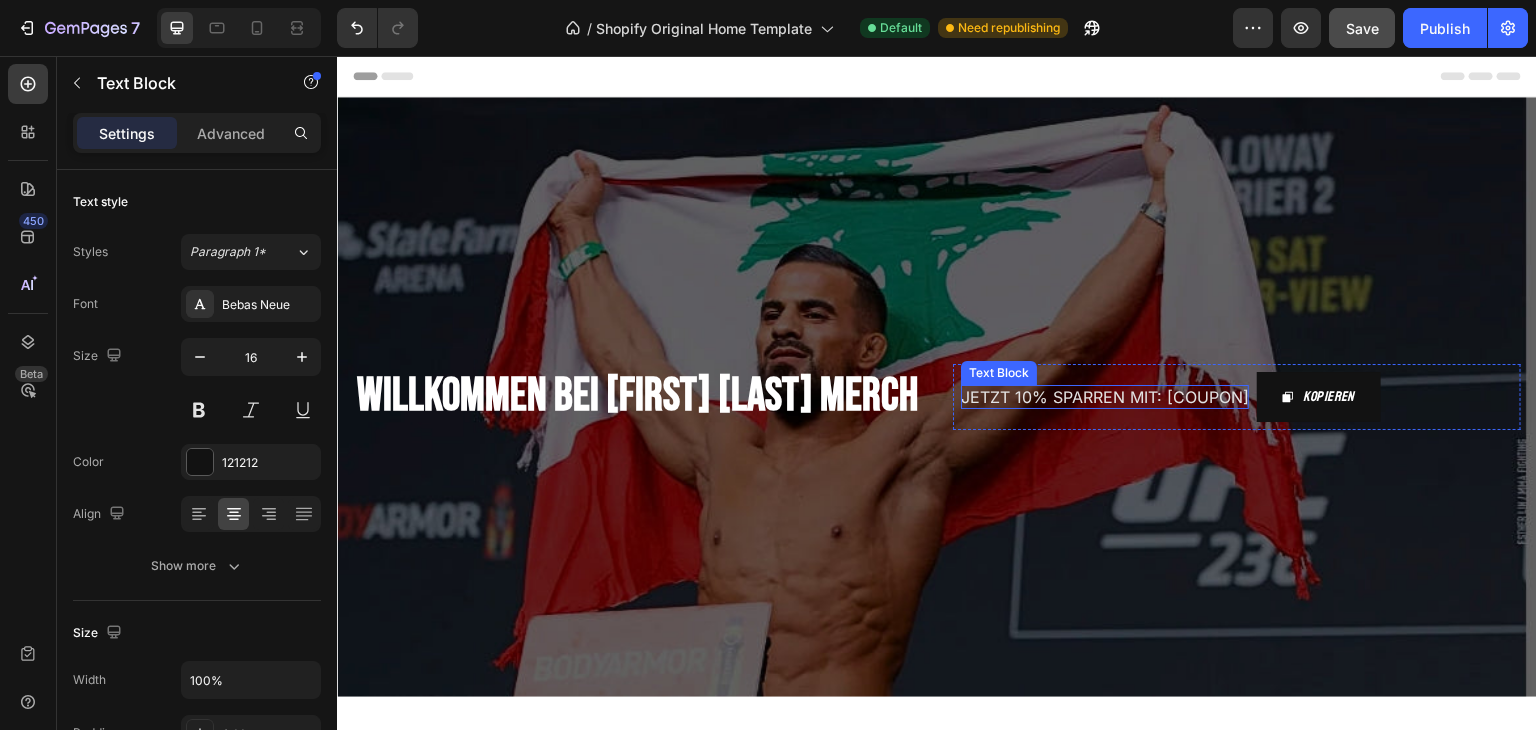 click on "JETZT 10% SPARREN MIT: [COUPON]" at bounding box center [1105, 397] 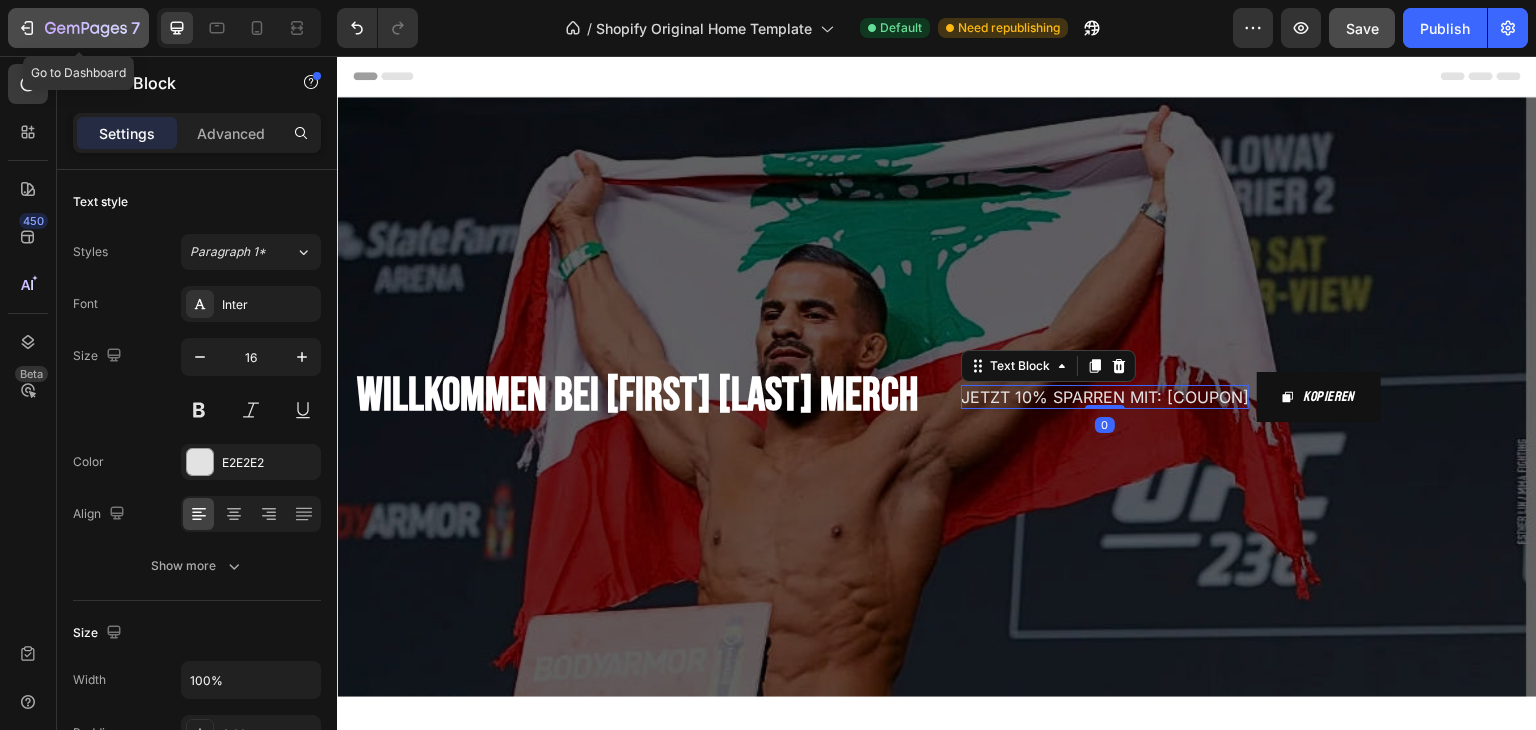 click 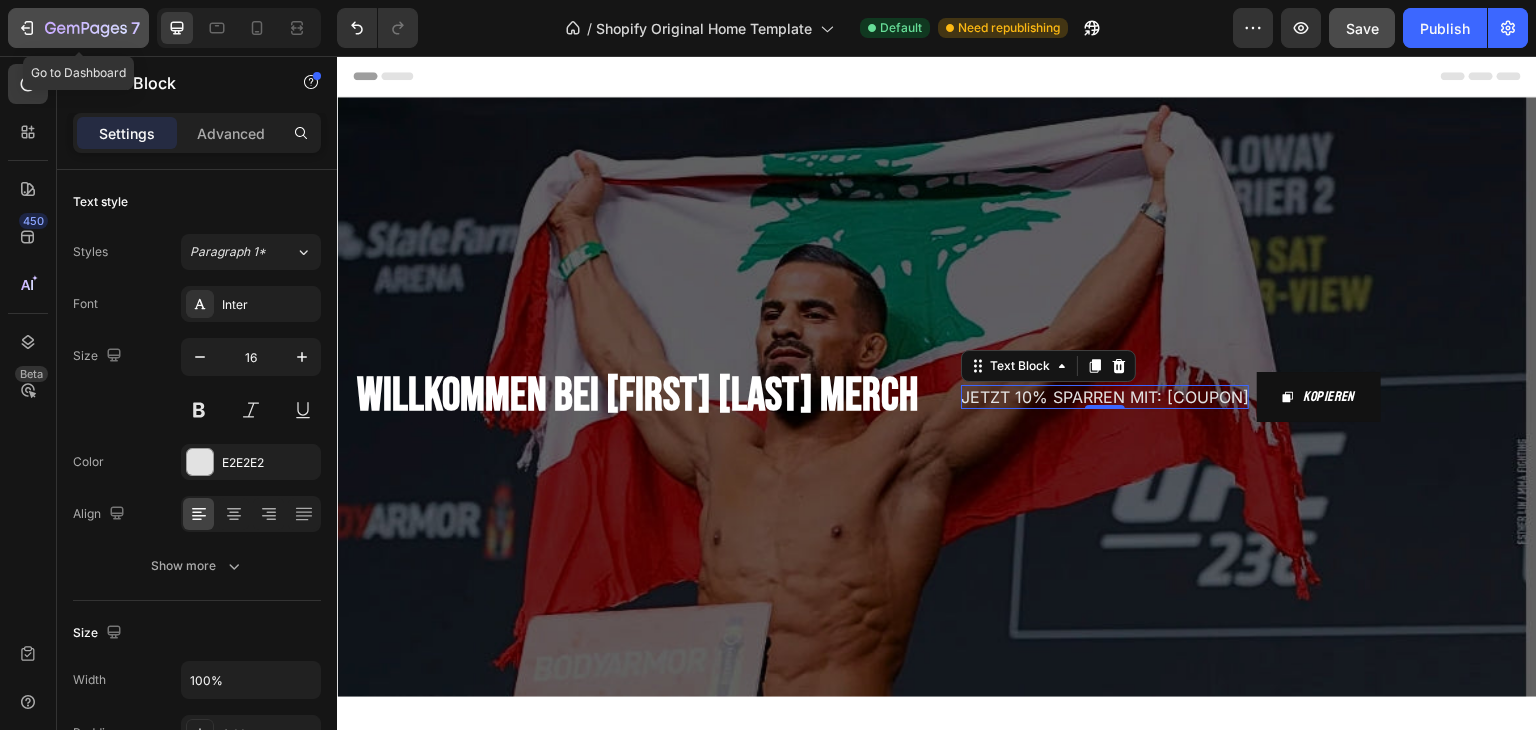 click 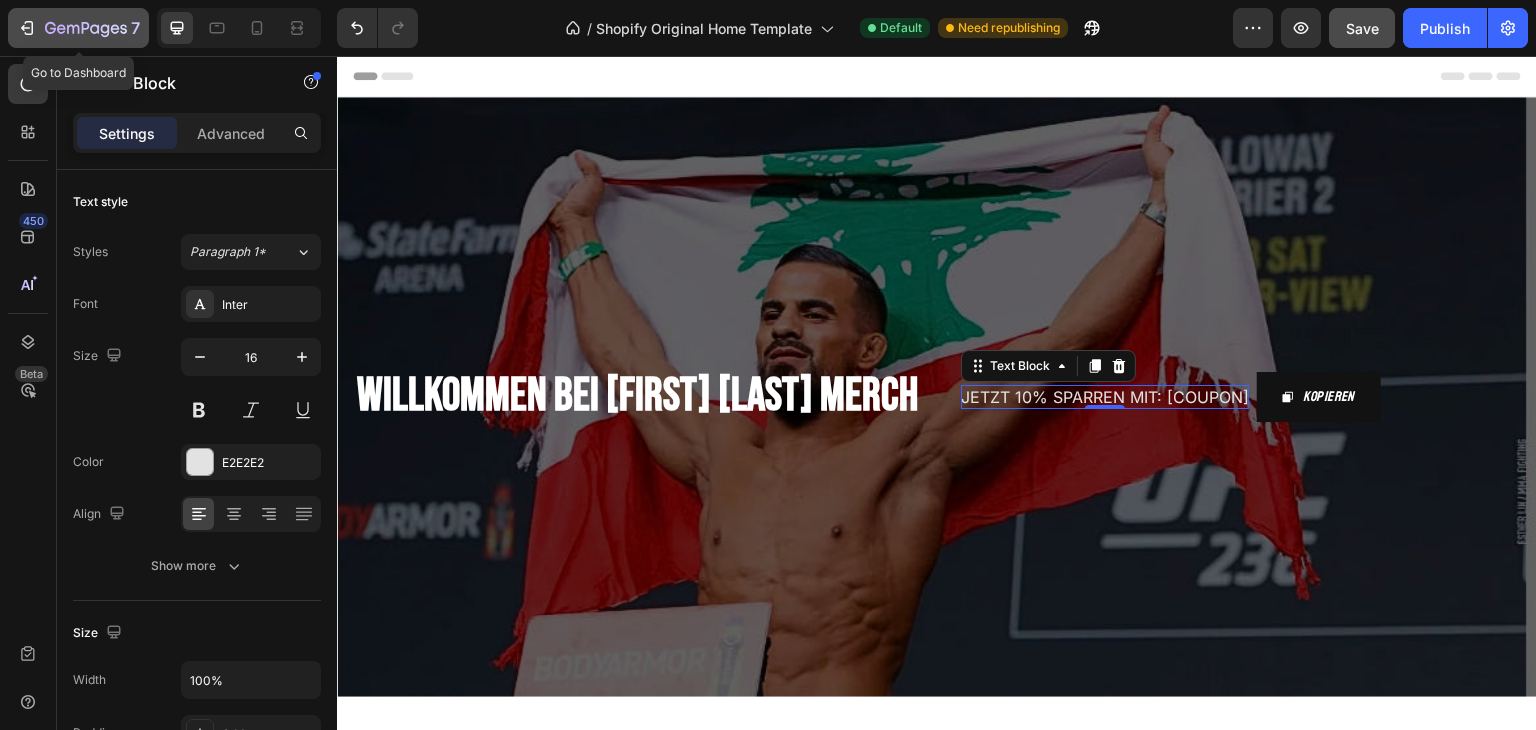 click on "7" at bounding box center [78, 28] 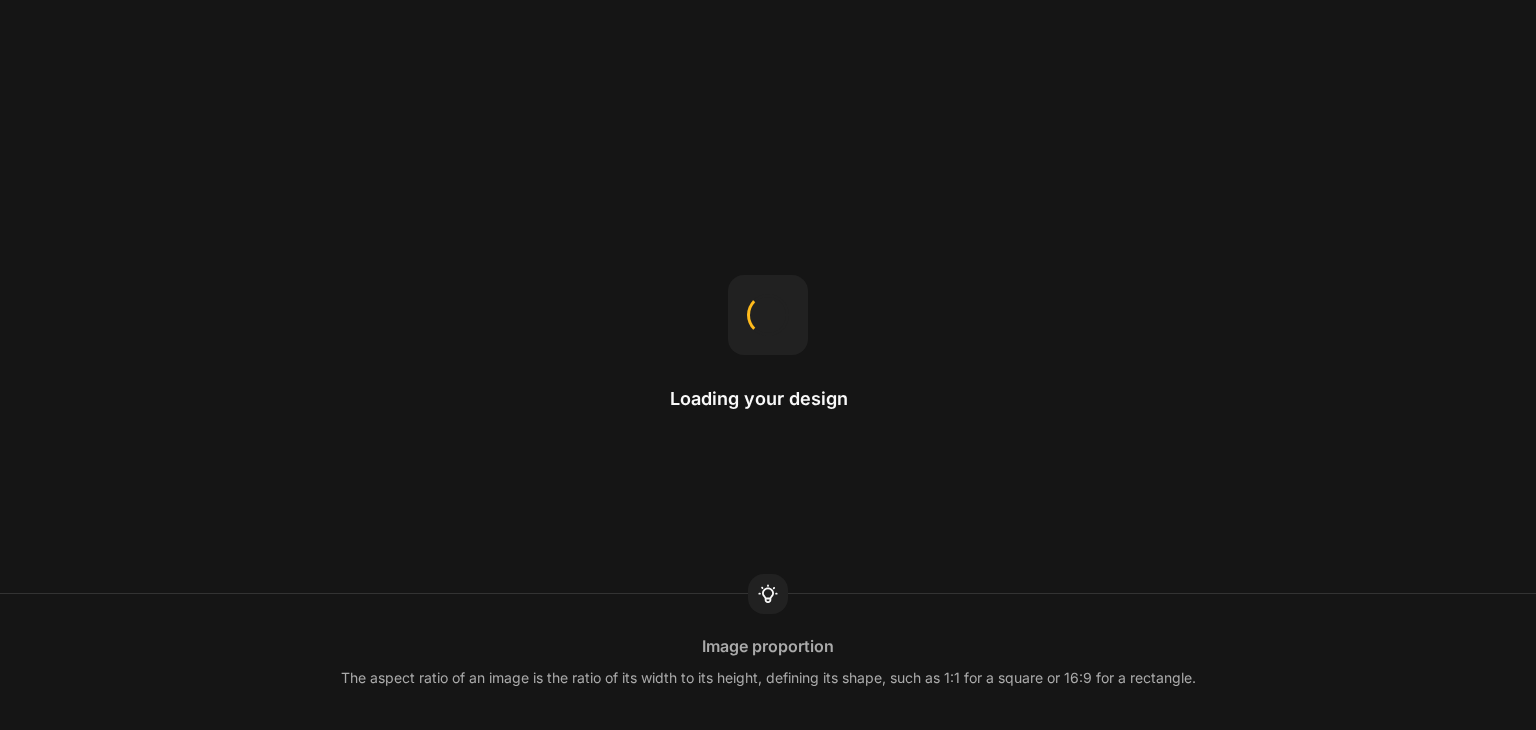 scroll, scrollTop: 0, scrollLeft: 0, axis: both 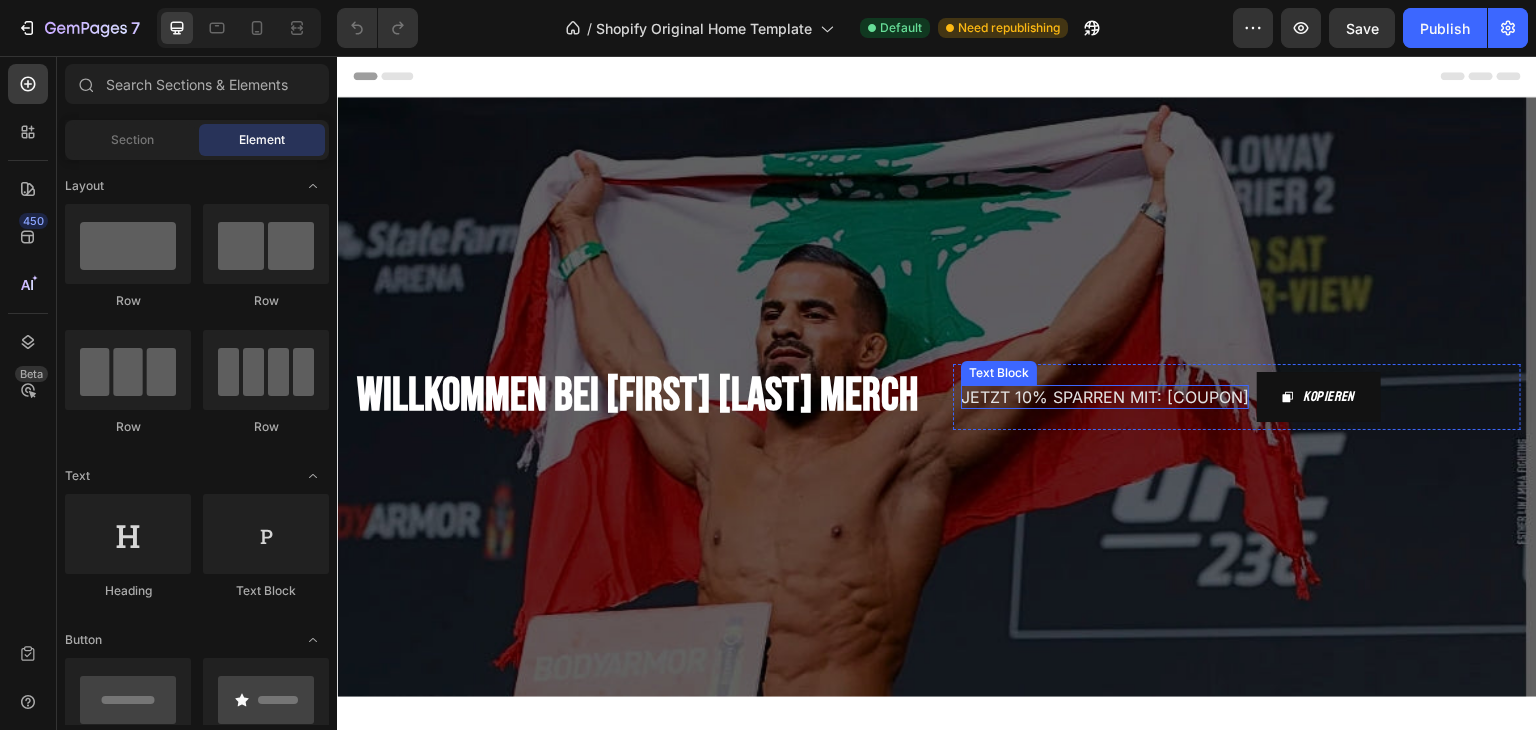 click on "JETZT 10% SPARREN MIT: [COUPON]" at bounding box center (1105, 397) 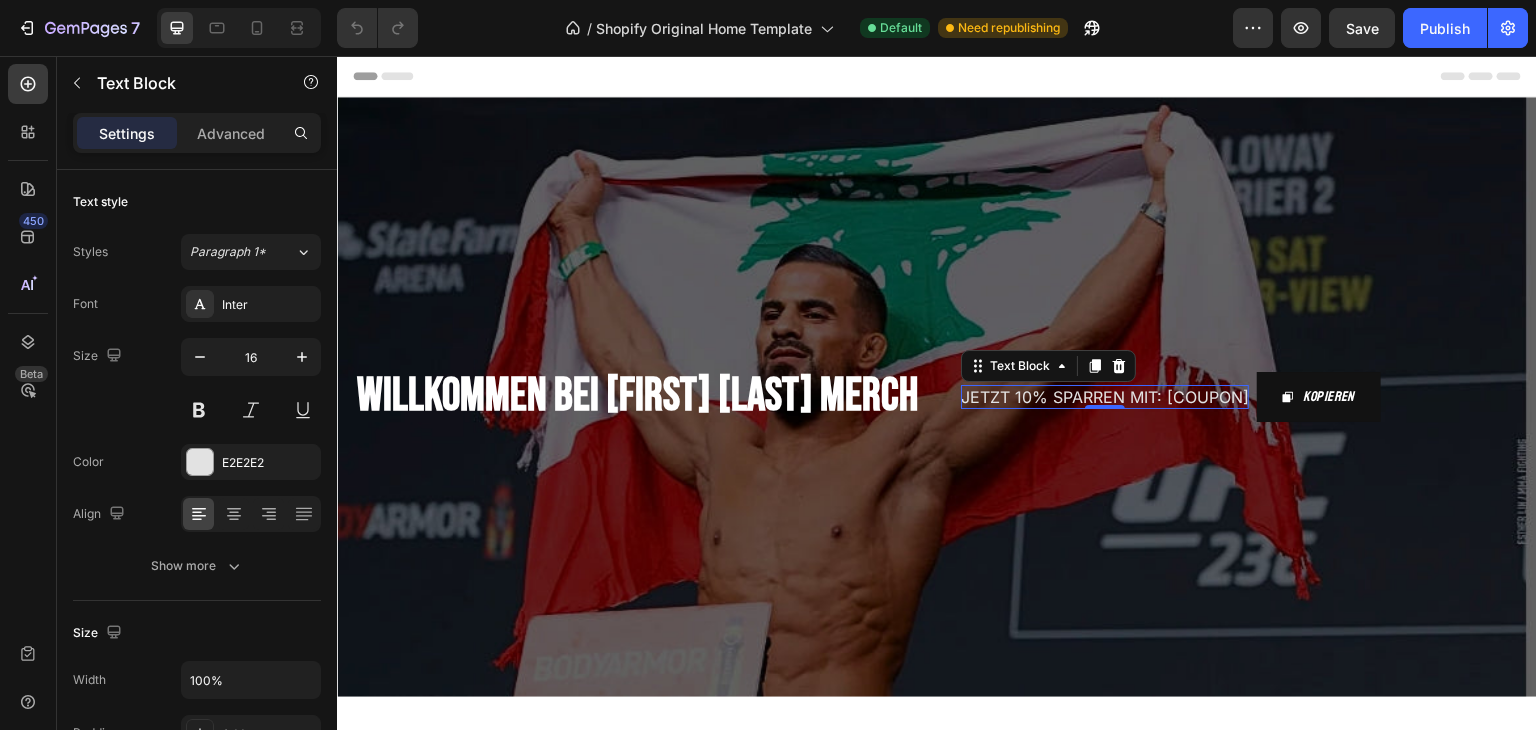 click on "JETZT 10% SPARREN MIT: [COUPON]" at bounding box center (1105, 397) 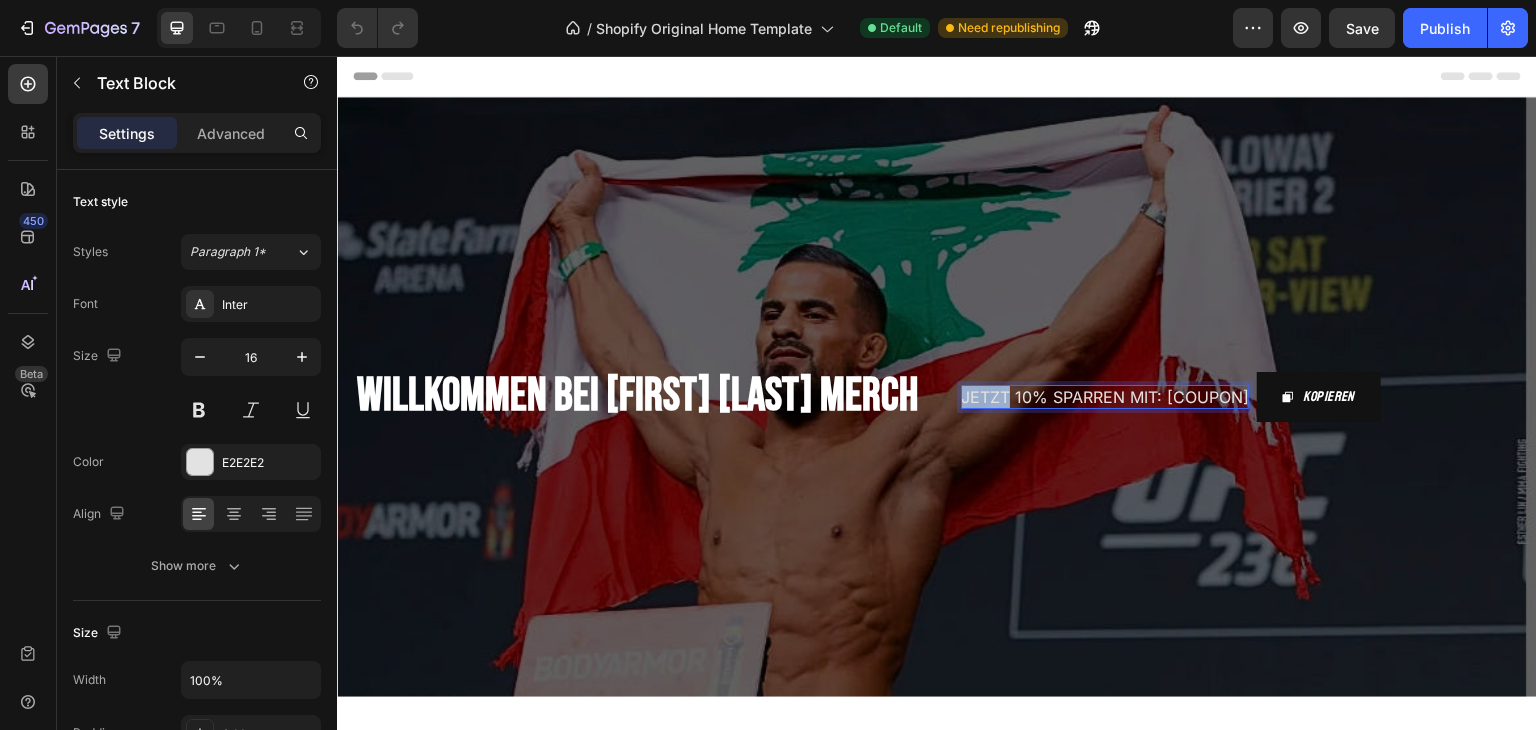 click on "JETZT 10% SPARREN MIT: [COUPON]" at bounding box center (1105, 397) 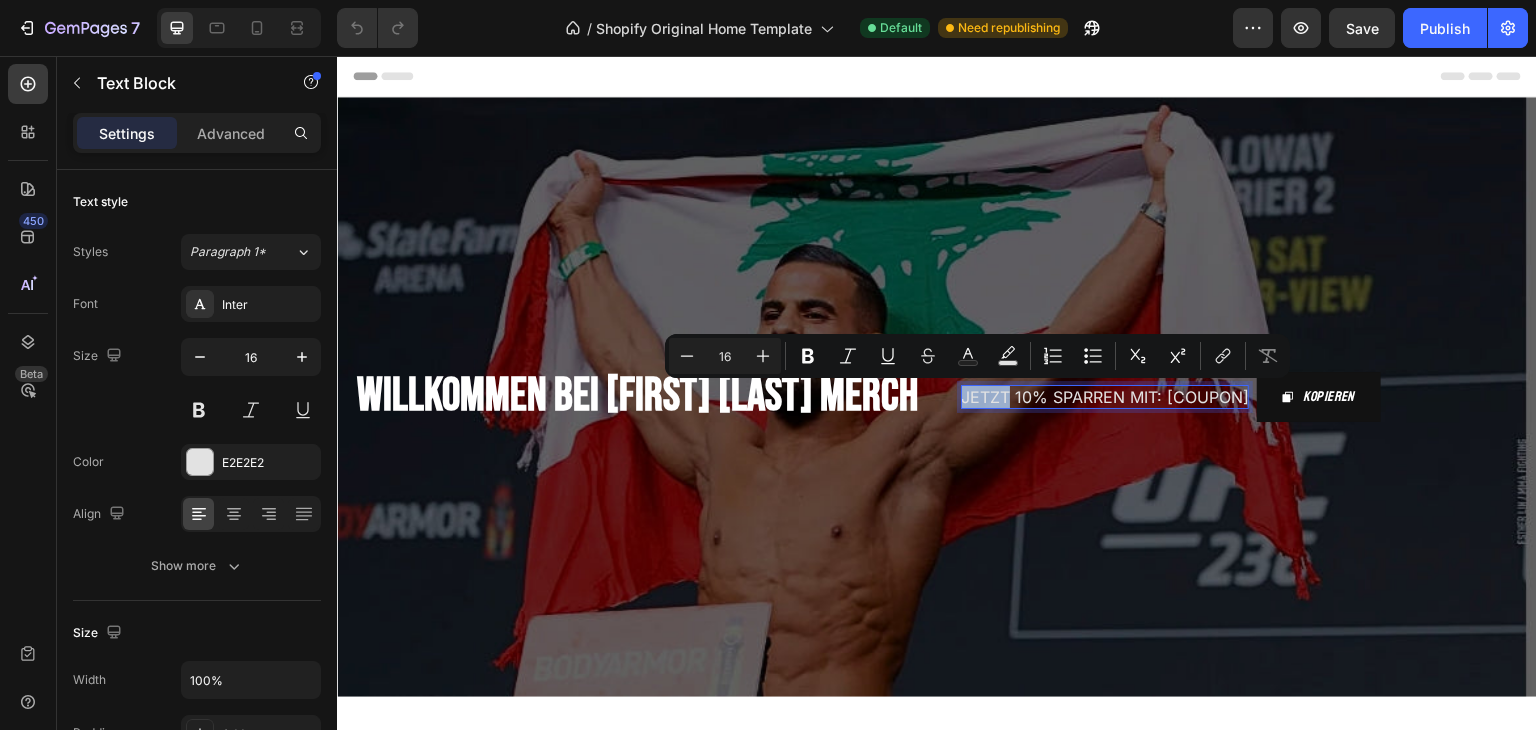 scroll, scrollTop: 0, scrollLeft: 0, axis: both 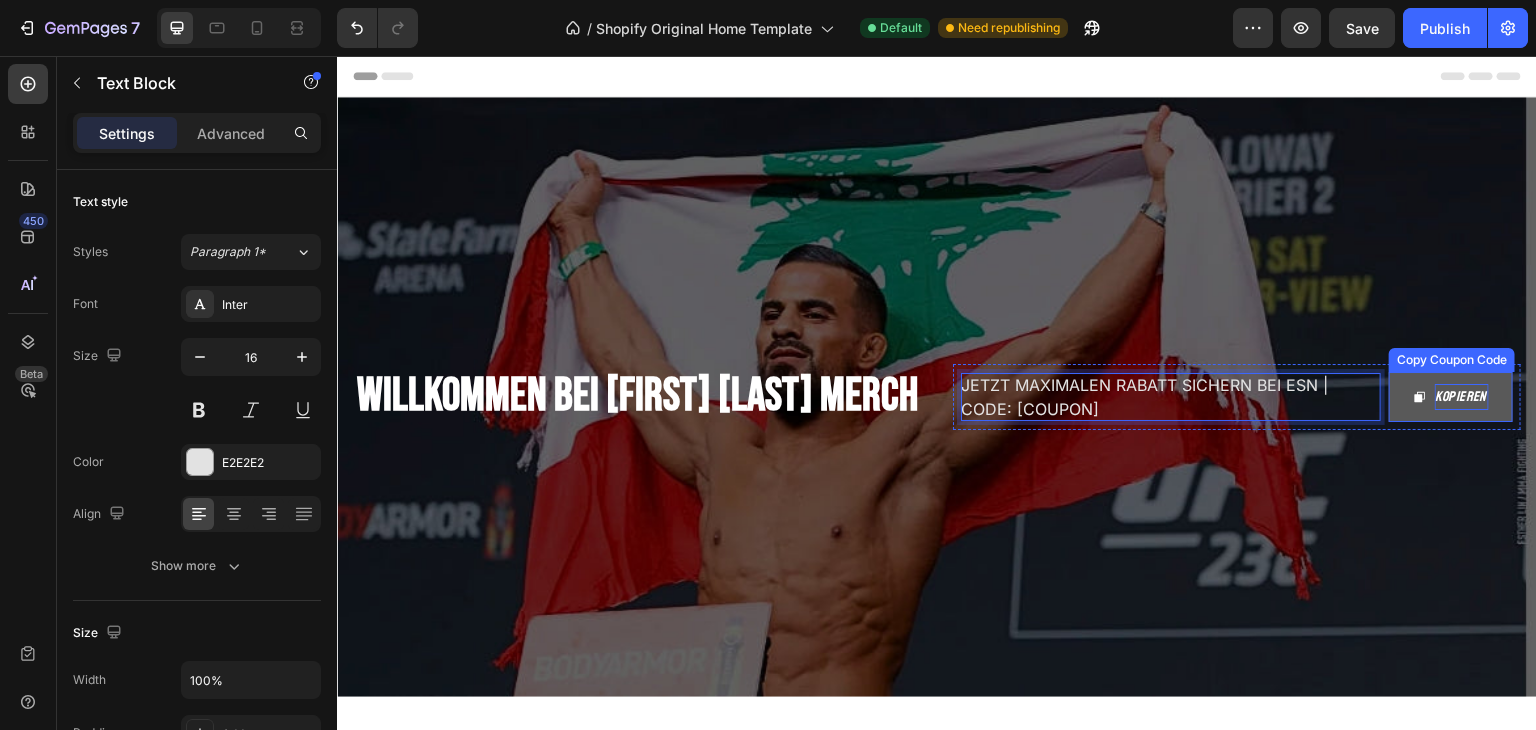 click on "Kopieren" at bounding box center (1462, 396) 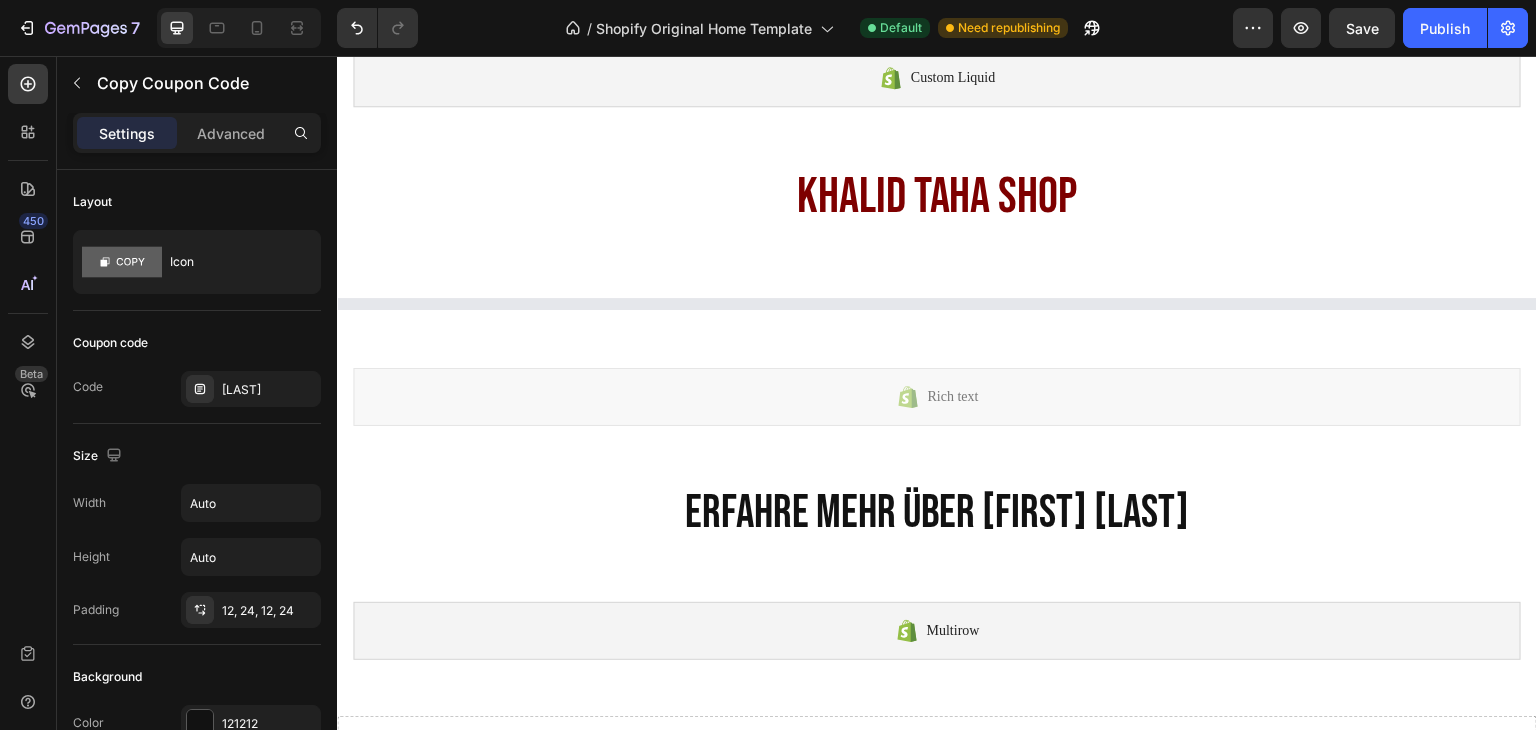 scroll, scrollTop: 1788, scrollLeft: 0, axis: vertical 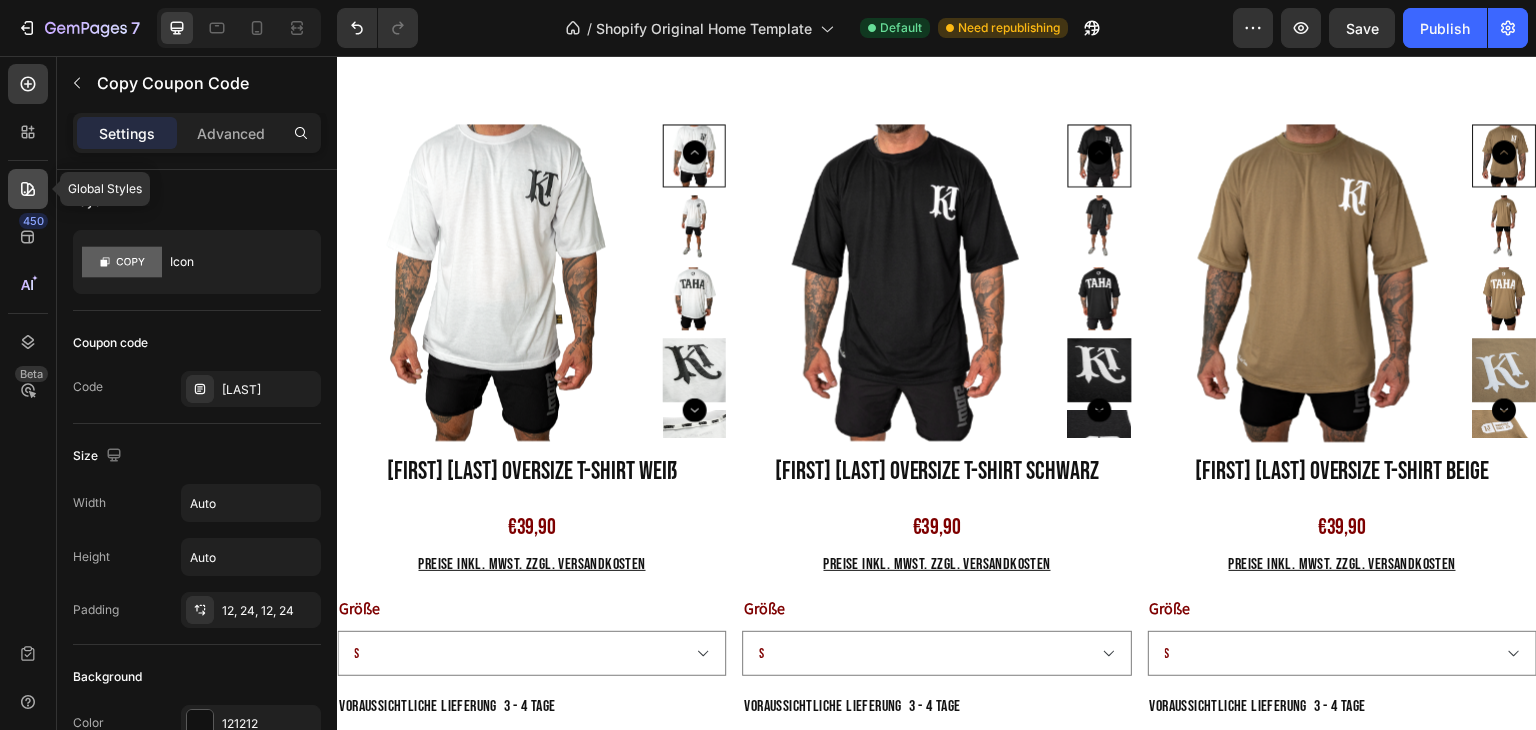 click 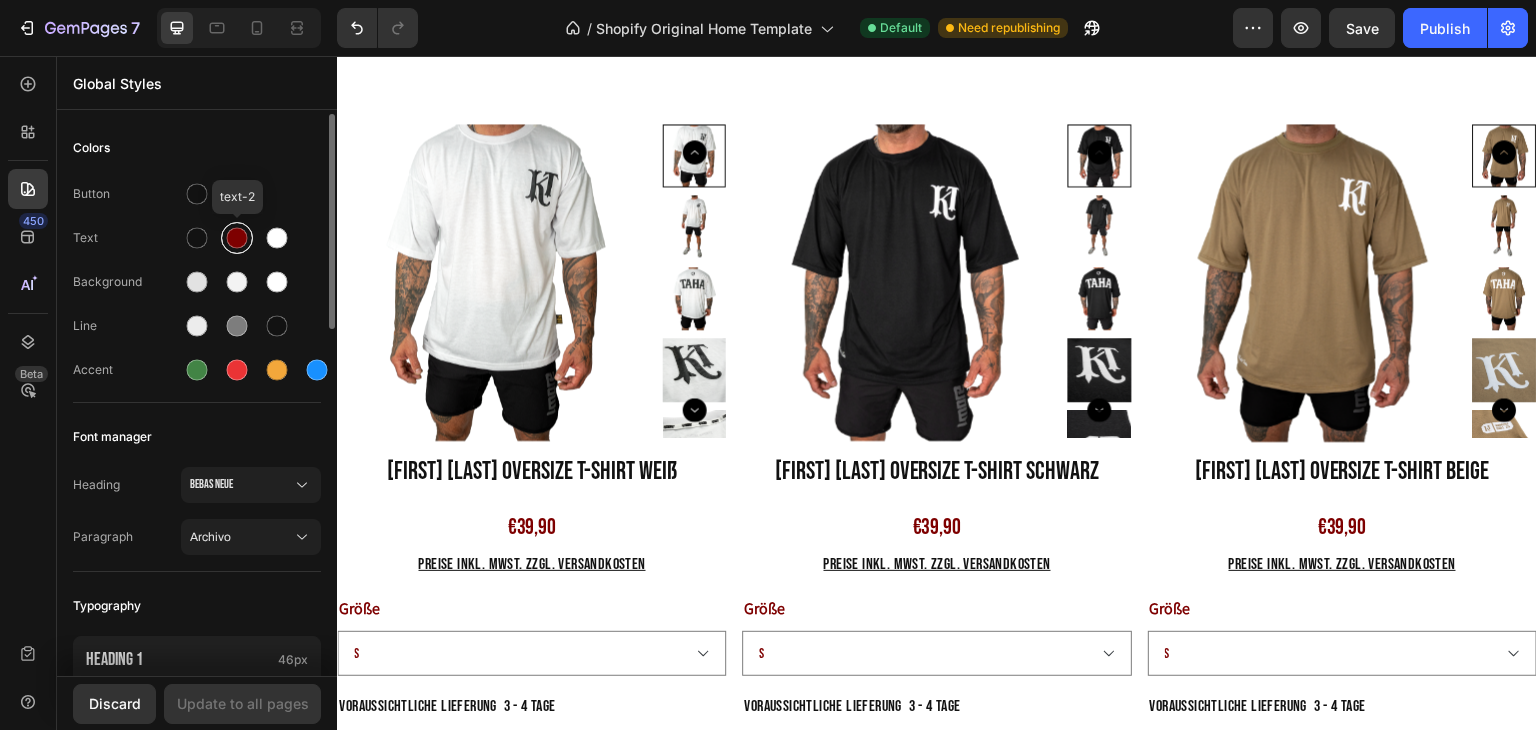 click at bounding box center (237, 238) 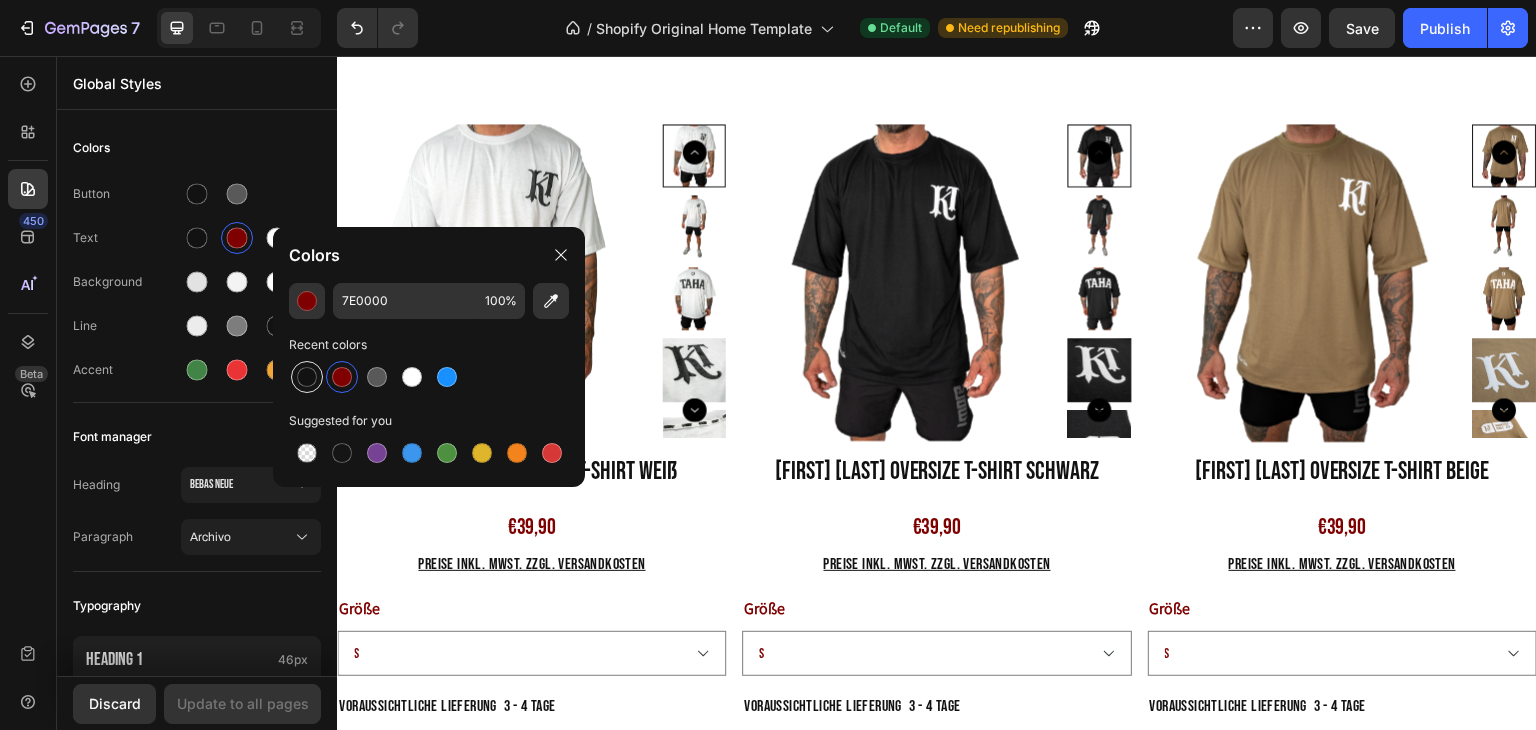 click at bounding box center (307, 377) 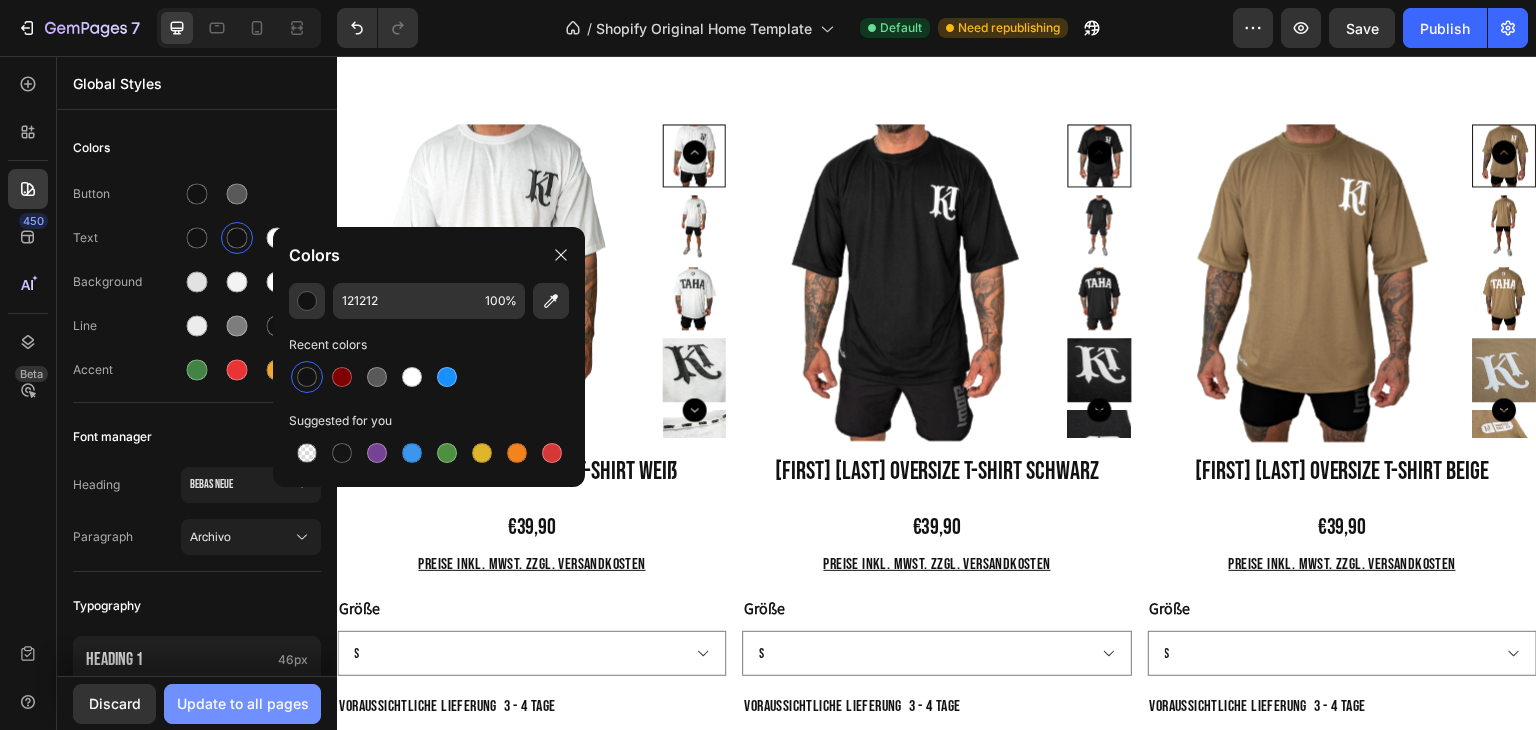 click on "Update to all pages" at bounding box center (243, 703) 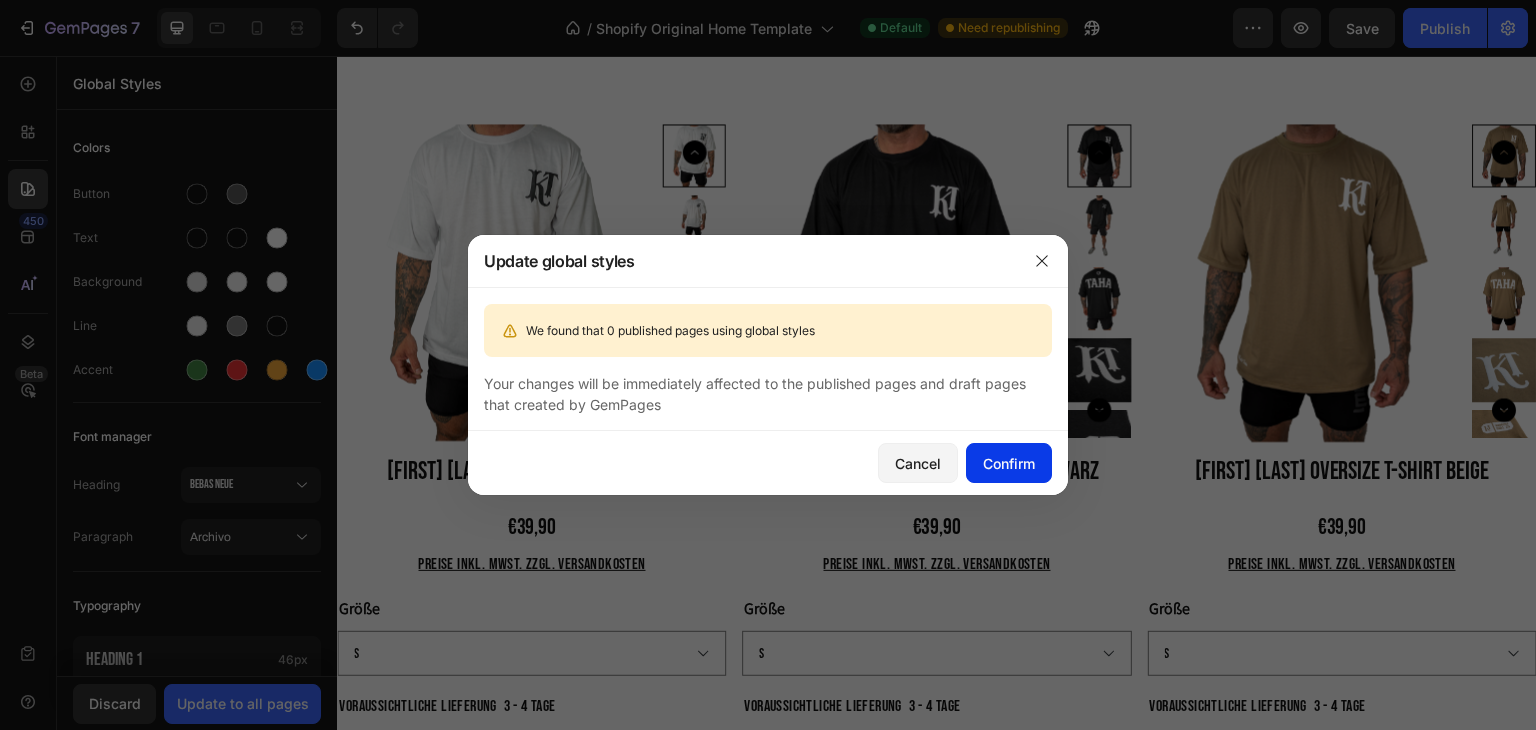 click on "Confirm" 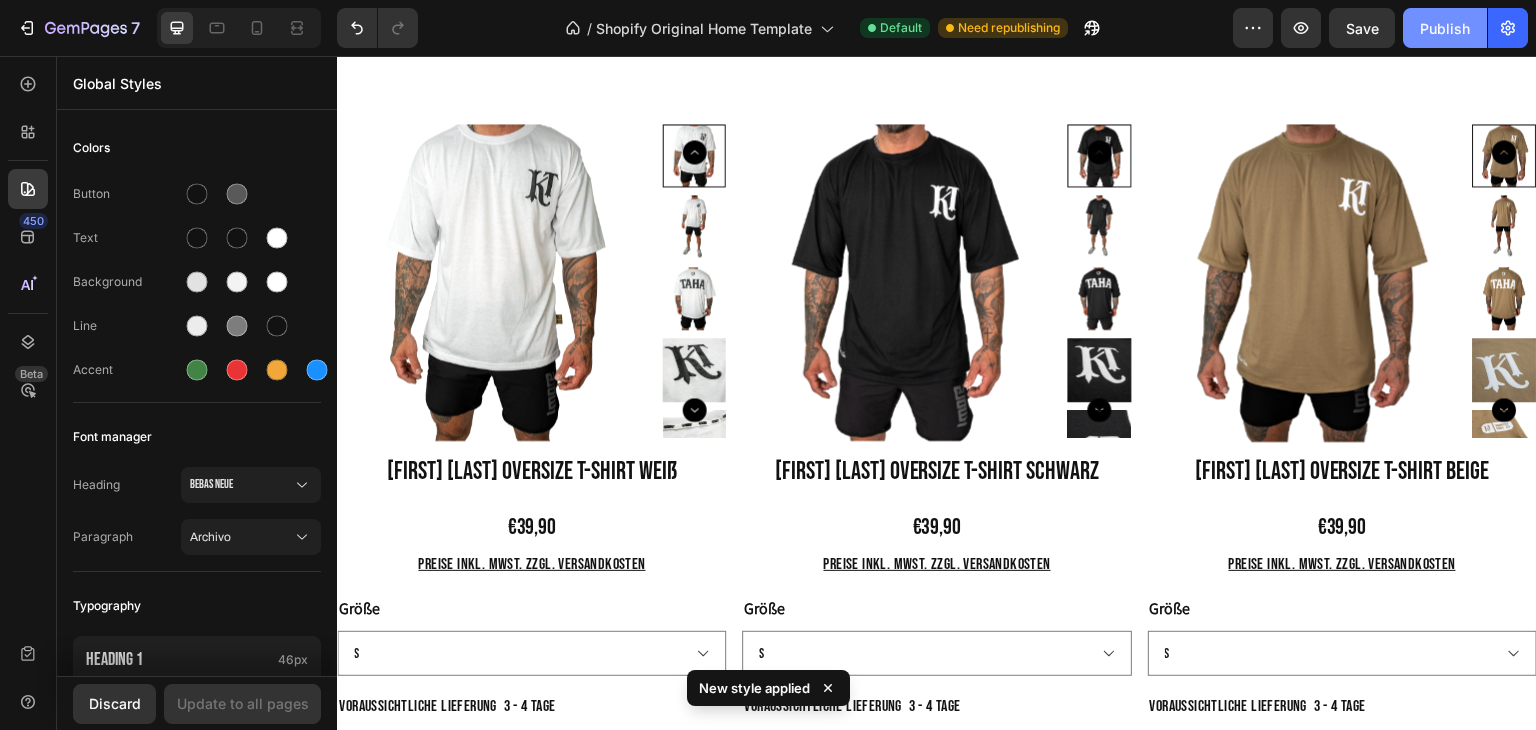 click on "Publish" 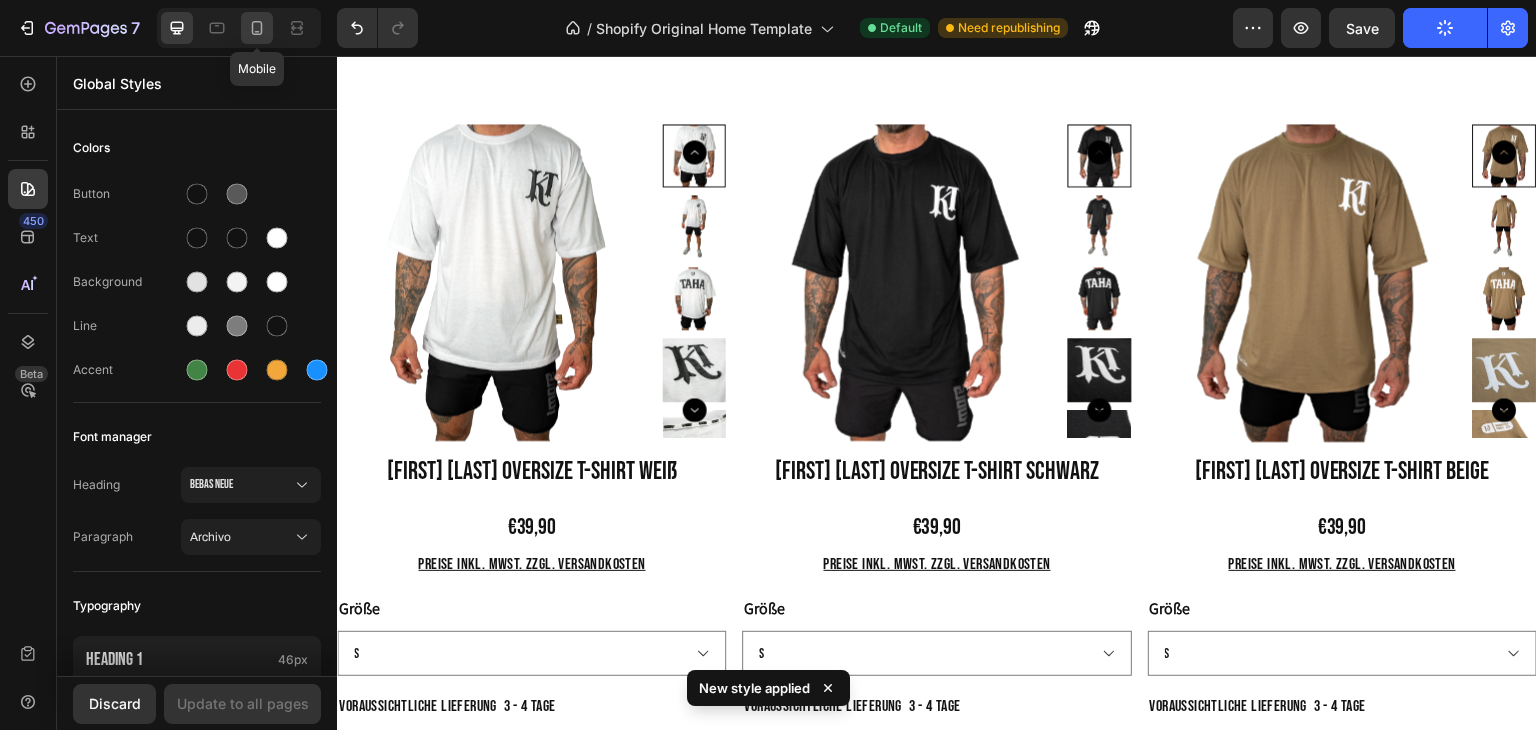 click 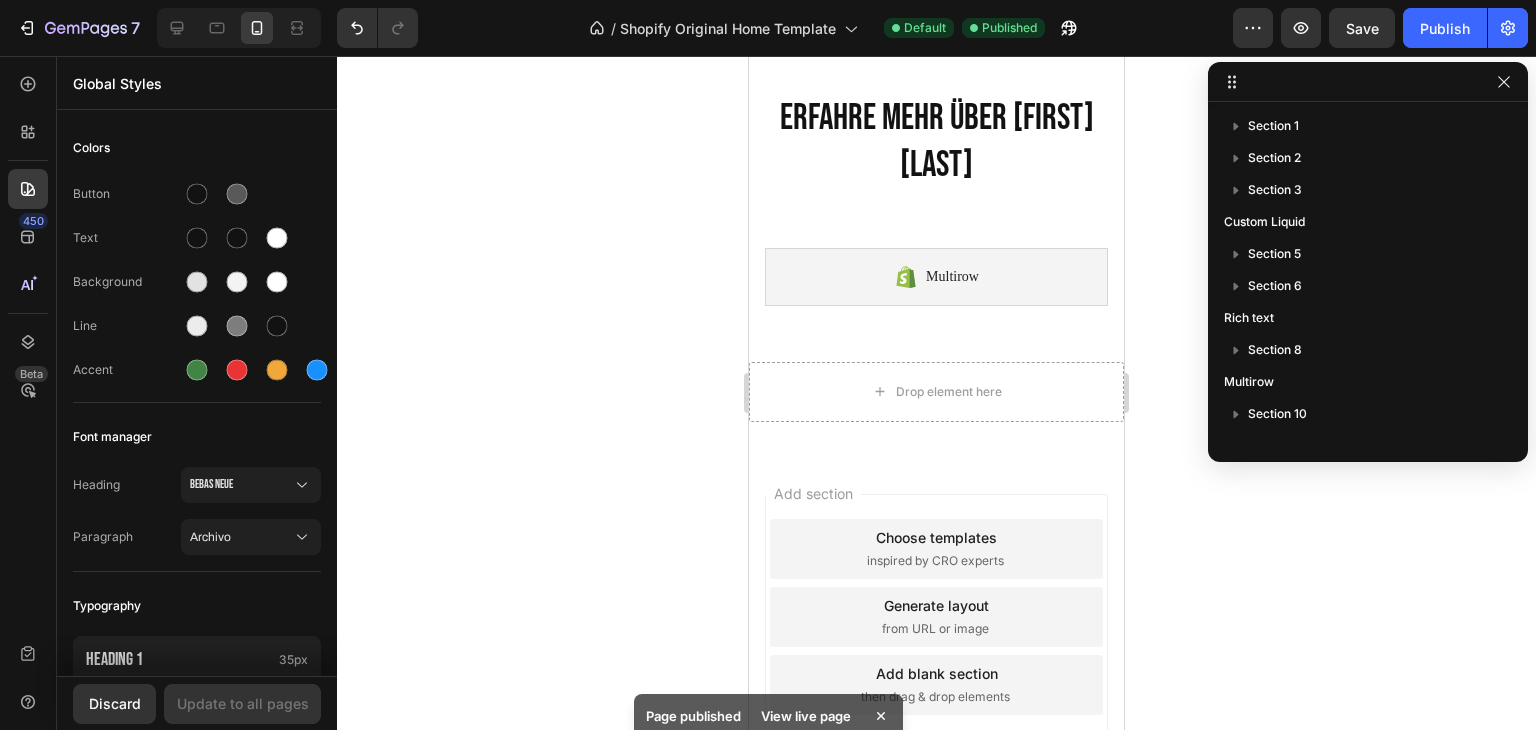 scroll, scrollTop: 3560, scrollLeft: 0, axis: vertical 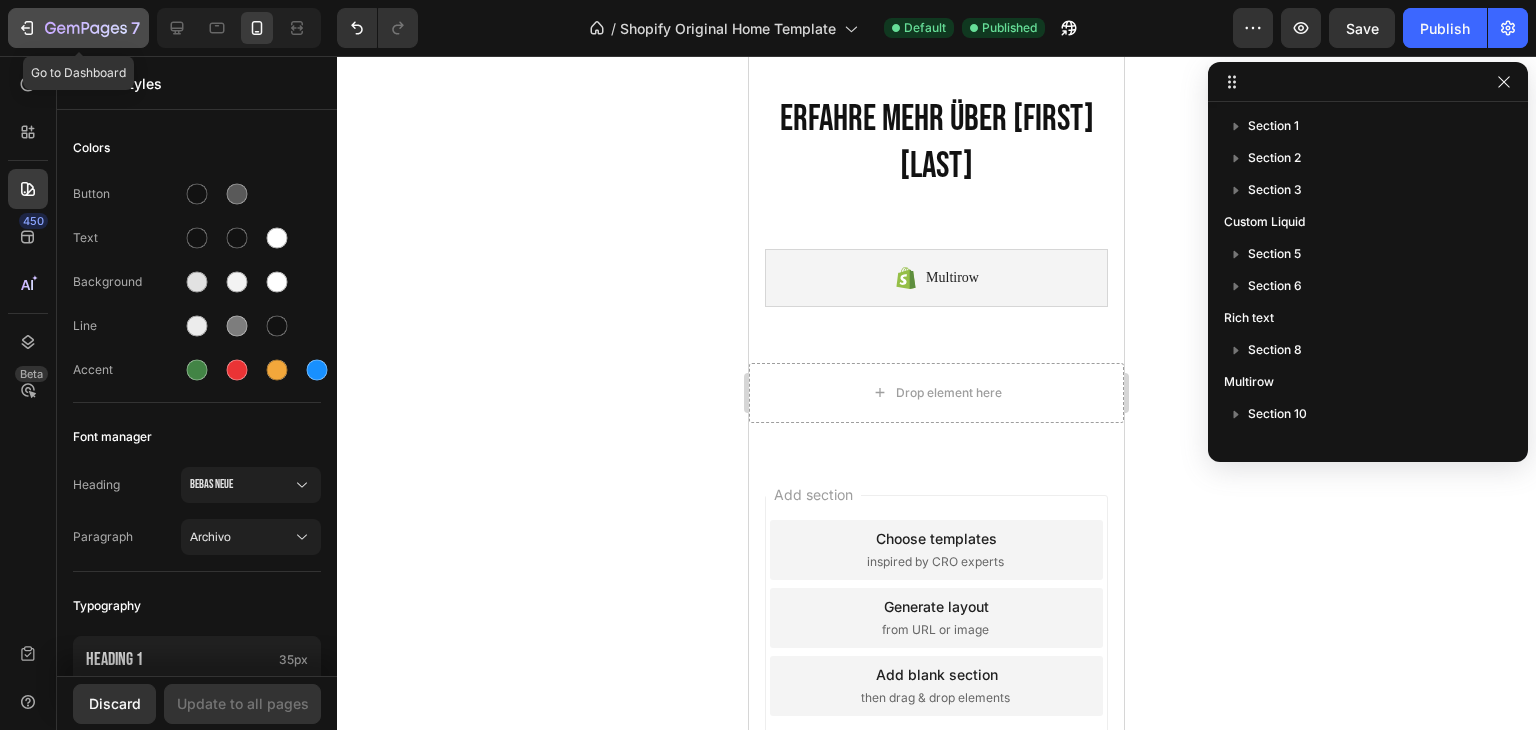 click 